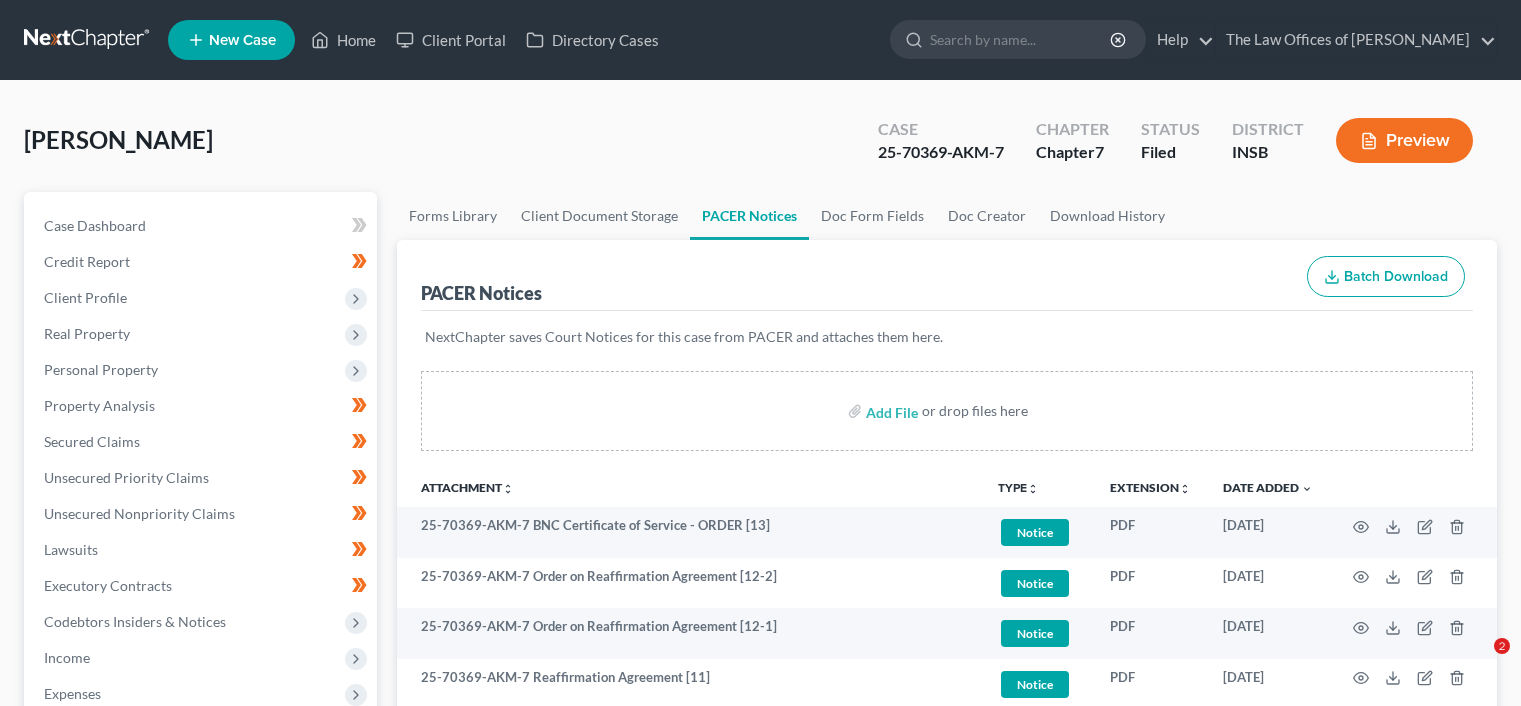 scroll, scrollTop: 256, scrollLeft: 0, axis: vertical 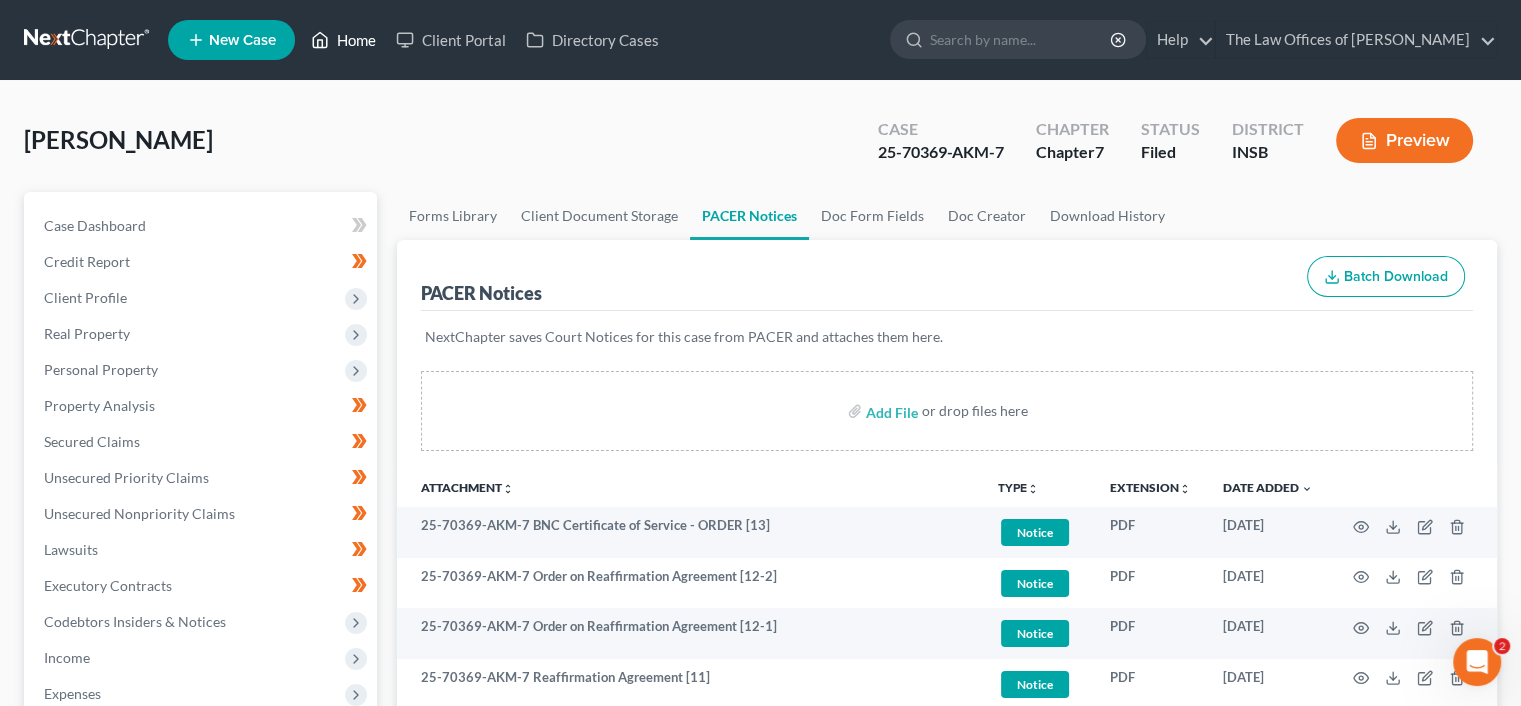 click on "Home" at bounding box center (343, 40) 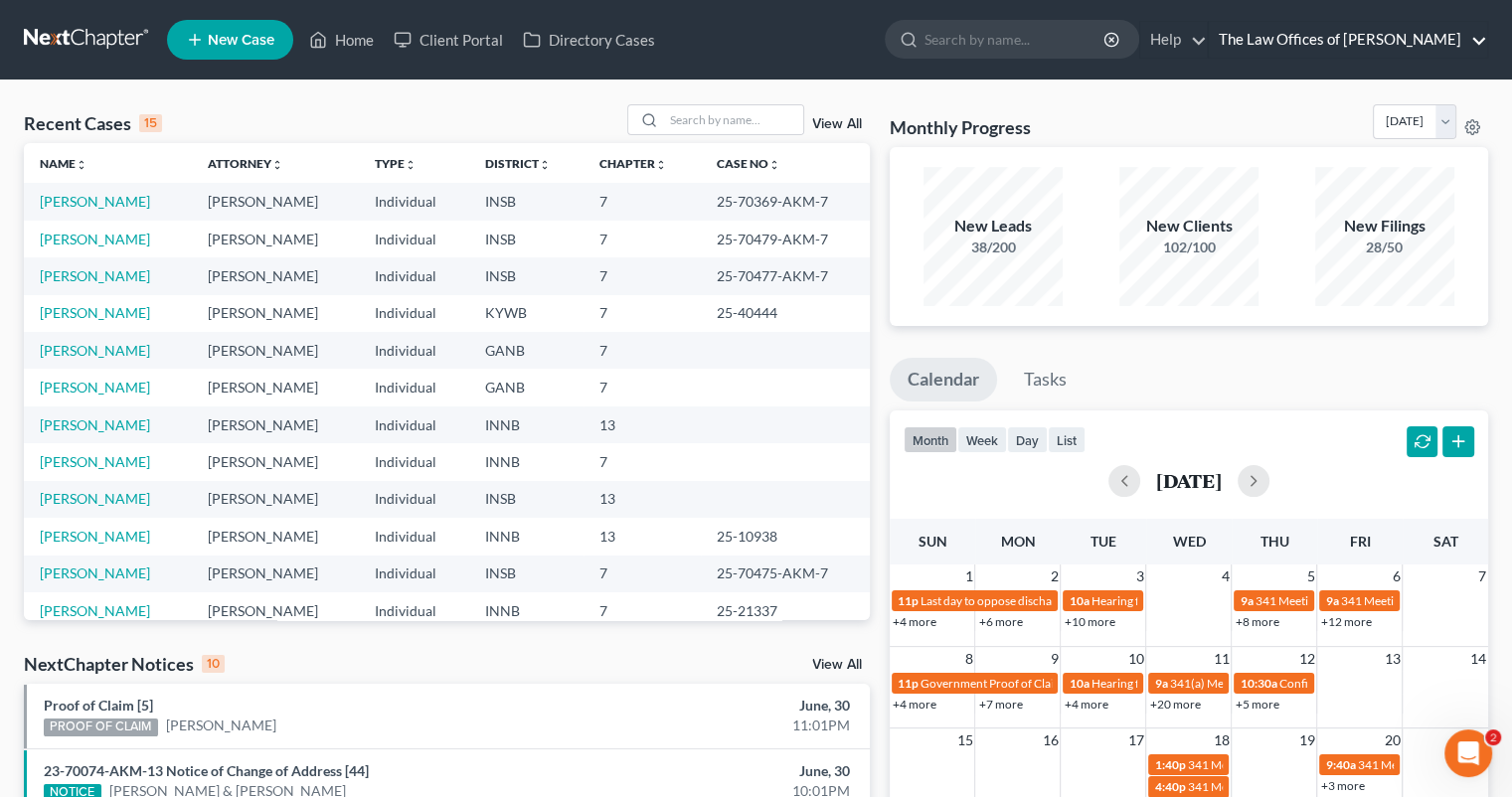 click on "The Law Offices of [PERSON_NAME]" at bounding box center (1348, 40) 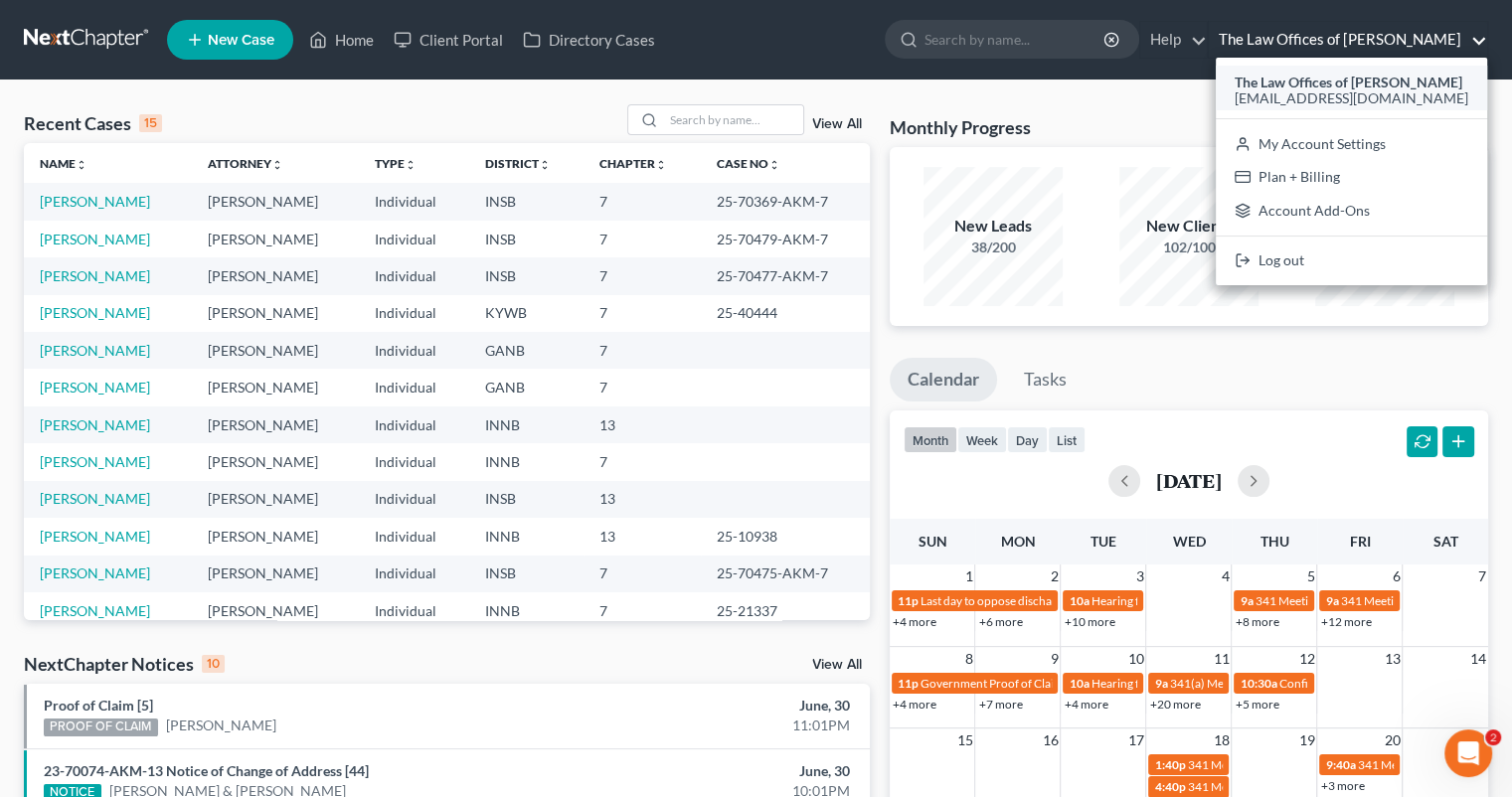 click on "The Law Offices of [PERSON_NAME]" at bounding box center [1348, 81] 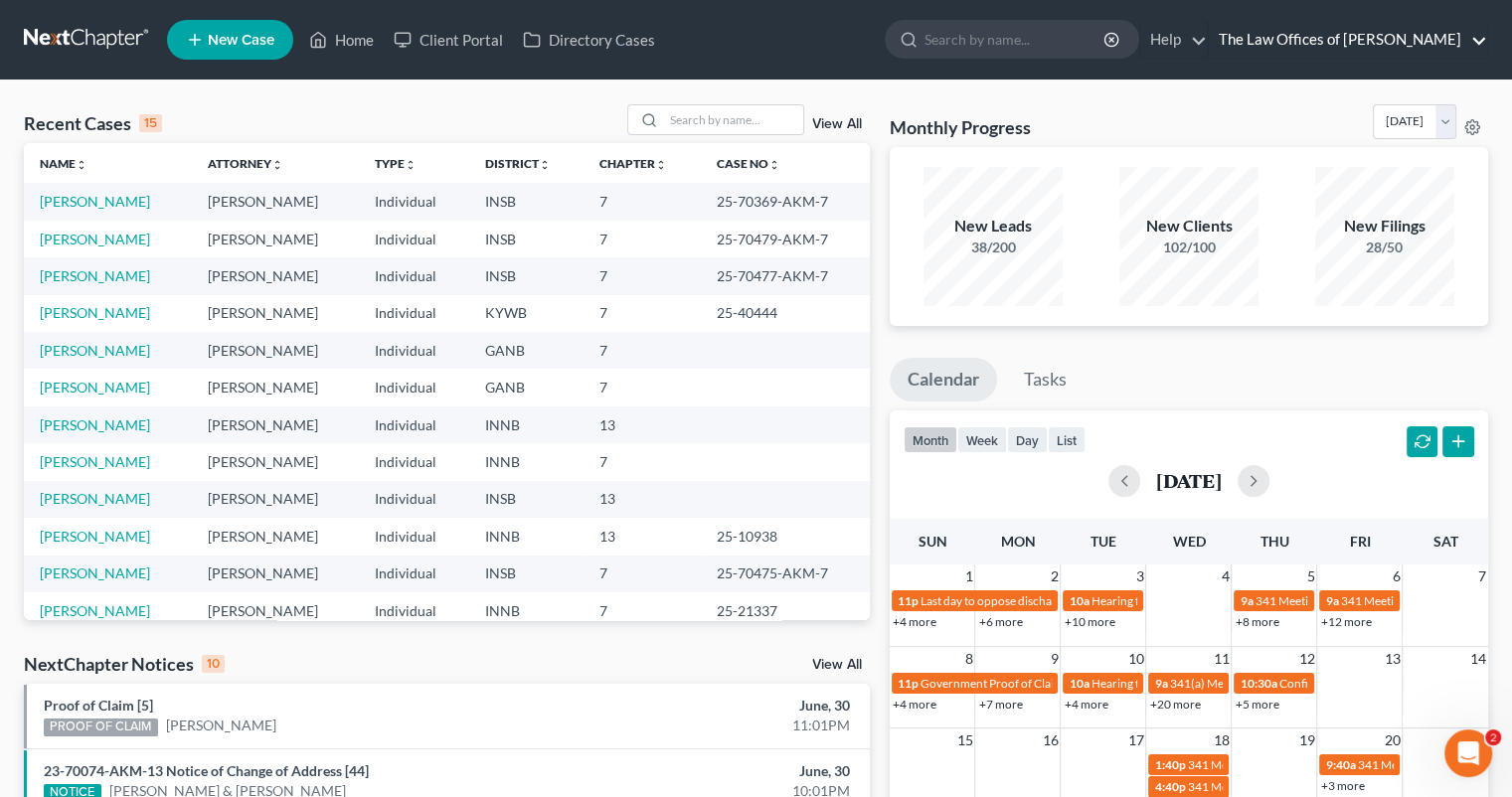 click on "The Law Offices of [PERSON_NAME]" at bounding box center [1348, 40] 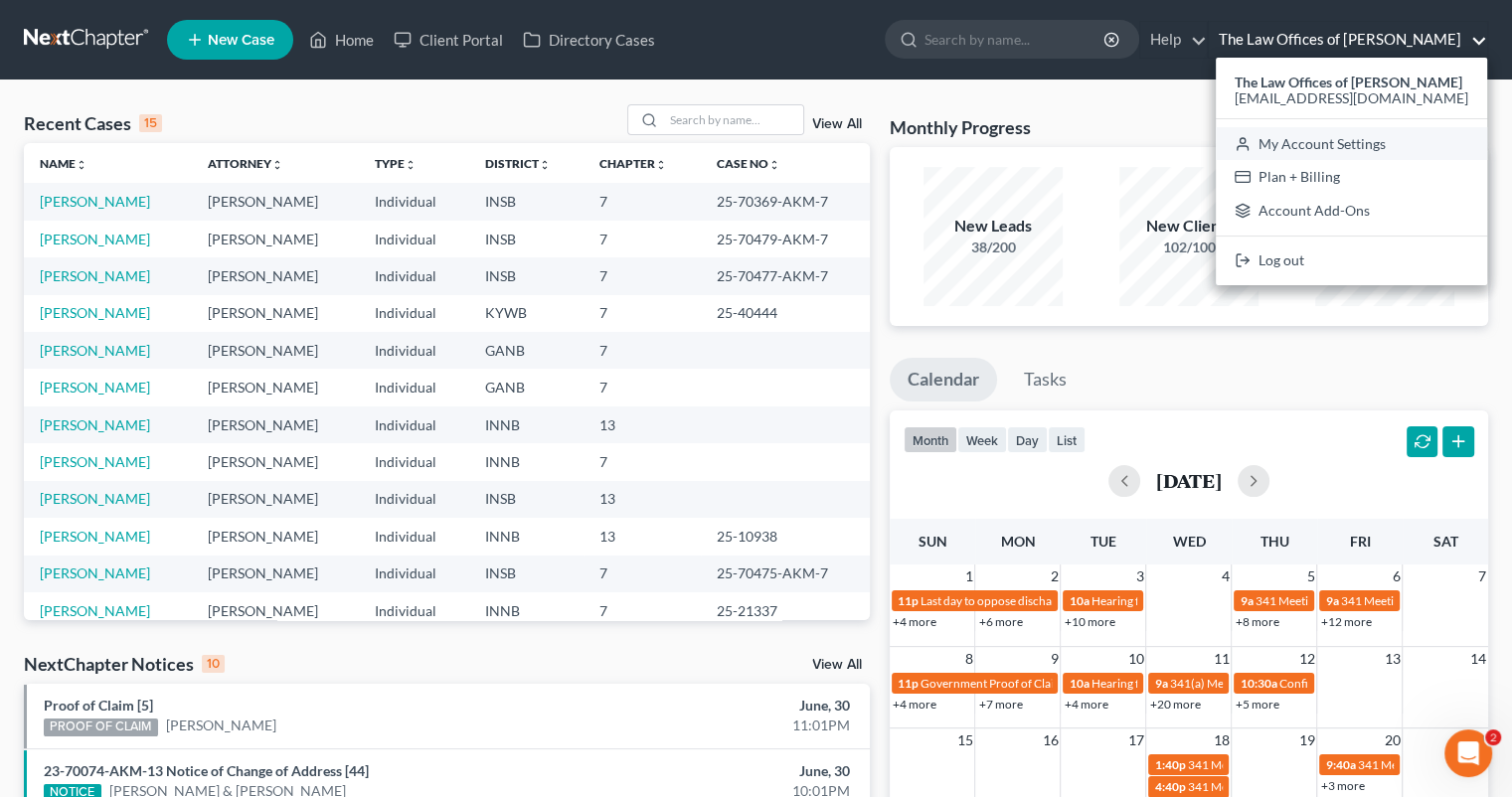 click on "My Account Settings" at bounding box center (1351, 144) 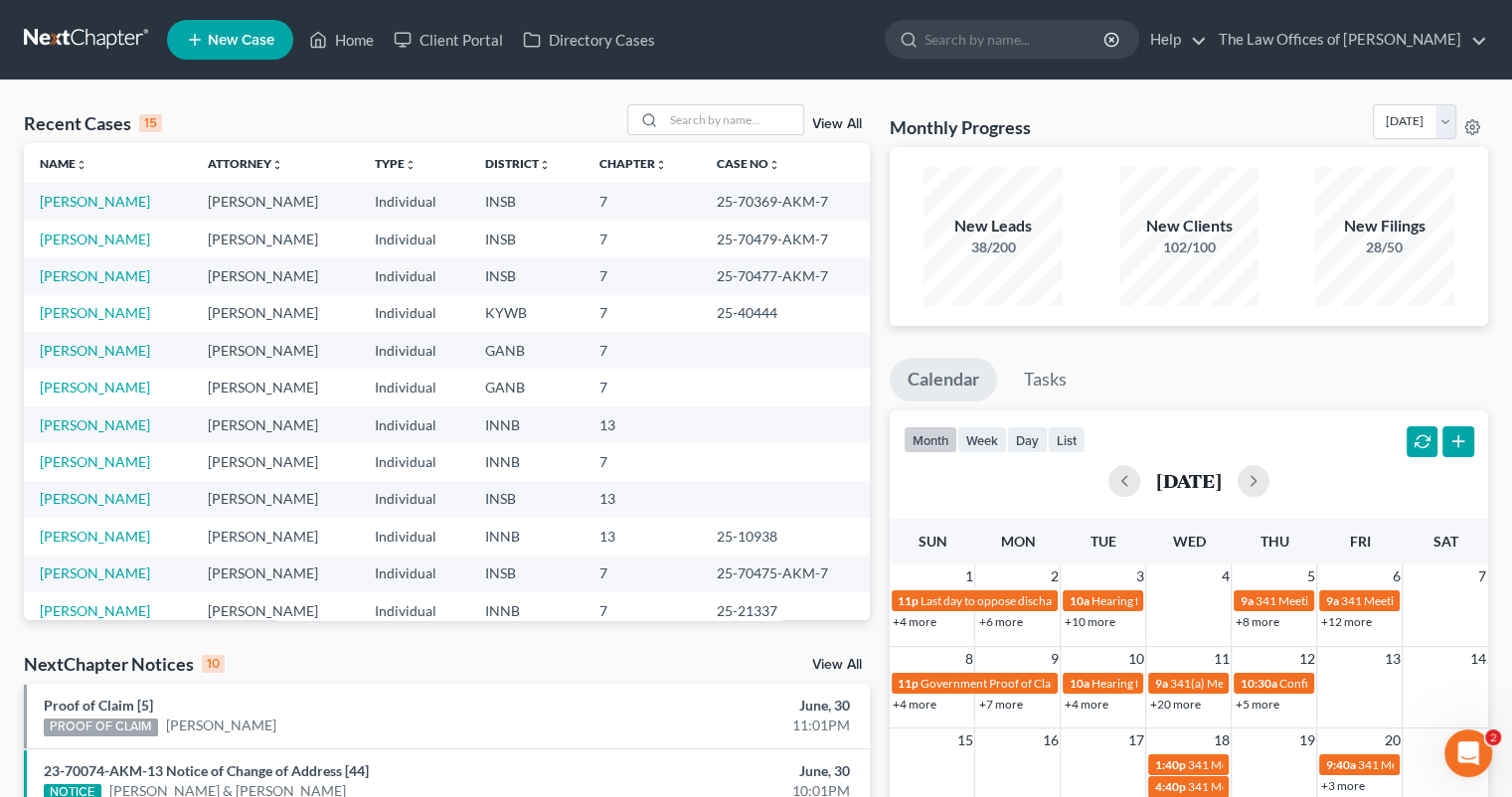select on "28" 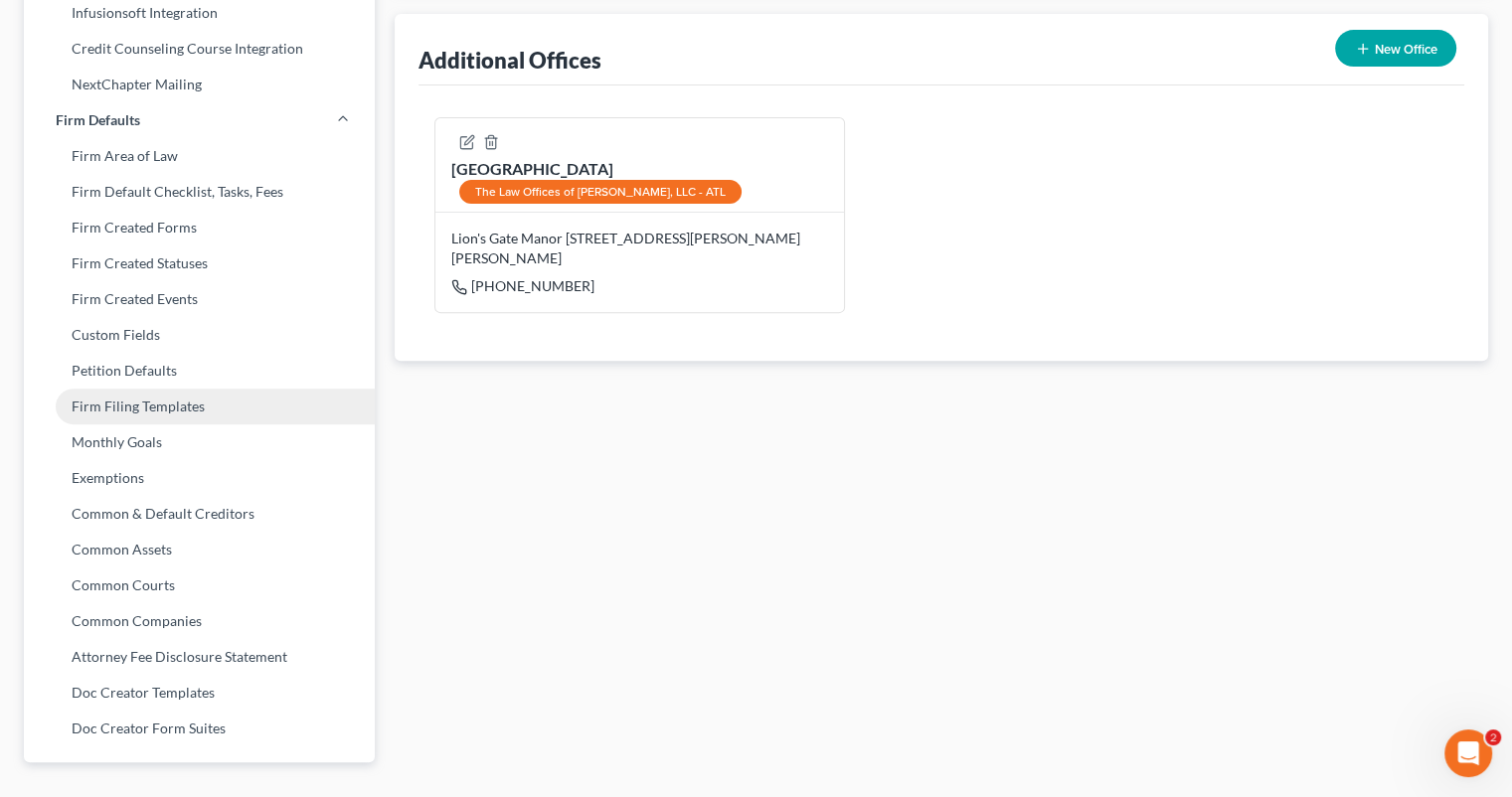scroll, scrollTop: 711, scrollLeft: 0, axis: vertical 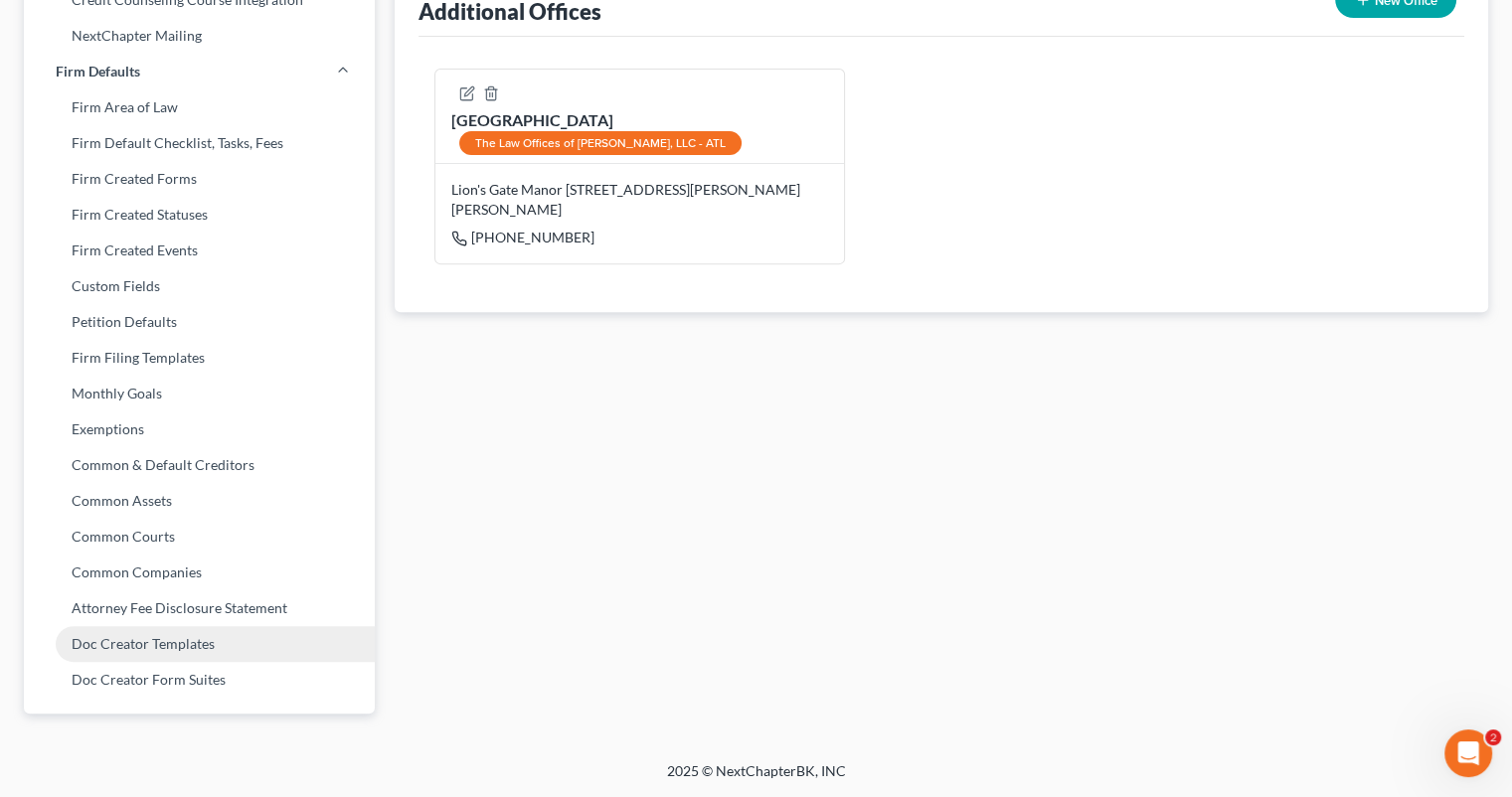 click on "Doc Creator Templates" at bounding box center [199, 644] 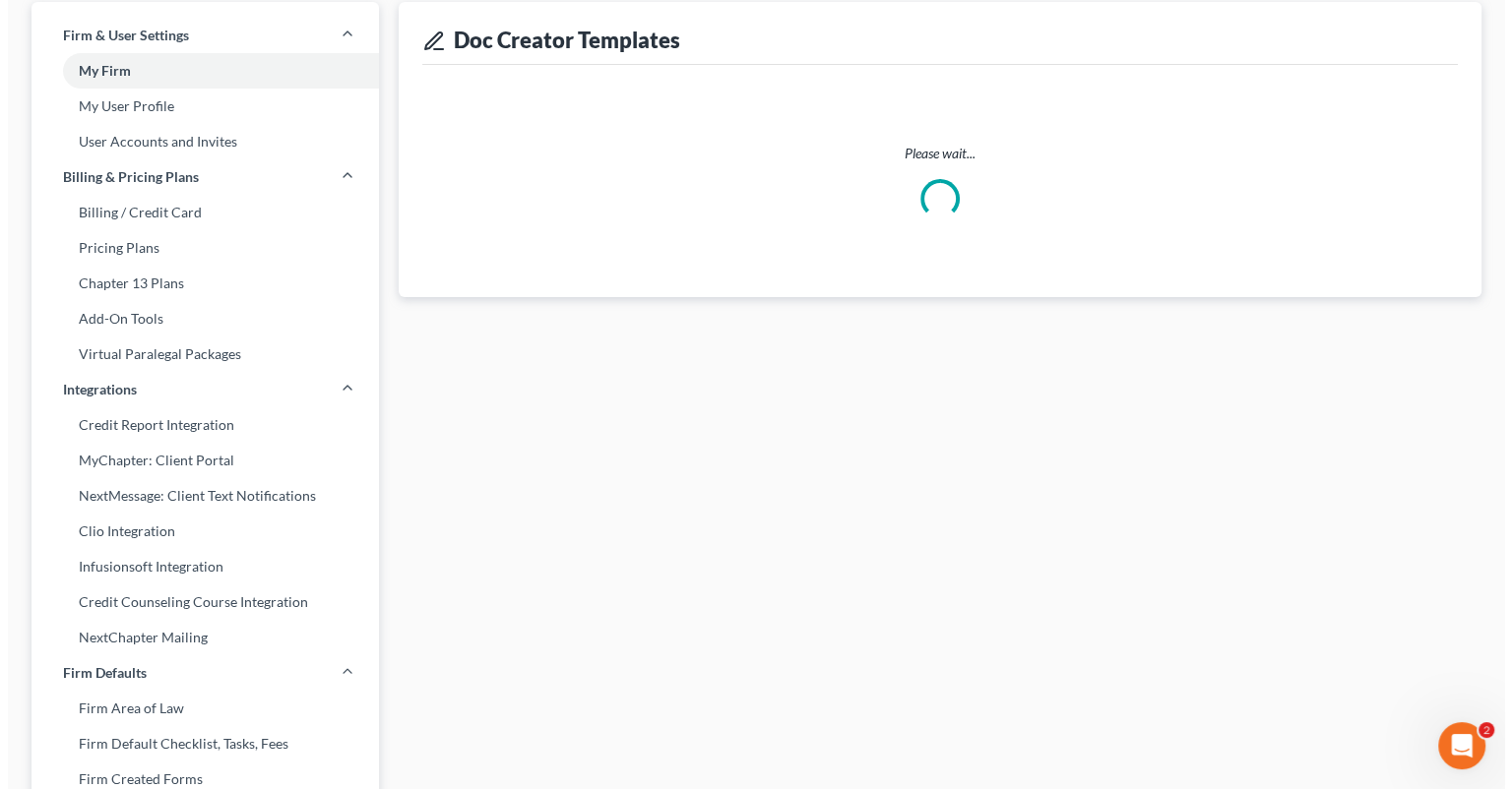 scroll, scrollTop: 0, scrollLeft: 0, axis: both 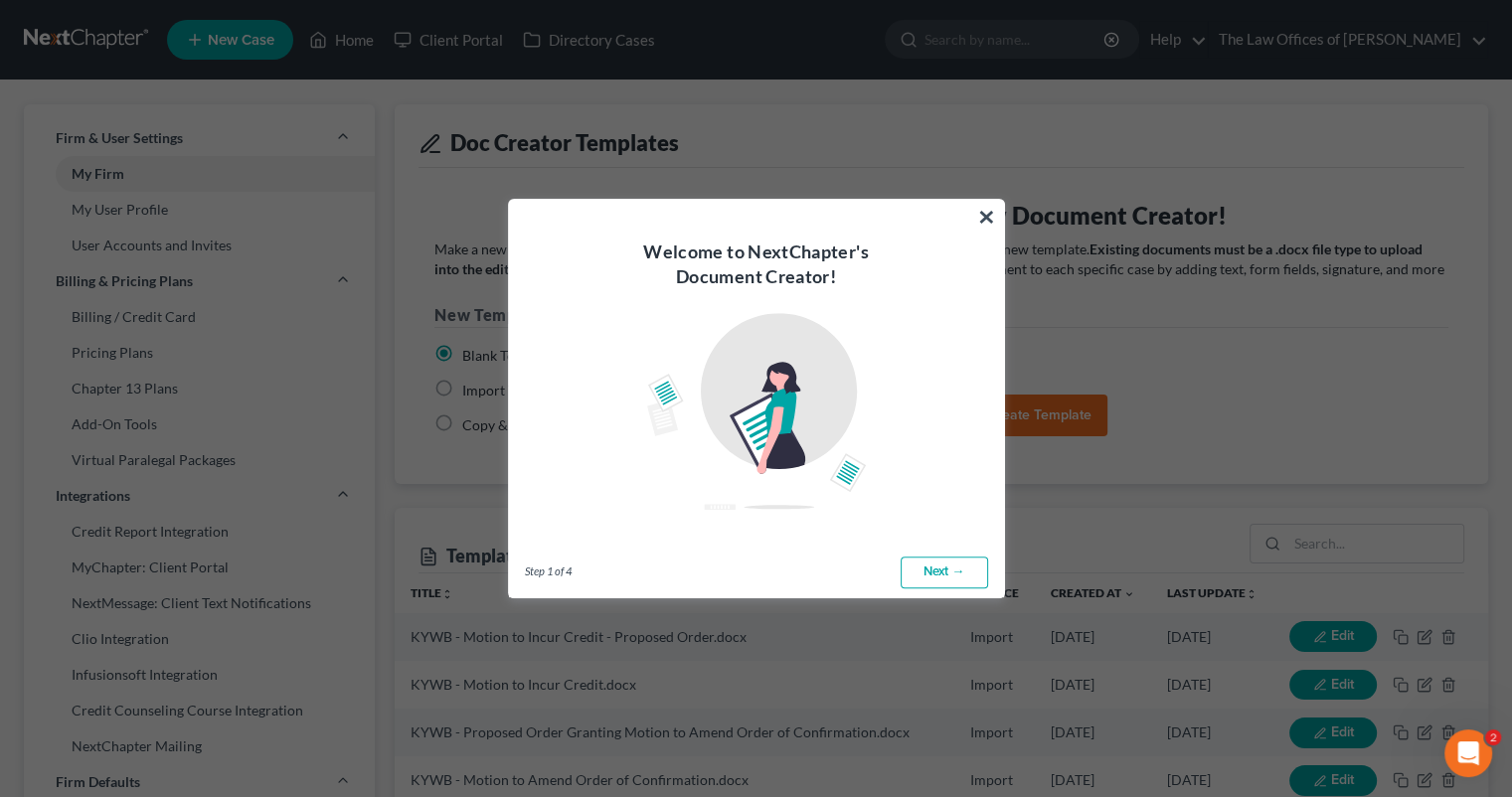 drag, startPoint x: 985, startPoint y: 209, endPoint x: 828, endPoint y: 407, distance: 252.69151 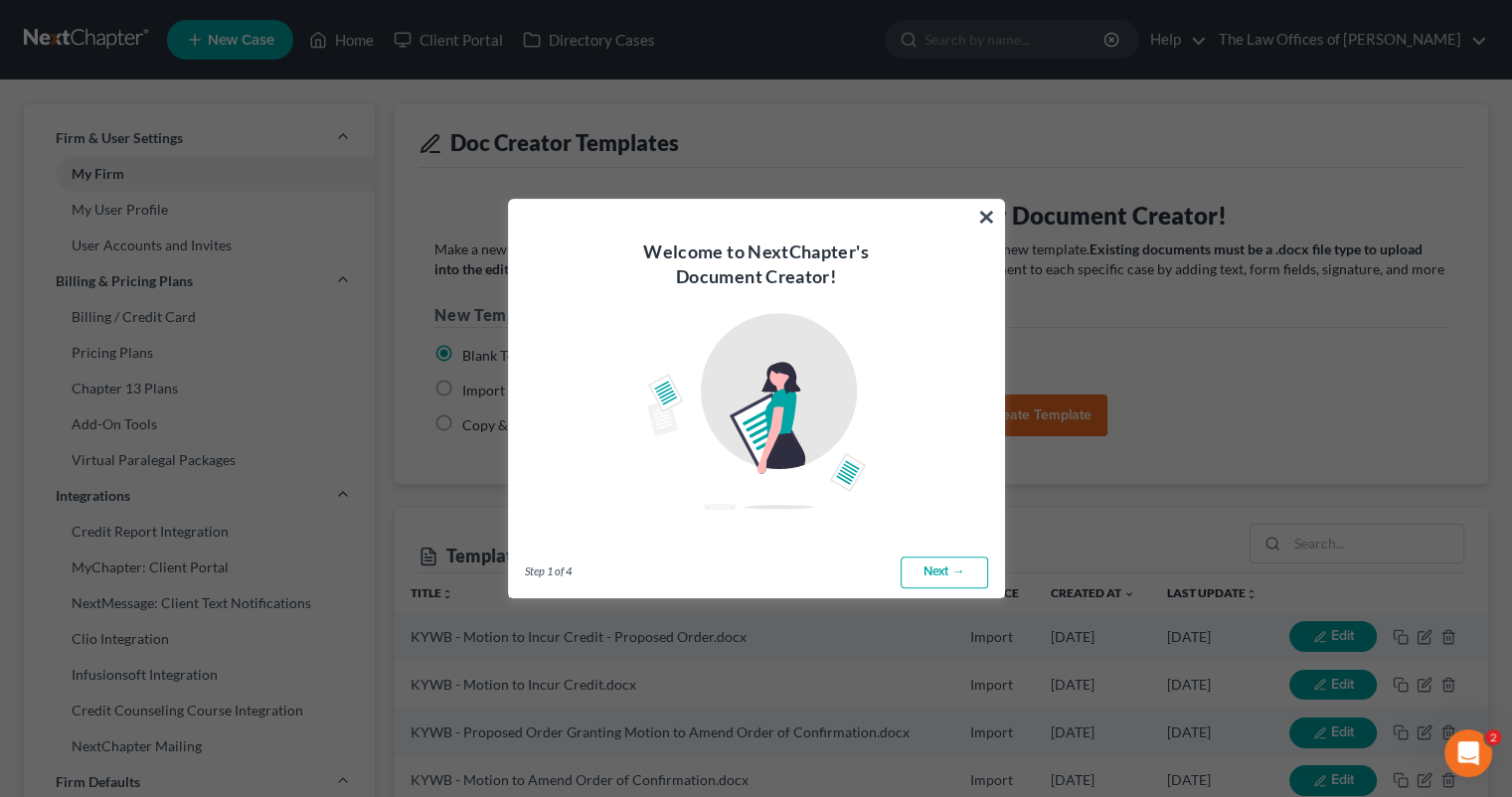 click on "×" at bounding box center (986, 217) 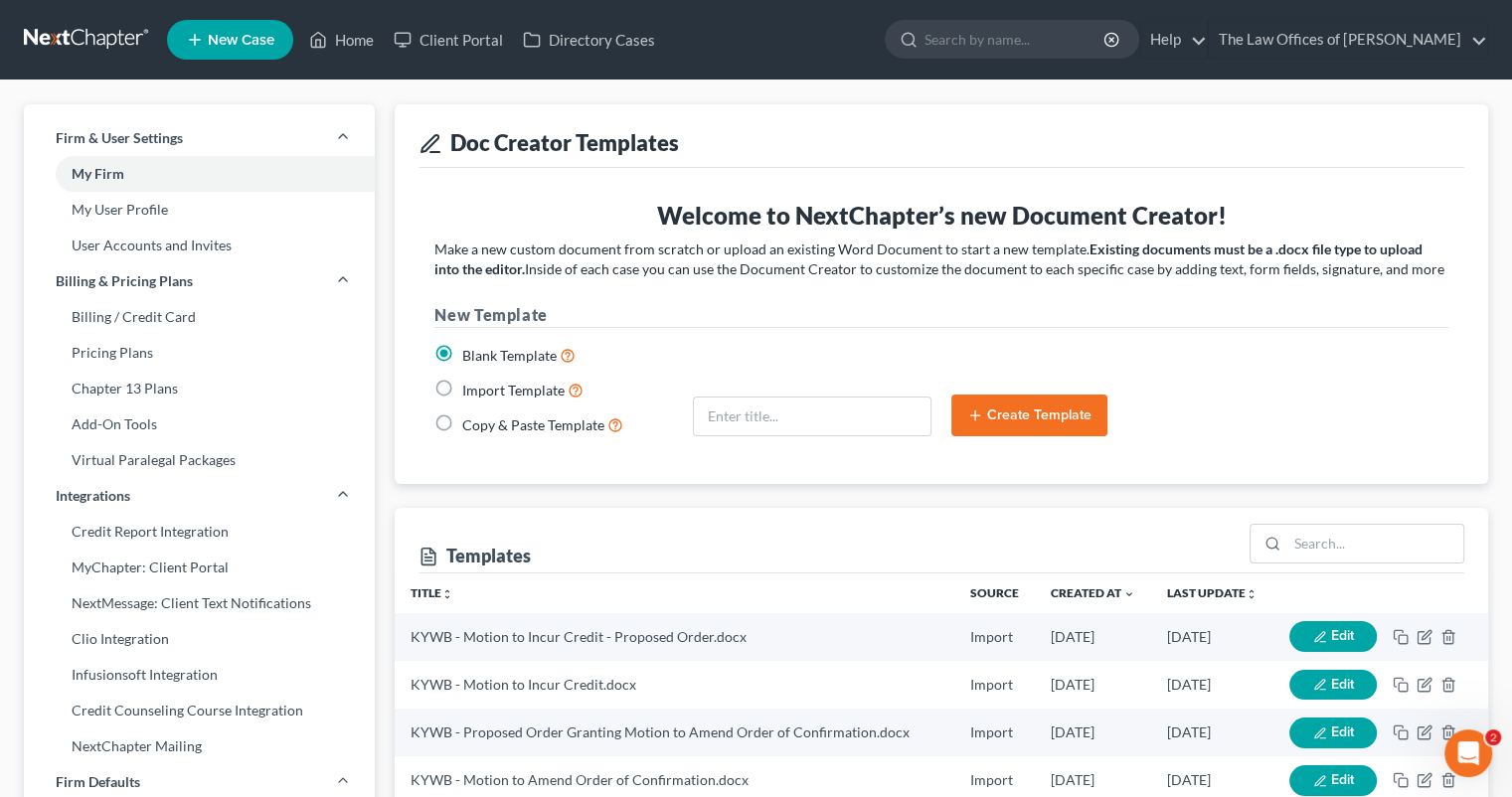 click on "Import Template" at bounding box center (523, 390) 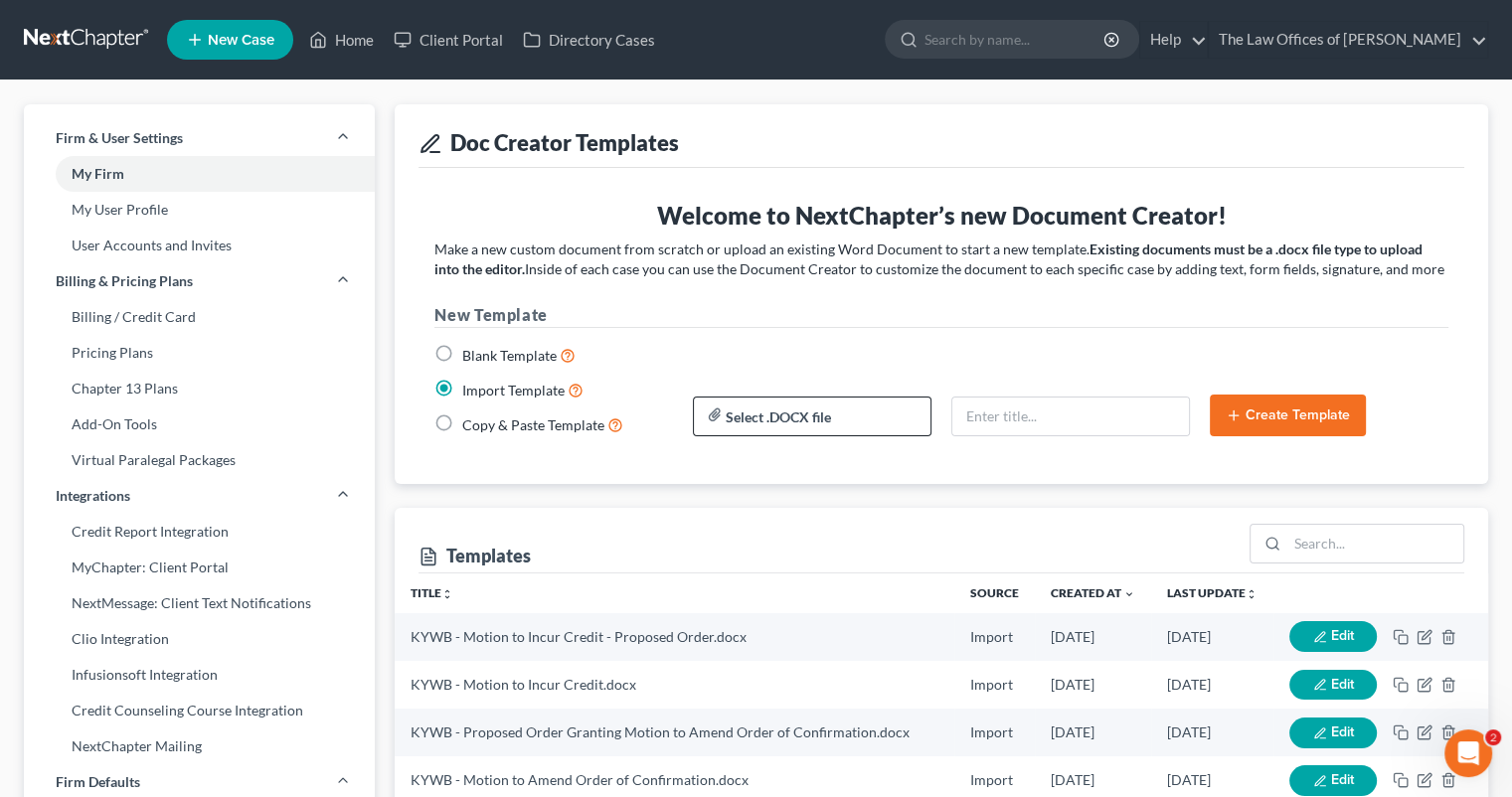 click at bounding box center [812, 416] 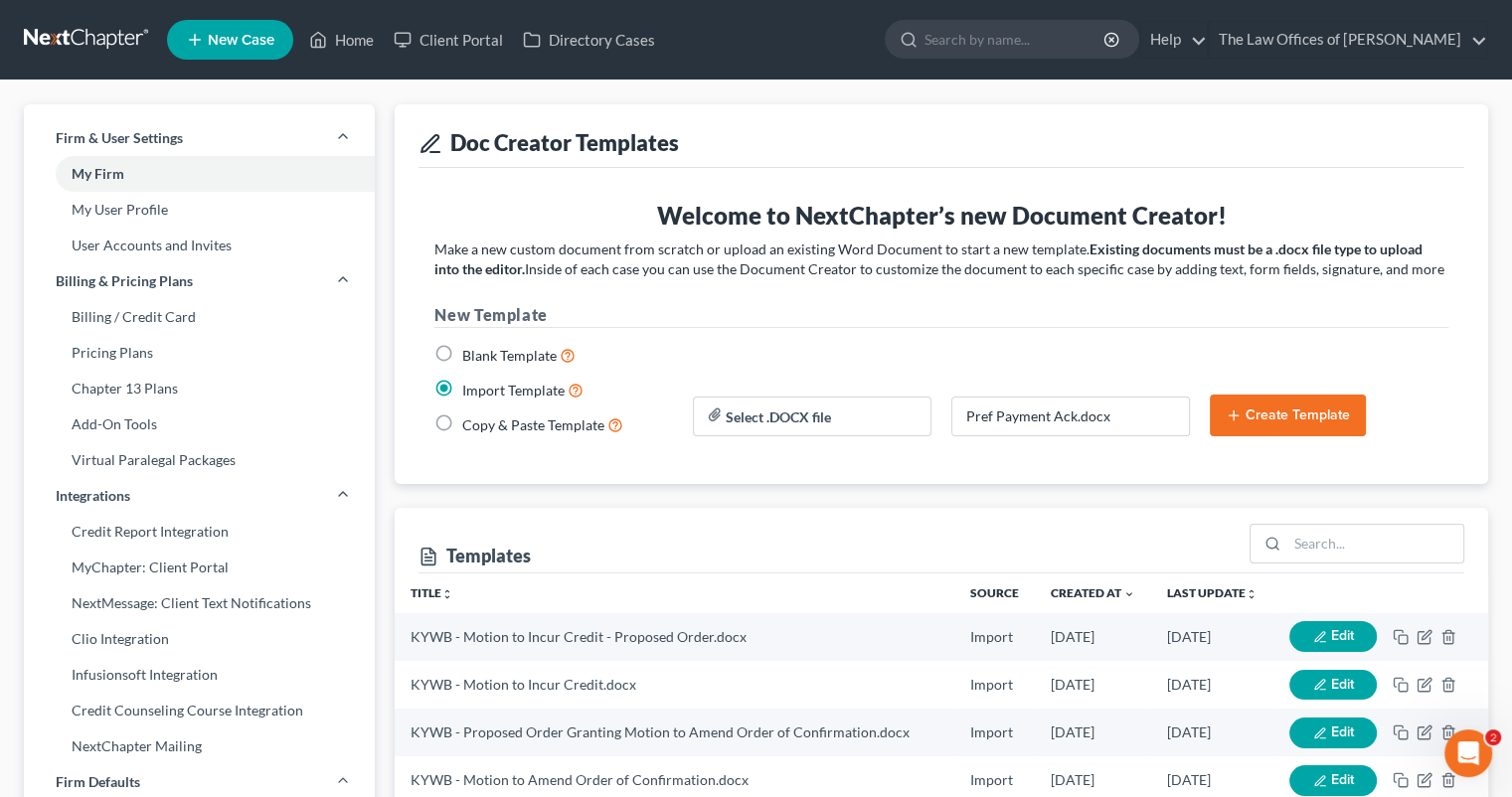 type 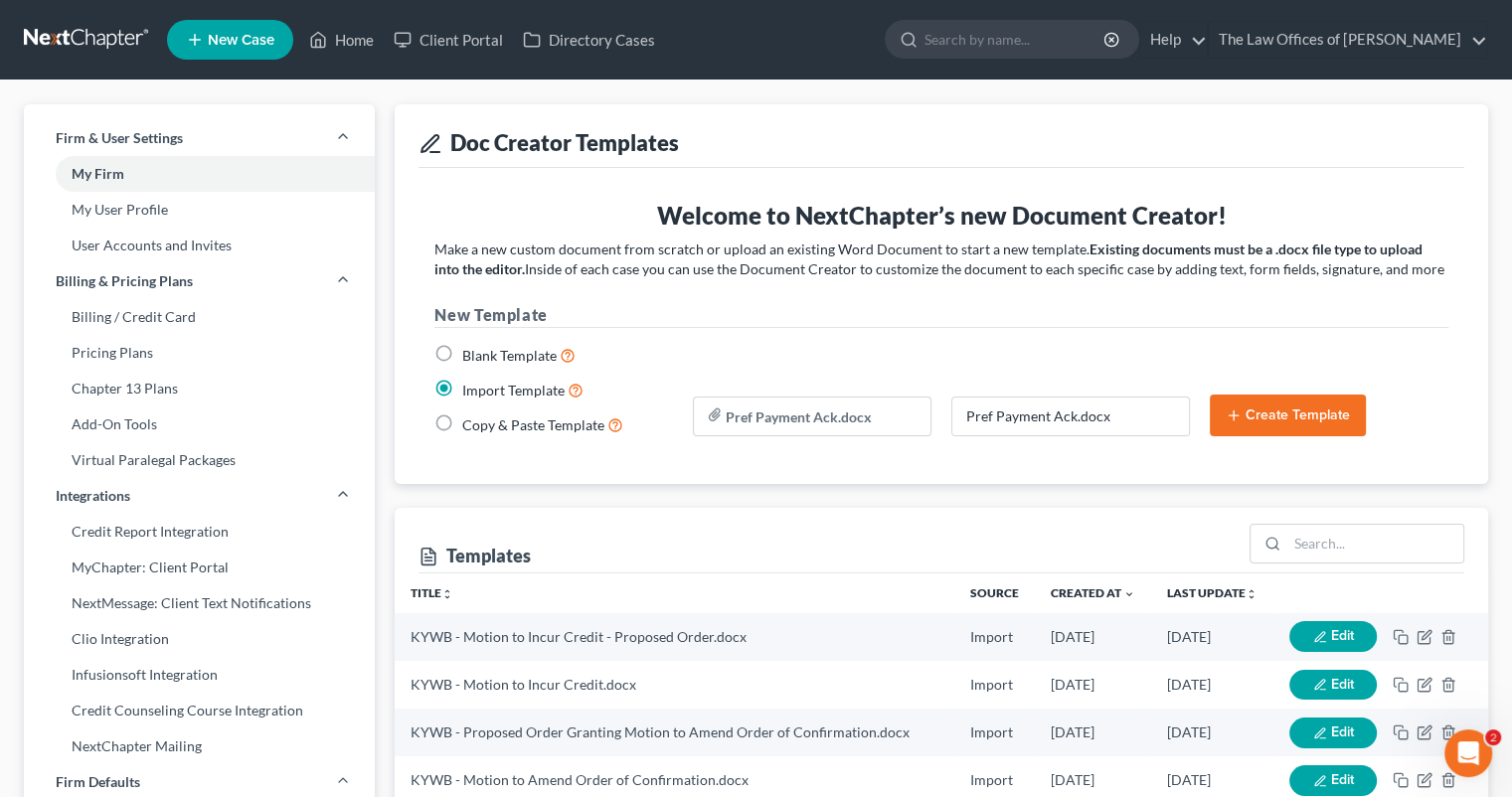 click on "Create Template" at bounding box center [1287, 415] 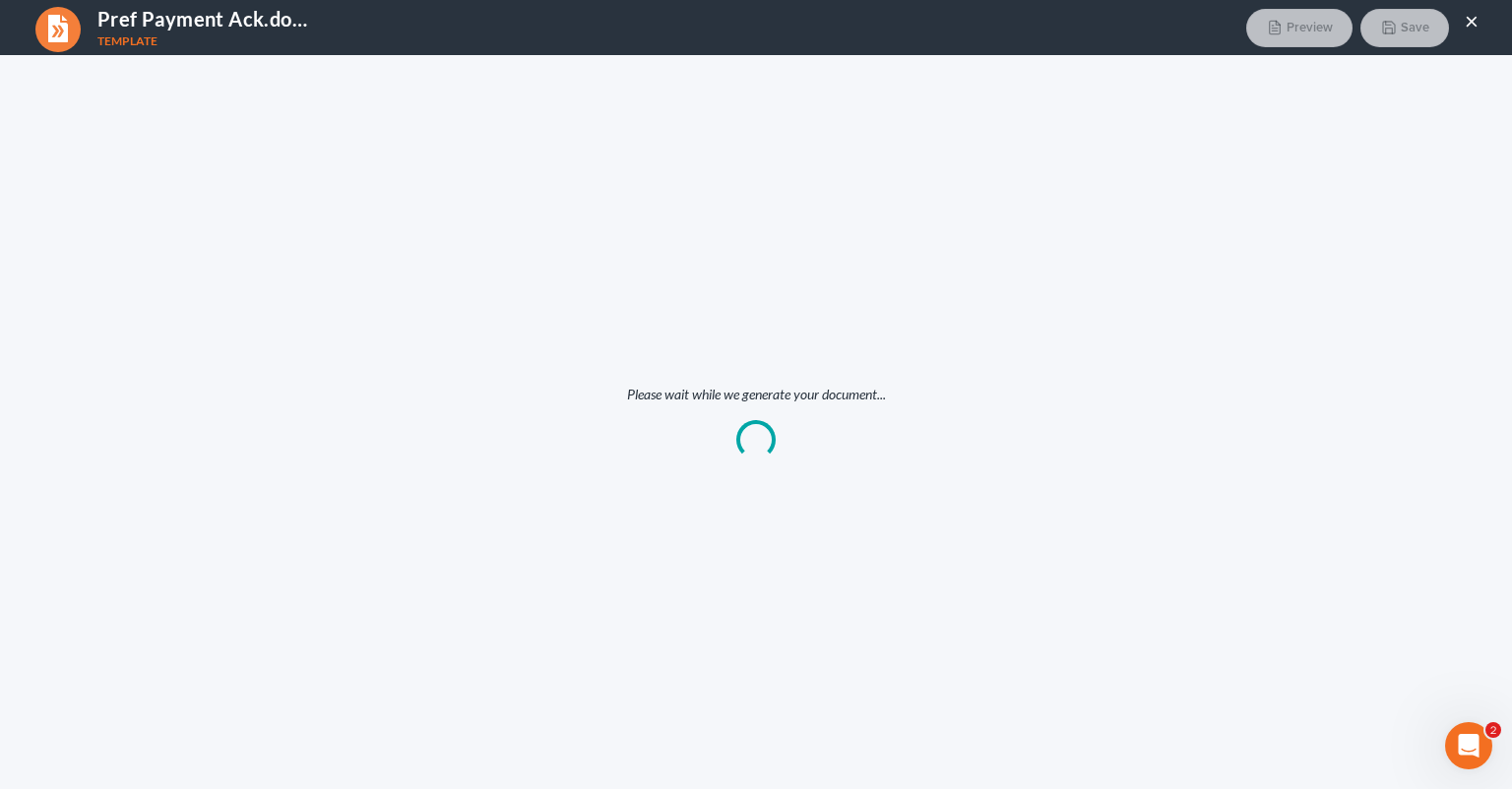 scroll, scrollTop: 0, scrollLeft: 0, axis: both 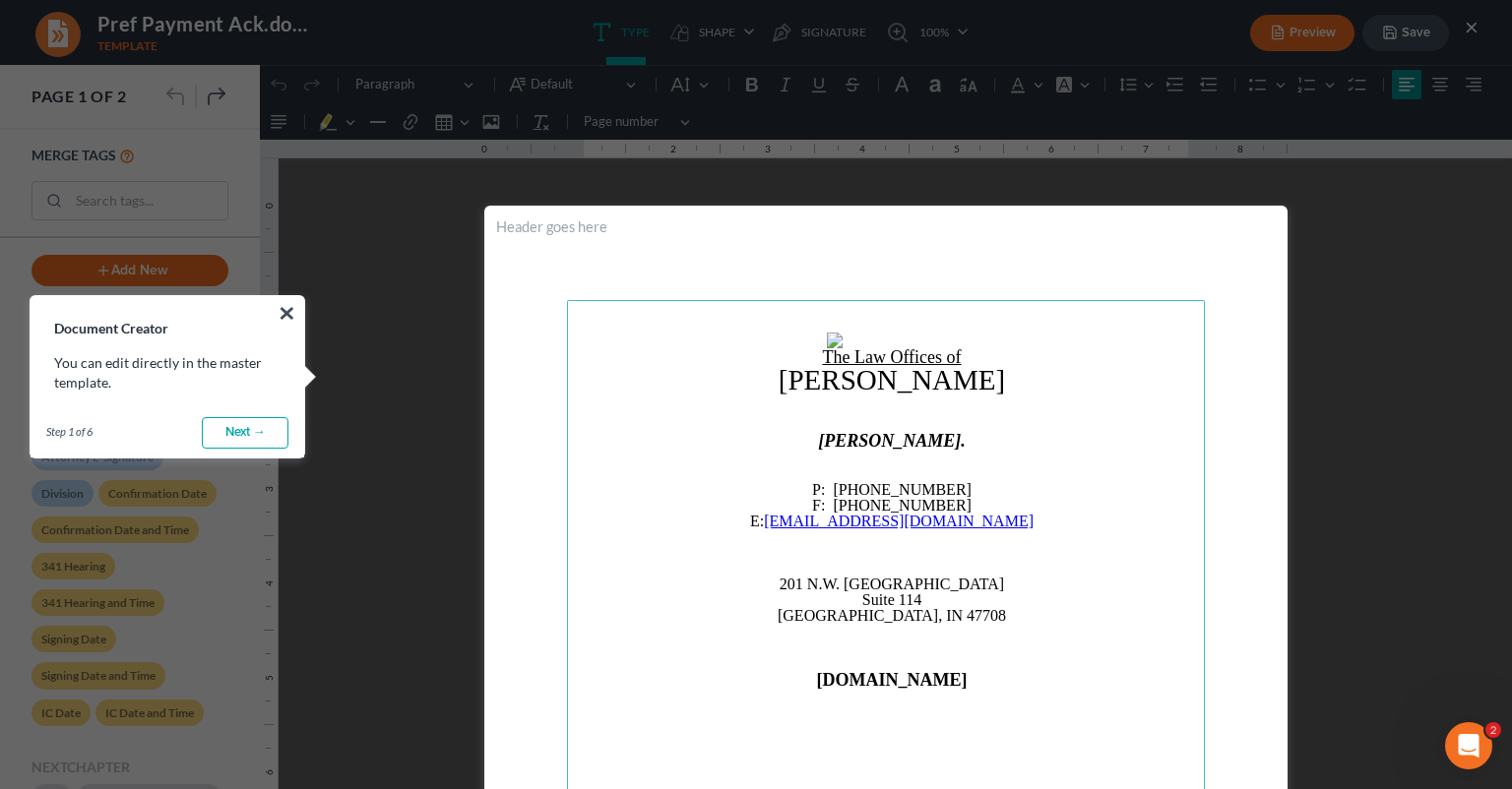 click on "Next →" at bounding box center (245, 433) 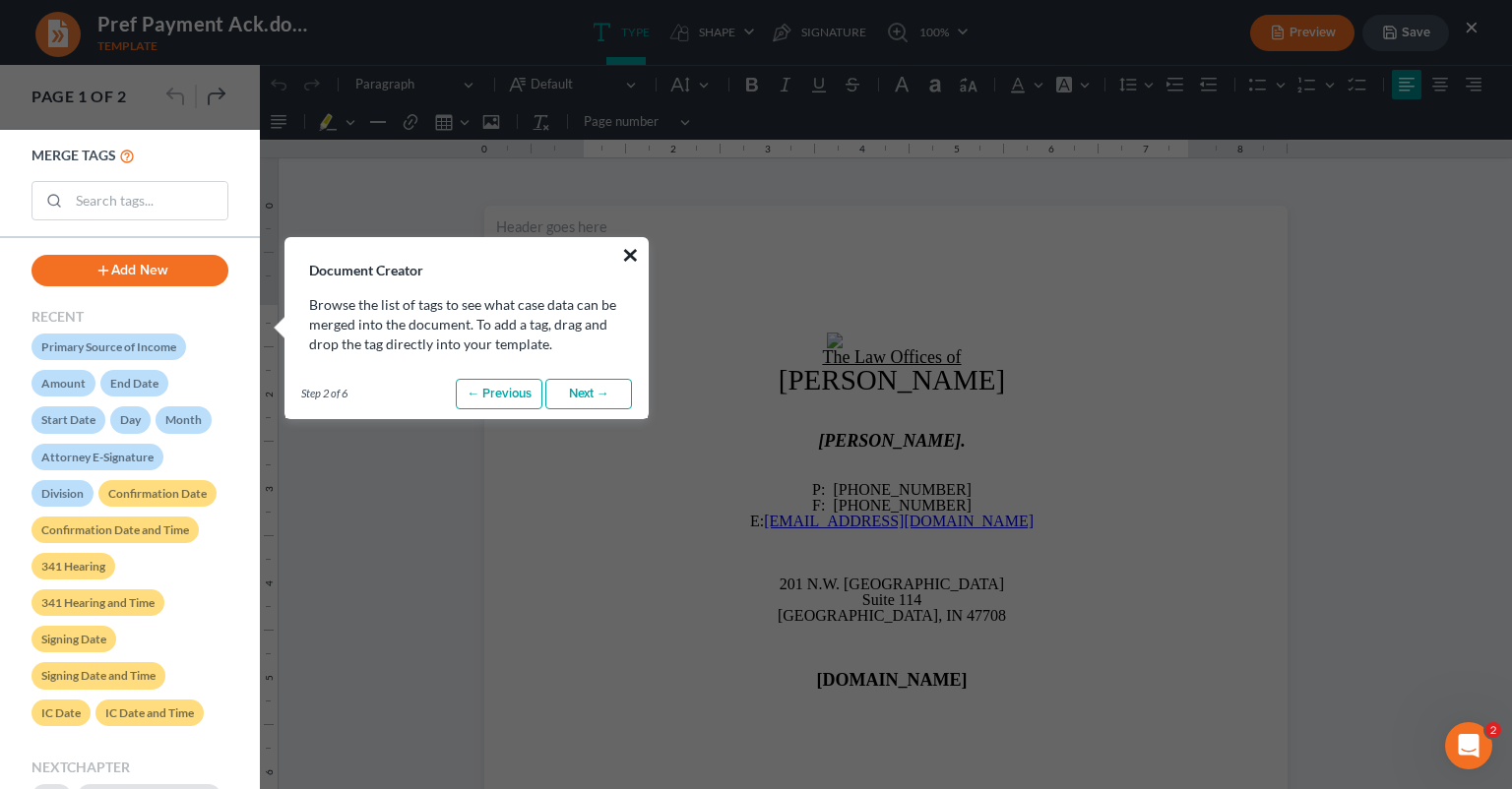 click on "×" at bounding box center (630, 255) 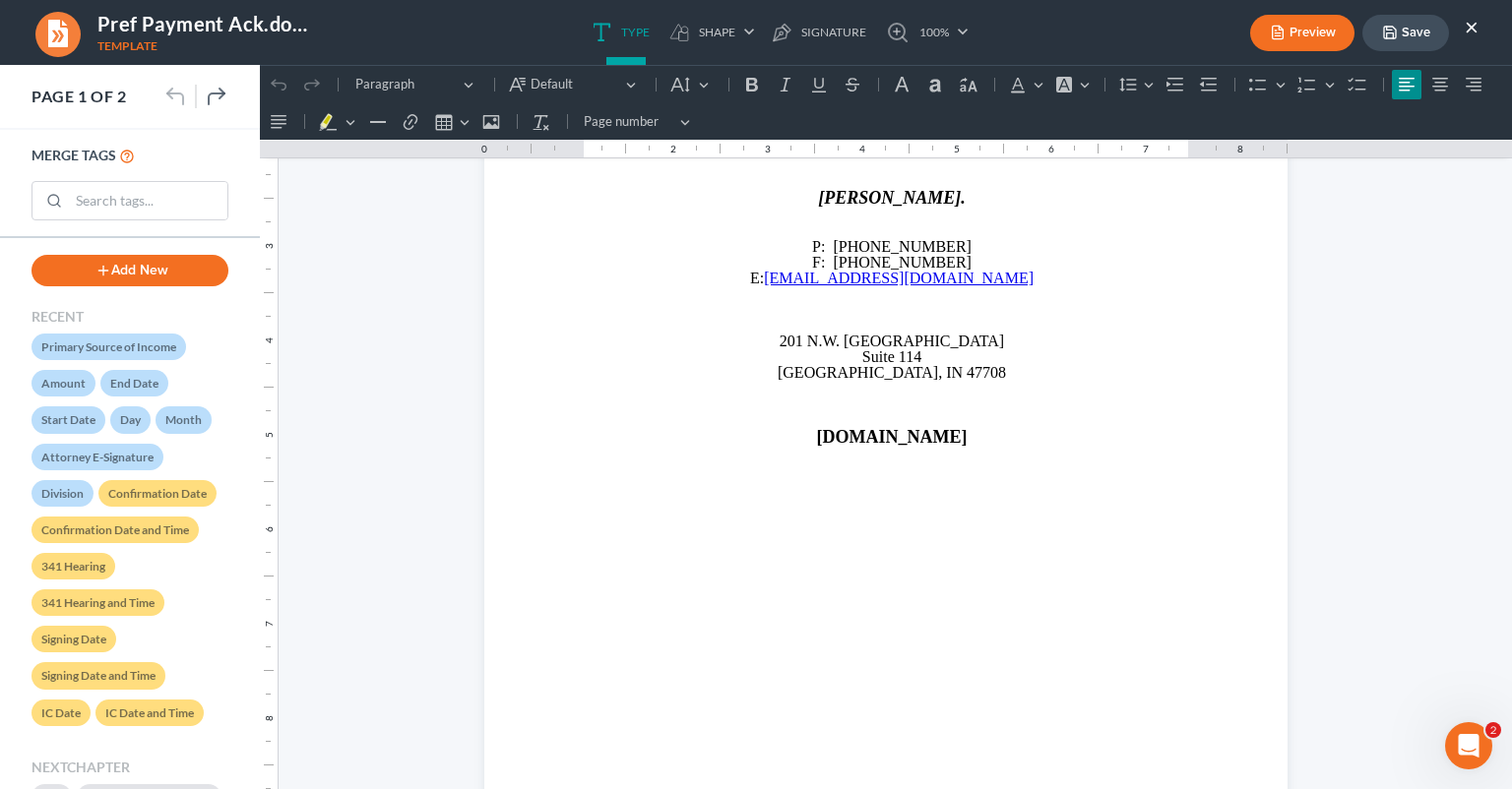 scroll, scrollTop: 197, scrollLeft: 0, axis: vertical 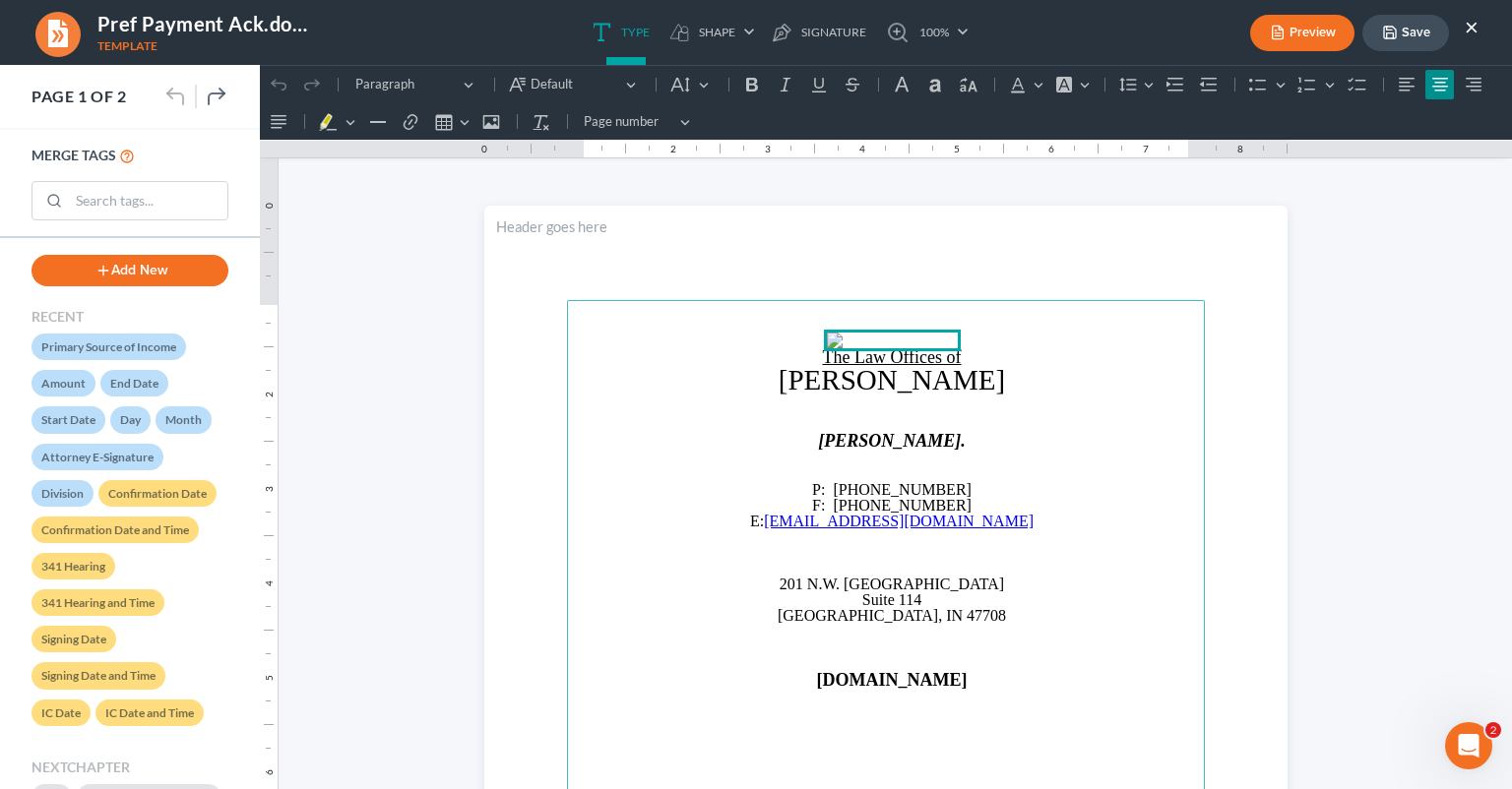 drag, startPoint x: 984, startPoint y: 541, endPoint x: 827, endPoint y: 340, distance: 255.049 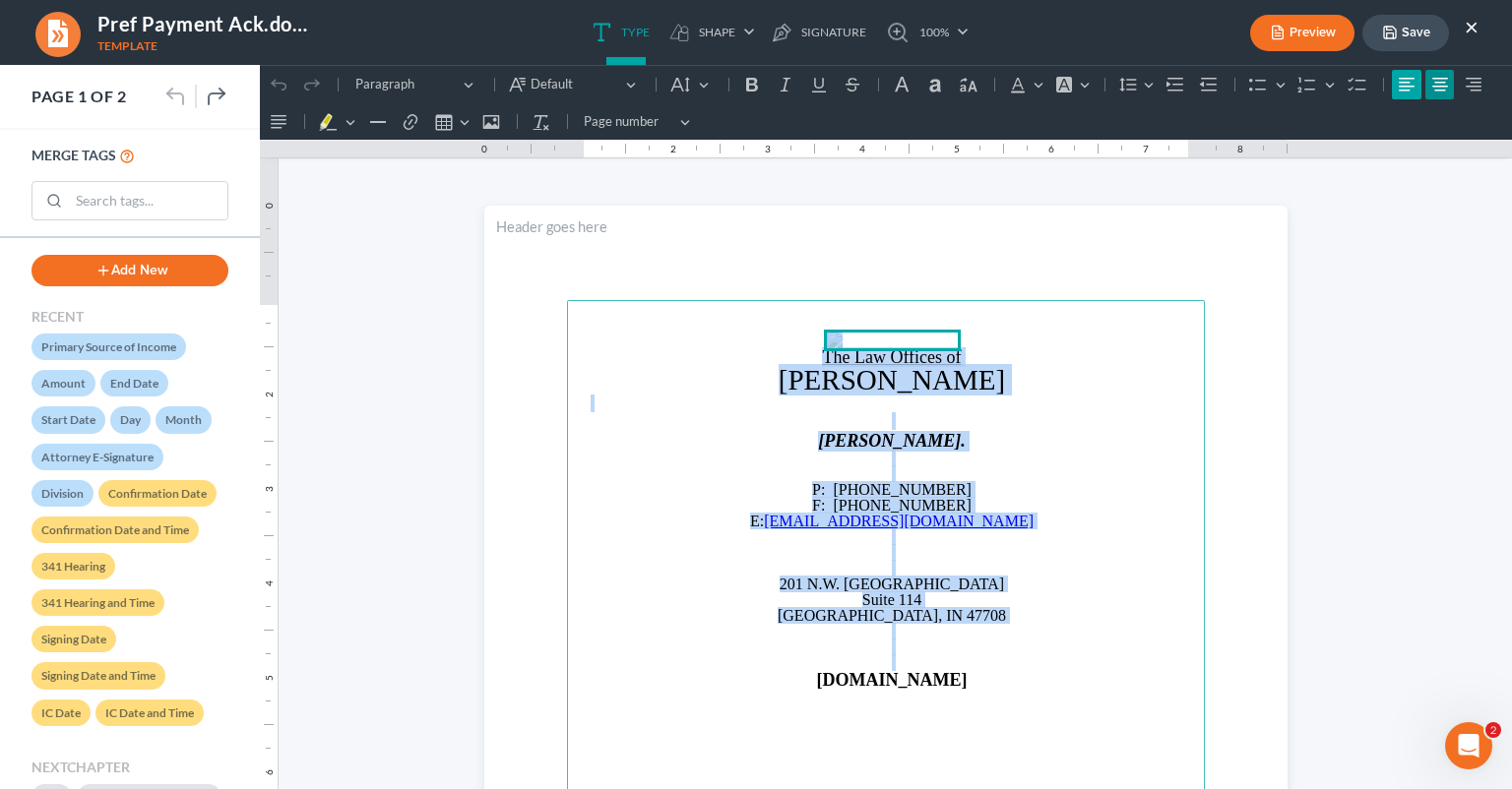 click 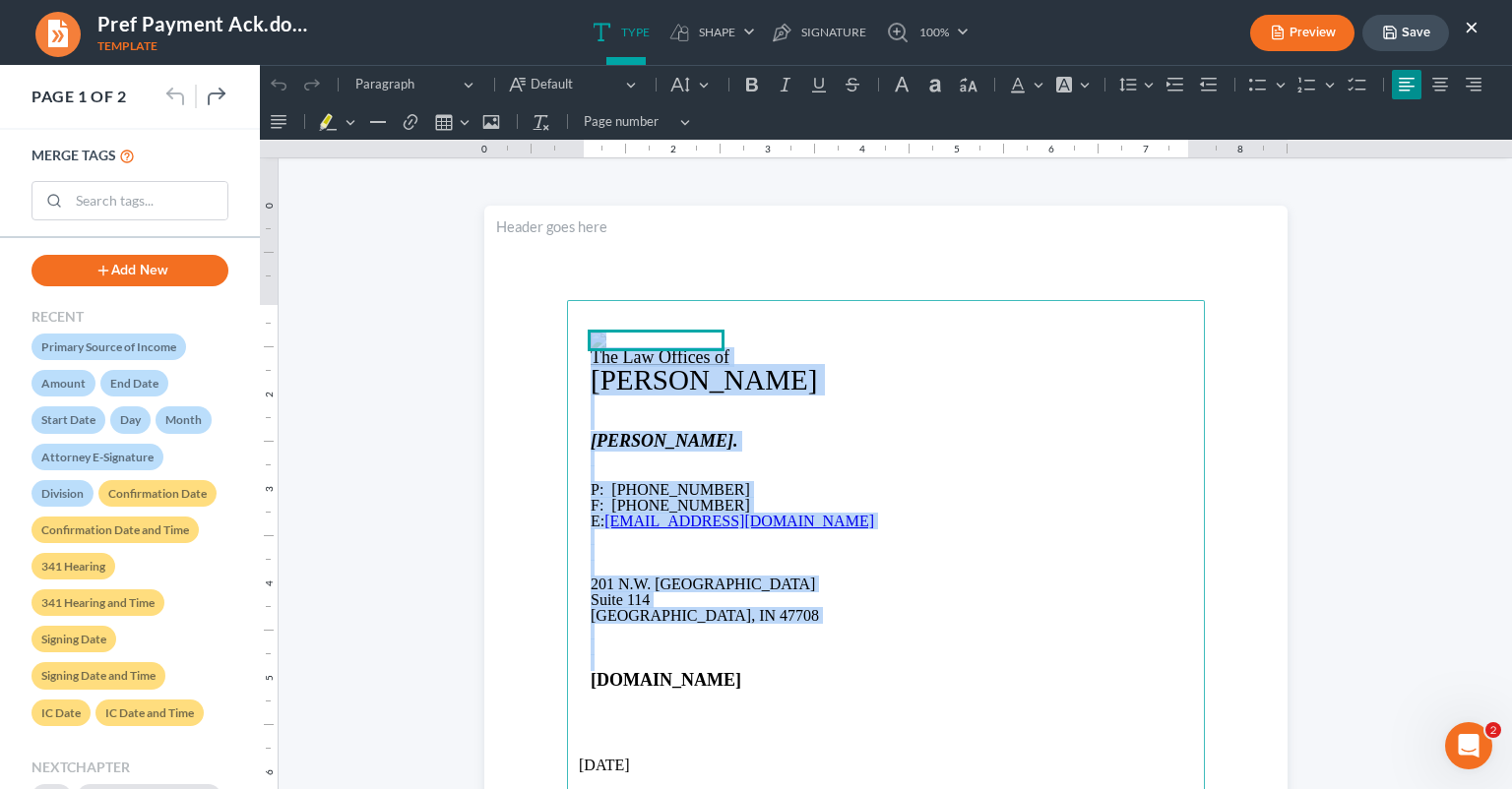 click at bounding box center (892, 458) 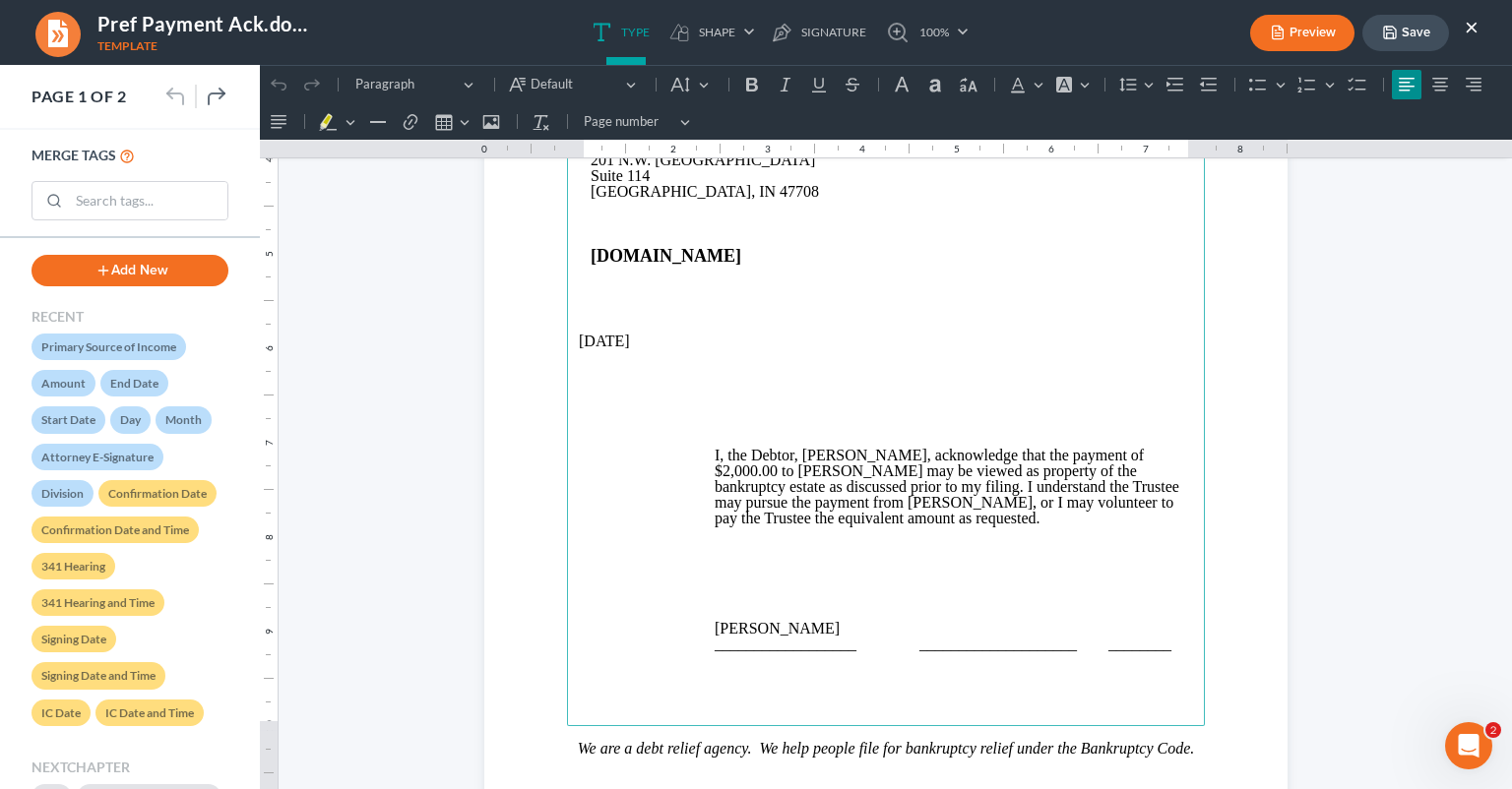 scroll, scrollTop: 458, scrollLeft: 0, axis: vertical 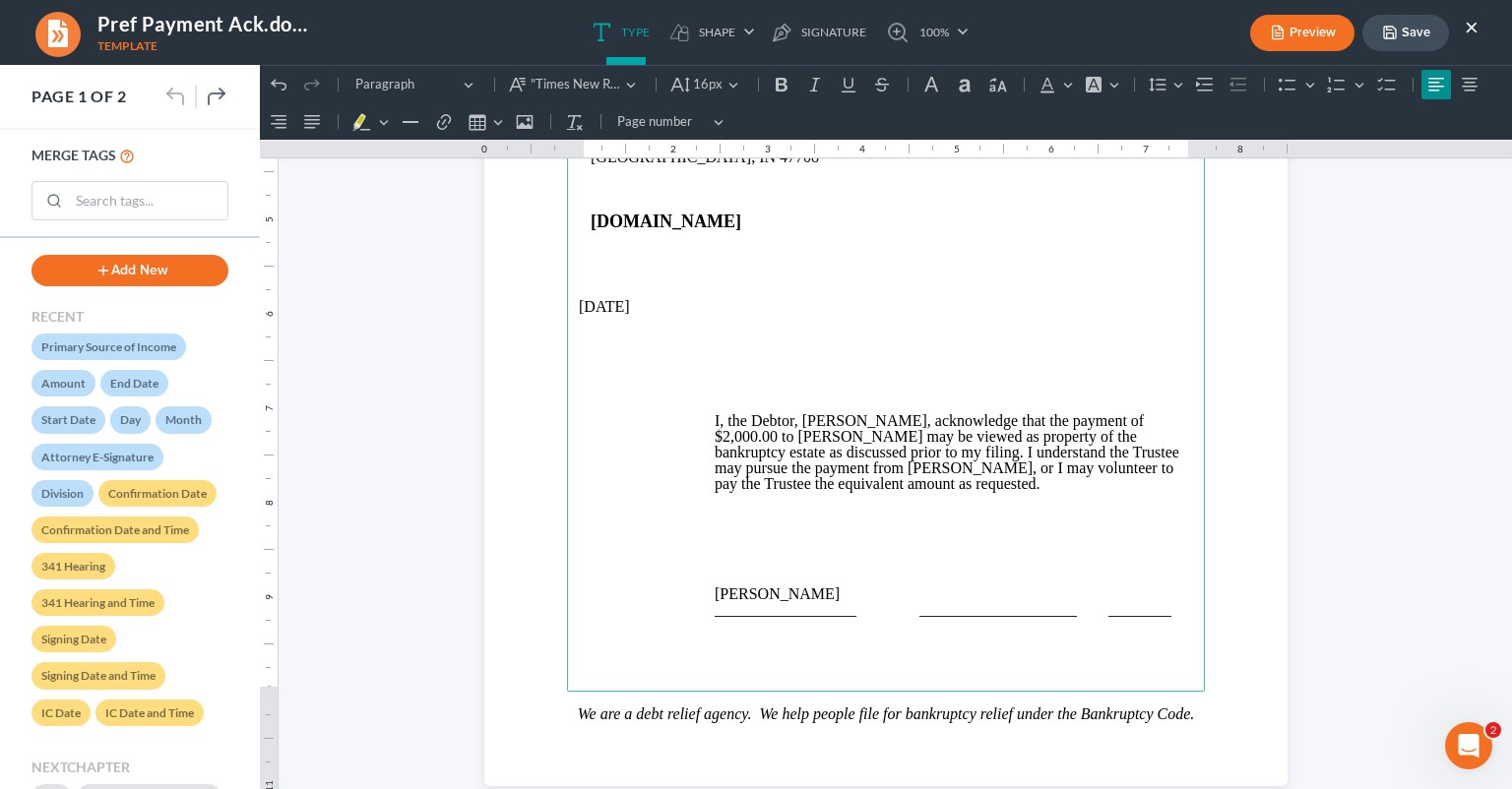 drag, startPoint x: 662, startPoint y: 358, endPoint x: 584, endPoint y: 358, distance: 78 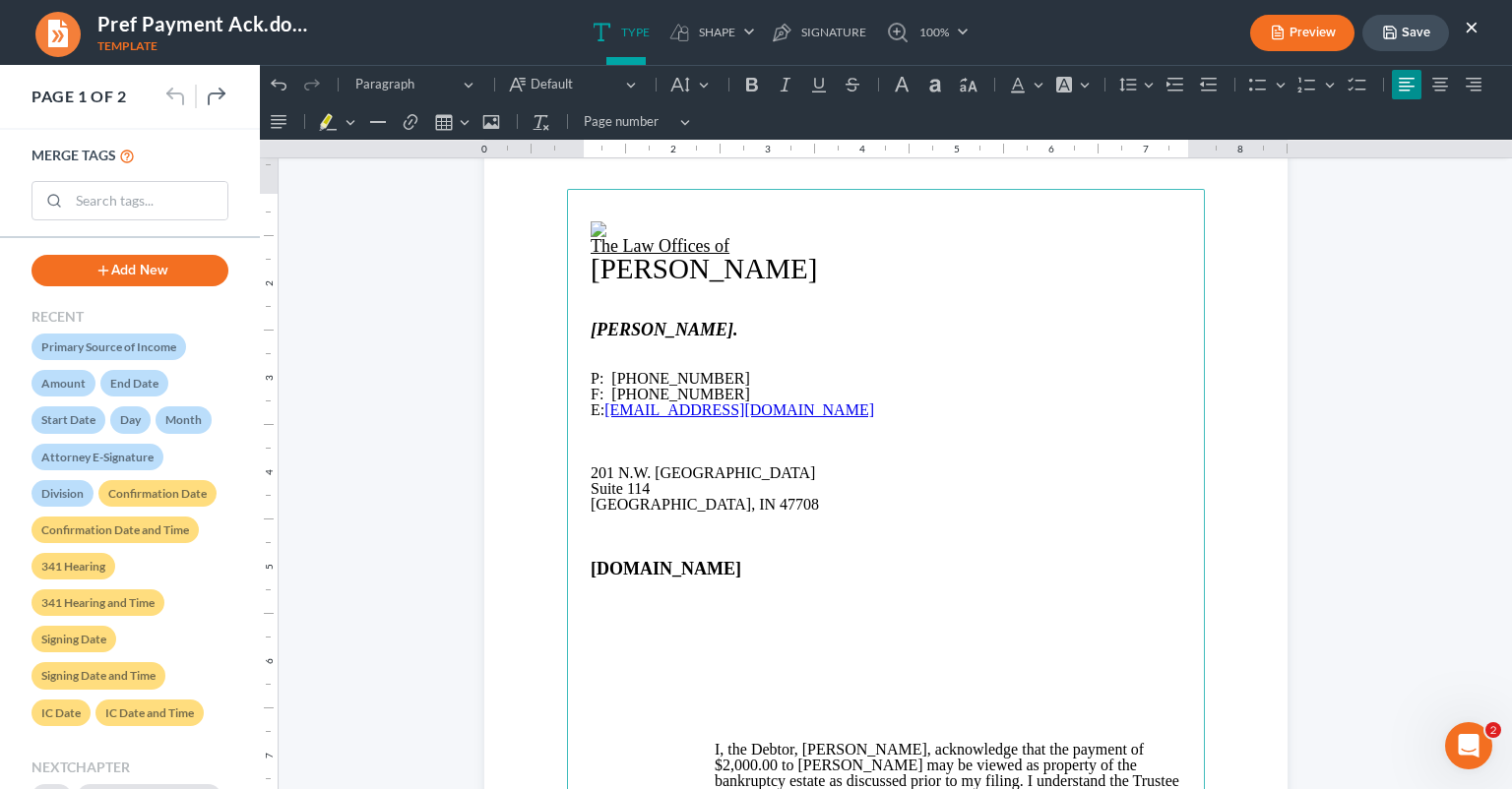 scroll, scrollTop: 65, scrollLeft: 0, axis: vertical 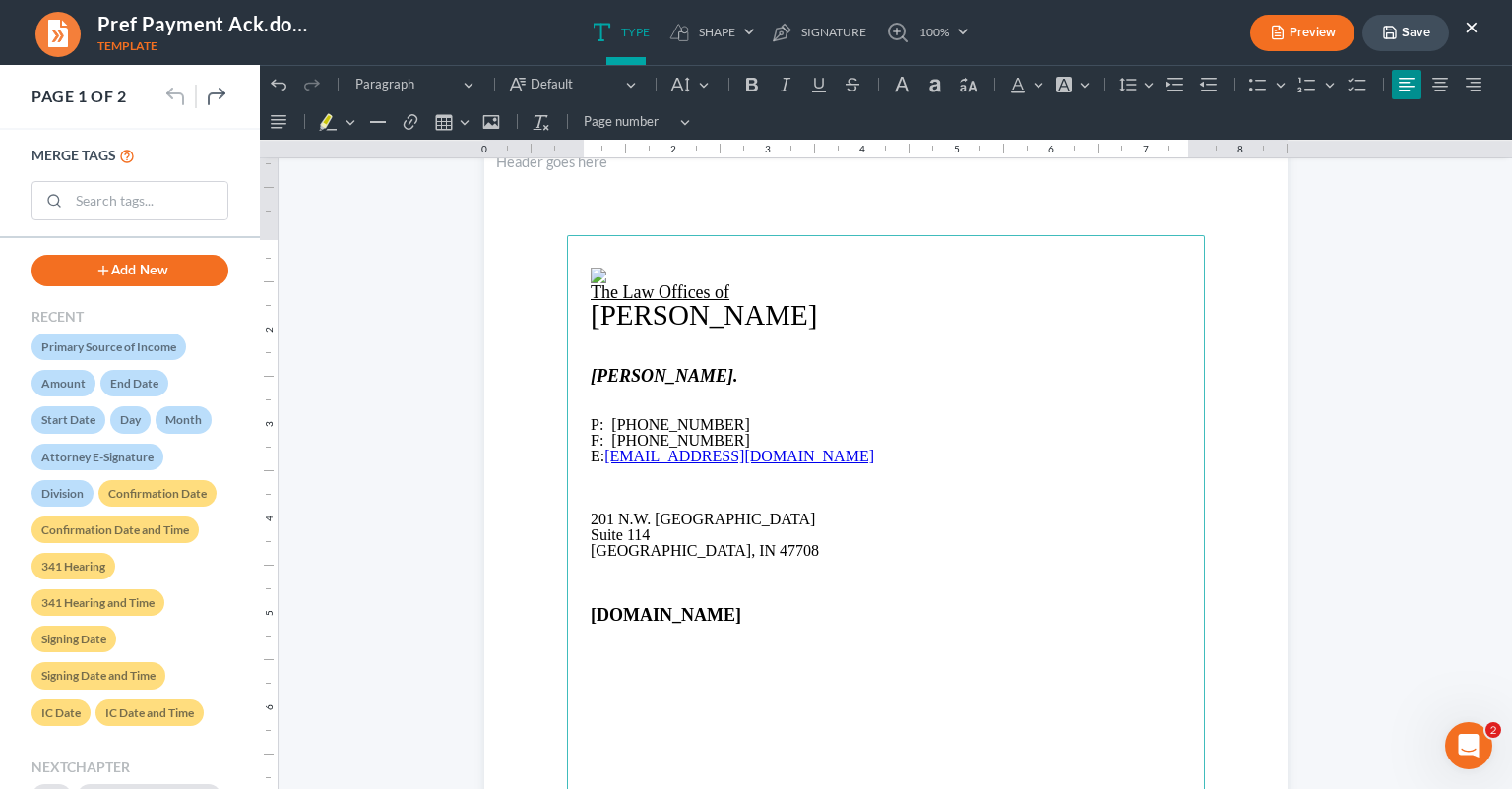 click at bounding box center [892, 275] 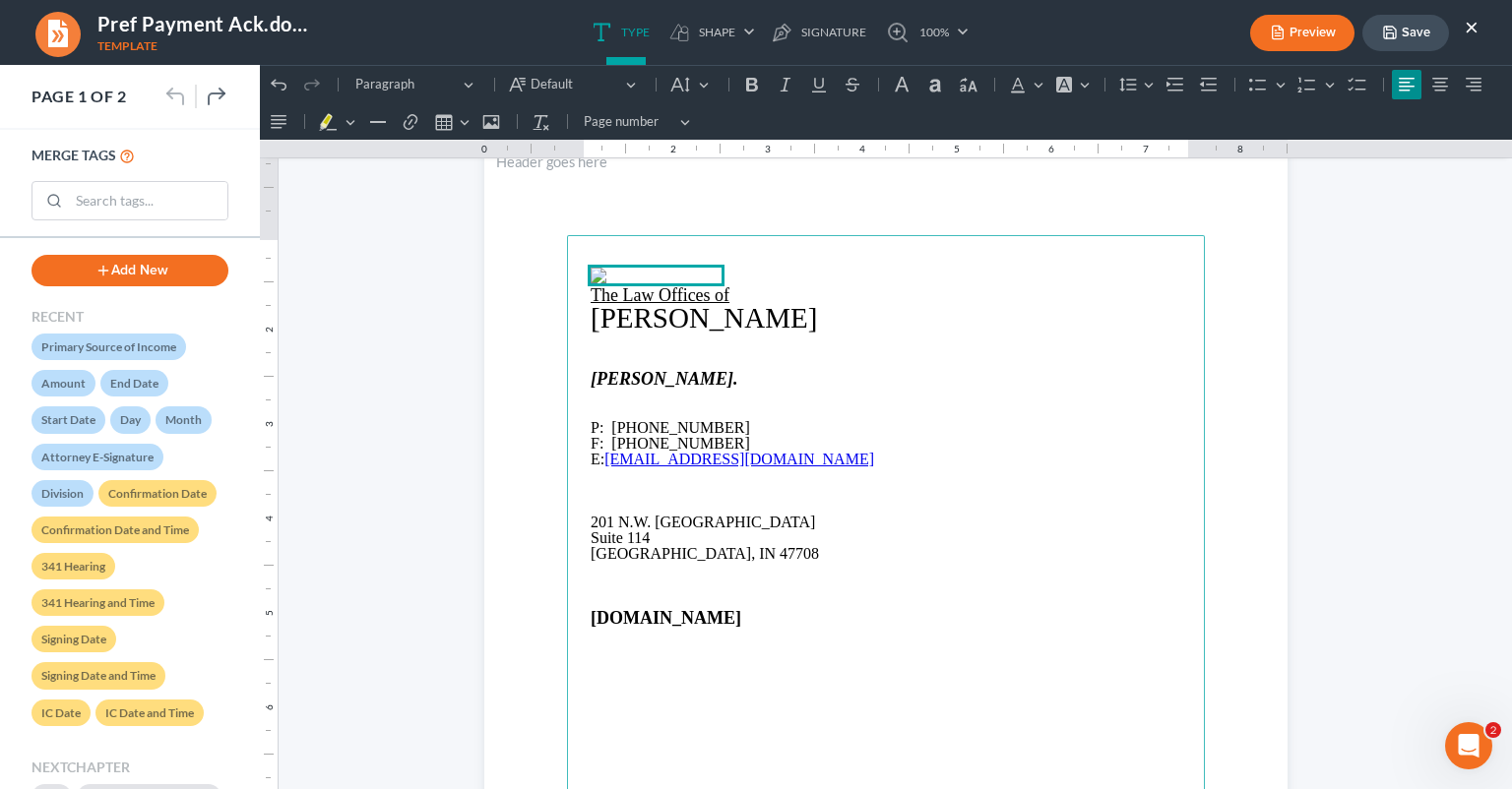 drag, startPoint x: 708, startPoint y: 657, endPoint x: 576, endPoint y: 271, distance: 407.9461 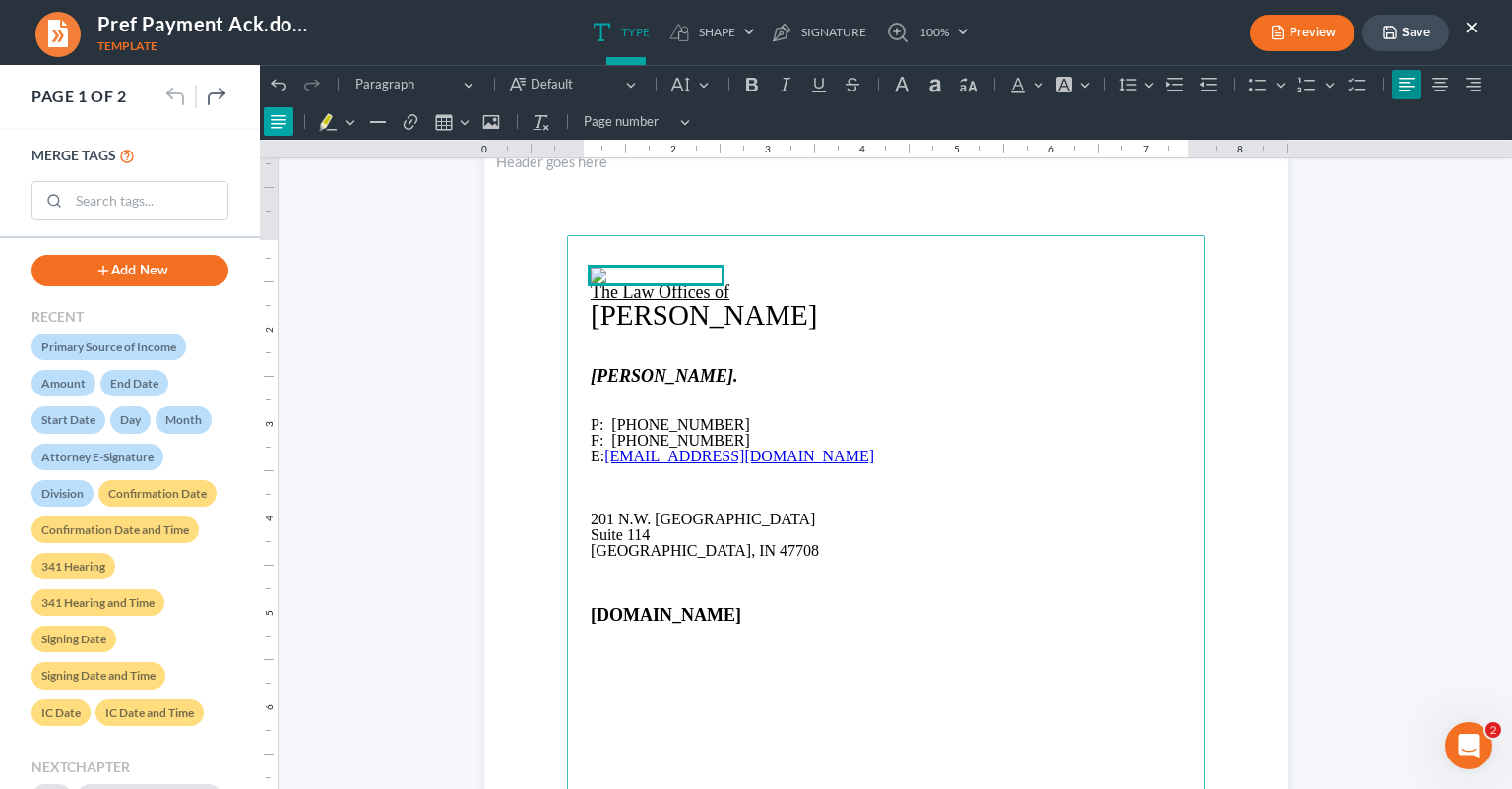 click 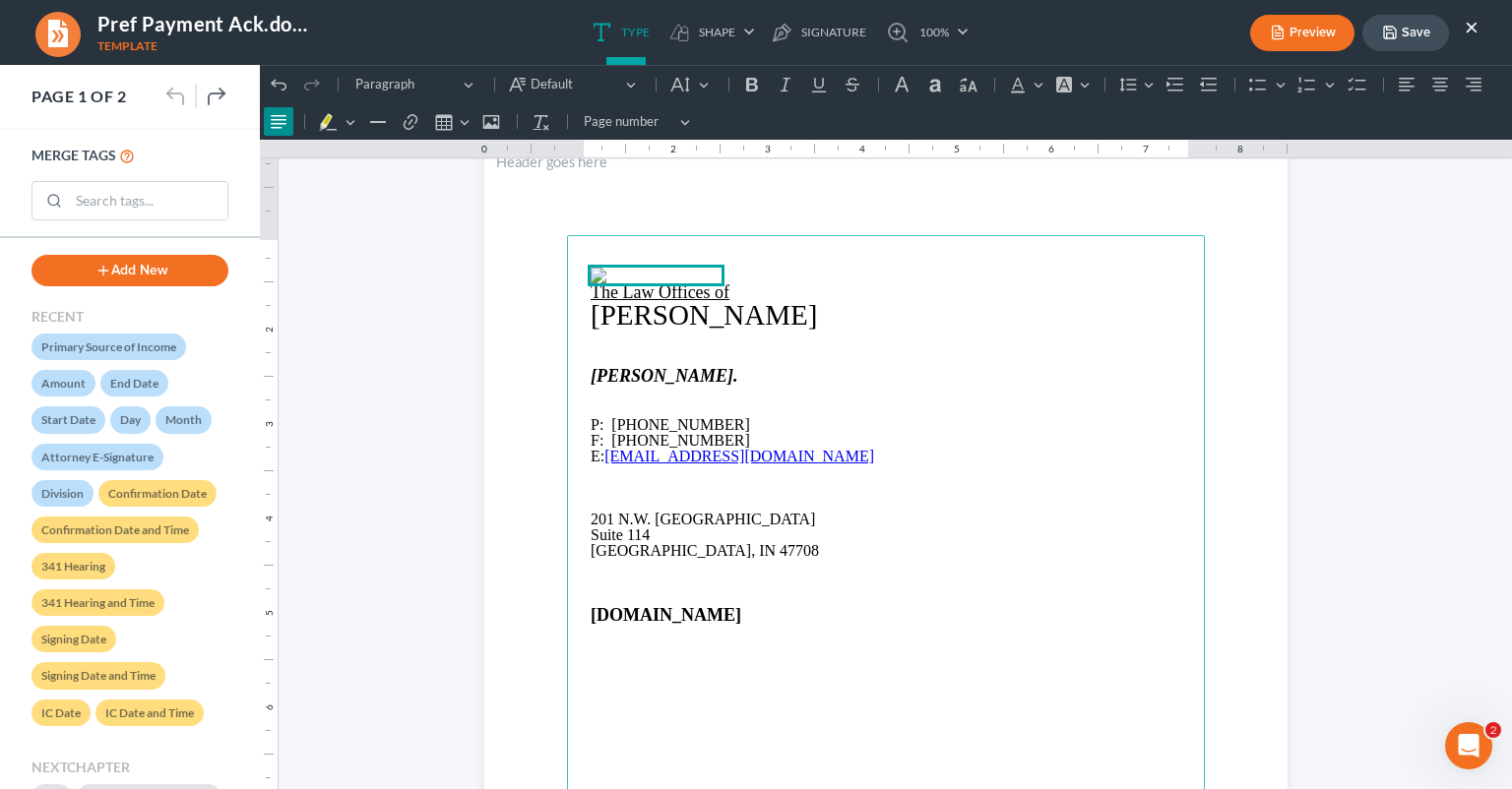 click at bounding box center (892, 275) 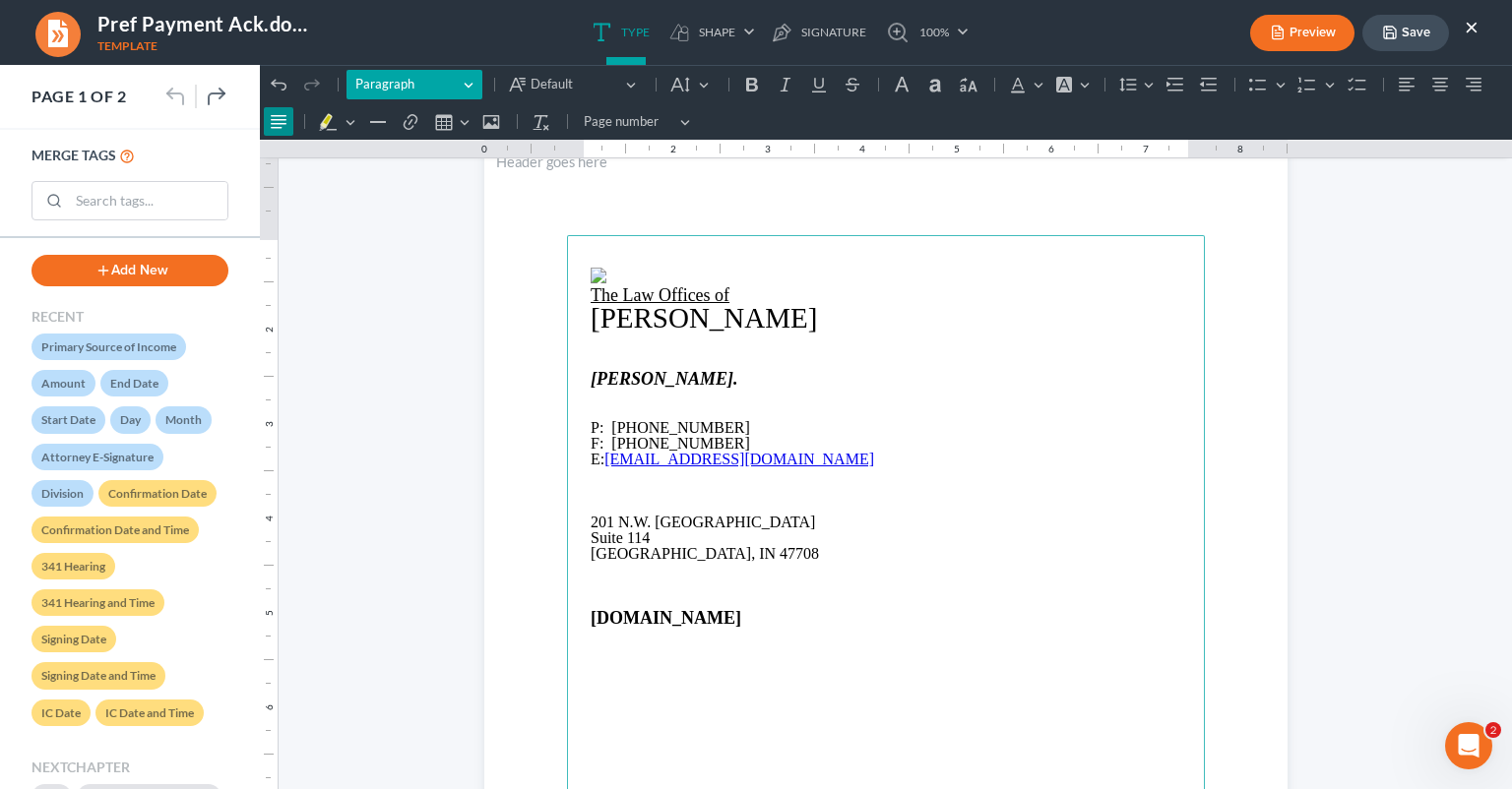 click on "Paragraph" at bounding box center [407, 85] 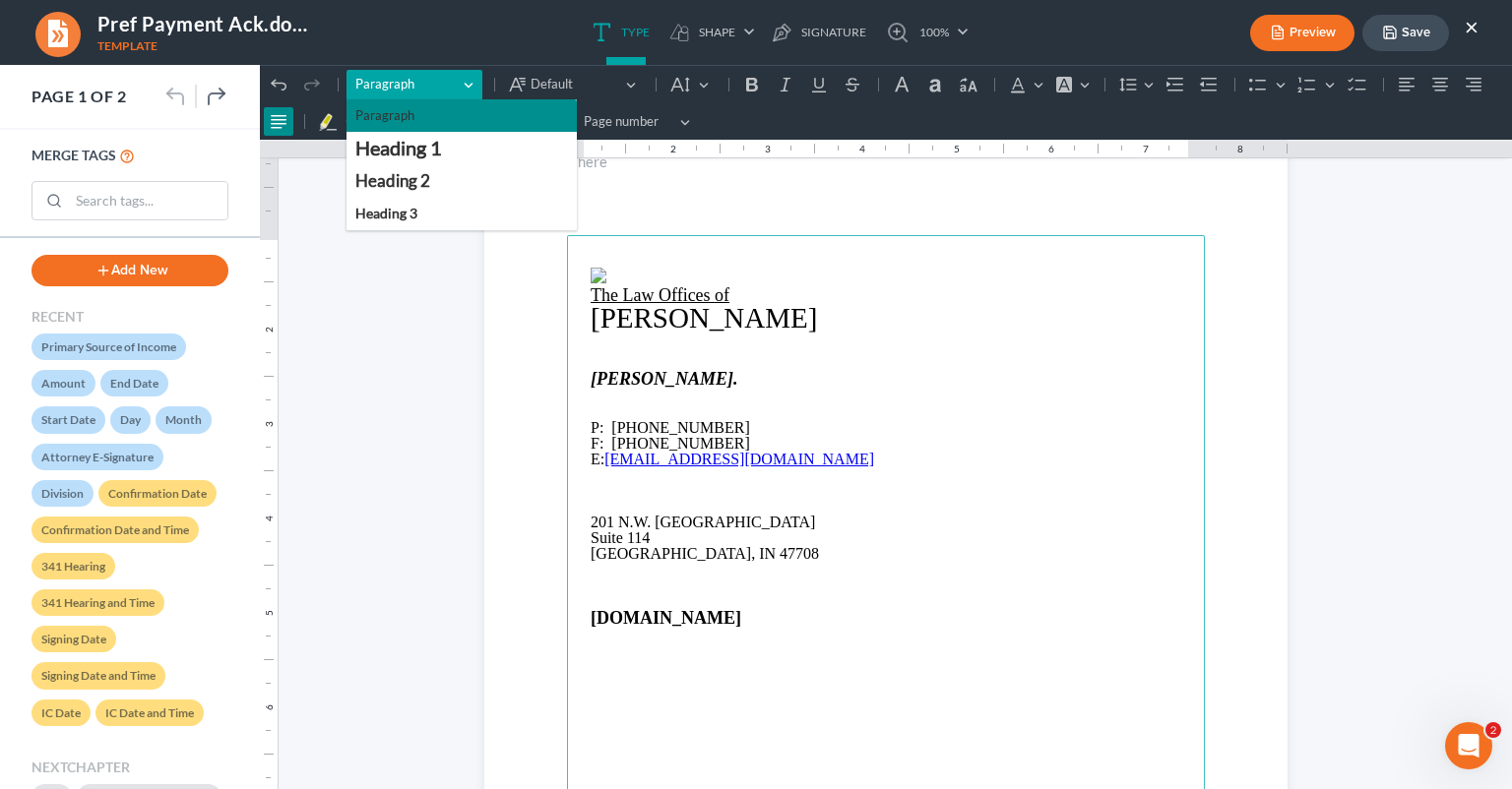 click on "Paragraph" at bounding box center [407, 85] 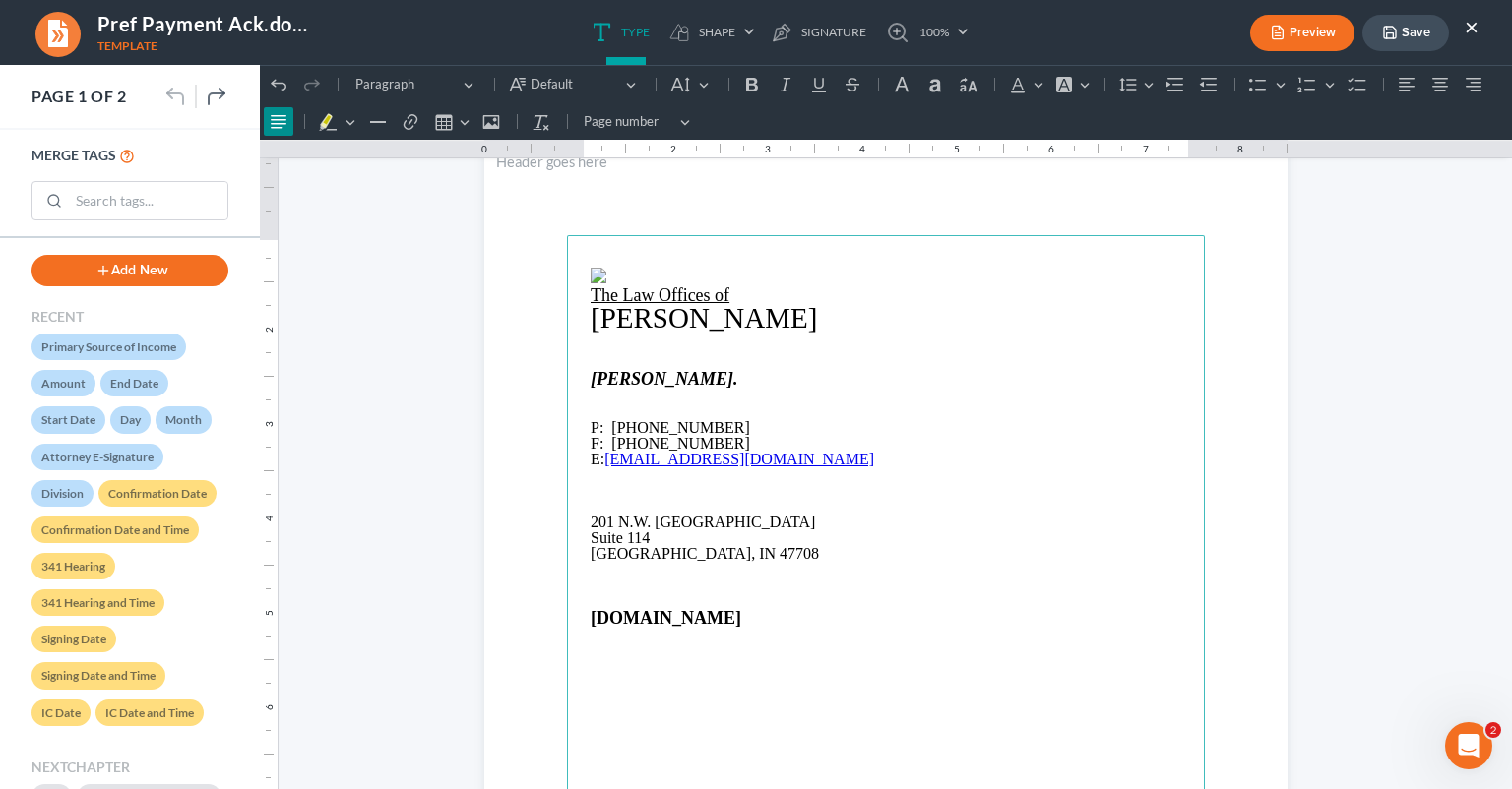 click at bounding box center [892, 341] 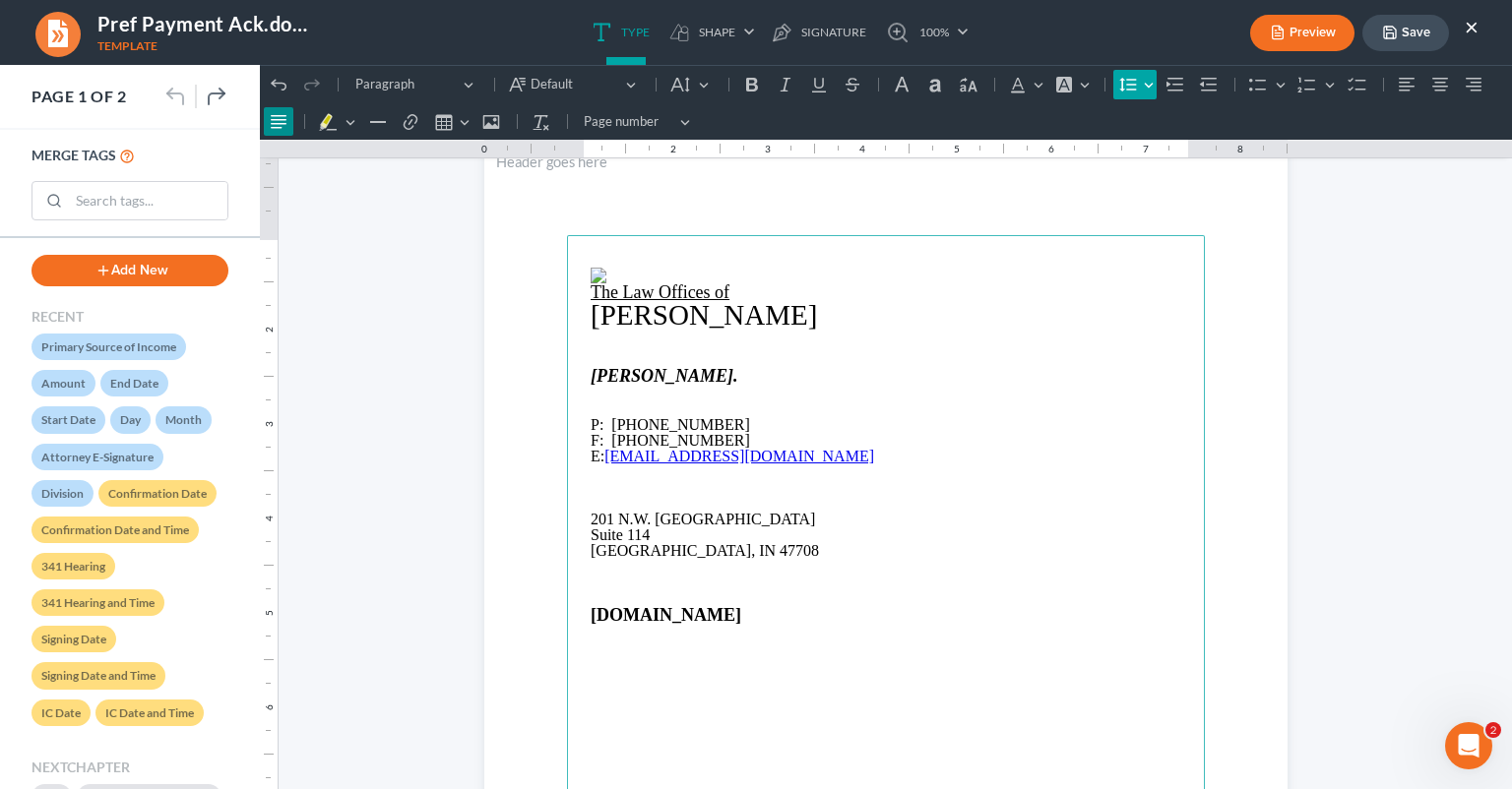 click on "Line Height Line Height" at bounding box center (1135, 85) 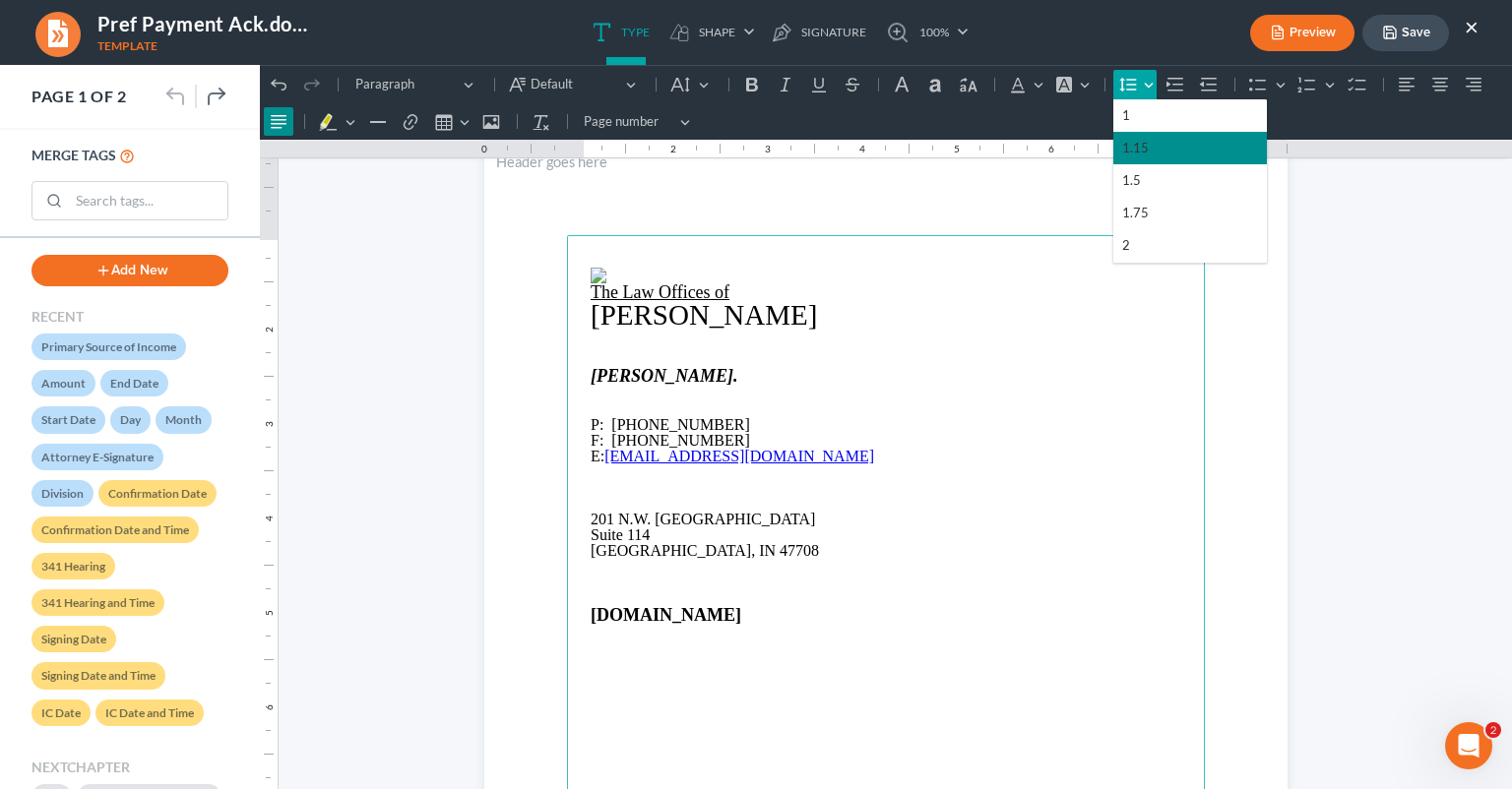 click on "Line Height Line Height" at bounding box center (1135, 85) 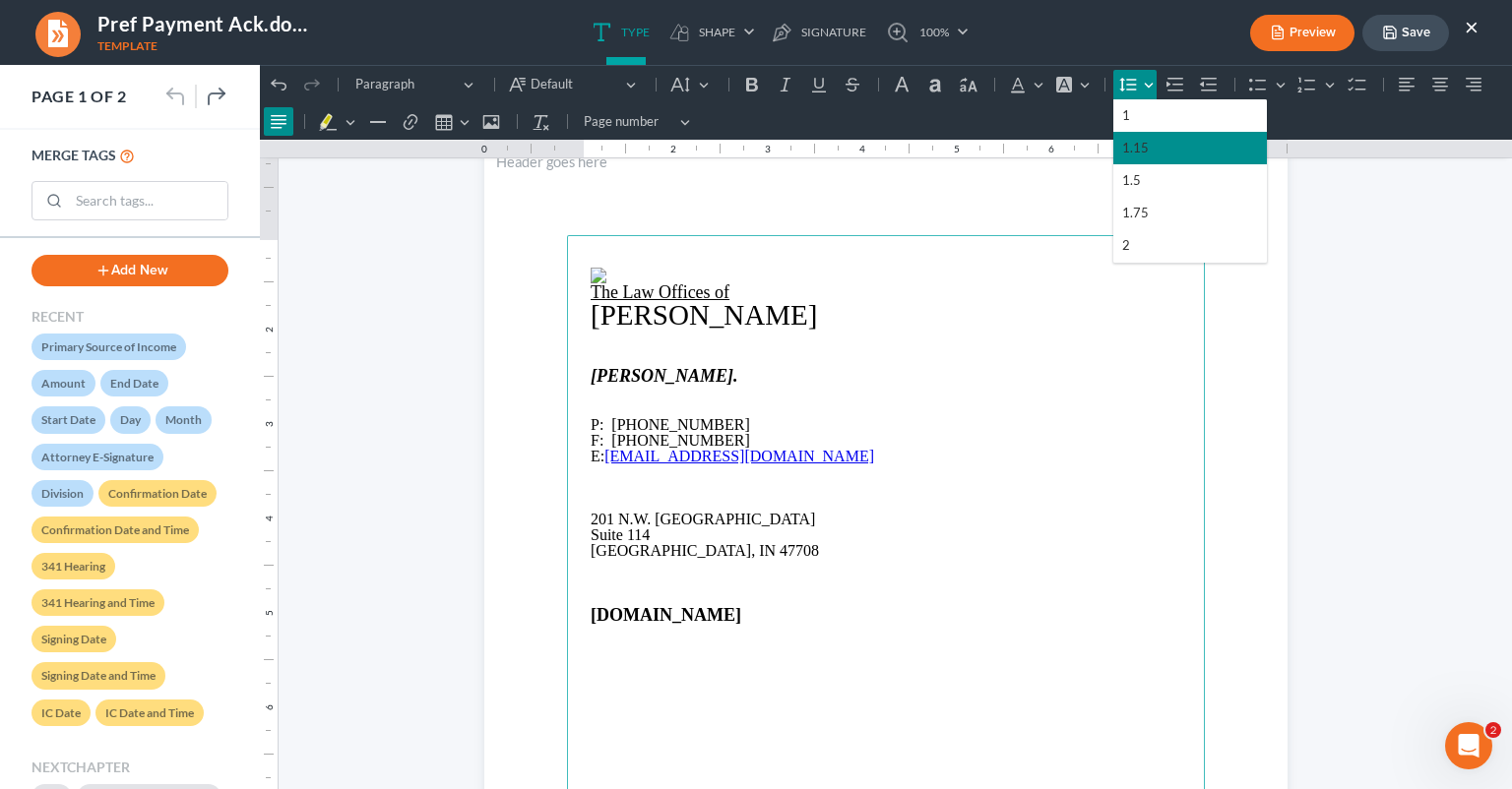 click at bounding box center (892, 488) 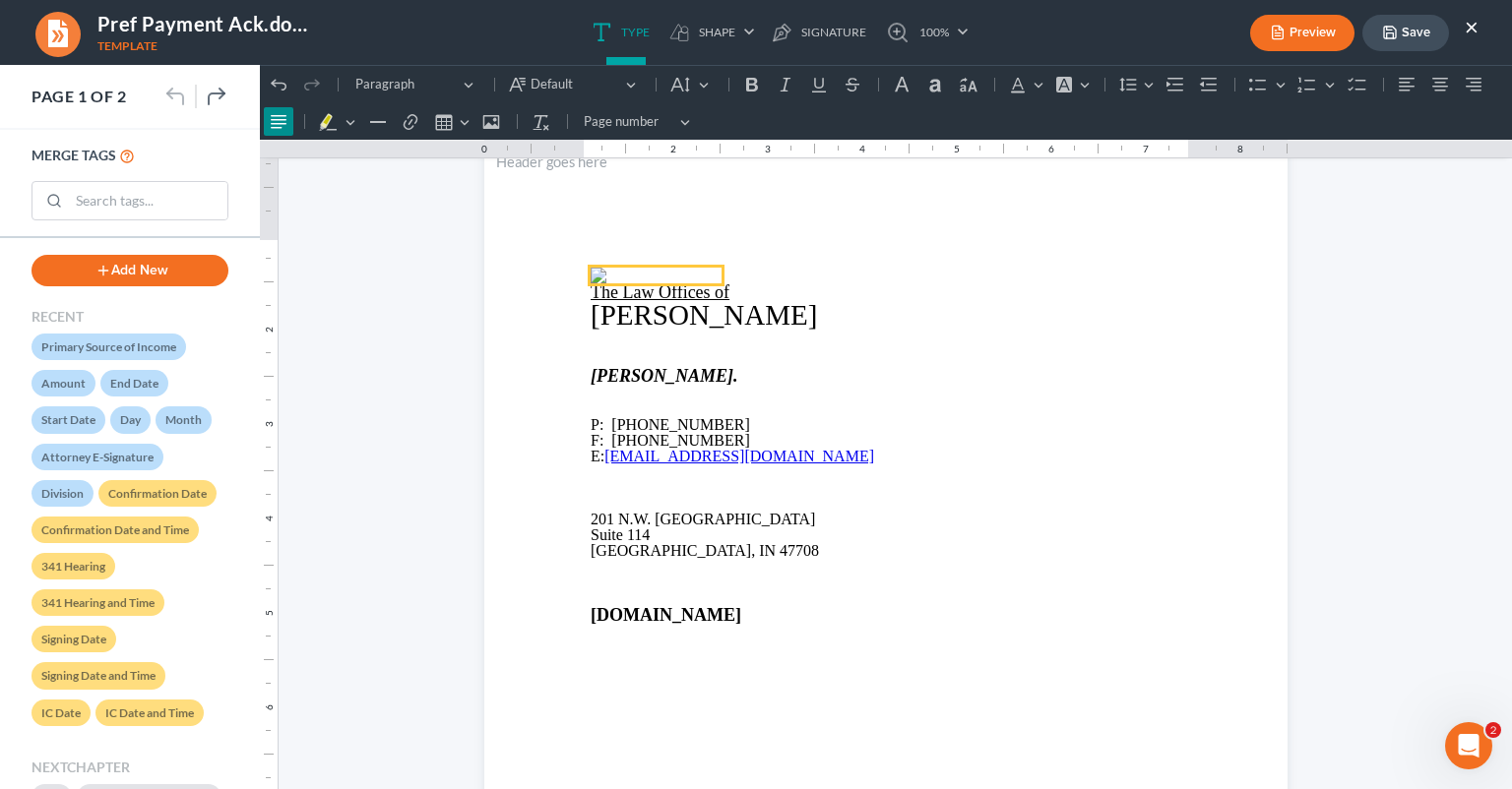 click at bounding box center [656, 275] 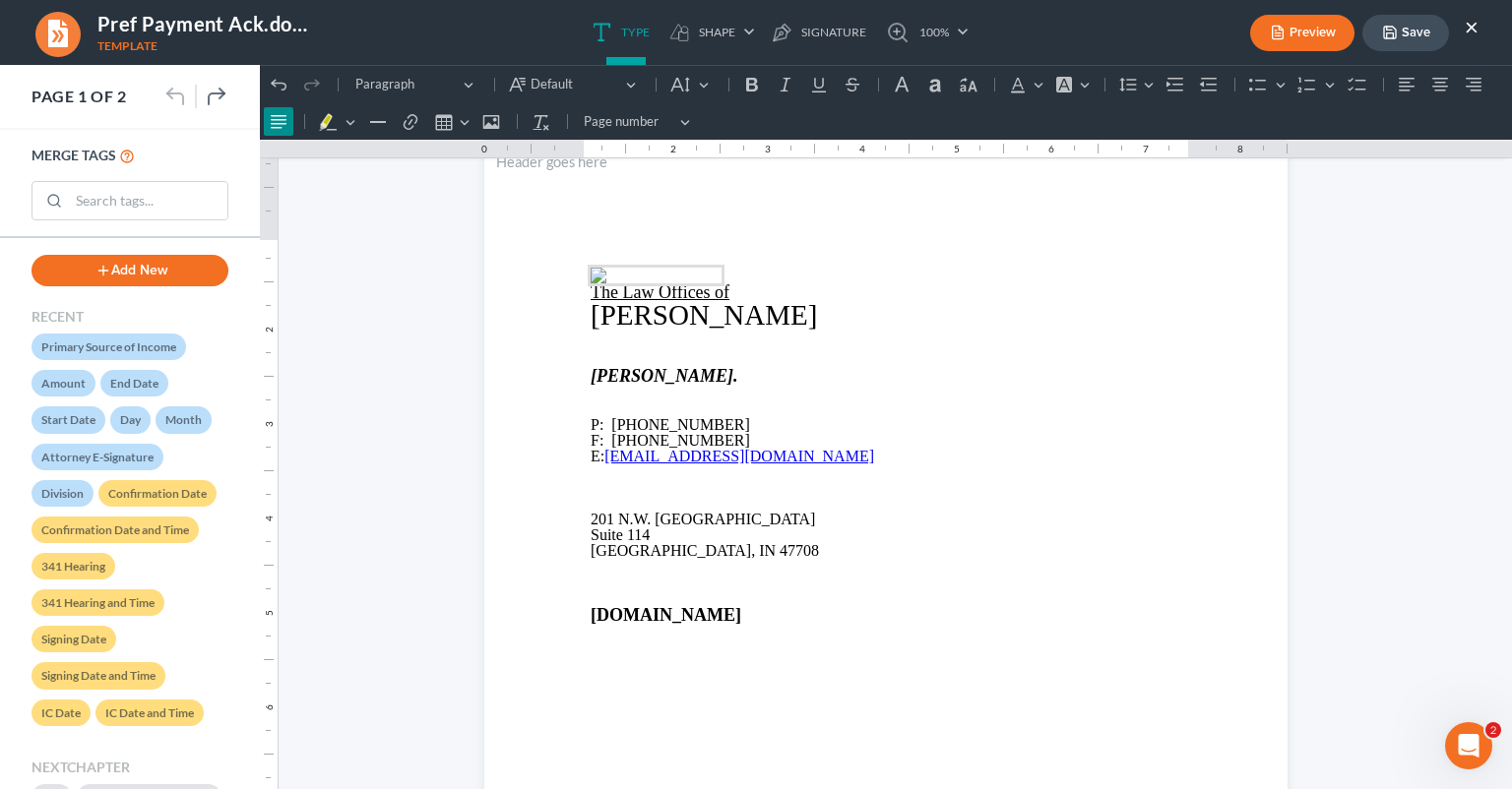 drag, startPoint x: 760, startPoint y: 675, endPoint x: 741, endPoint y: 672, distance: 19.235384 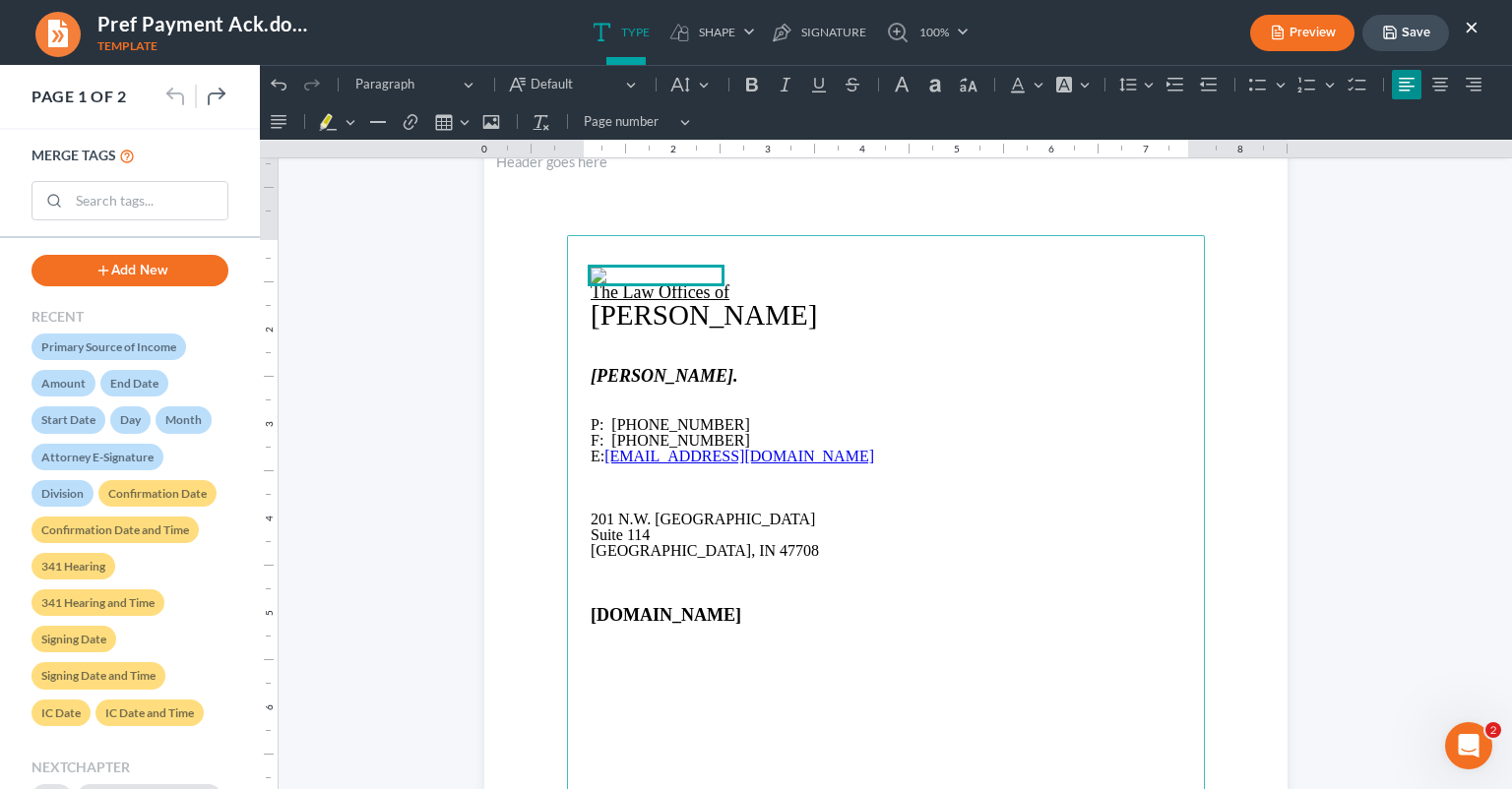 drag, startPoint x: 741, startPoint y: 672, endPoint x: 624, endPoint y: 253, distance: 435.02873 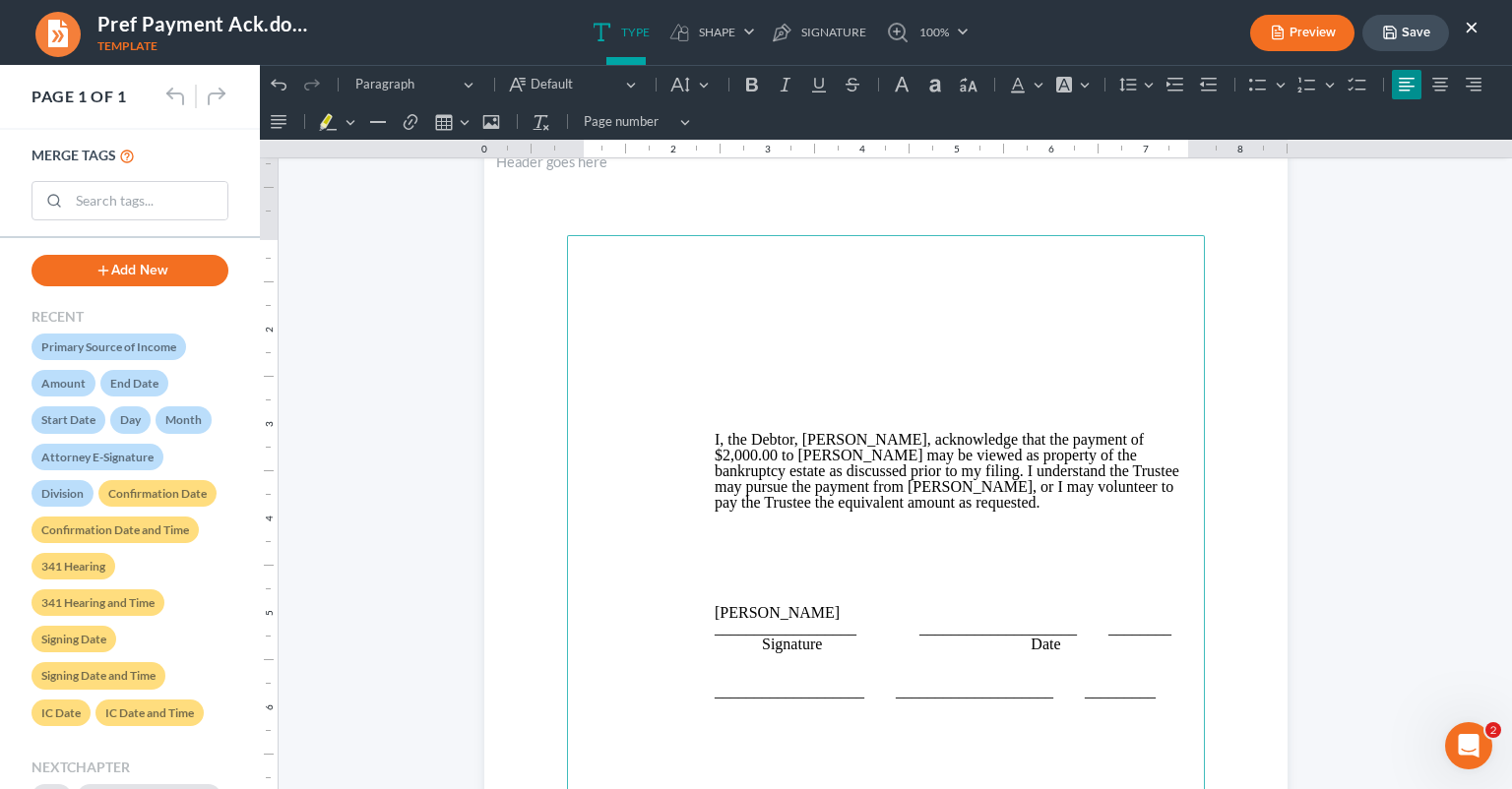 click at bounding box center (886, 188) 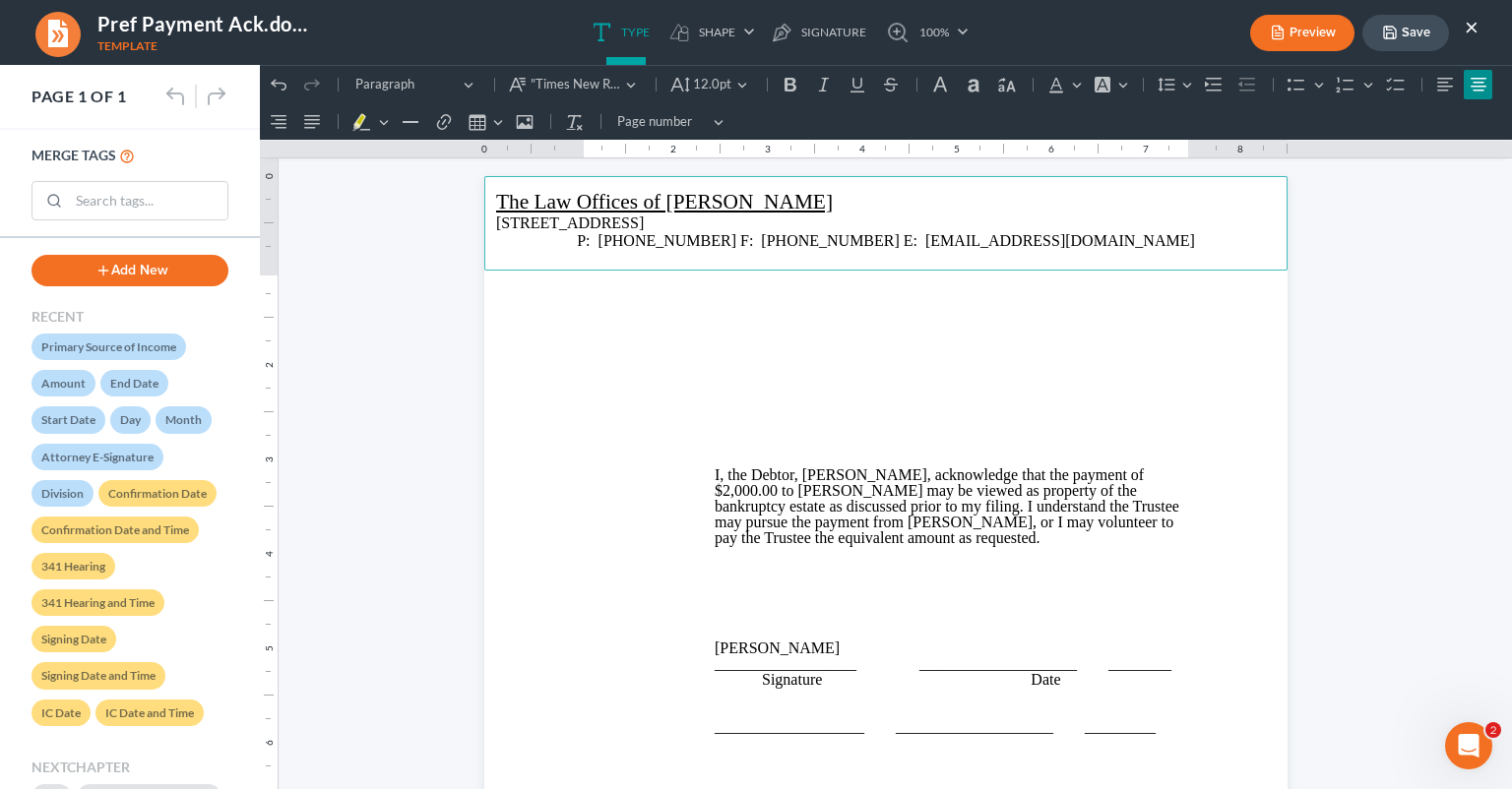 scroll, scrollTop: 0, scrollLeft: 0, axis: both 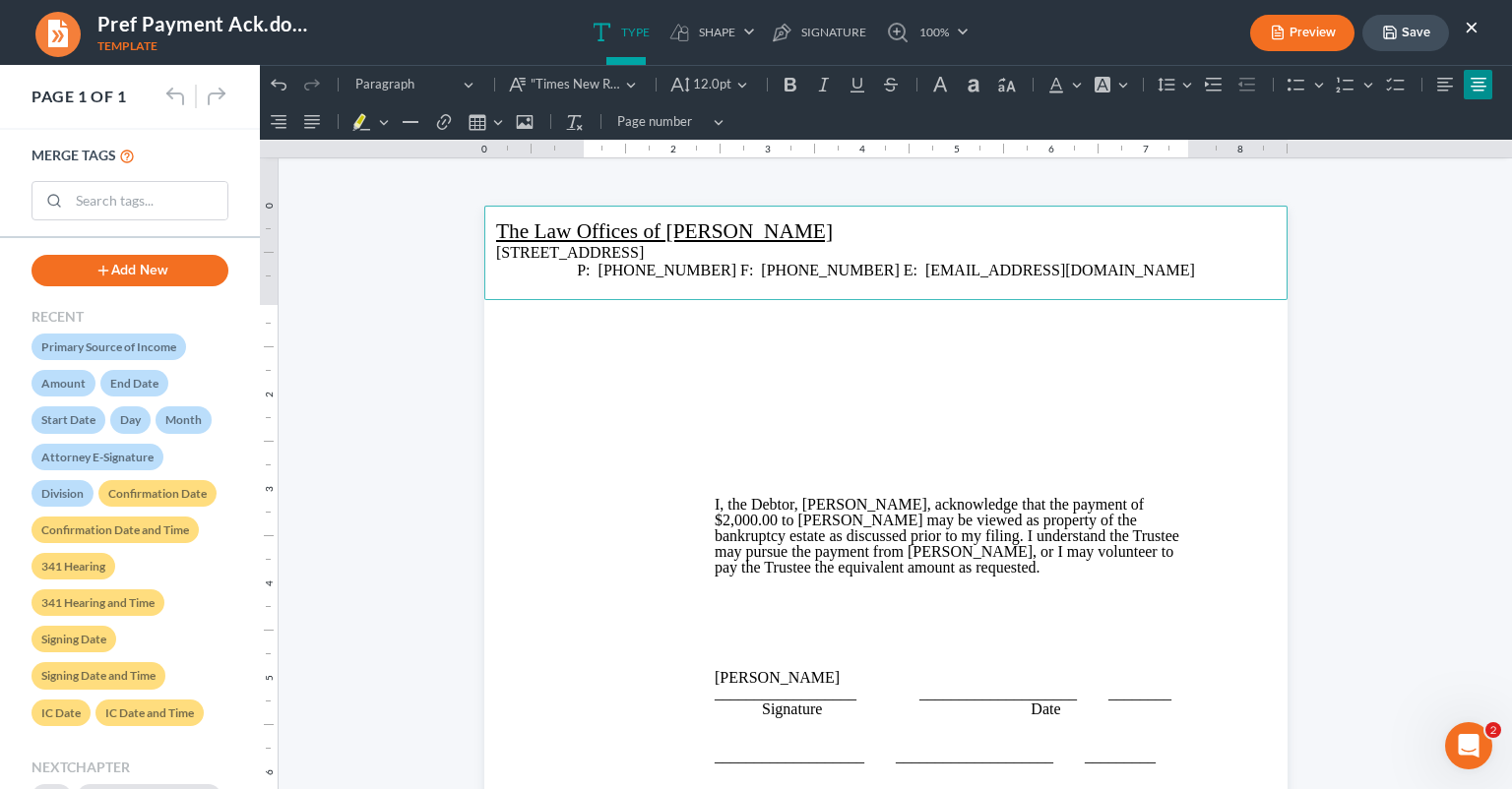 click on "P:  [PHONE_NUMBER] F:  [PHONE_NUMBER] E:  [EMAIL_ADDRESS][DOMAIN_NAME]" at bounding box center [886, 270] 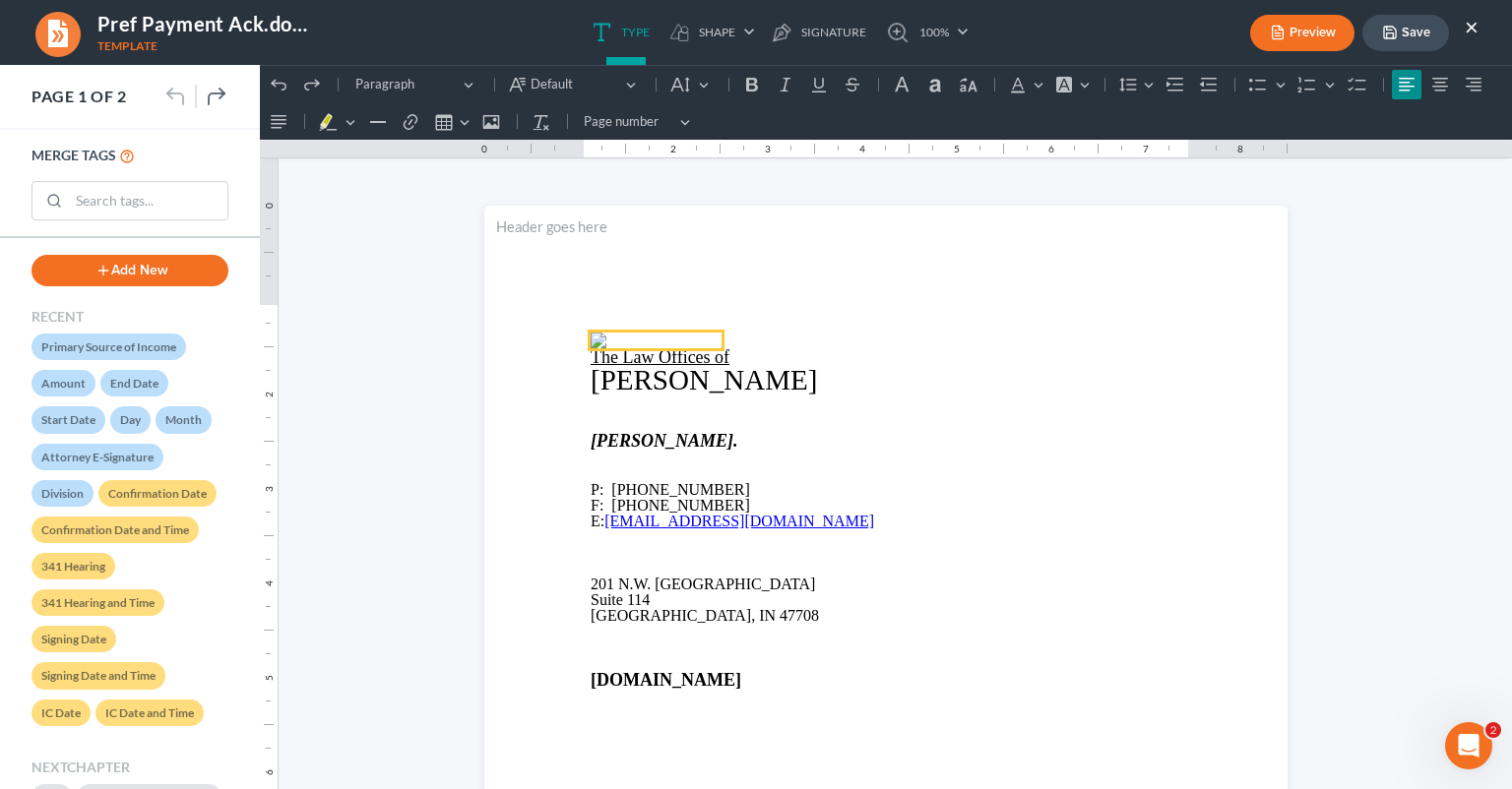 click at bounding box center [656, 340] 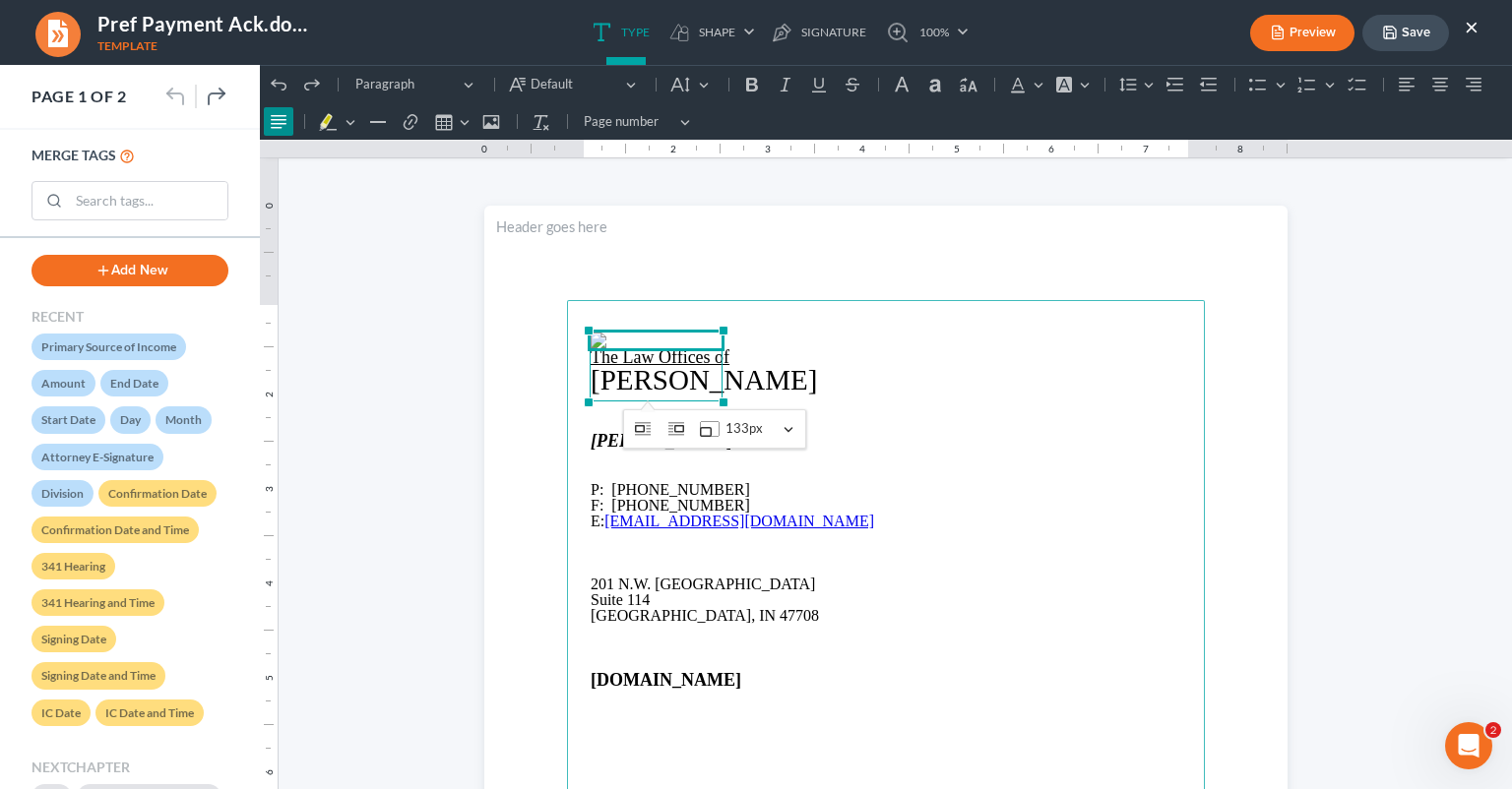 drag, startPoint x: 658, startPoint y: 354, endPoint x: 559, endPoint y: 231, distance: 157.89237 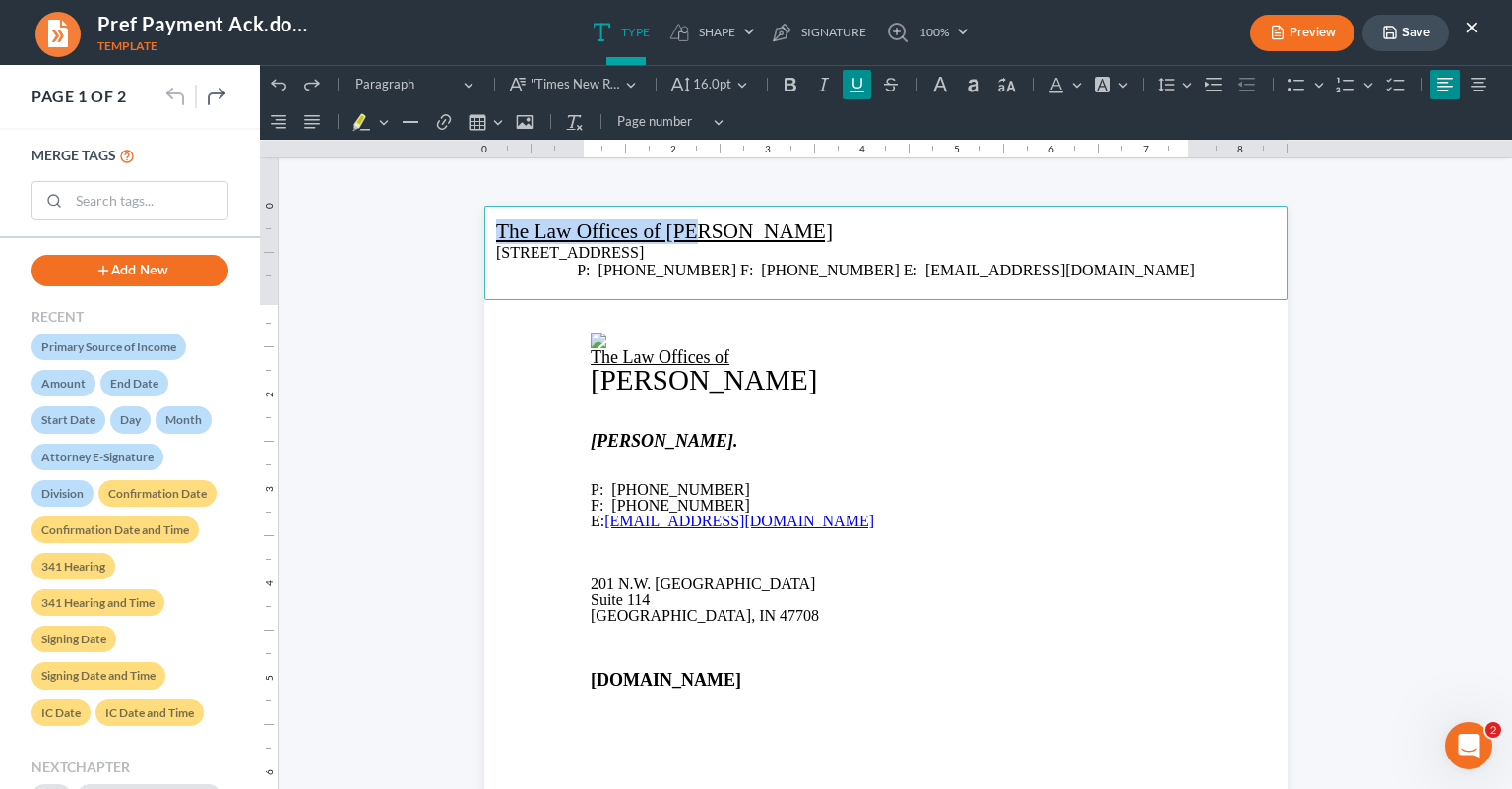 drag, startPoint x: 608, startPoint y: 231, endPoint x: 491, endPoint y: 235, distance: 117.06836 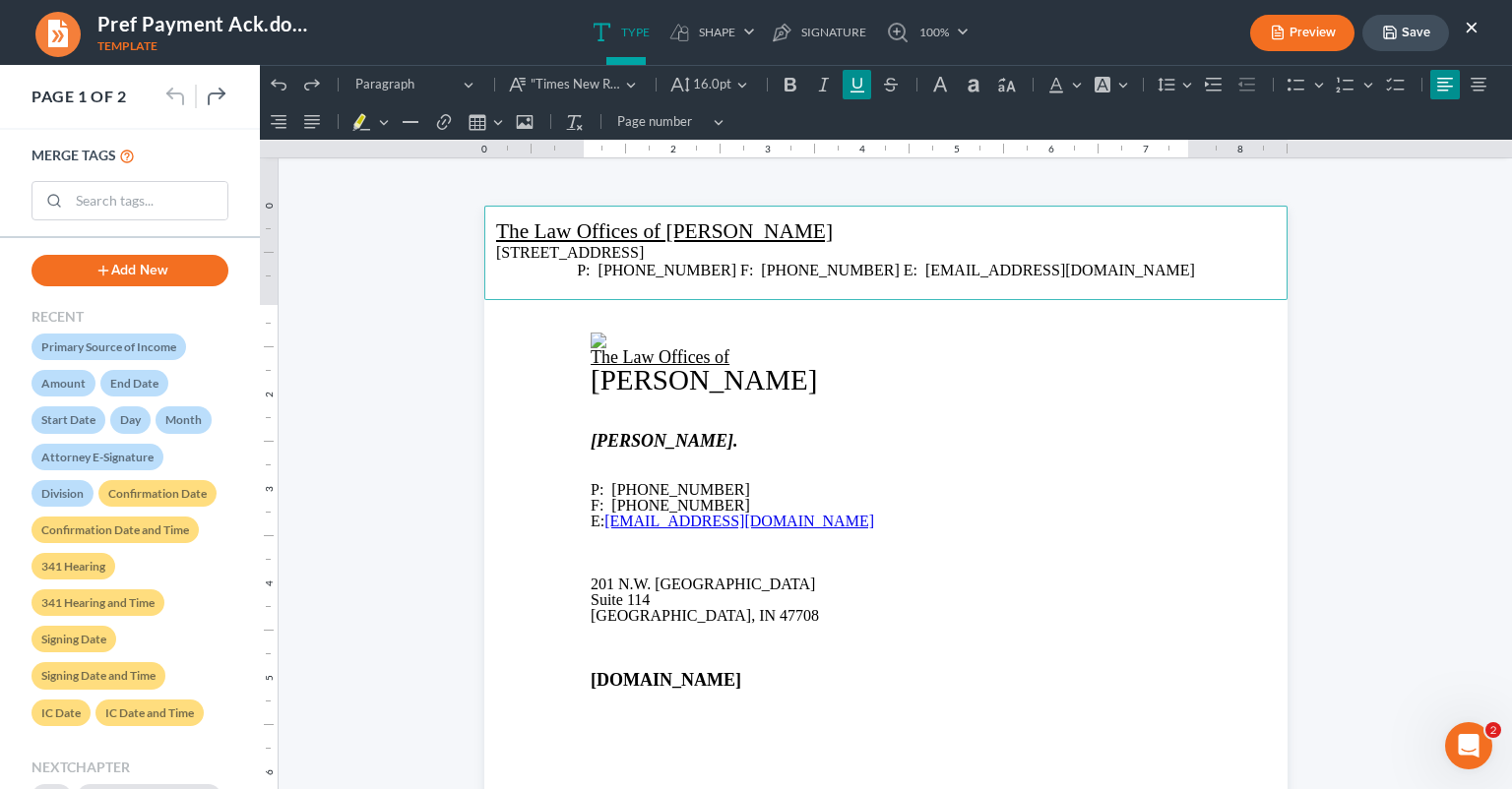 drag, startPoint x: 603, startPoint y: 250, endPoint x: 502, endPoint y: 241, distance: 101.400197 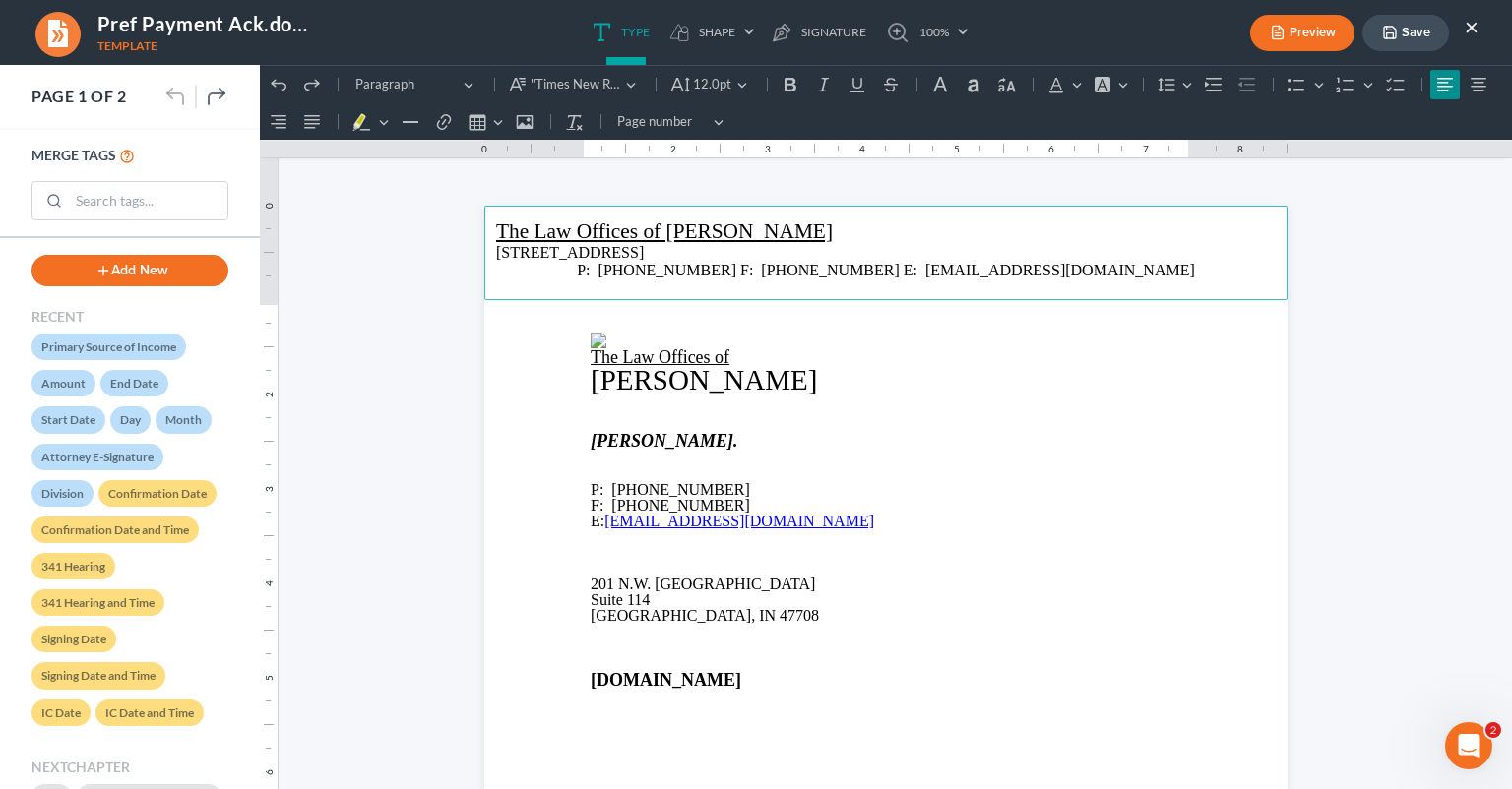 drag, startPoint x: 605, startPoint y: 252, endPoint x: 481, endPoint y: 246, distance: 124.14508 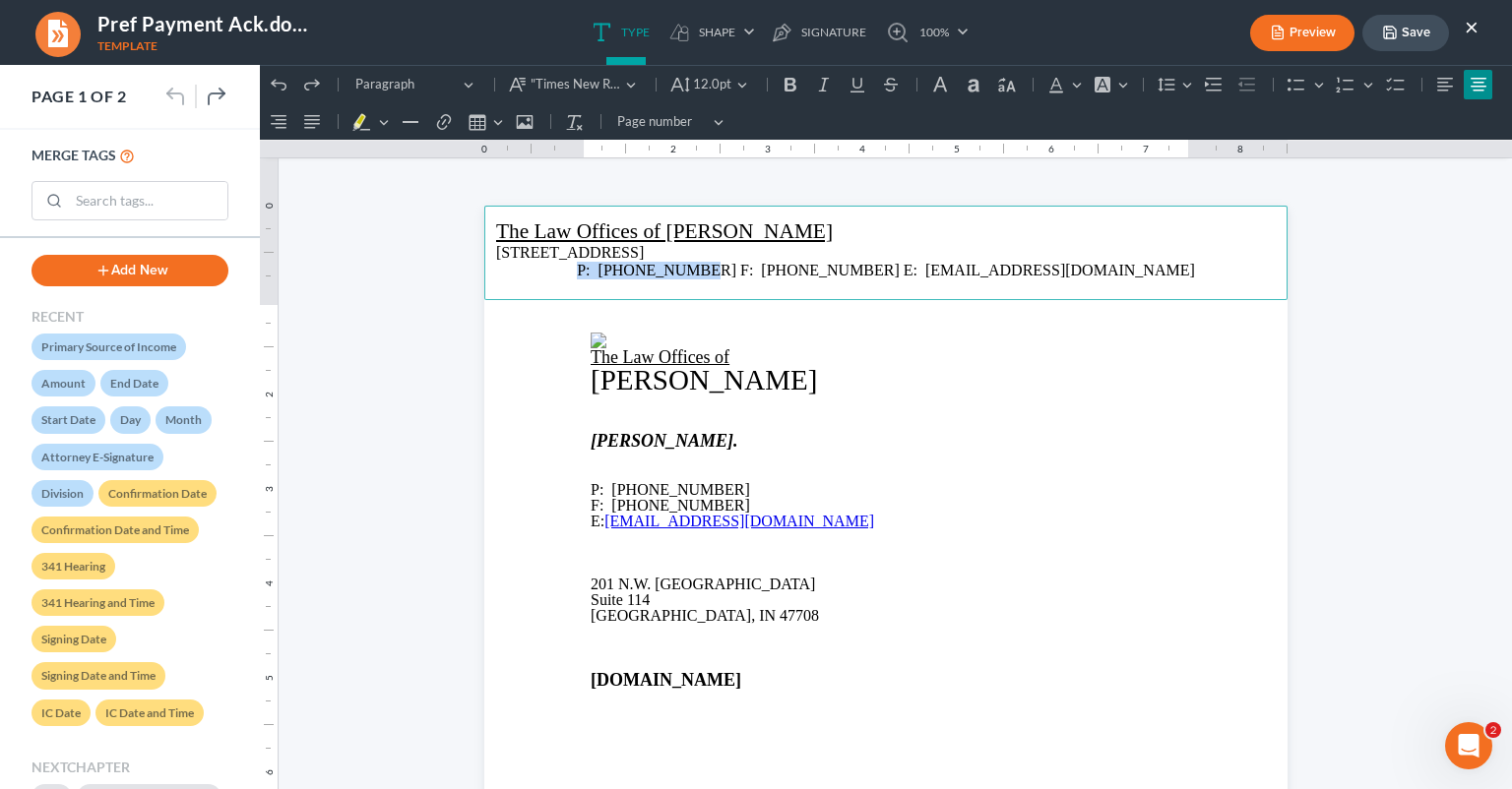 drag, startPoint x: 719, startPoint y: 269, endPoint x: 678, endPoint y: 267, distance: 41.04875 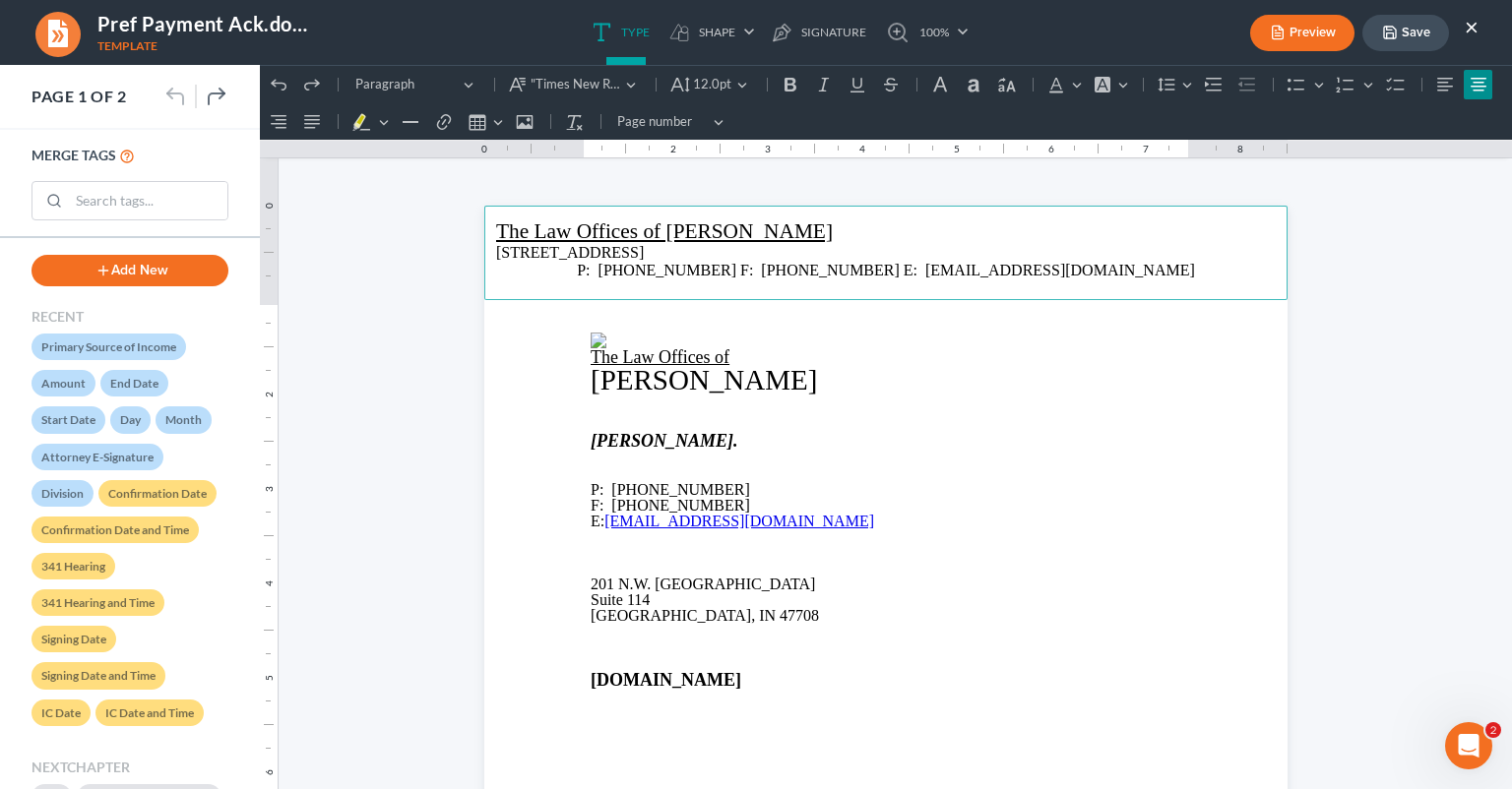 drag, startPoint x: 682, startPoint y: 270, endPoint x: 540, endPoint y: 268, distance: 142.01408 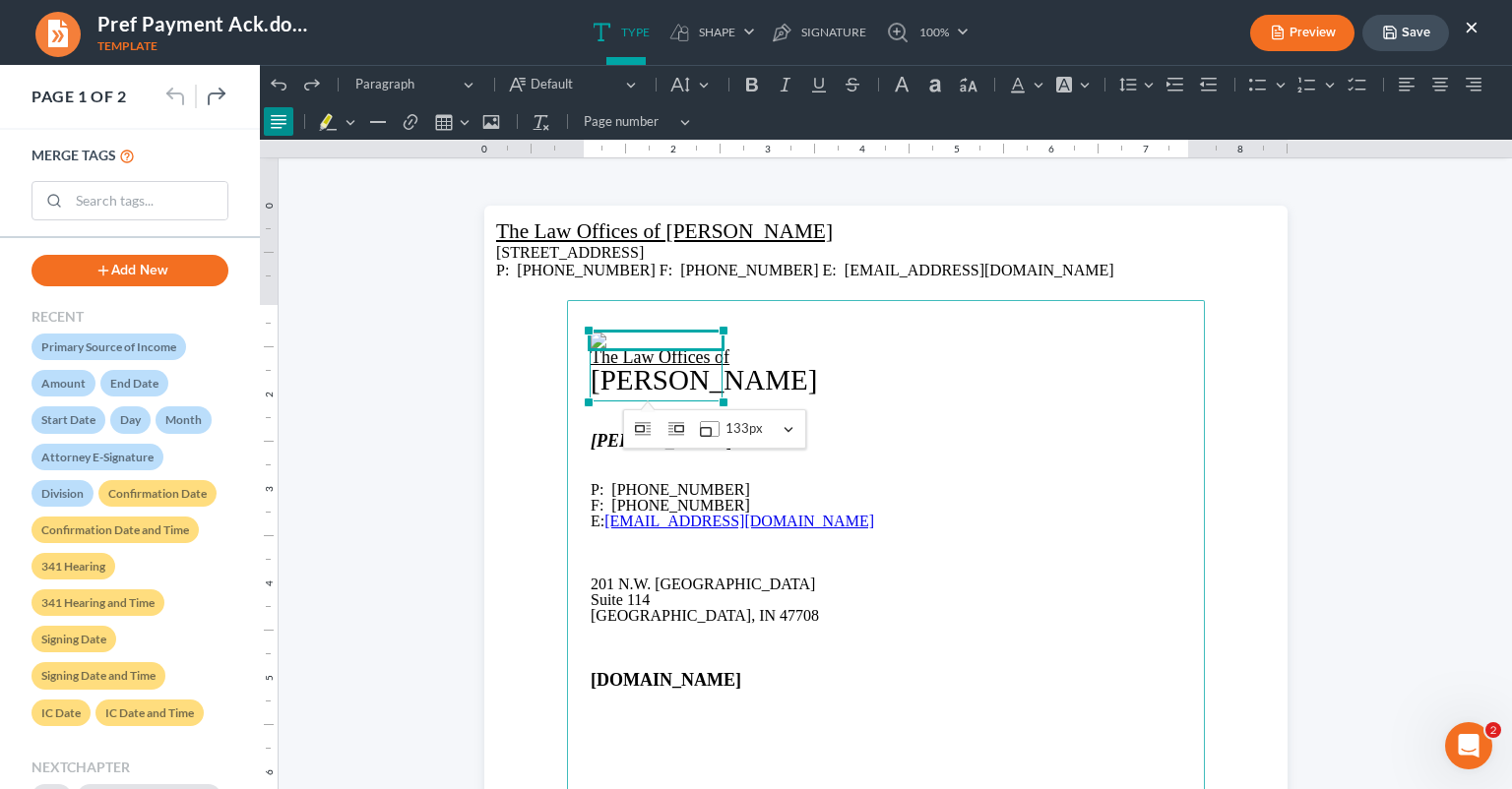 click at bounding box center [656, 340] 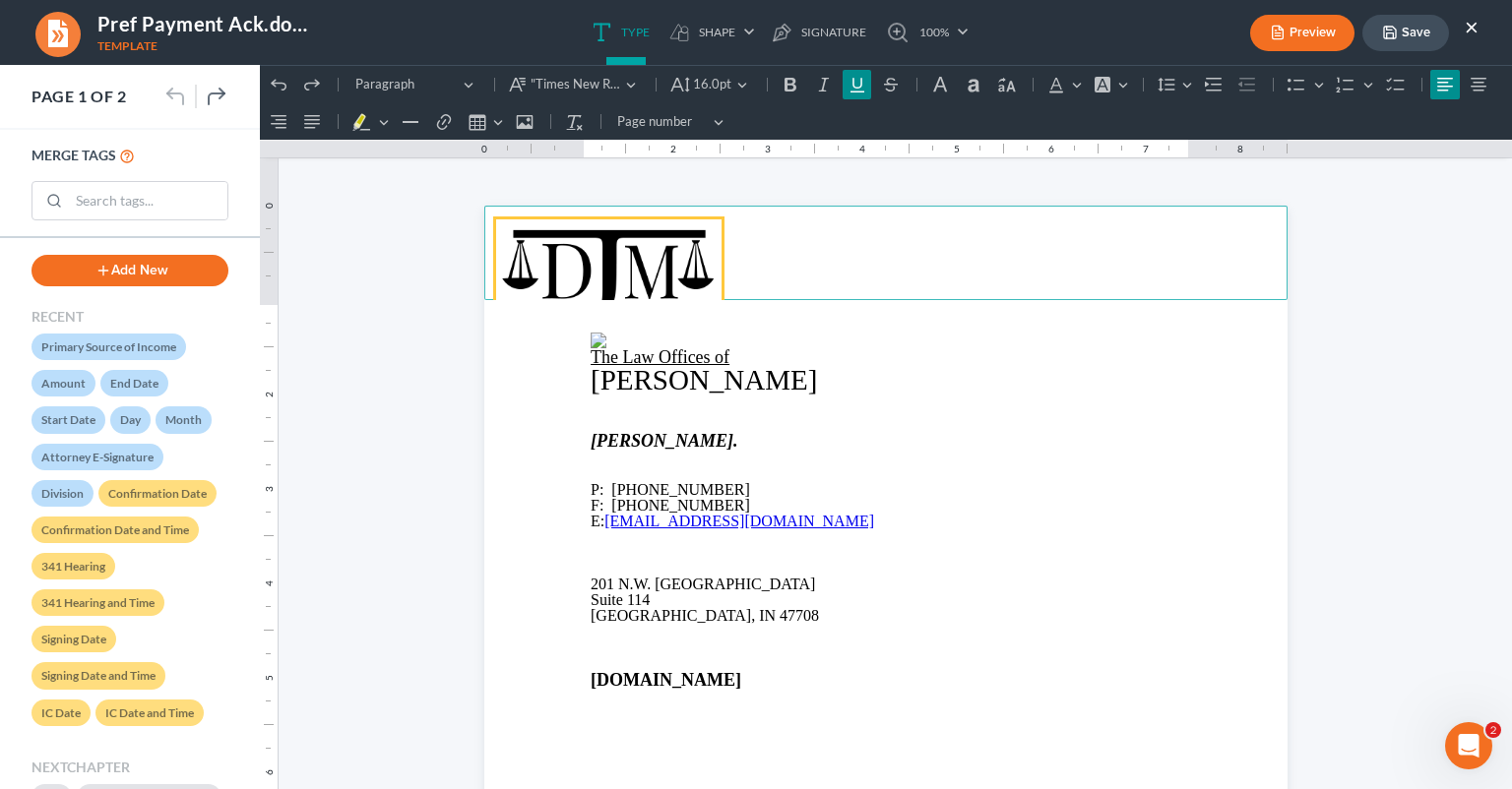 click at bounding box center [608, 277] 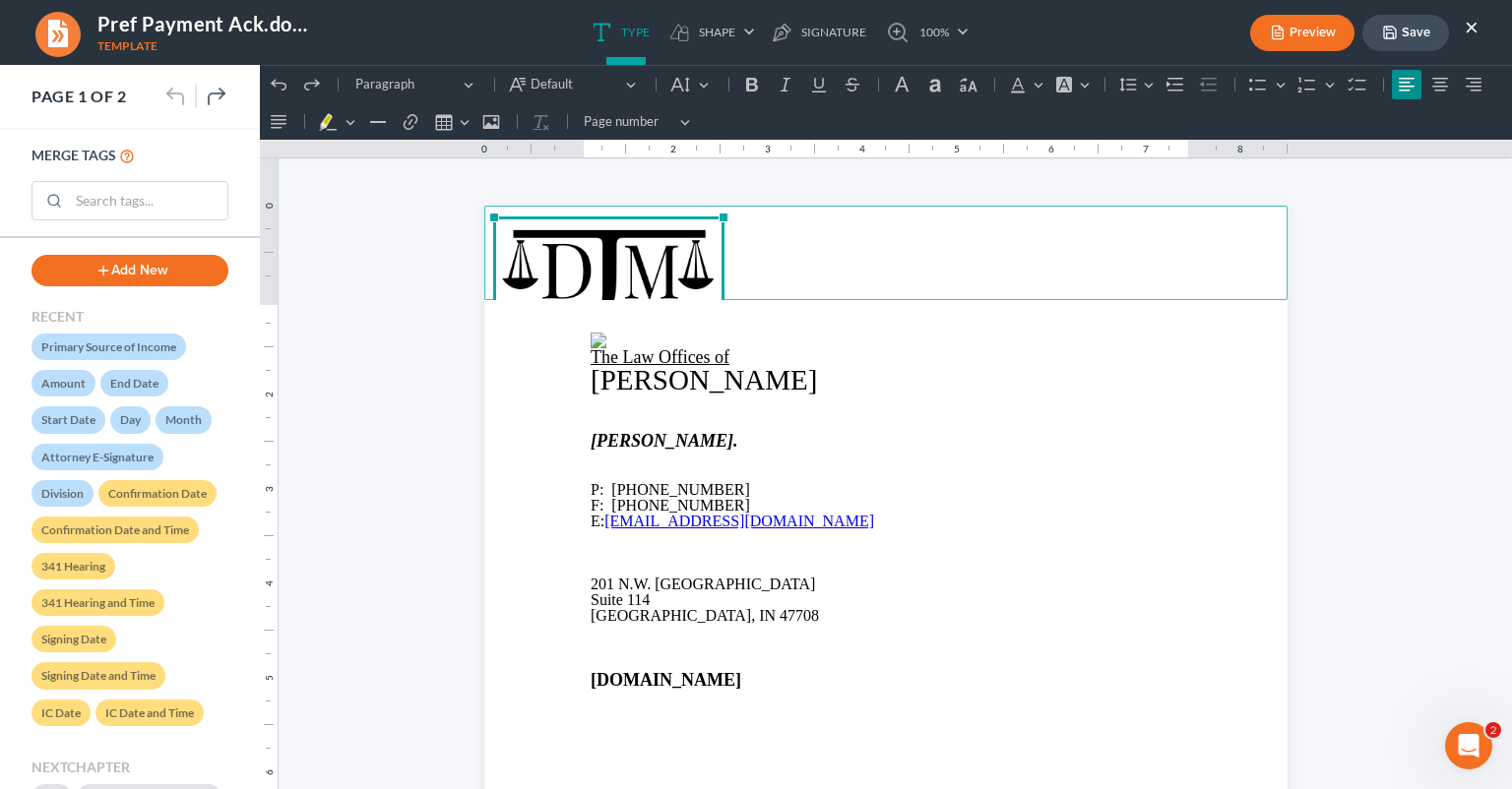 drag, startPoint x: 719, startPoint y: 217, endPoint x: 523, endPoint y: 226, distance: 196.20652 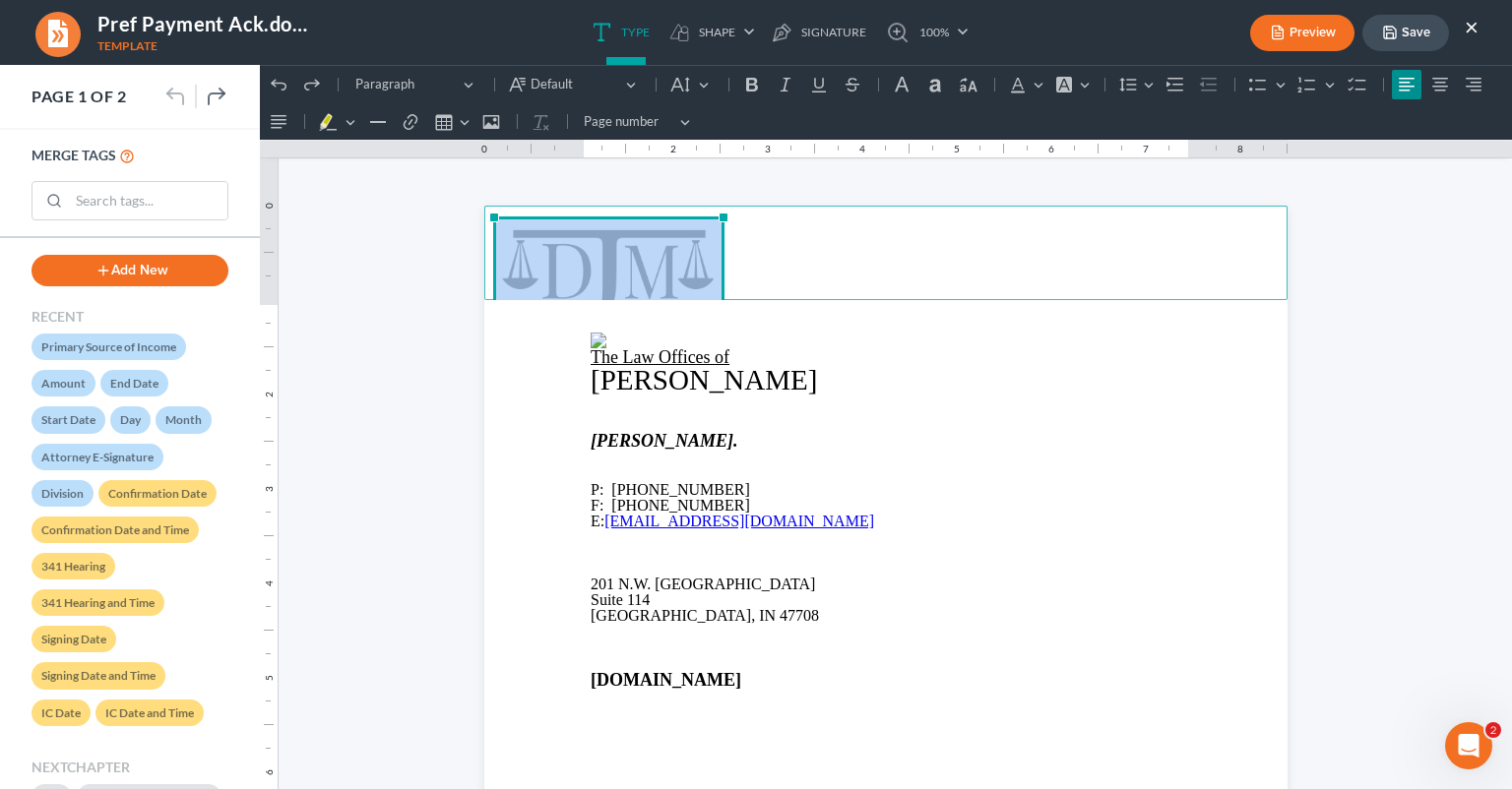 drag, startPoint x: 489, startPoint y: 215, endPoint x: 526, endPoint y: 259, distance: 57.48913 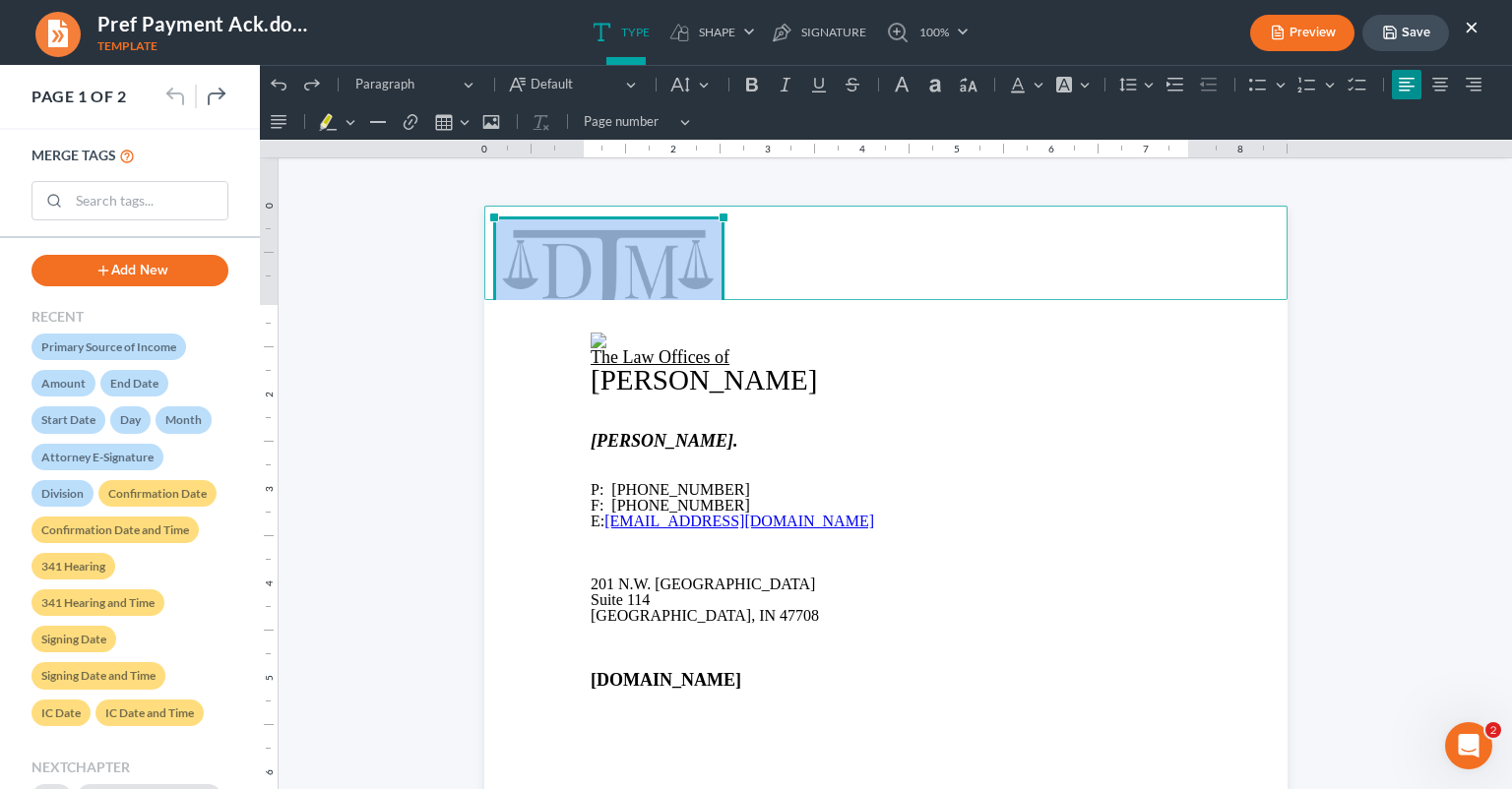 click on "null%" at bounding box center [608, 277] 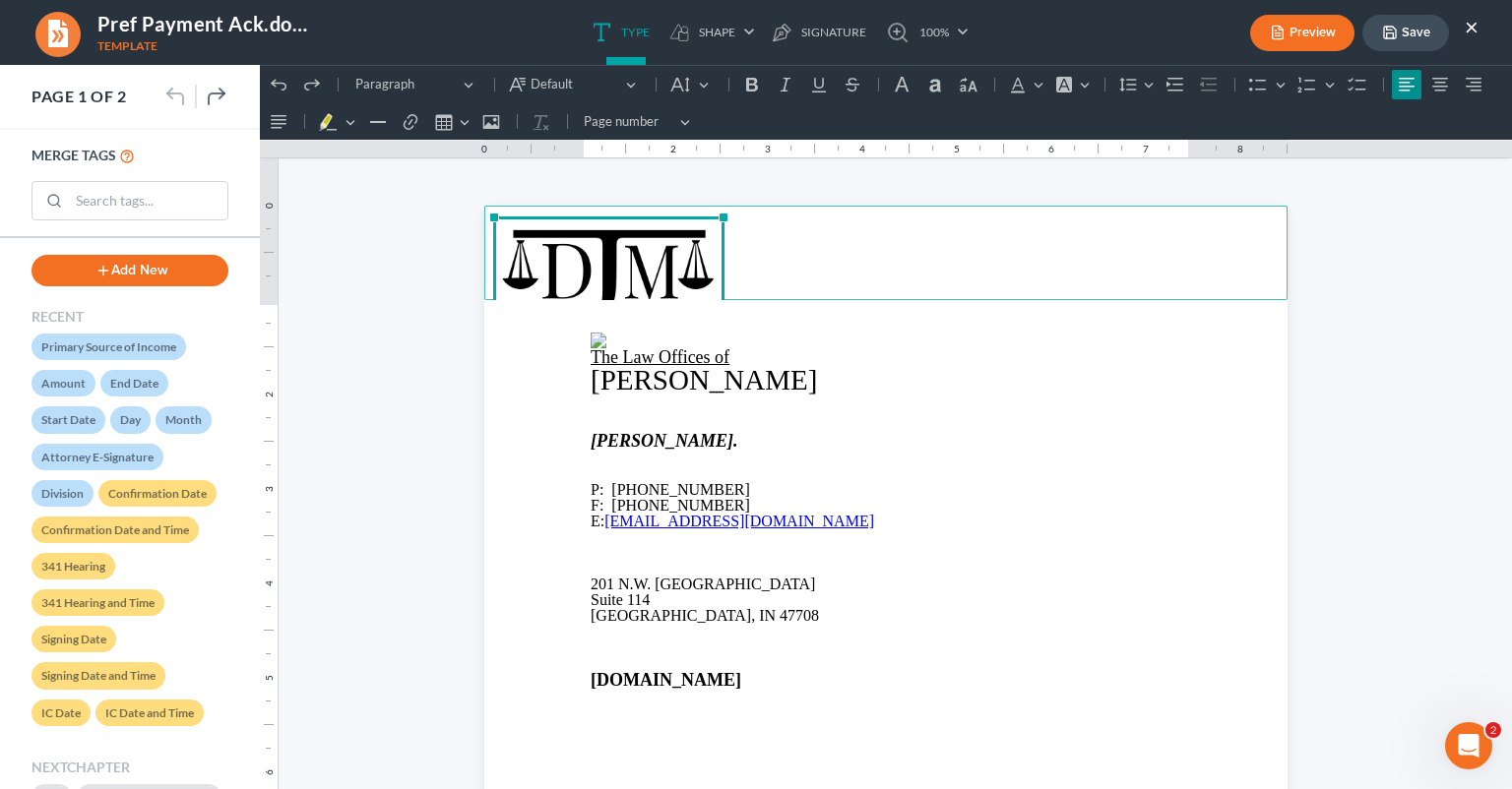 click at bounding box center [608, 277] 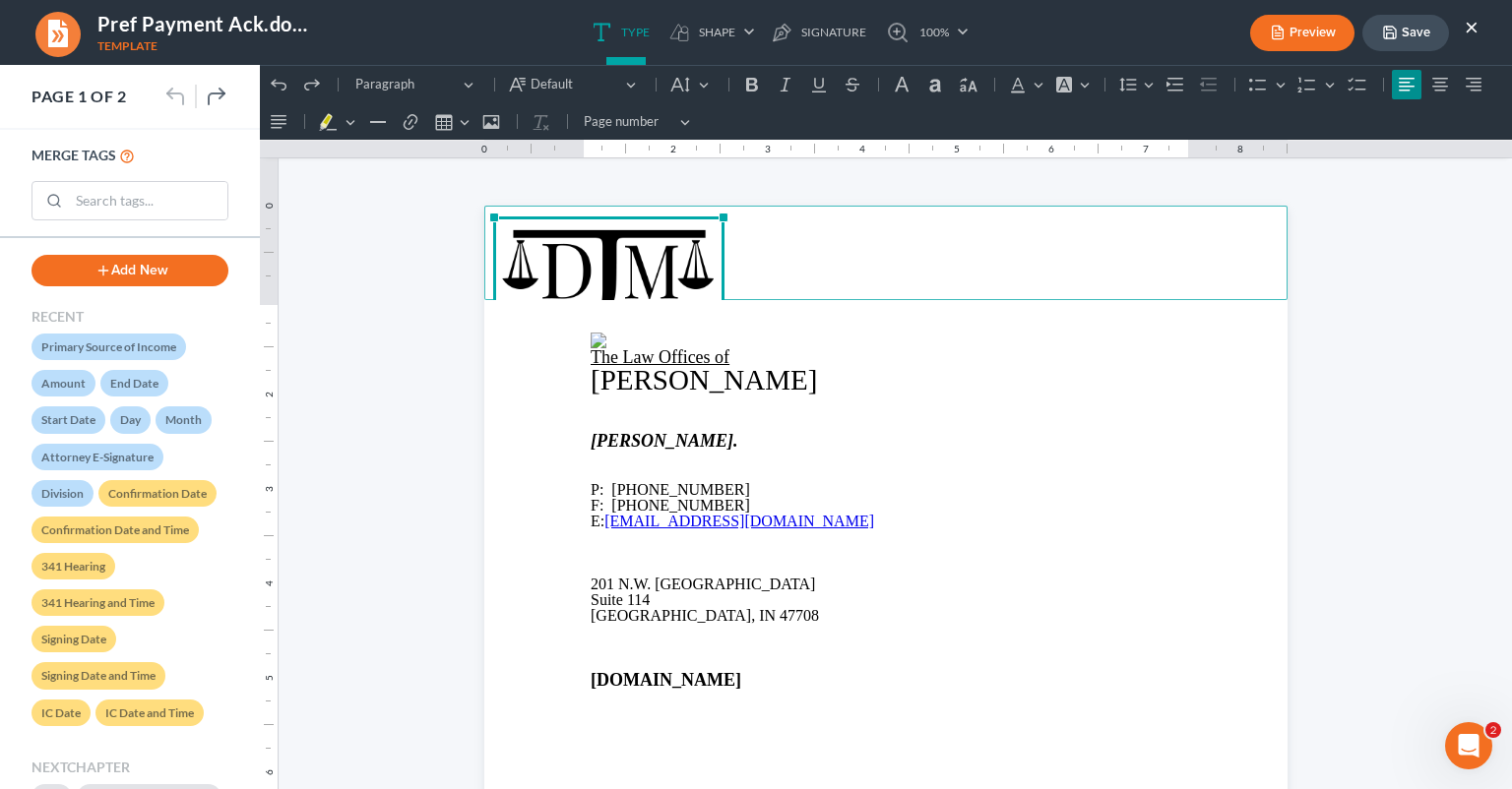click at bounding box center (608, 277) 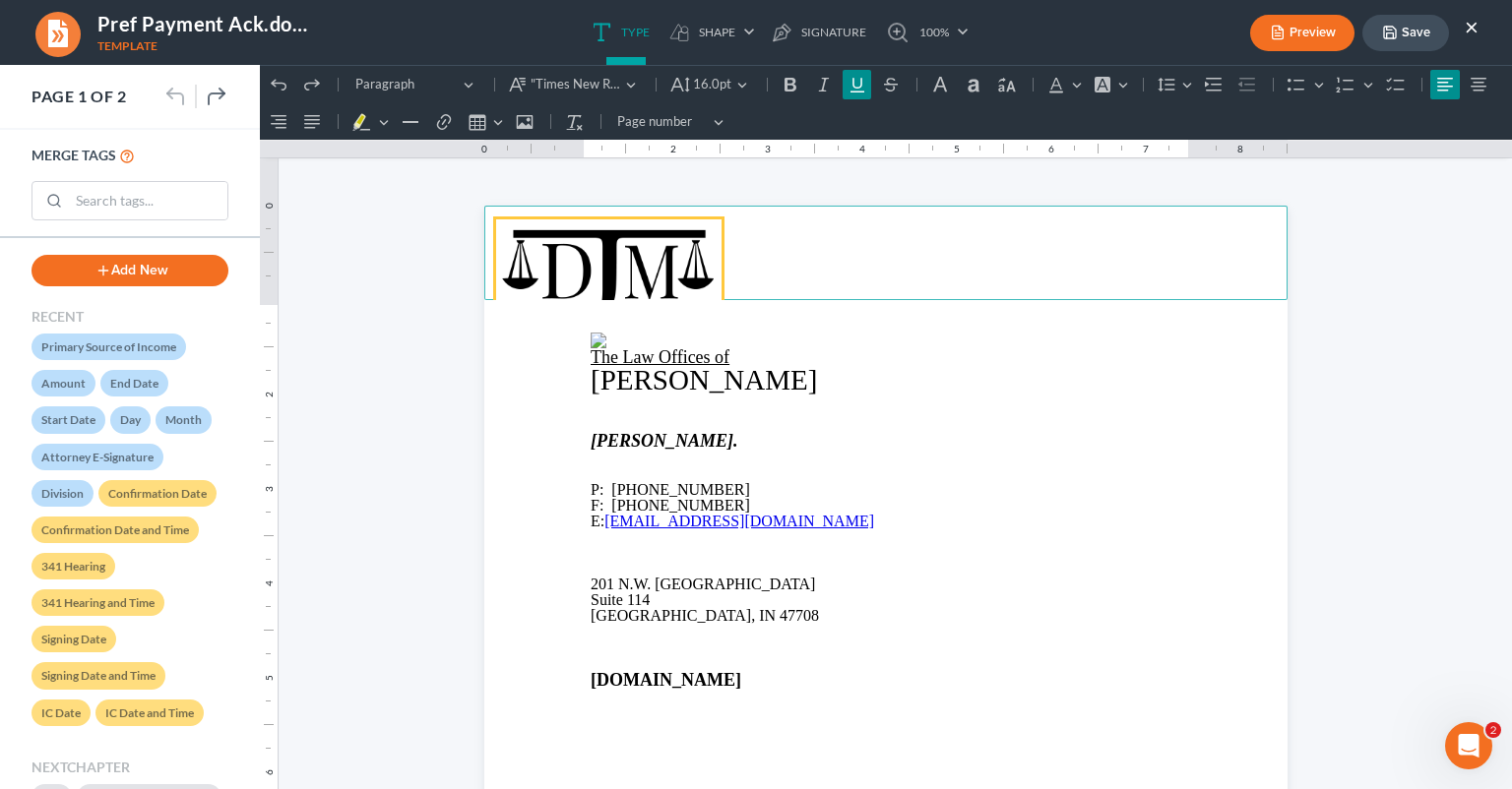 click at bounding box center (608, 277) 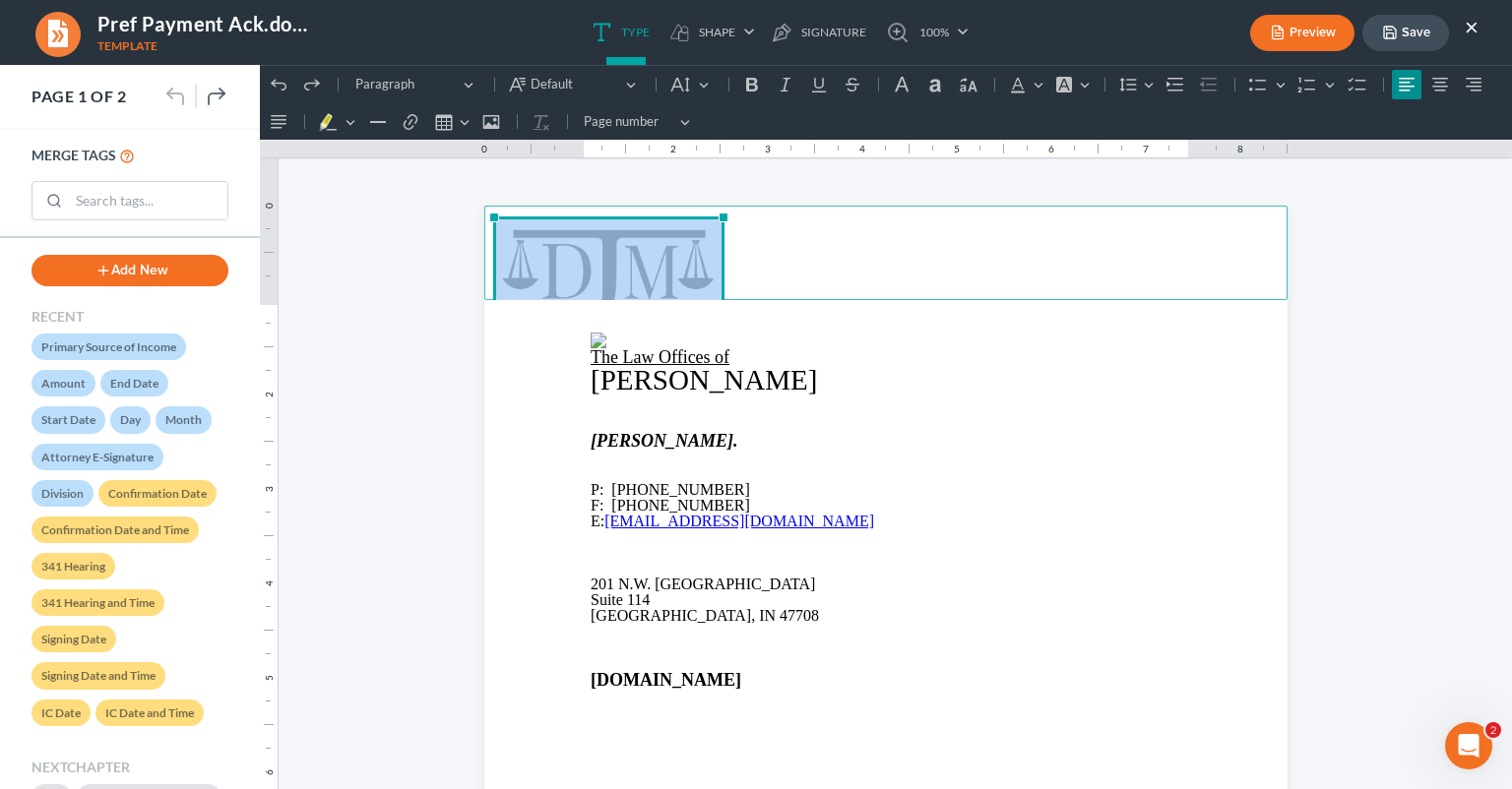 drag, startPoint x: 721, startPoint y: 216, endPoint x: 612, endPoint y: 249, distance: 113.88591 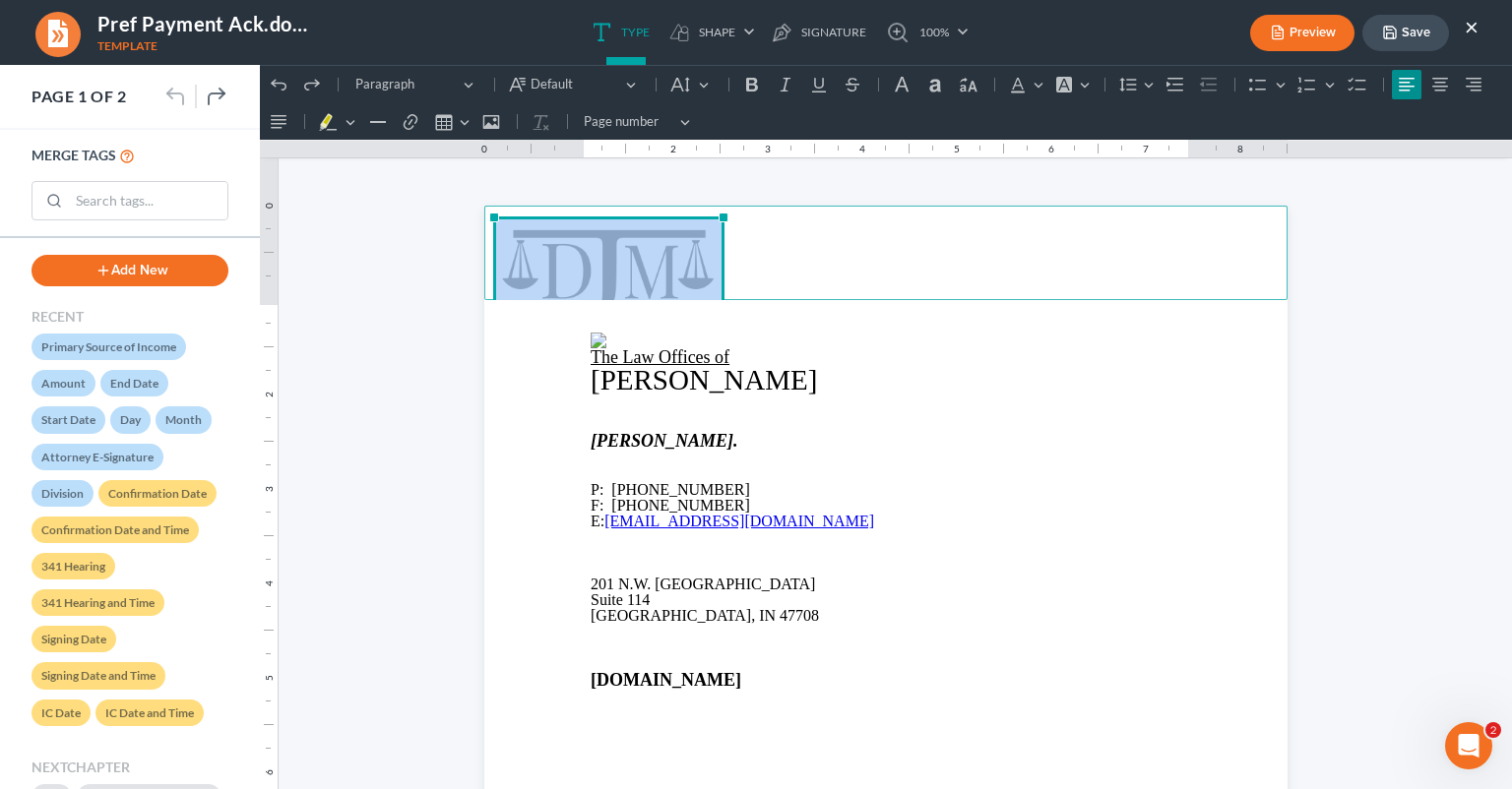click on "null%" at bounding box center (608, 277) 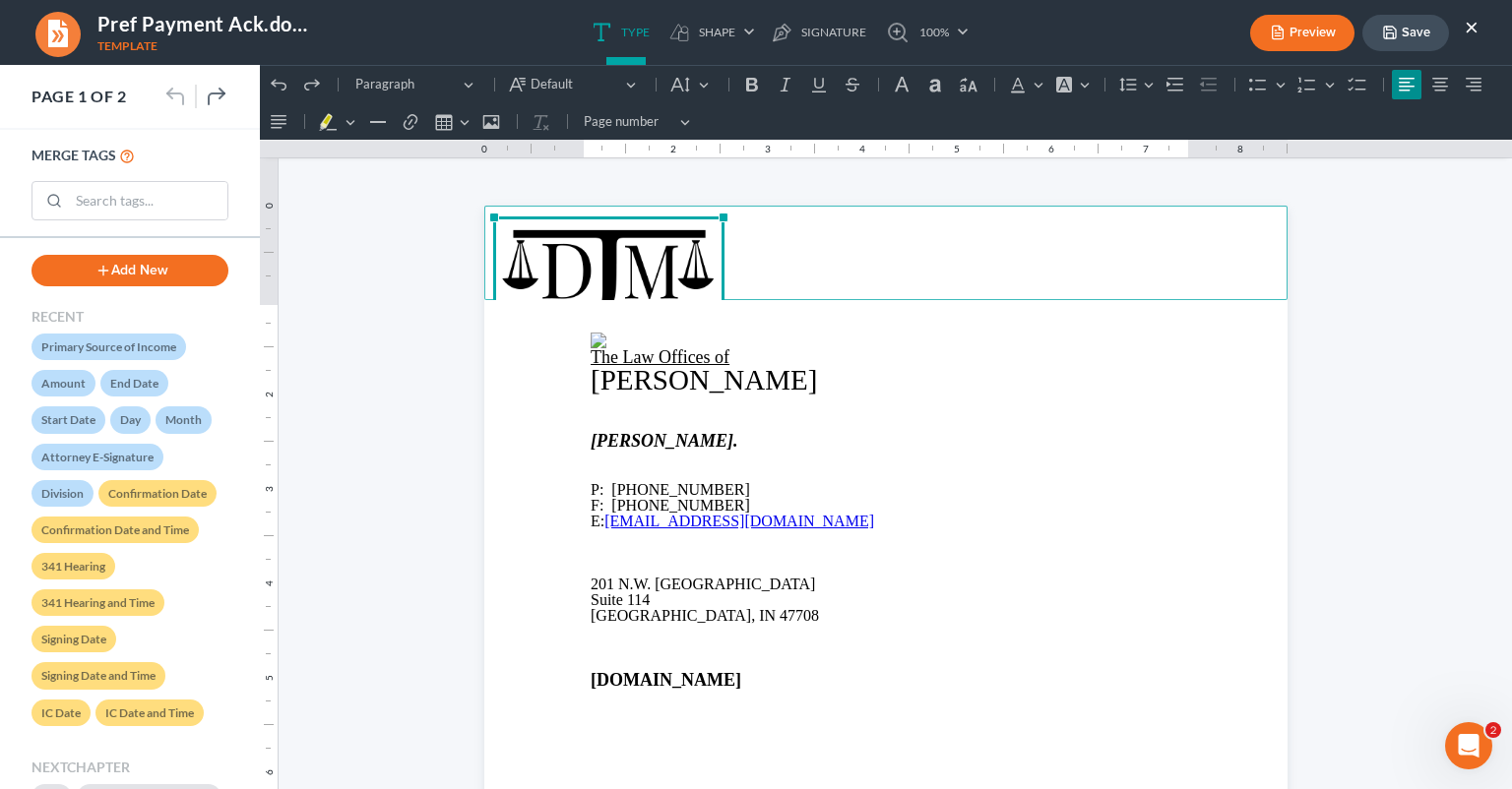 drag, startPoint x: 599, startPoint y: 263, endPoint x: 571, endPoint y: 278, distance: 31.76476 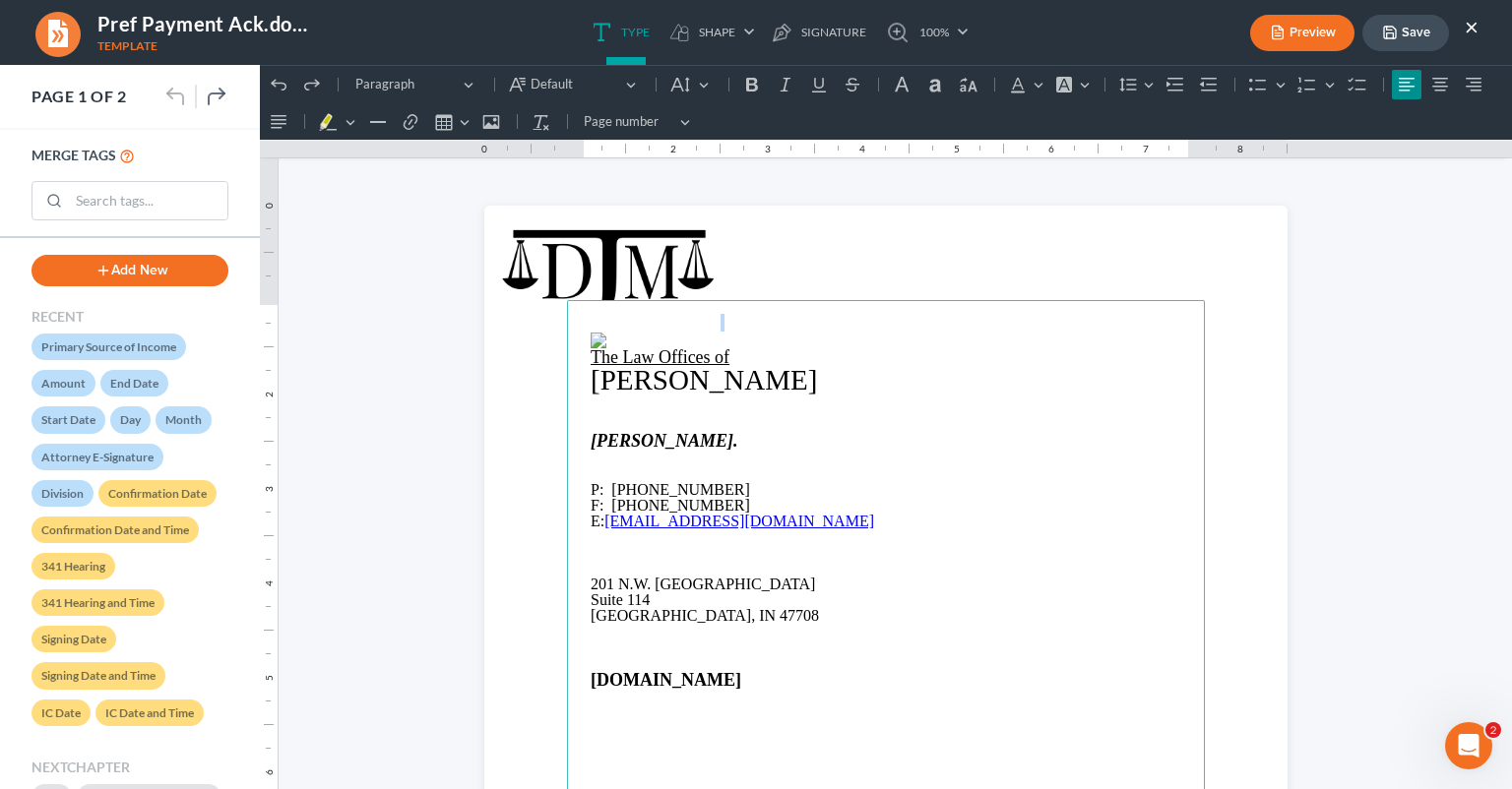 drag, startPoint x: 843, startPoint y: 301, endPoint x: 839, endPoint y: 333, distance: 32.24903 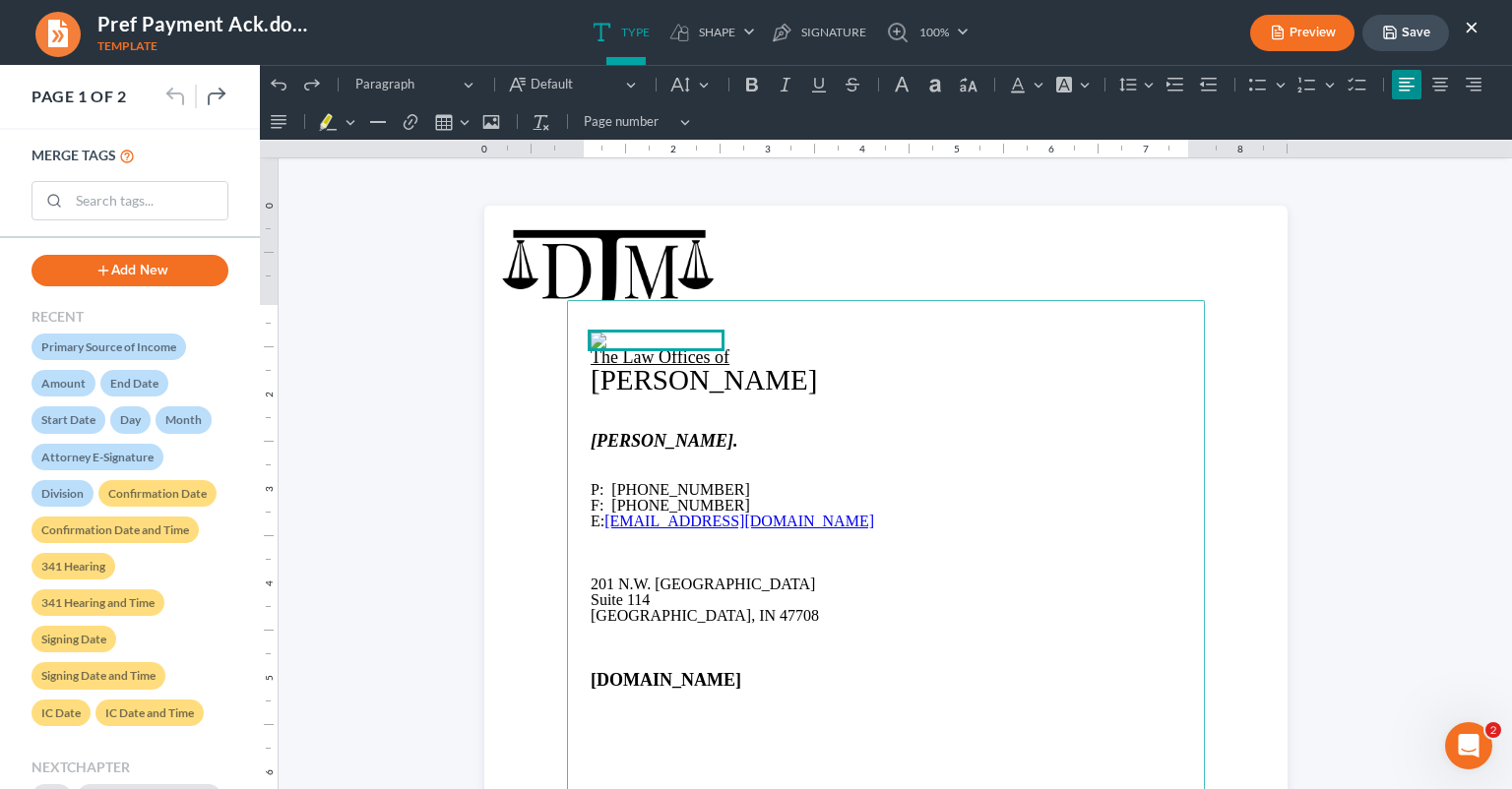 click on "null% The Law Offices of [PERSON_NAME]" at bounding box center (886, 280) 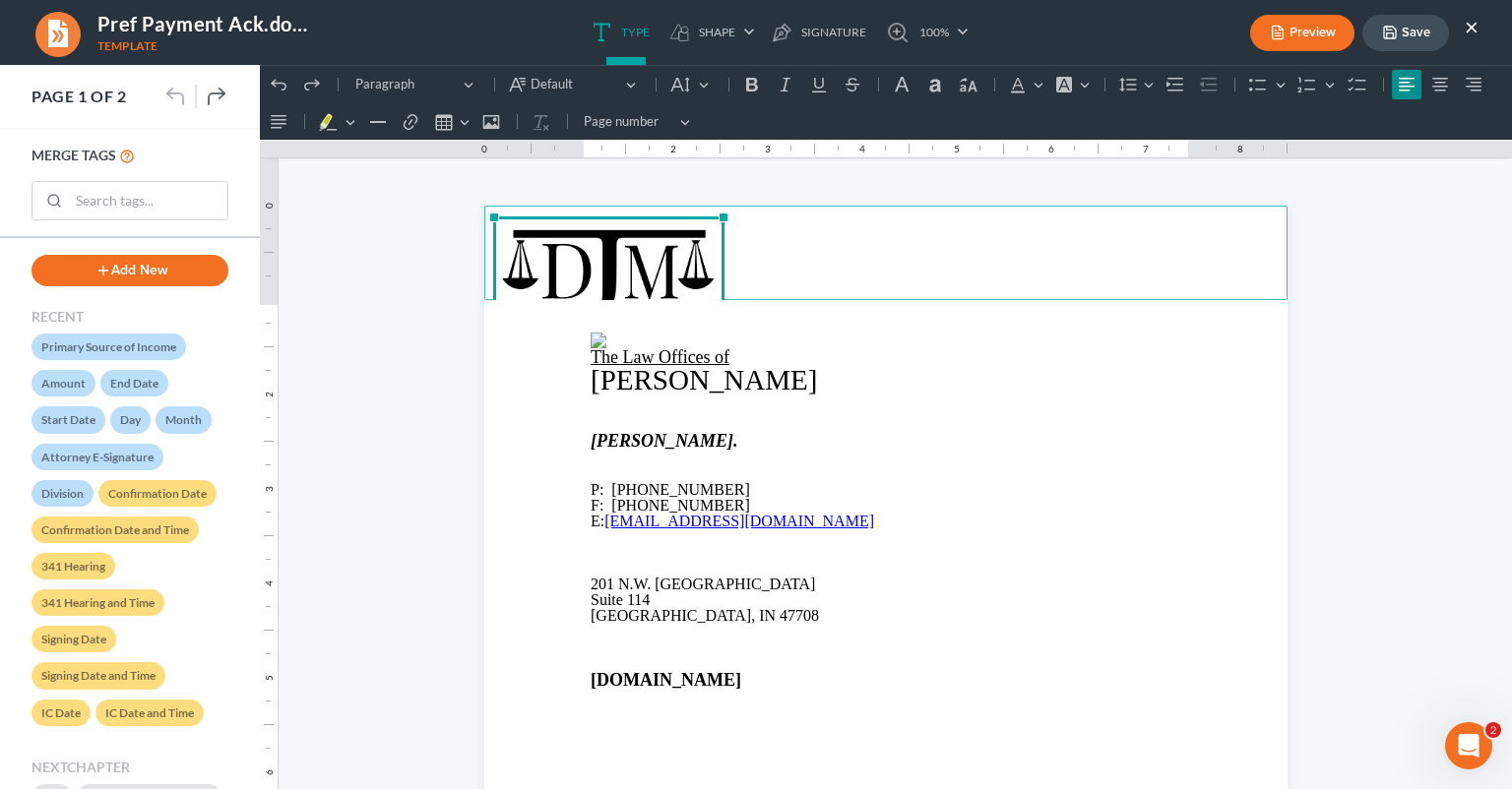 click at bounding box center [608, 277] 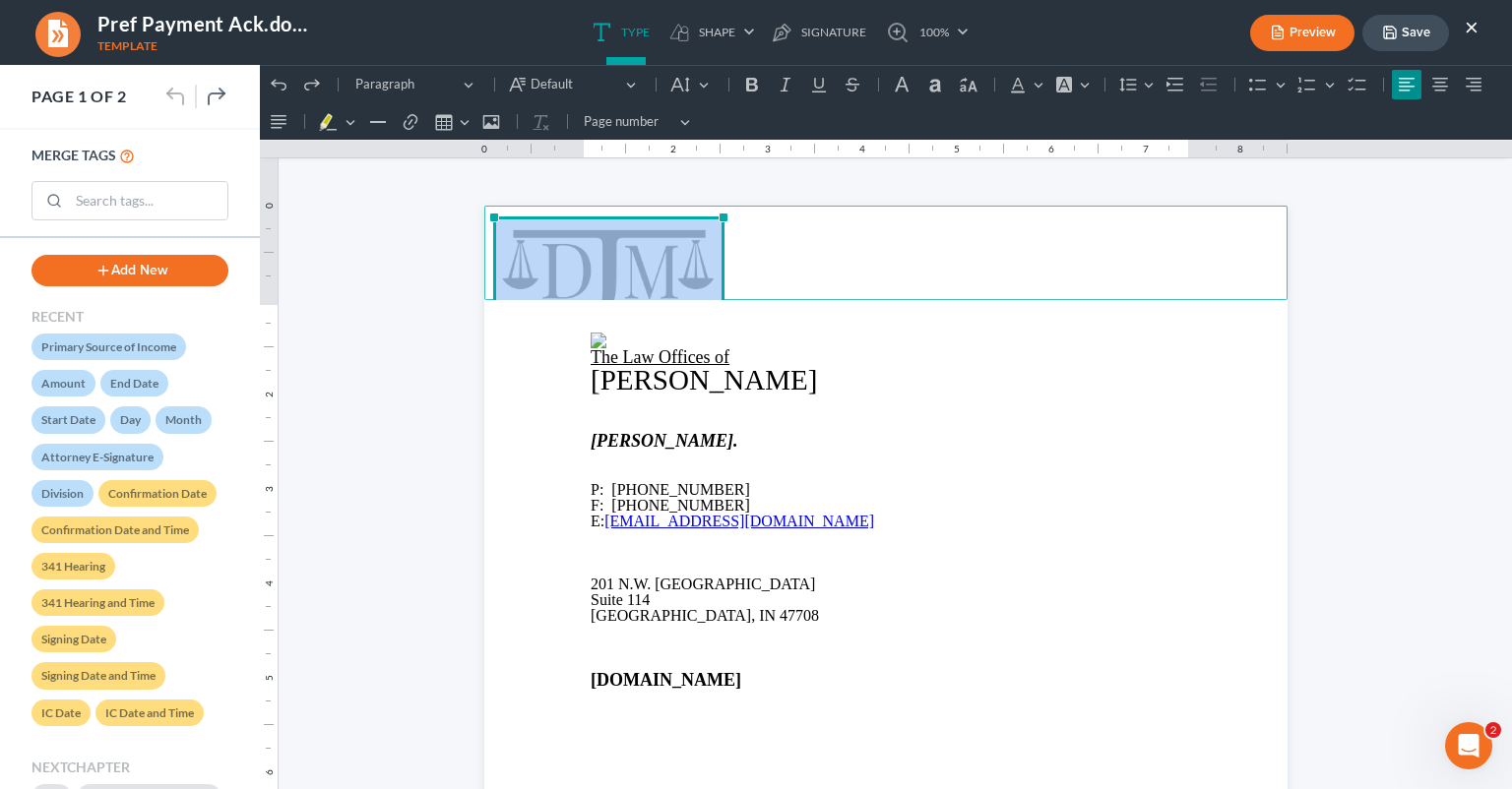 drag, startPoint x: 714, startPoint y: 216, endPoint x: 677, endPoint y: 290, distance: 82.734515 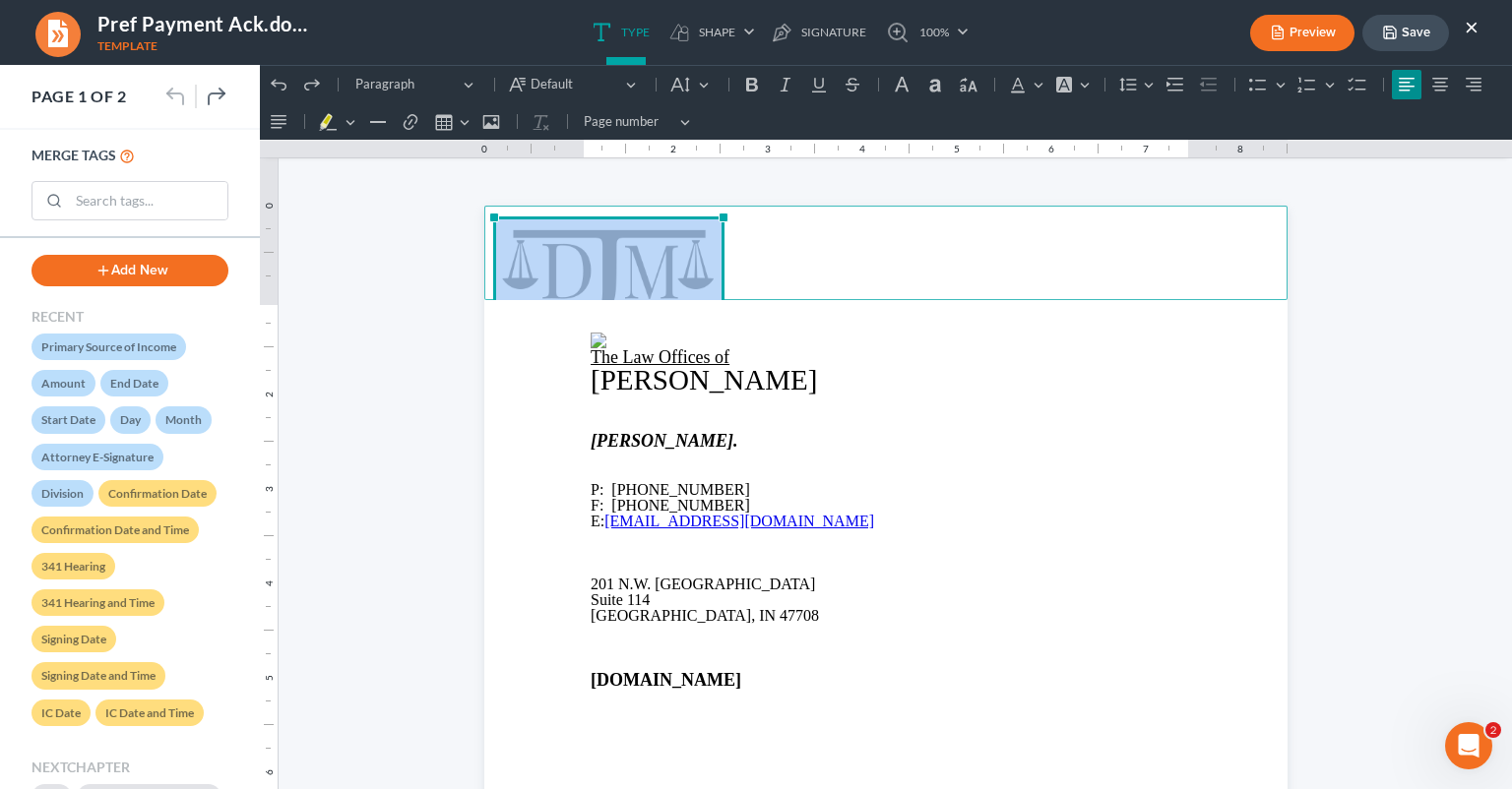click on "null%" at bounding box center [608, 277] 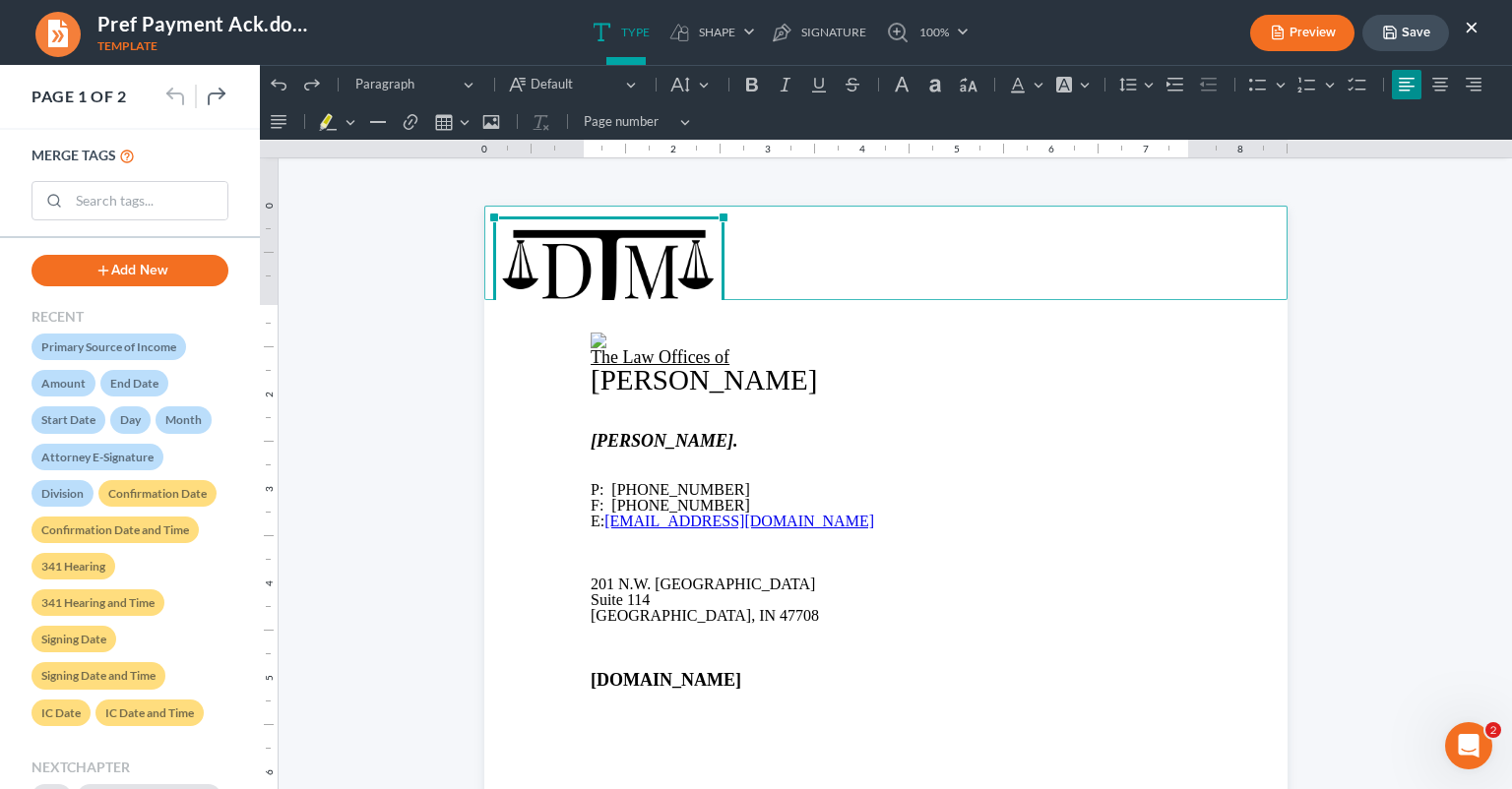 click on "[PERSON_NAME]." at bounding box center [664, 441] 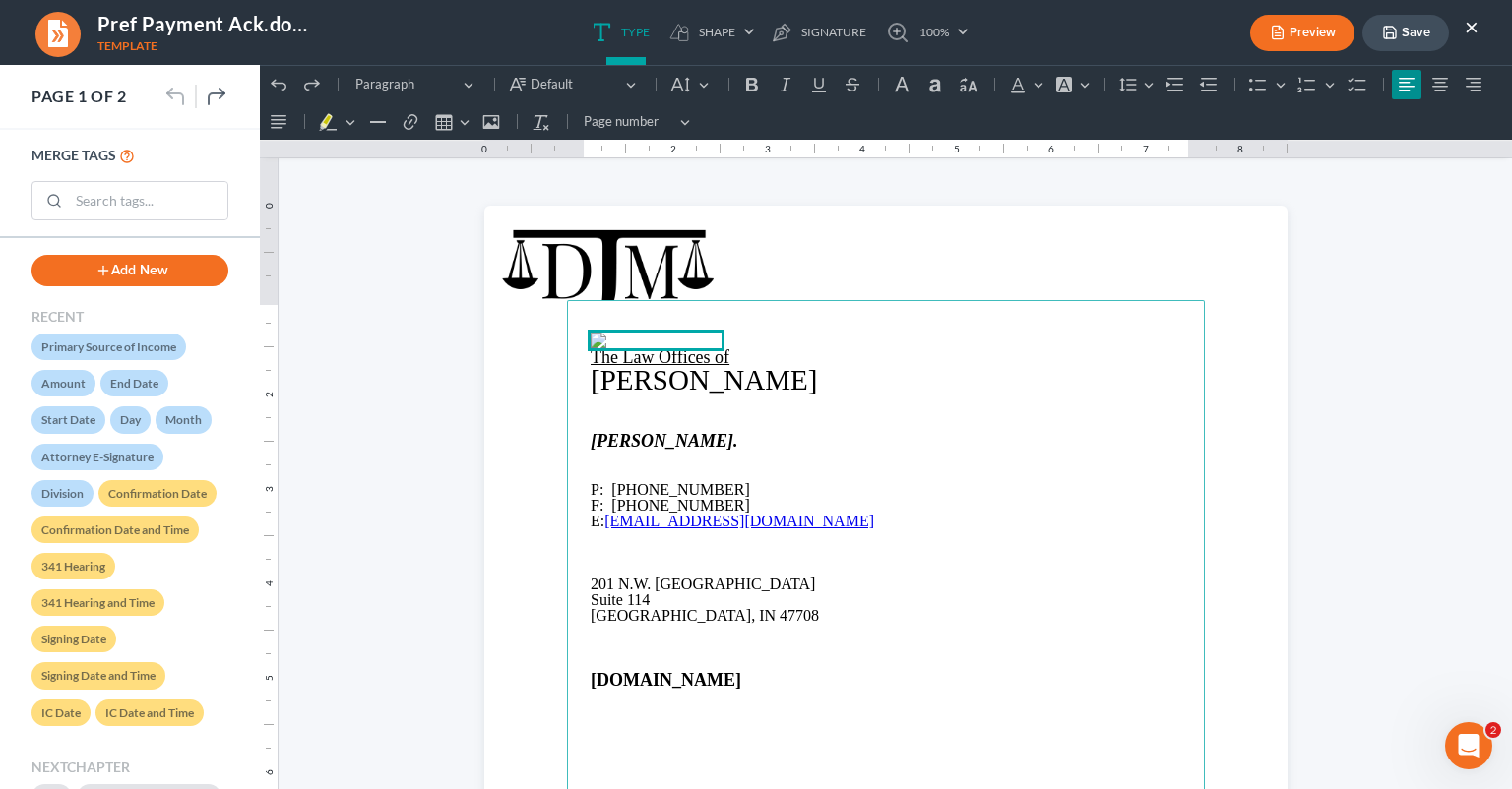 drag, startPoint x: 752, startPoint y: 730, endPoint x: 657, endPoint y: 330, distance: 411.1265 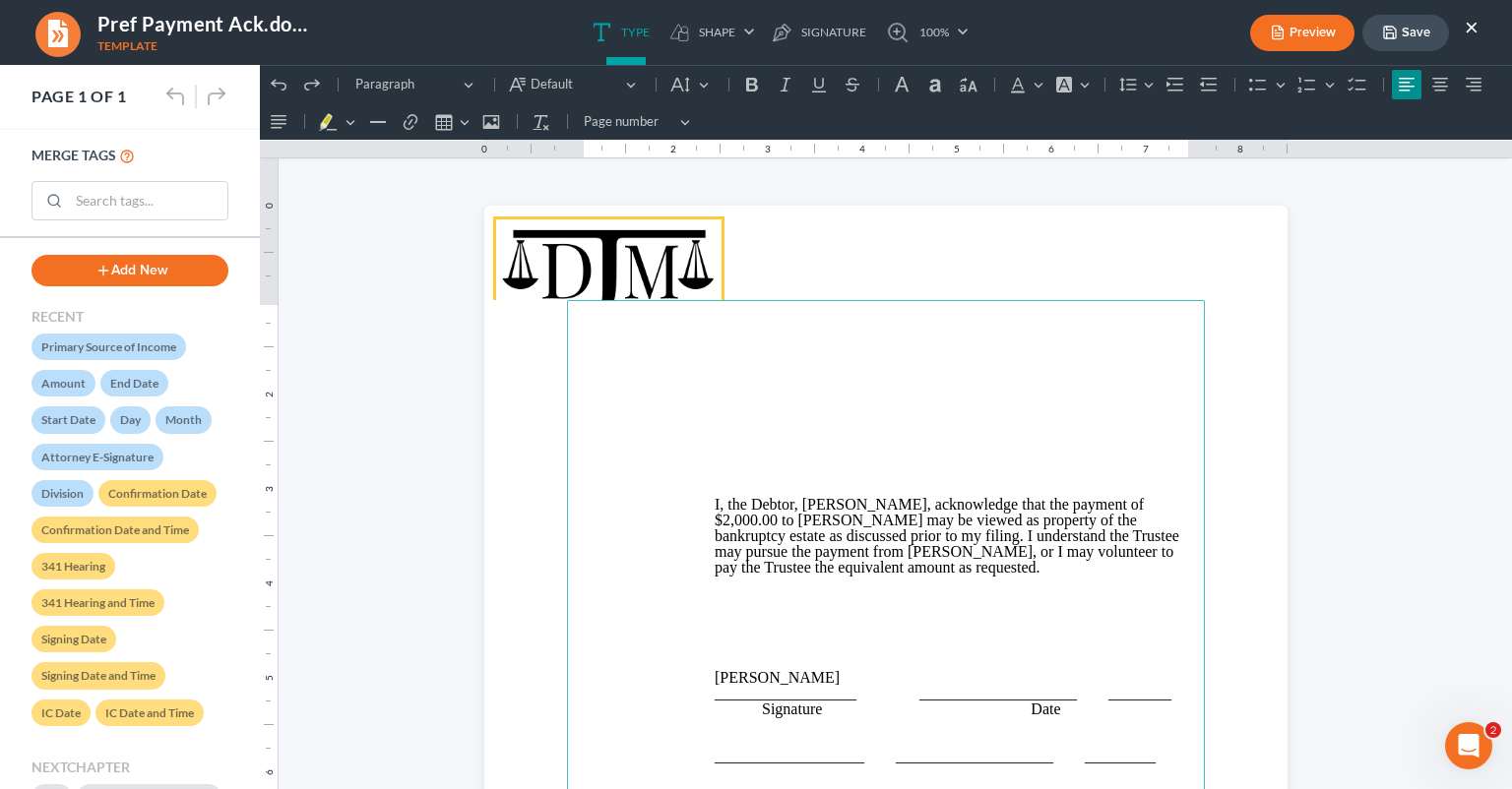 click at bounding box center [608, 277] 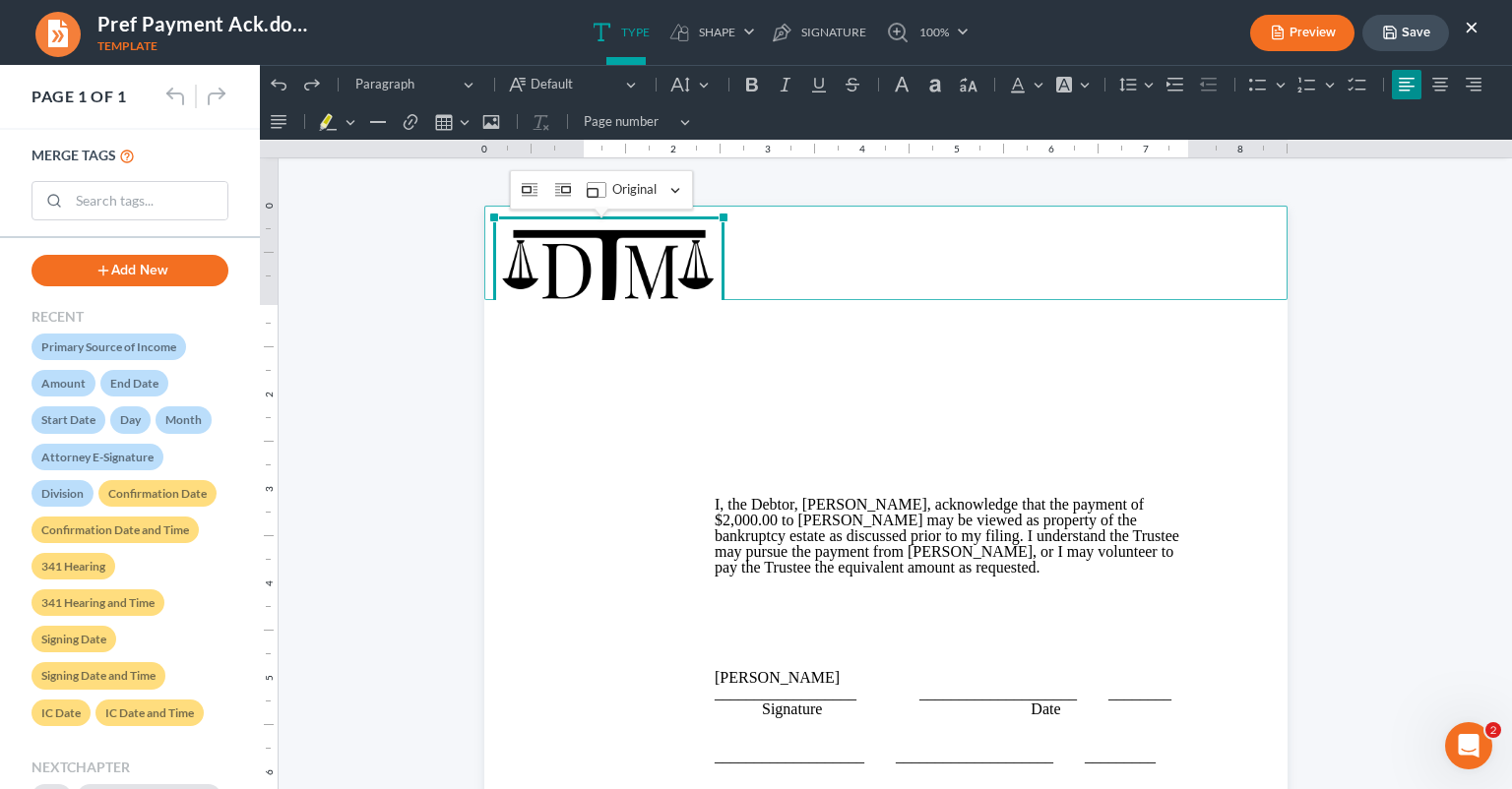 scroll, scrollTop: 0, scrollLeft: 0, axis: both 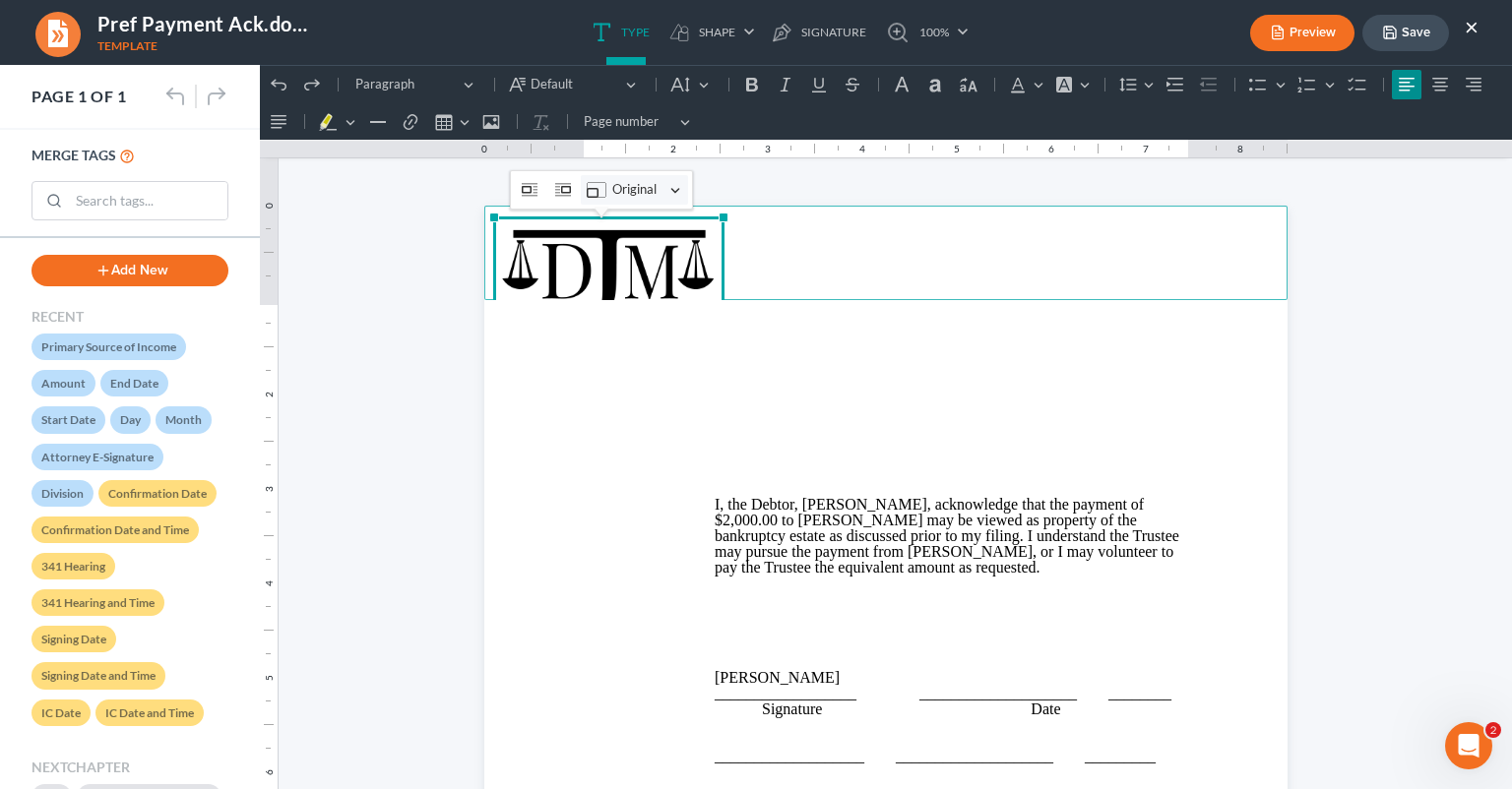 click 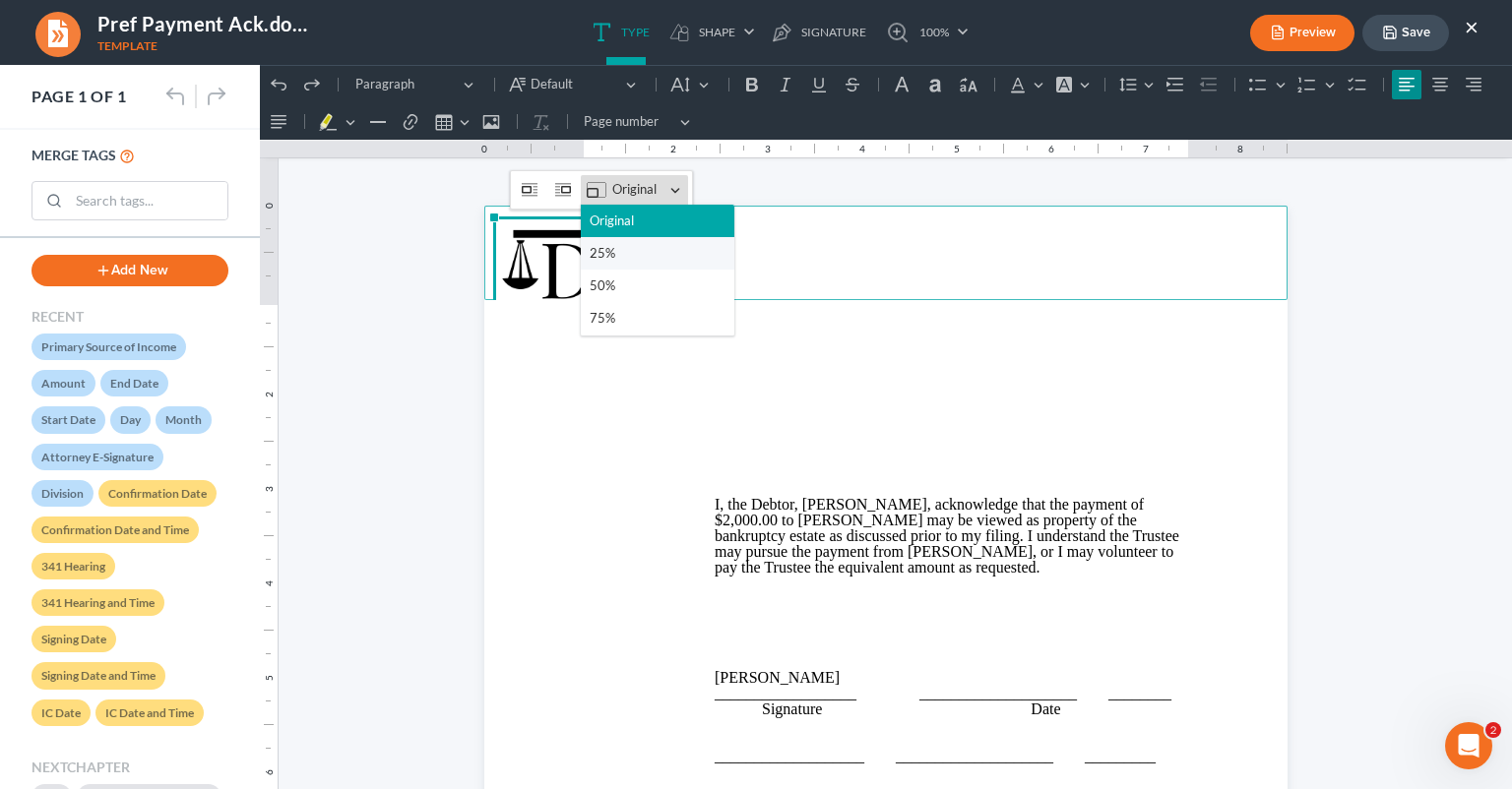 click on "25%" at bounding box center [602, 253] 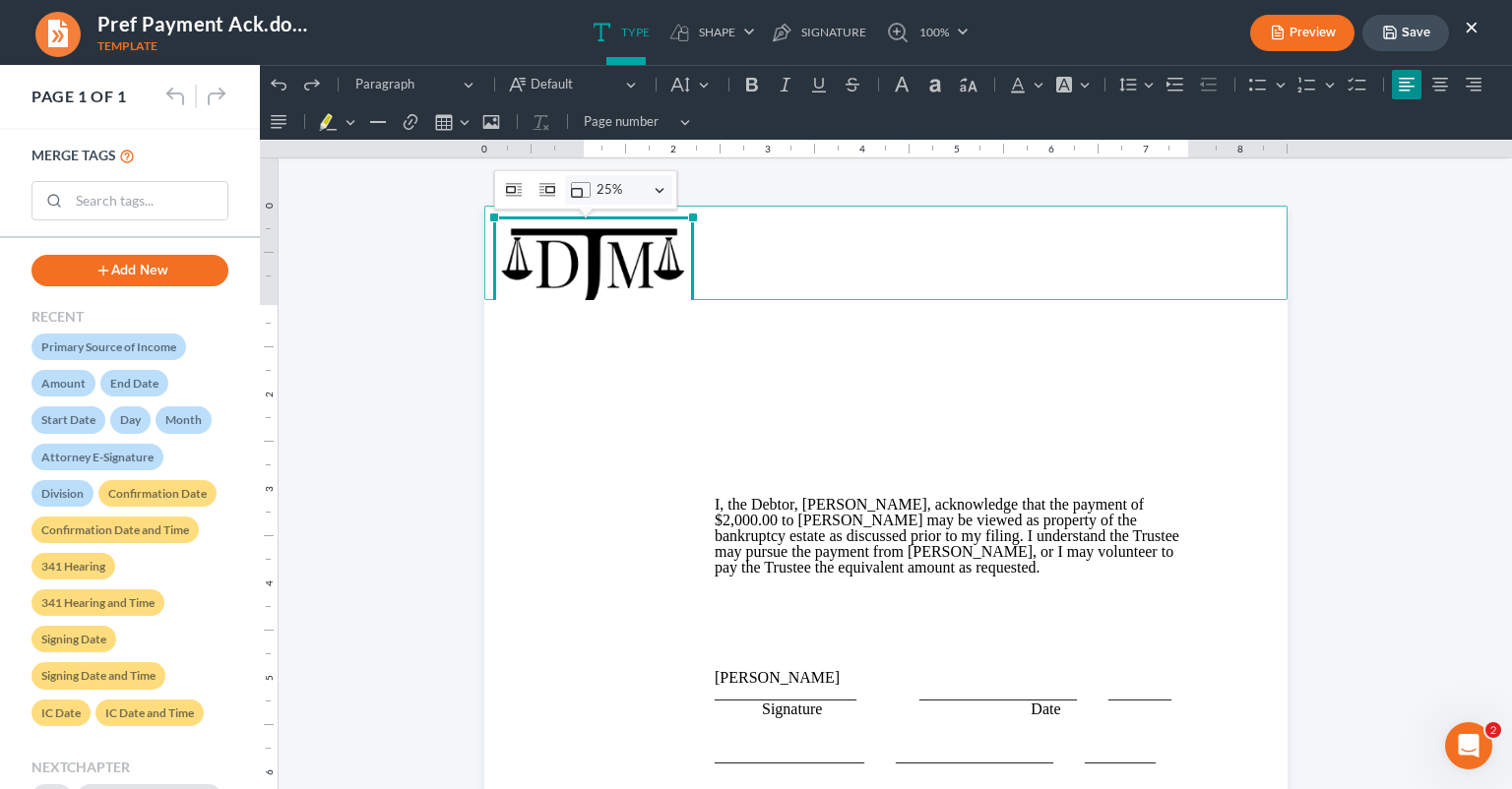 click on "25%" at bounding box center [622, 190] 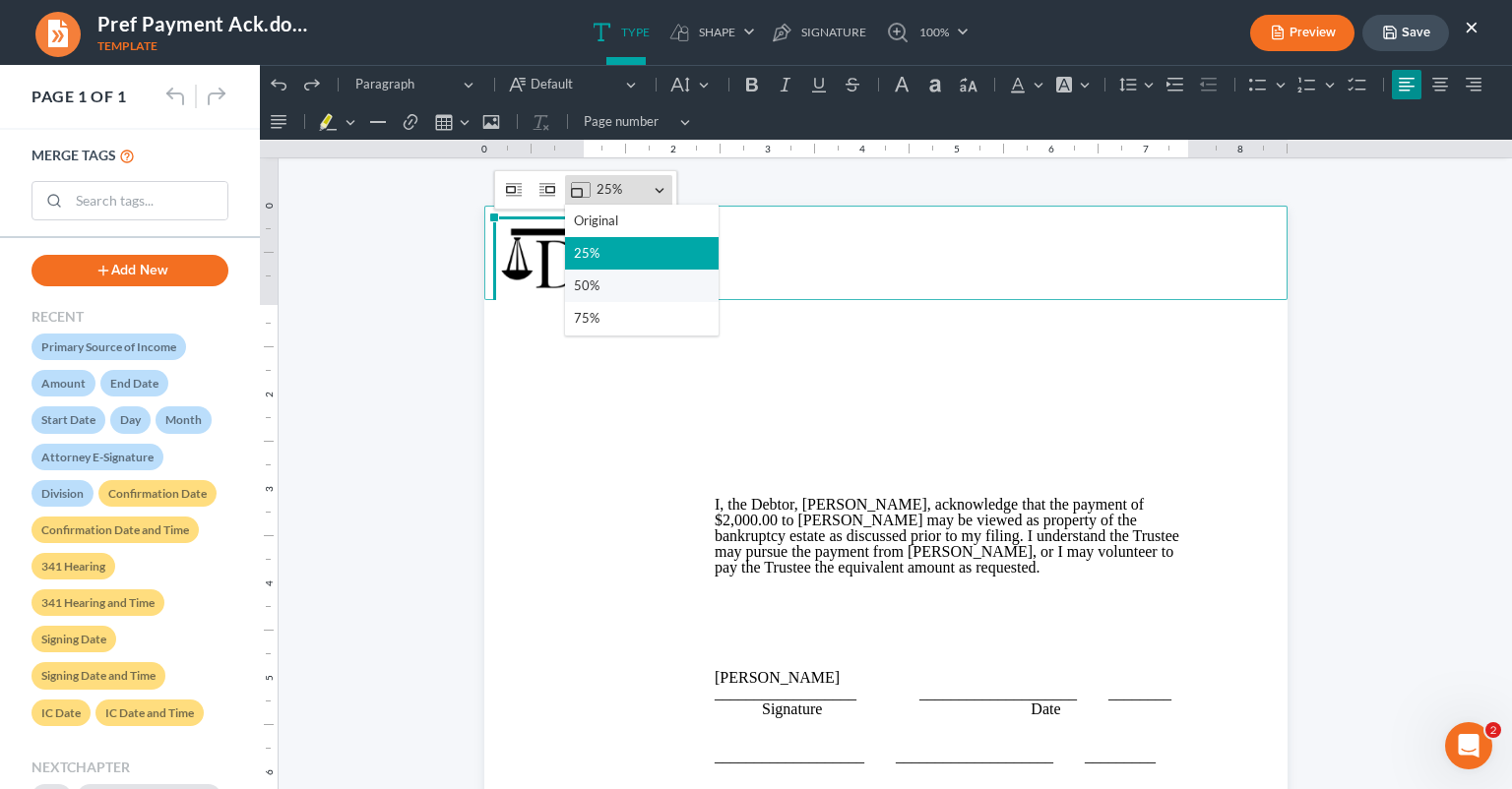 click on "50%" at bounding box center (587, 285) 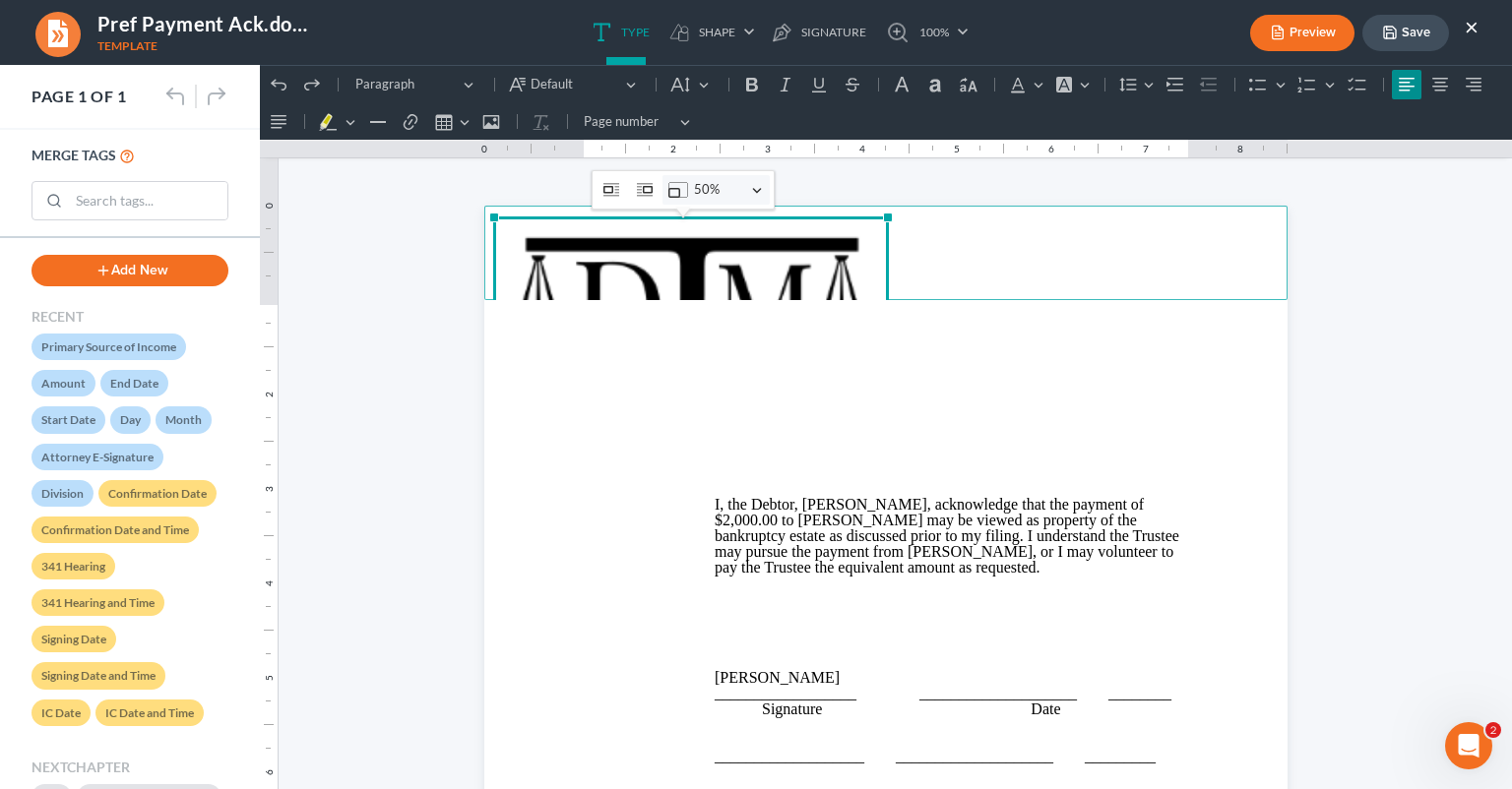 click on "50%" at bounding box center [720, 190] 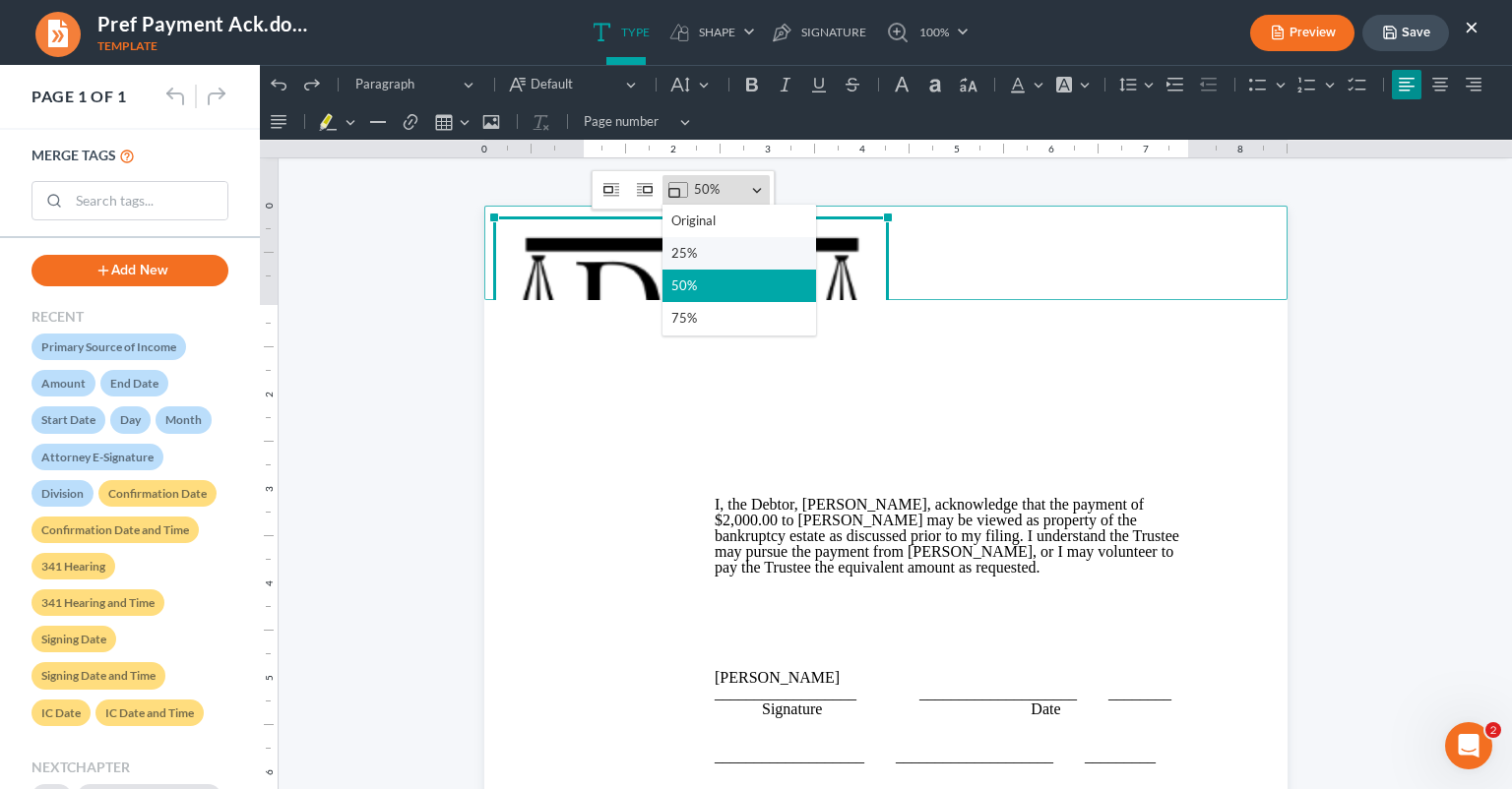 click on "25%" at bounding box center (684, 253) 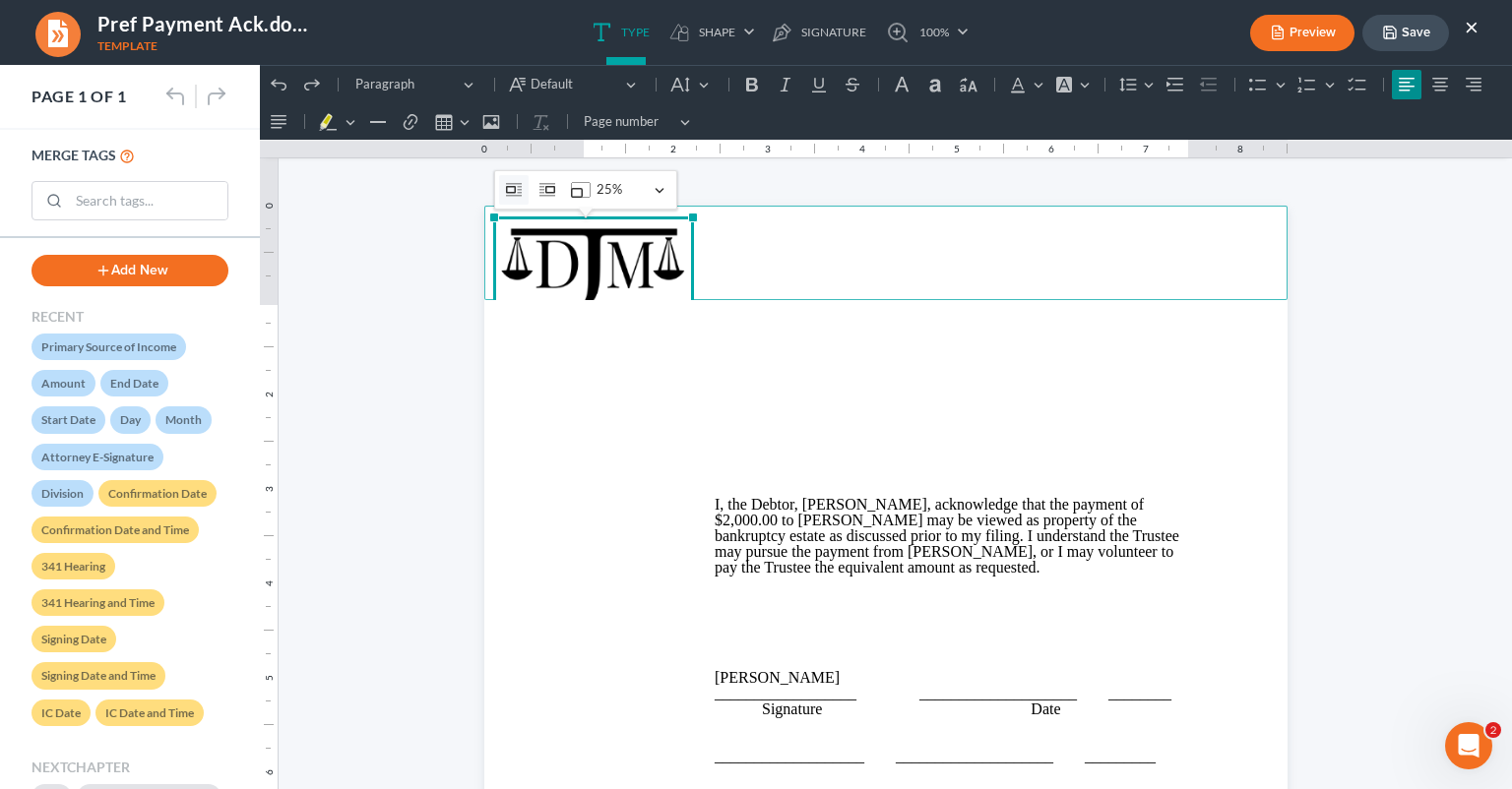 click 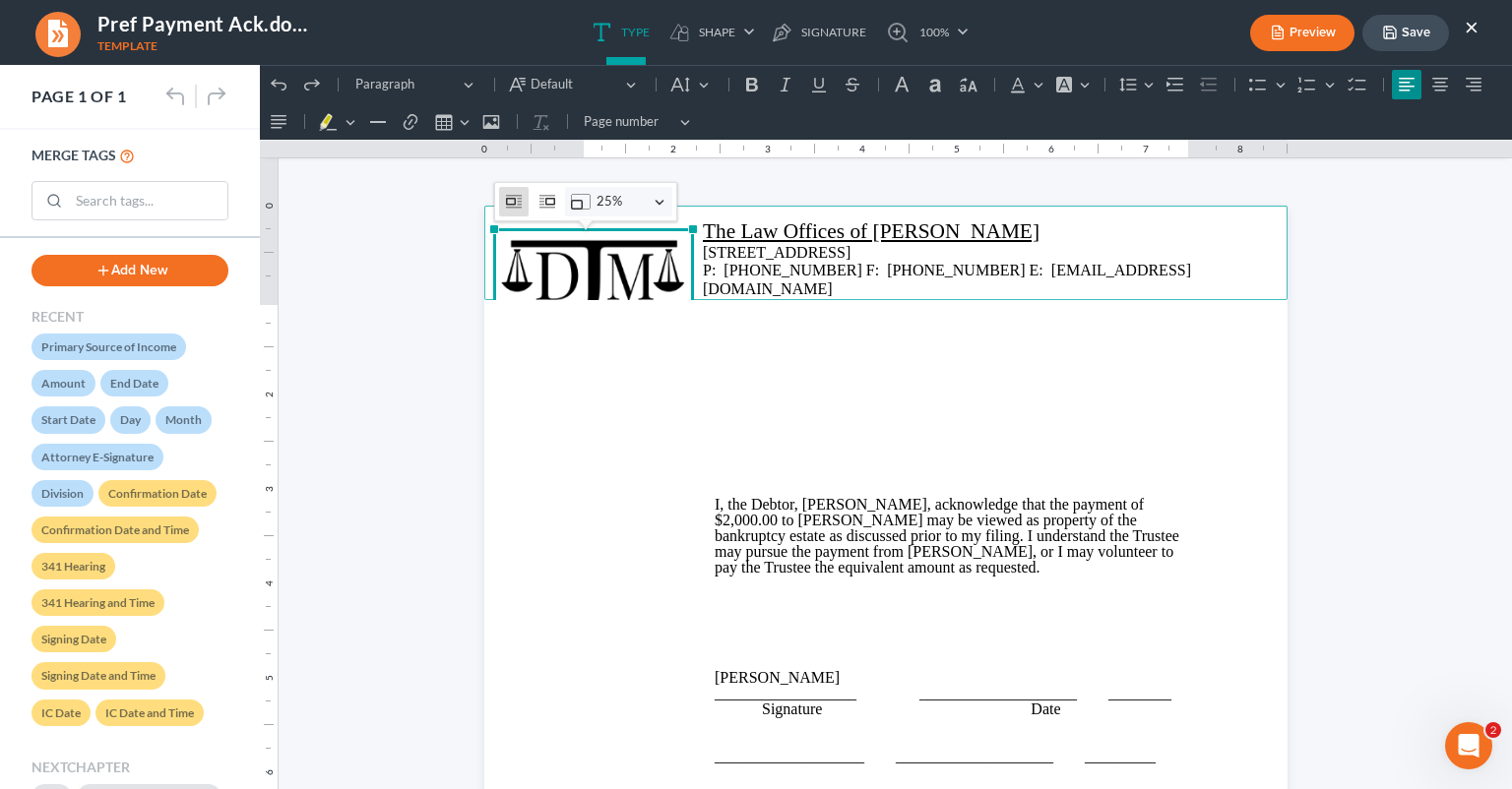 click on "25%" at bounding box center (622, 202) 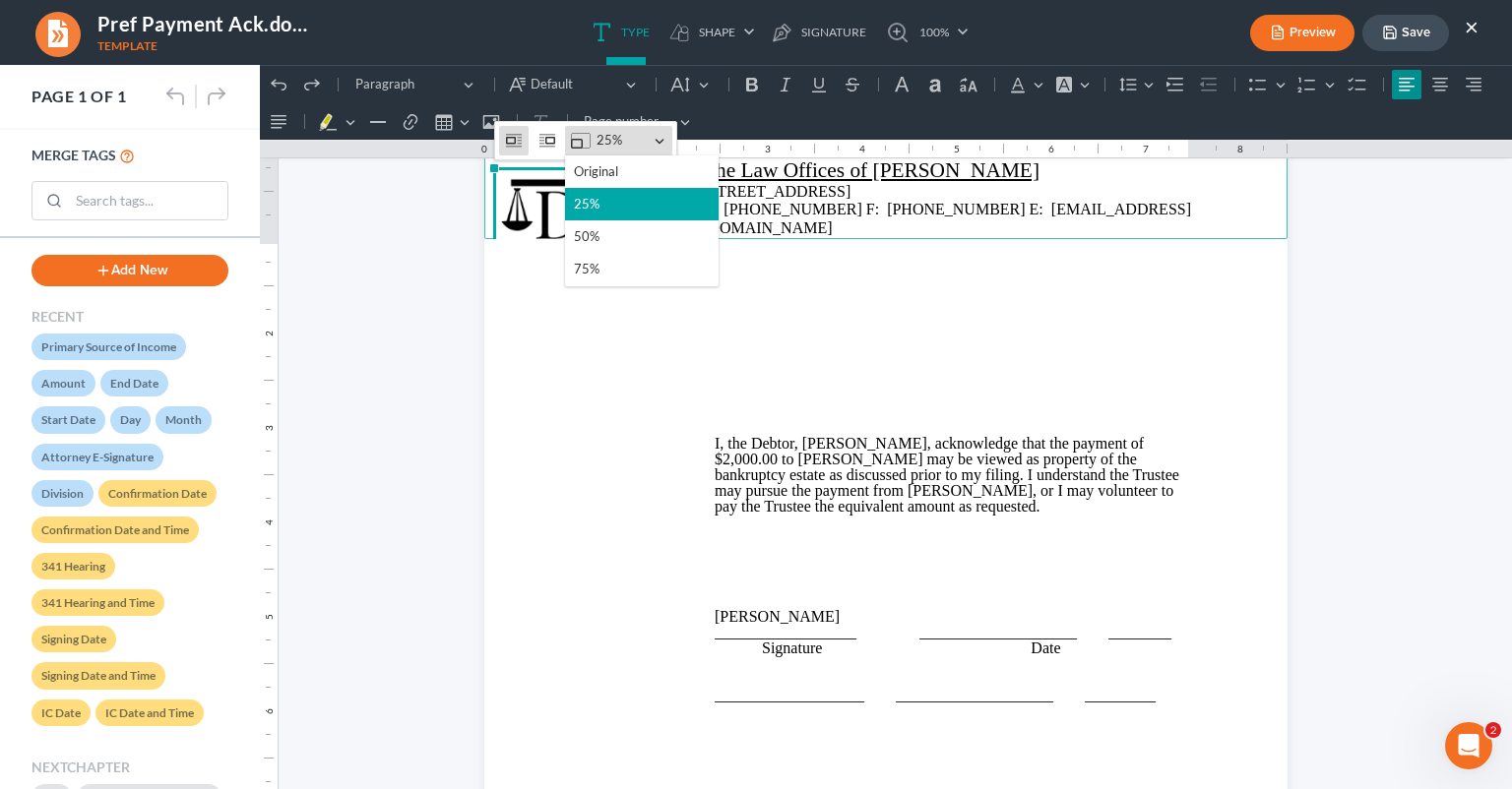 scroll, scrollTop: 0, scrollLeft: 0, axis: both 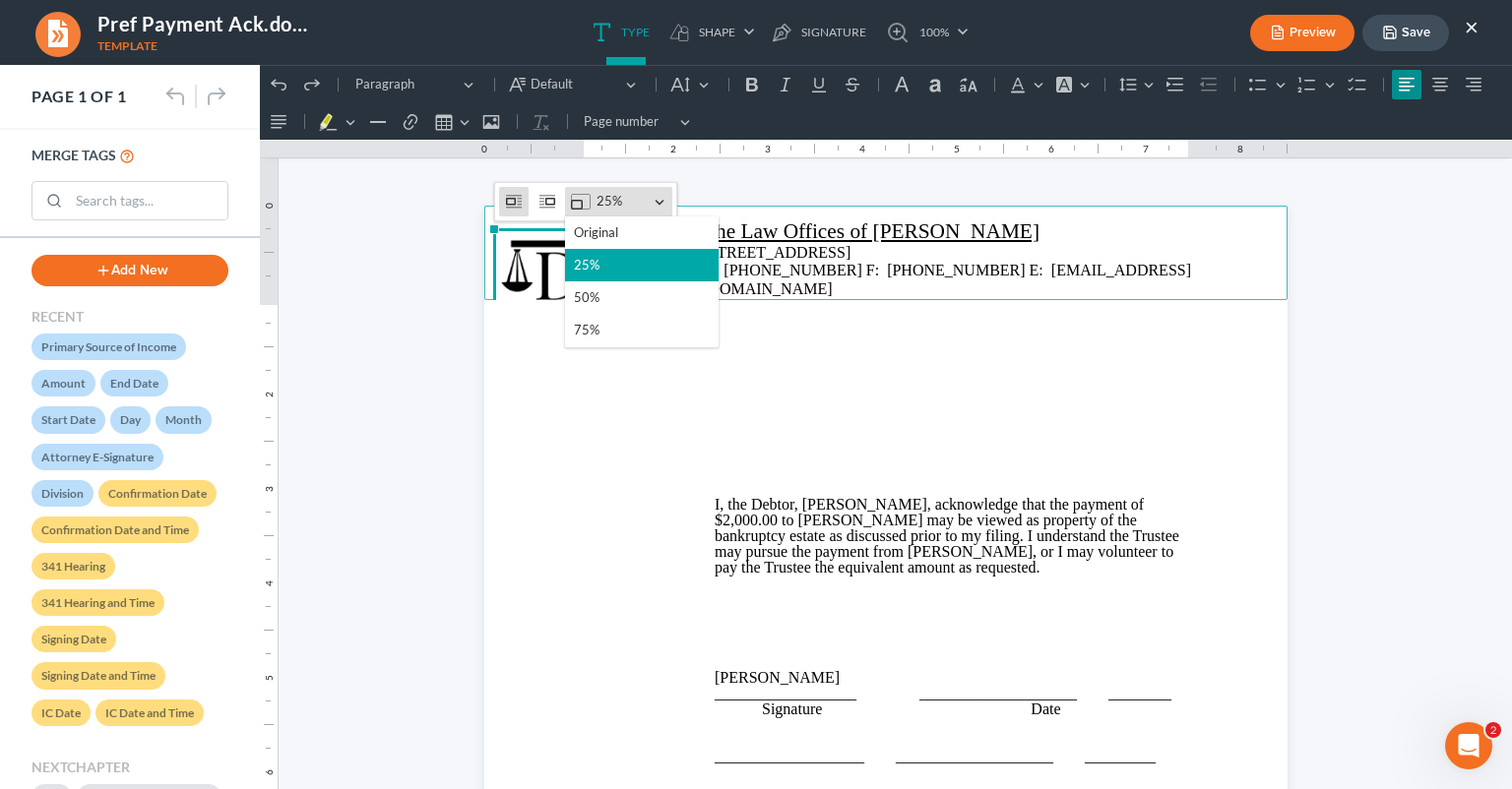 click on "Resize image 25%" at bounding box center [618, 202] 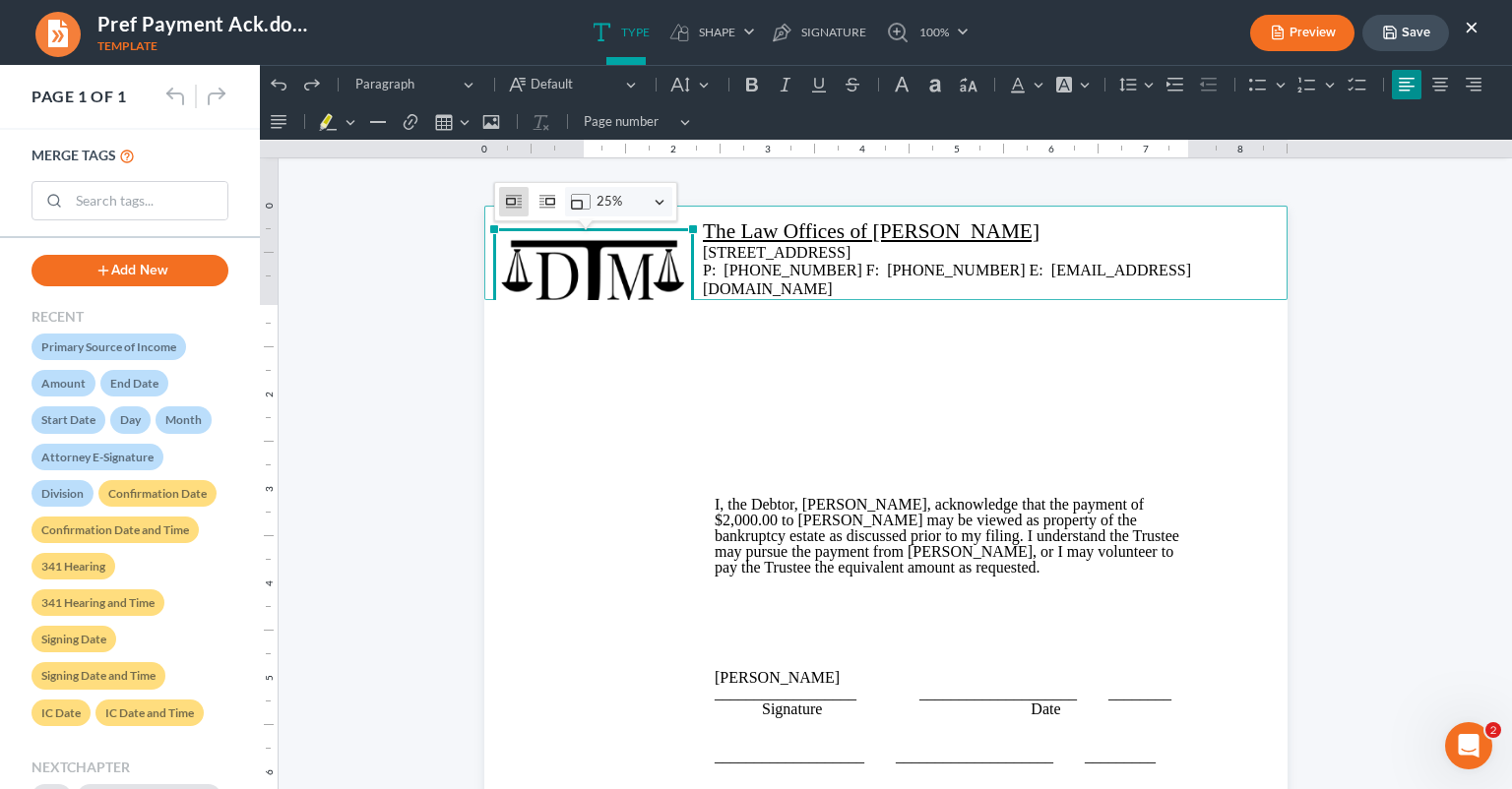 click on "Resize image 25%" at bounding box center (618, 202) 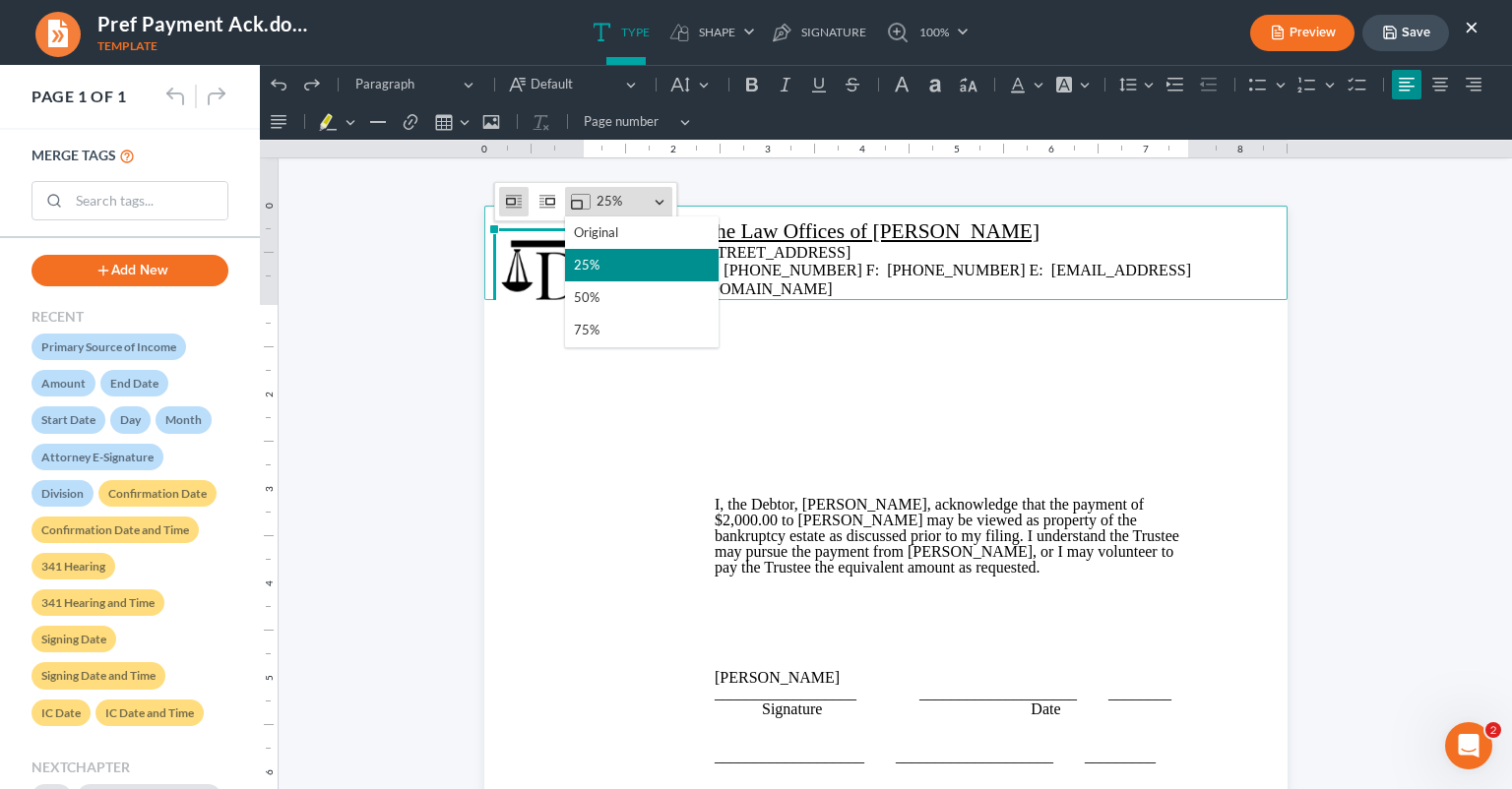 click on "25%" at bounding box center [587, 265] 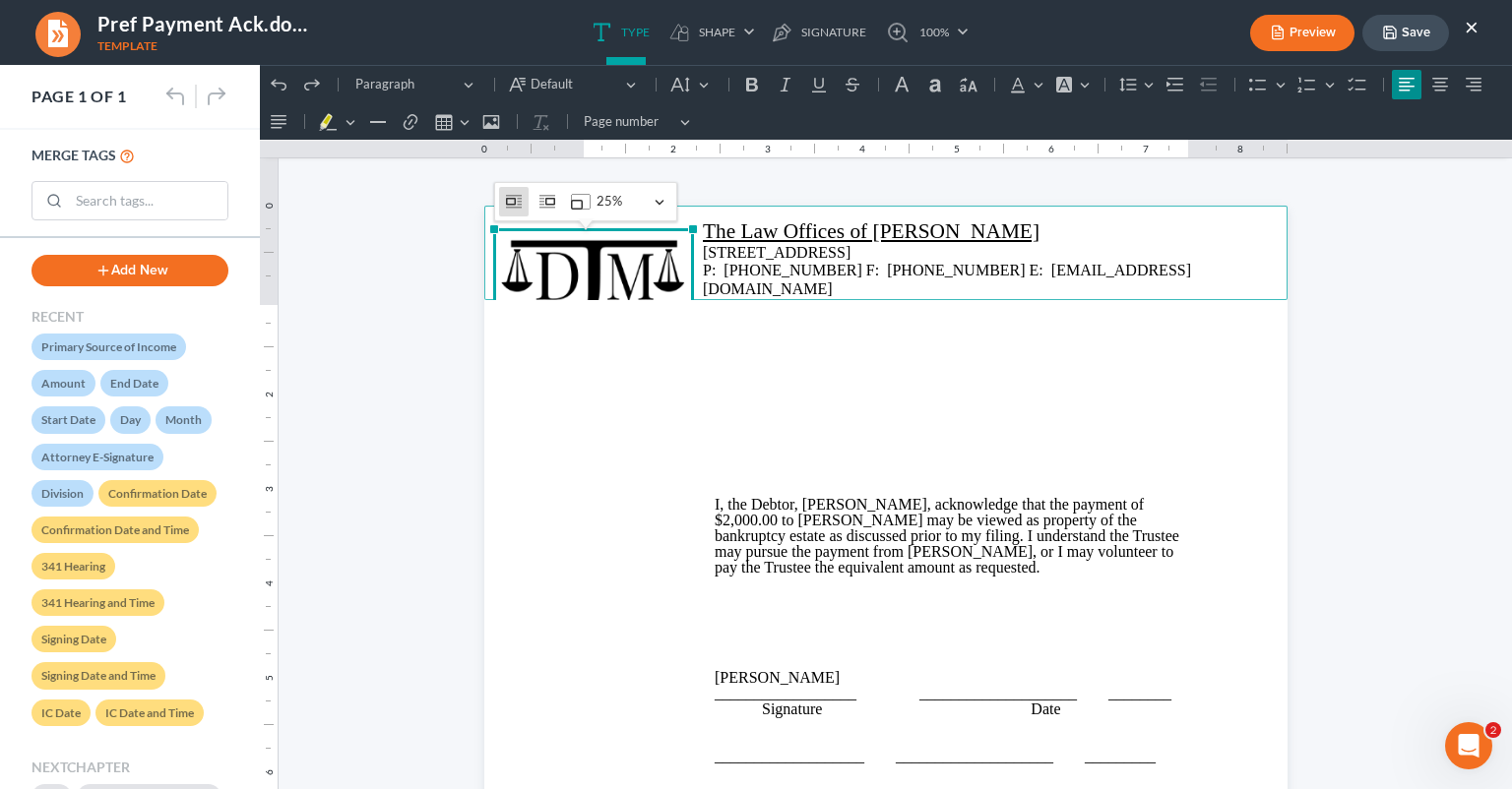 click at bounding box center (594, 281) 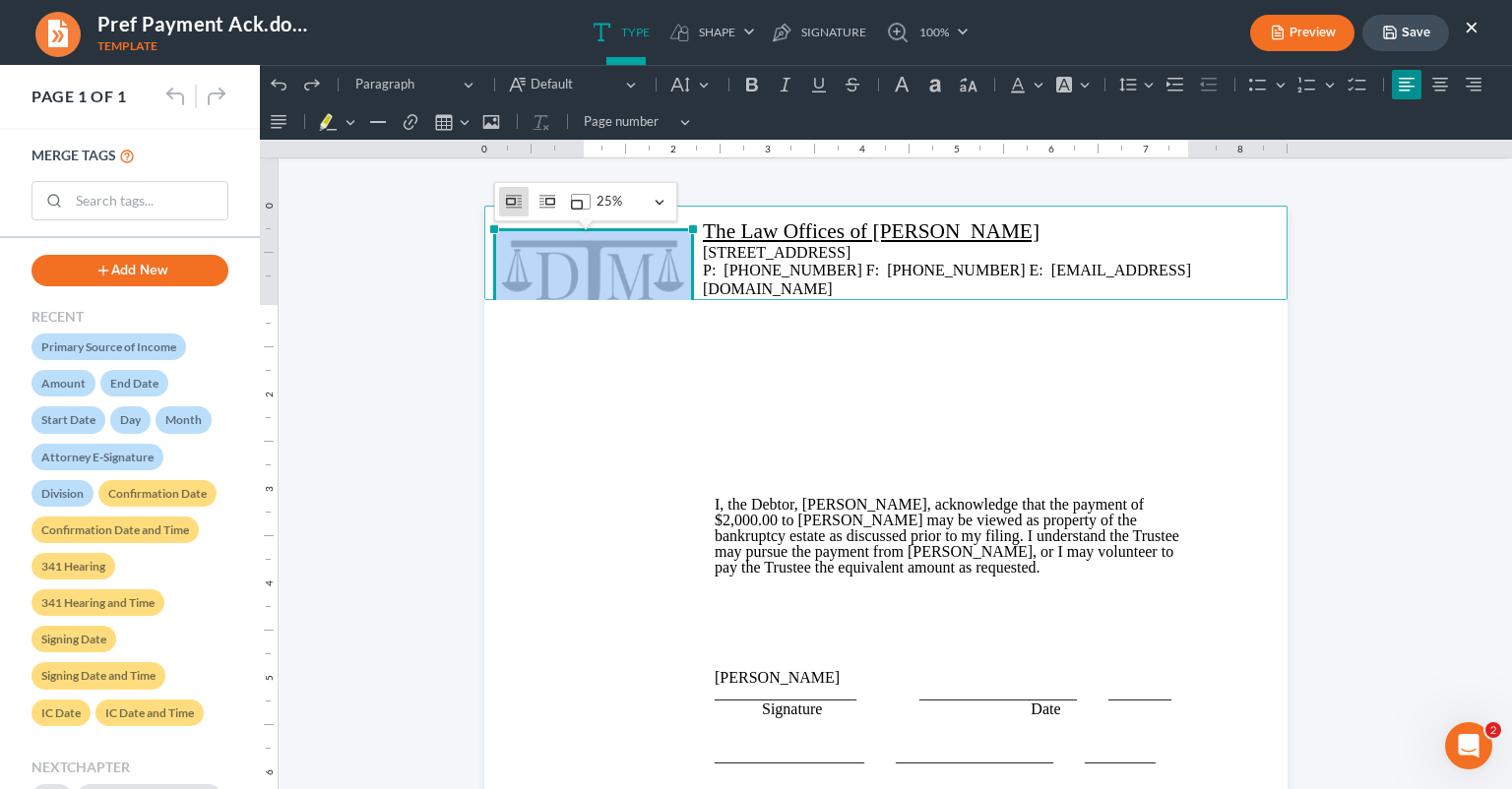 drag, startPoint x: 684, startPoint y: 231, endPoint x: 514, endPoint y: 222, distance: 170.23807 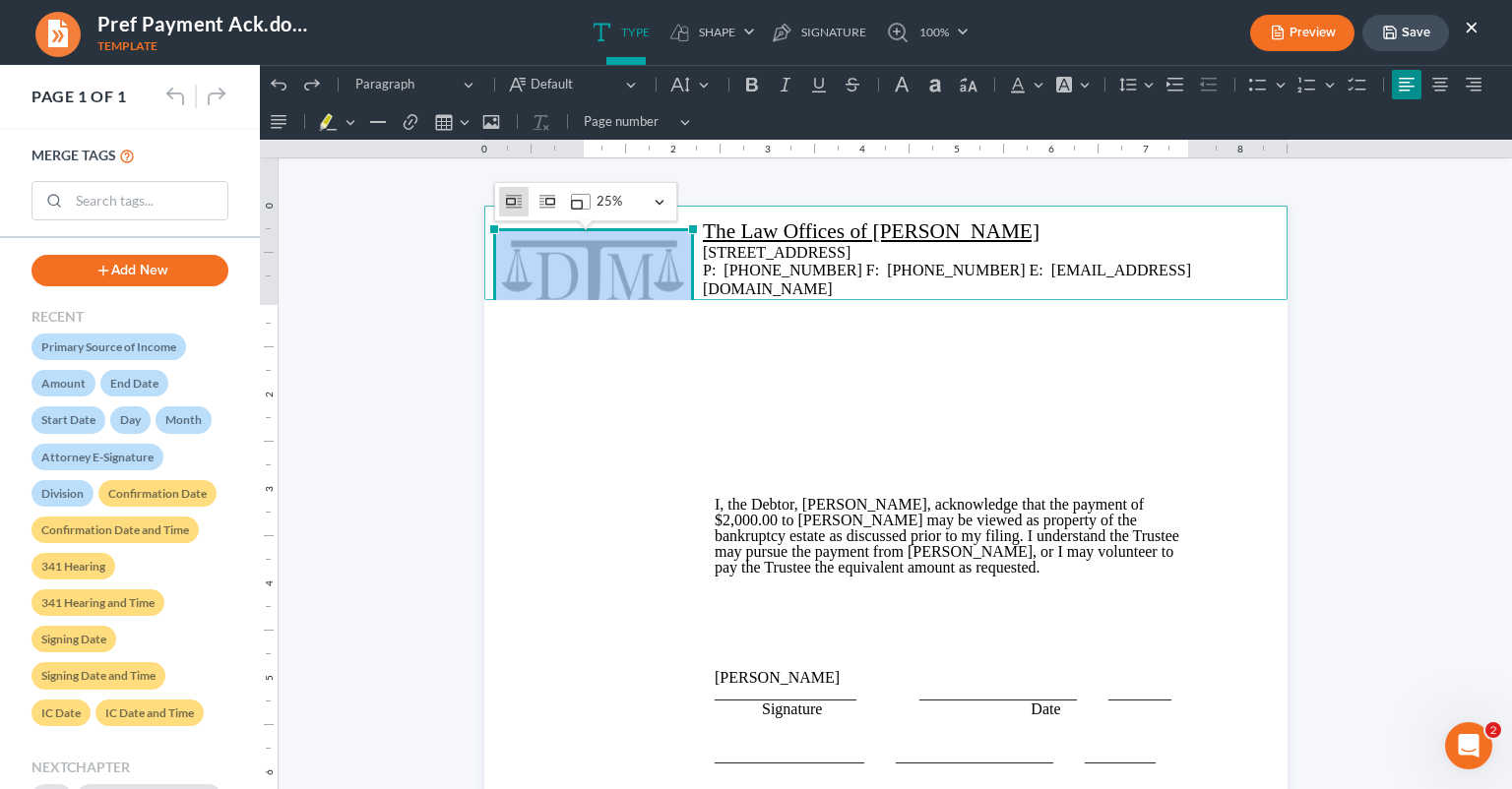 click on "null%" at bounding box center [594, 281] 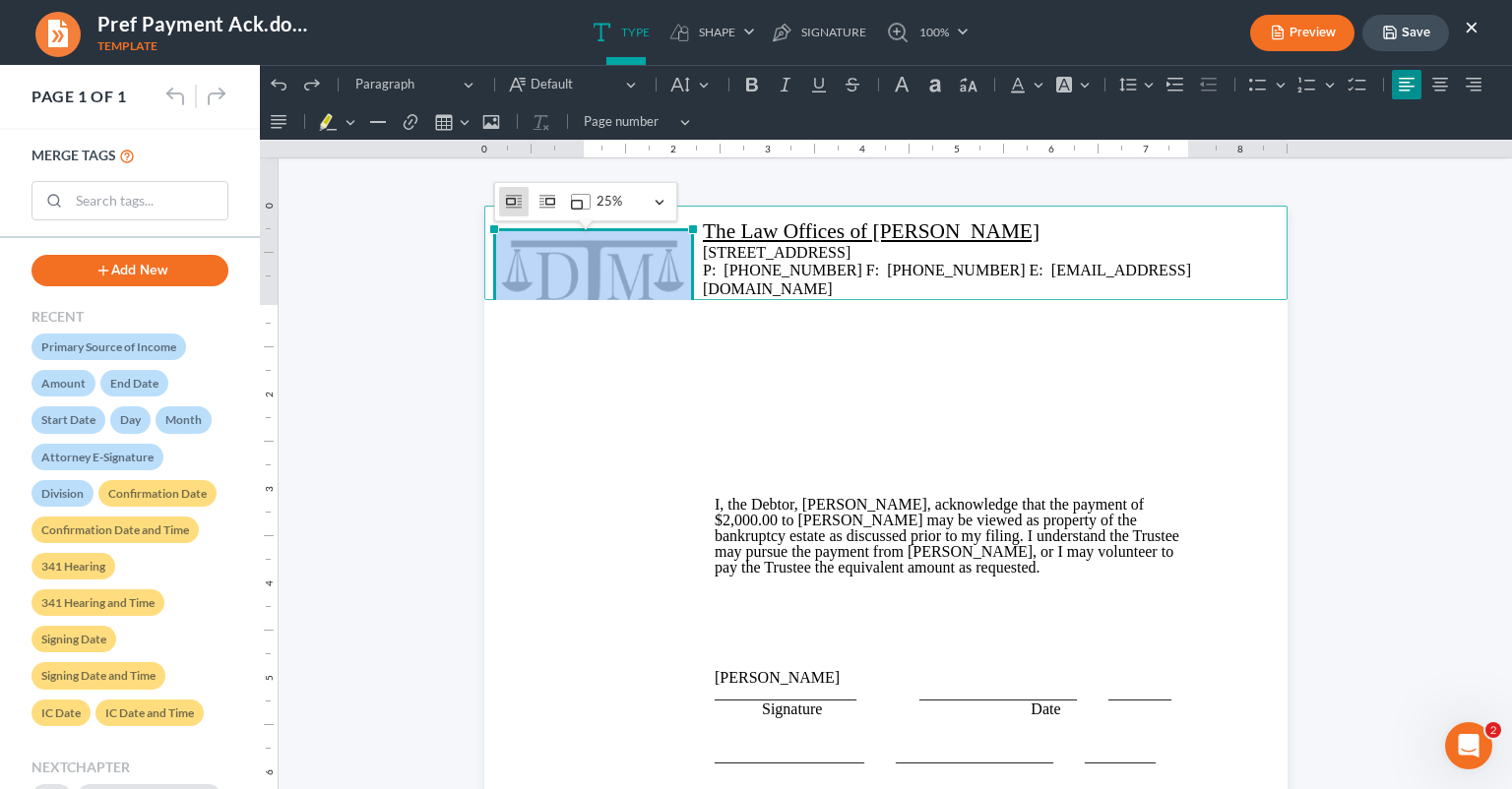 drag, startPoint x: 488, startPoint y: 229, endPoint x: 536, endPoint y: 256, distance: 55.072679 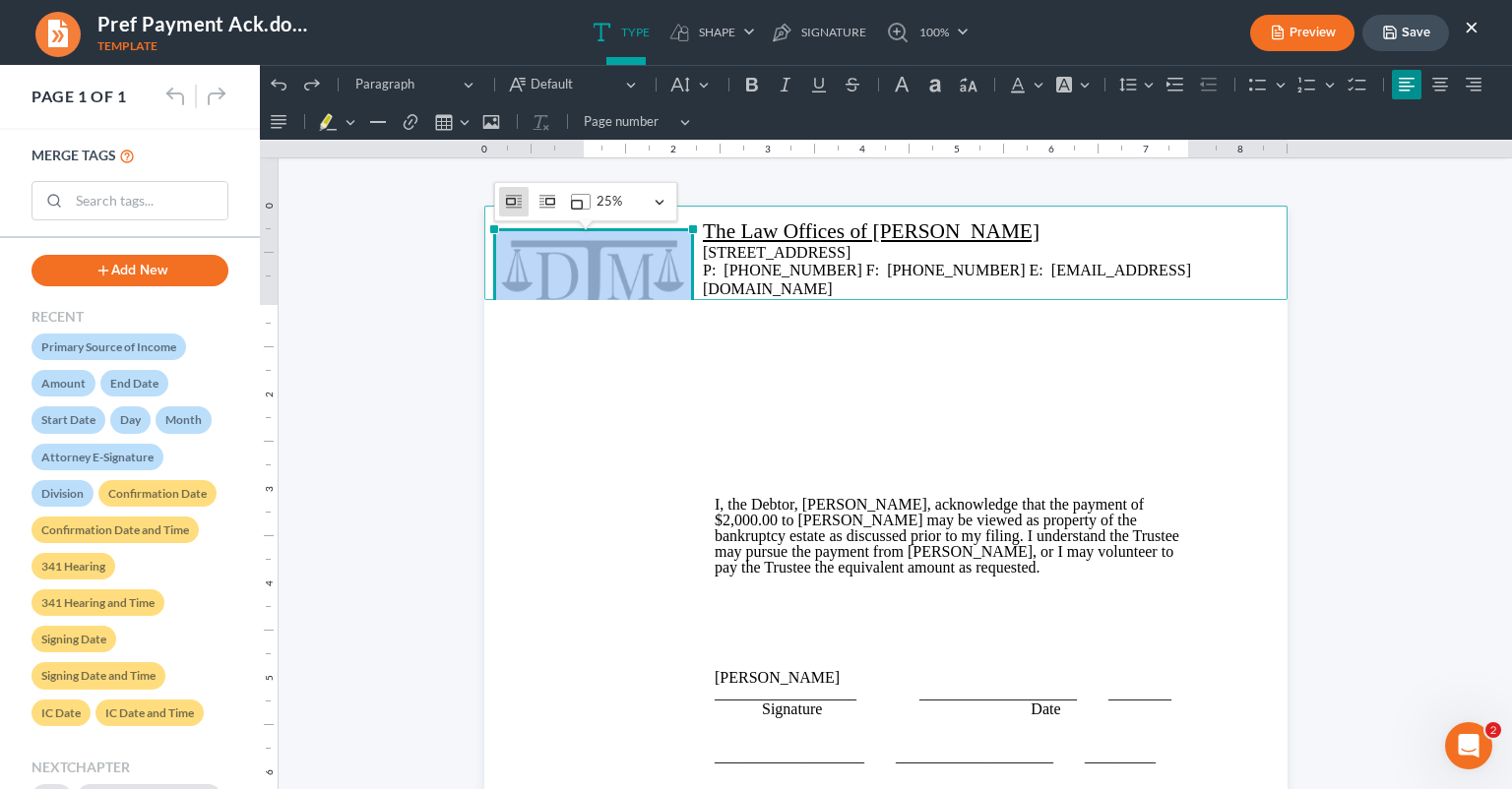 click on "null%" at bounding box center (594, 281) 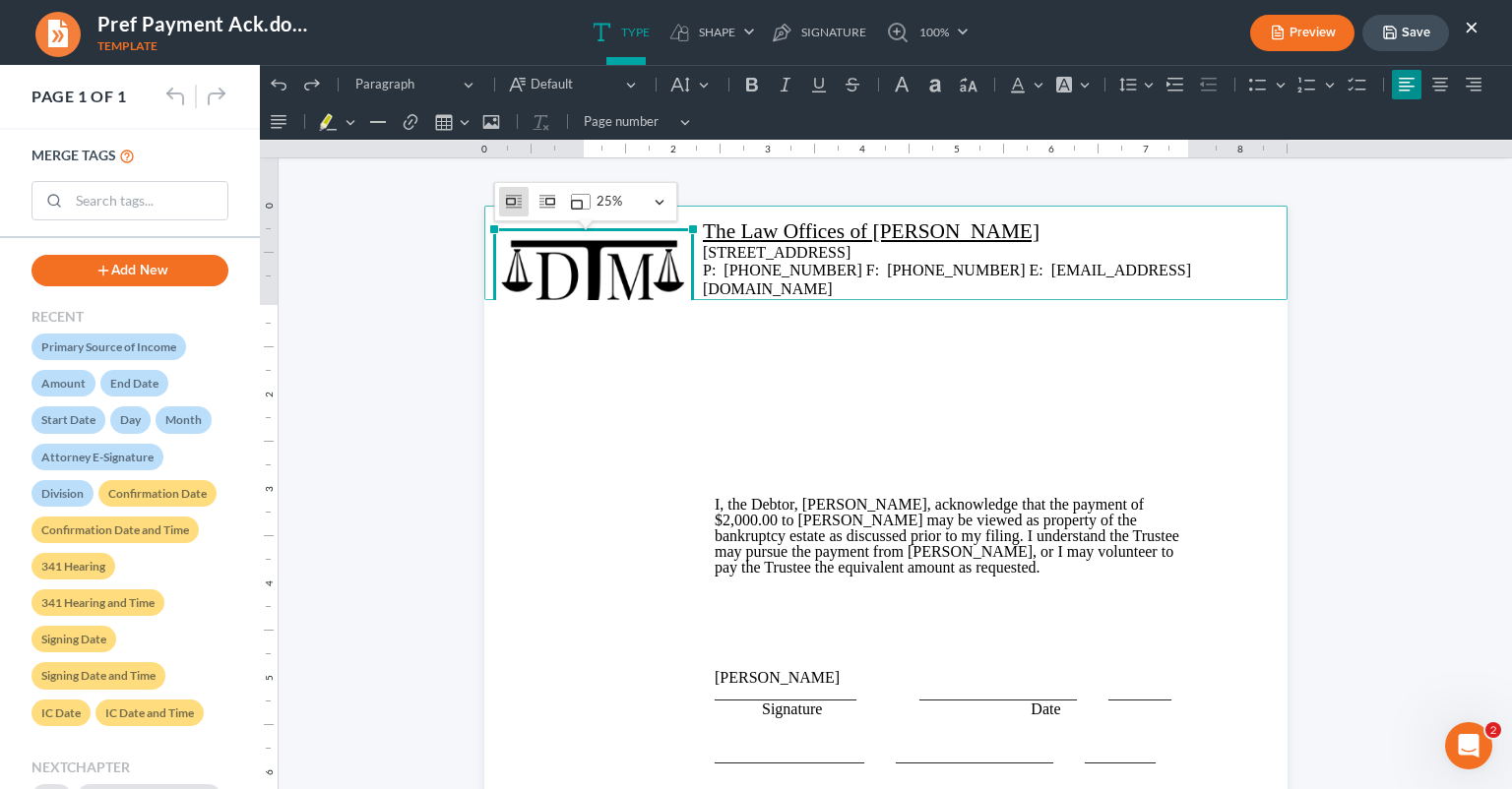 click at bounding box center (594, 281) 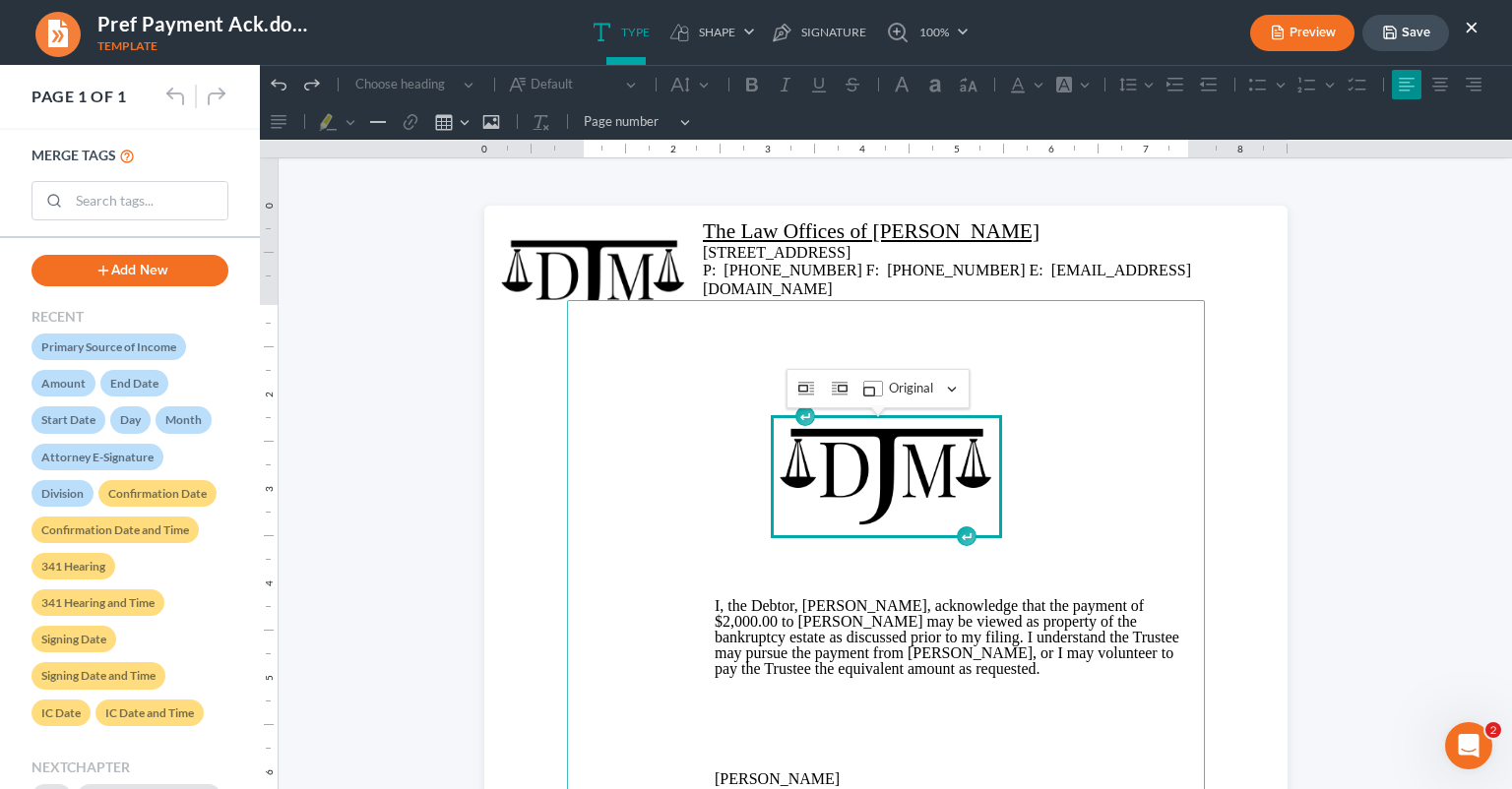 click at bounding box center [886, 476] 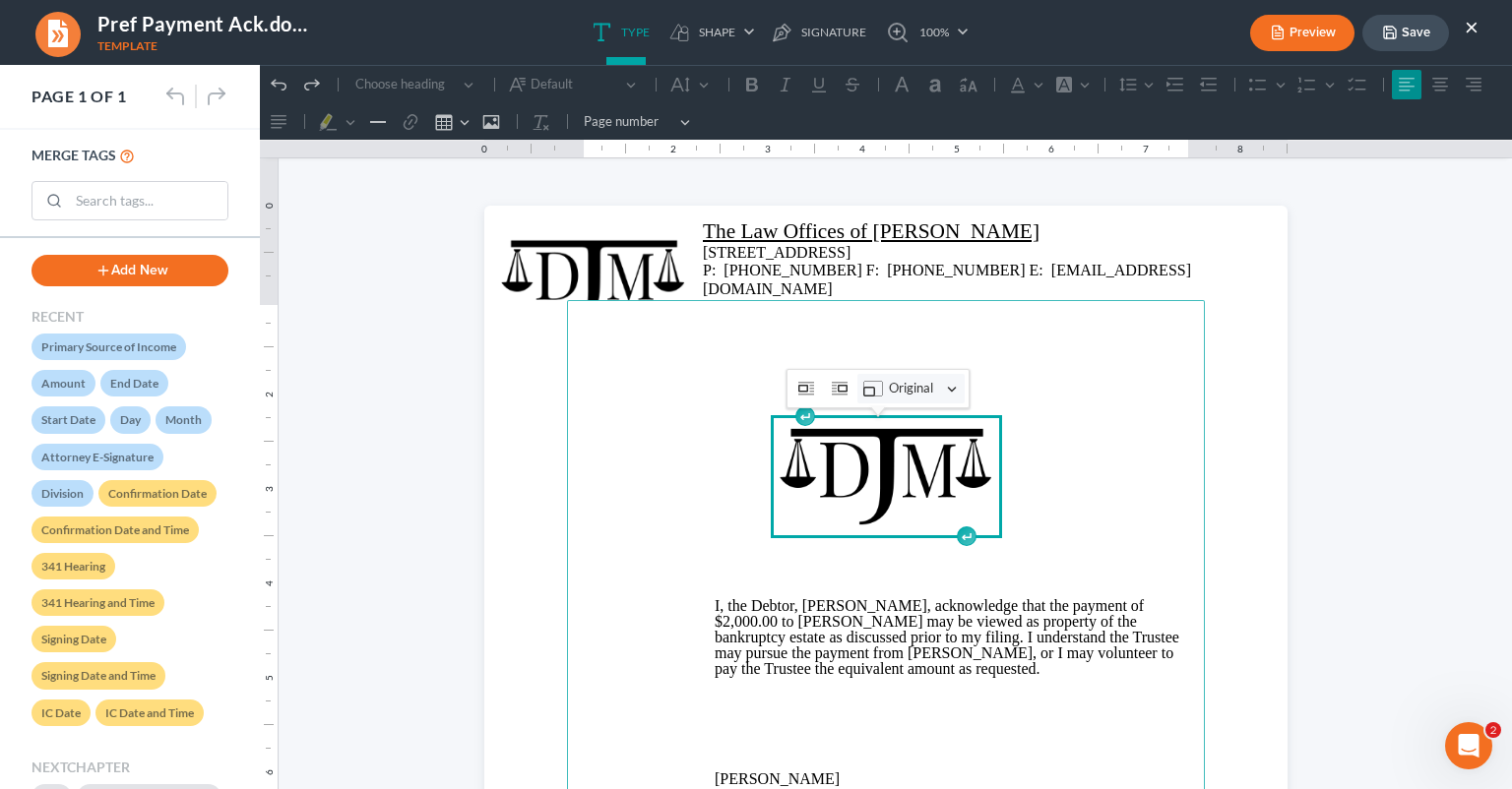 click on "Resize image Original" at bounding box center (911, 389) 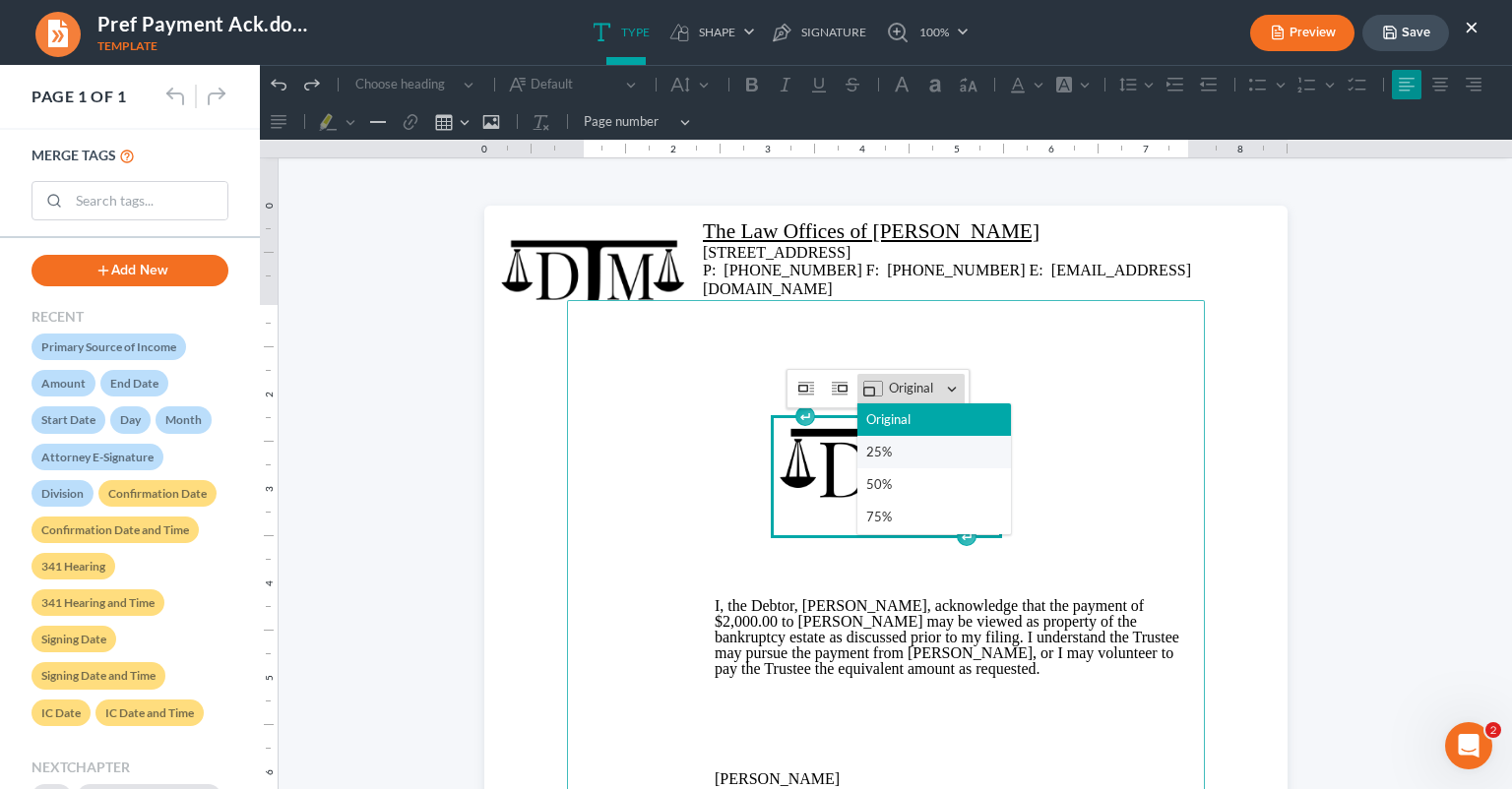 click on "25%" at bounding box center (879, 452) 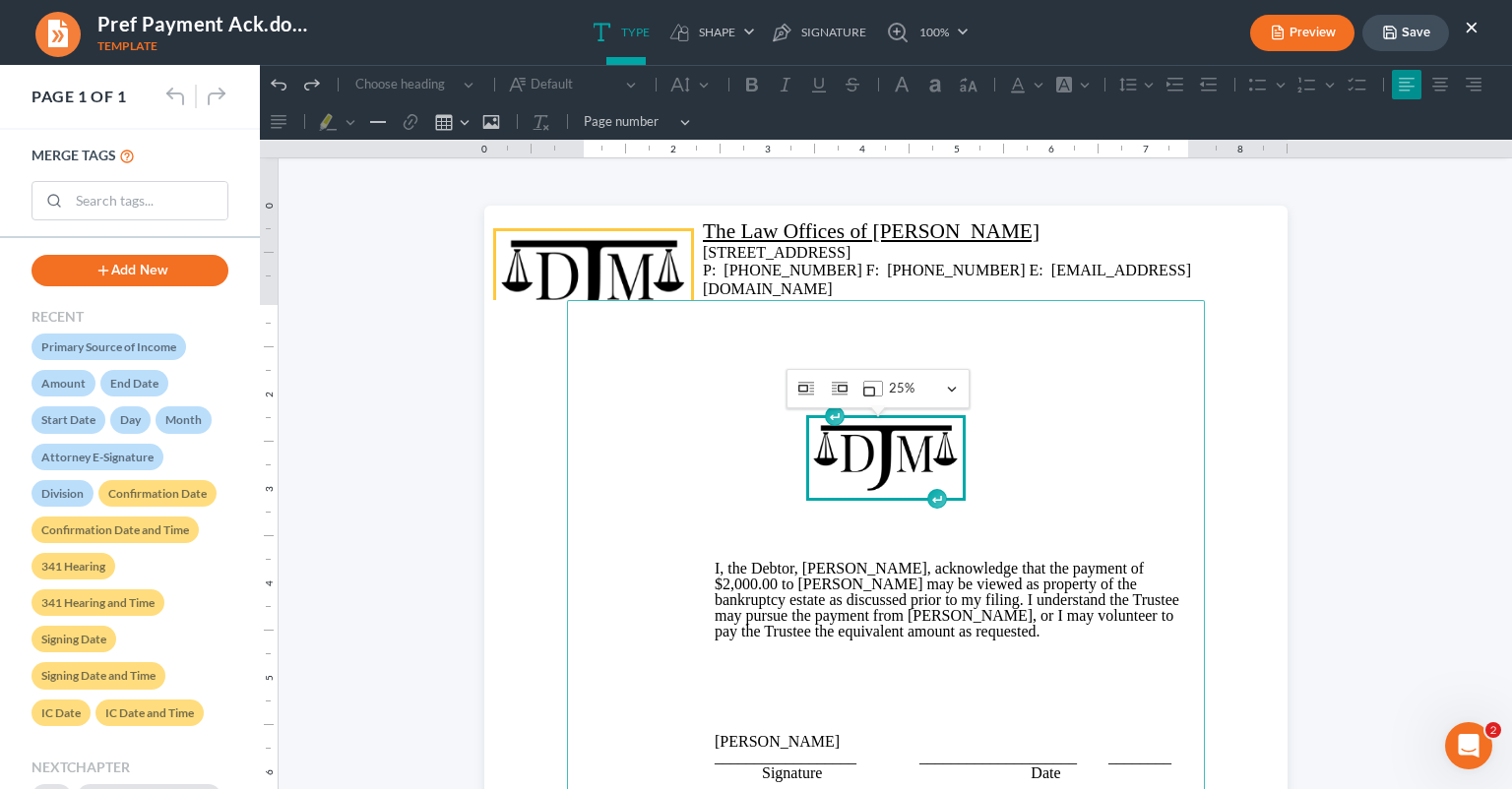 click at bounding box center (594, 281) 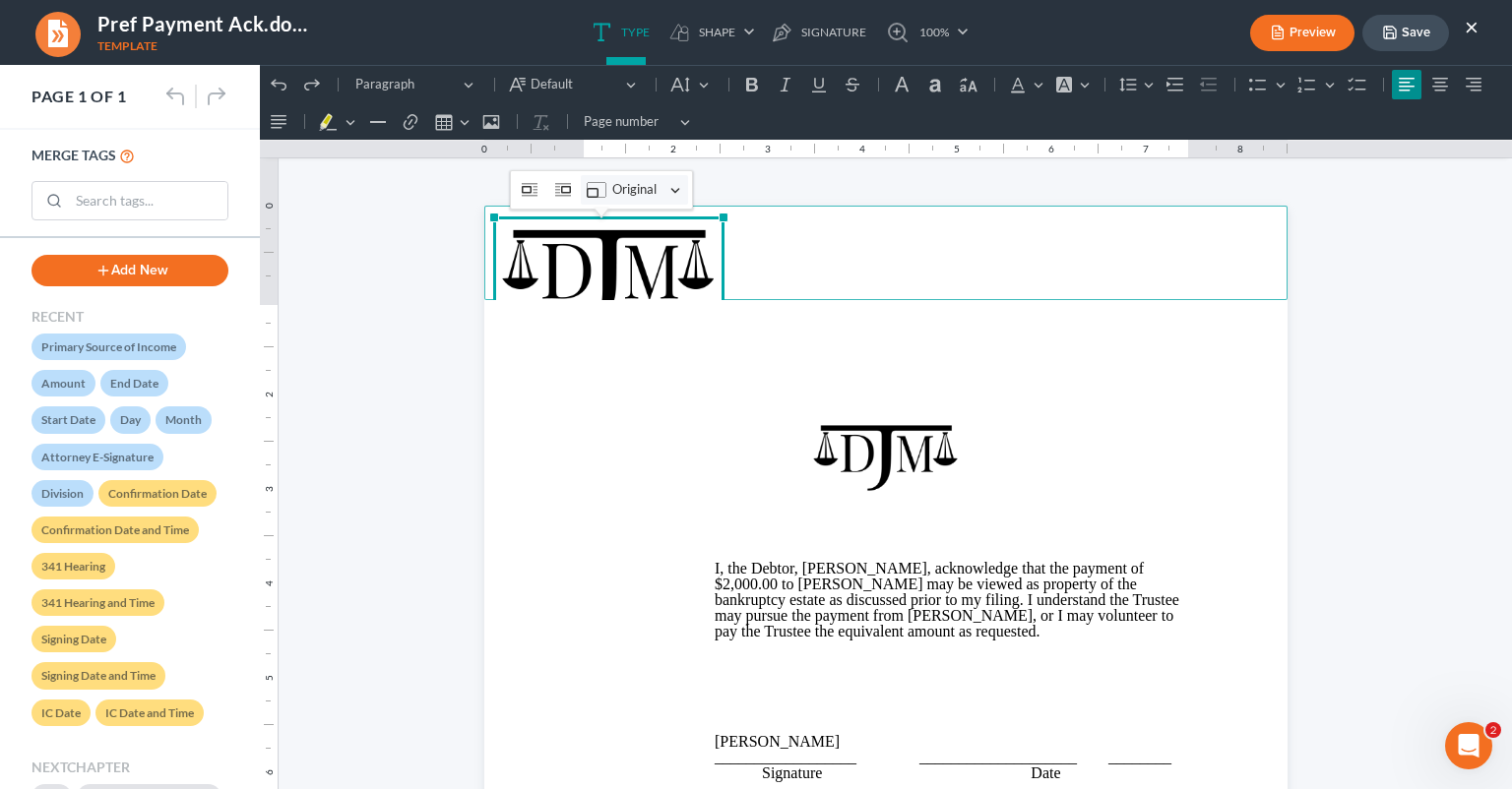 drag, startPoint x: 643, startPoint y: 275, endPoint x: 666, endPoint y: 186, distance: 91.92388 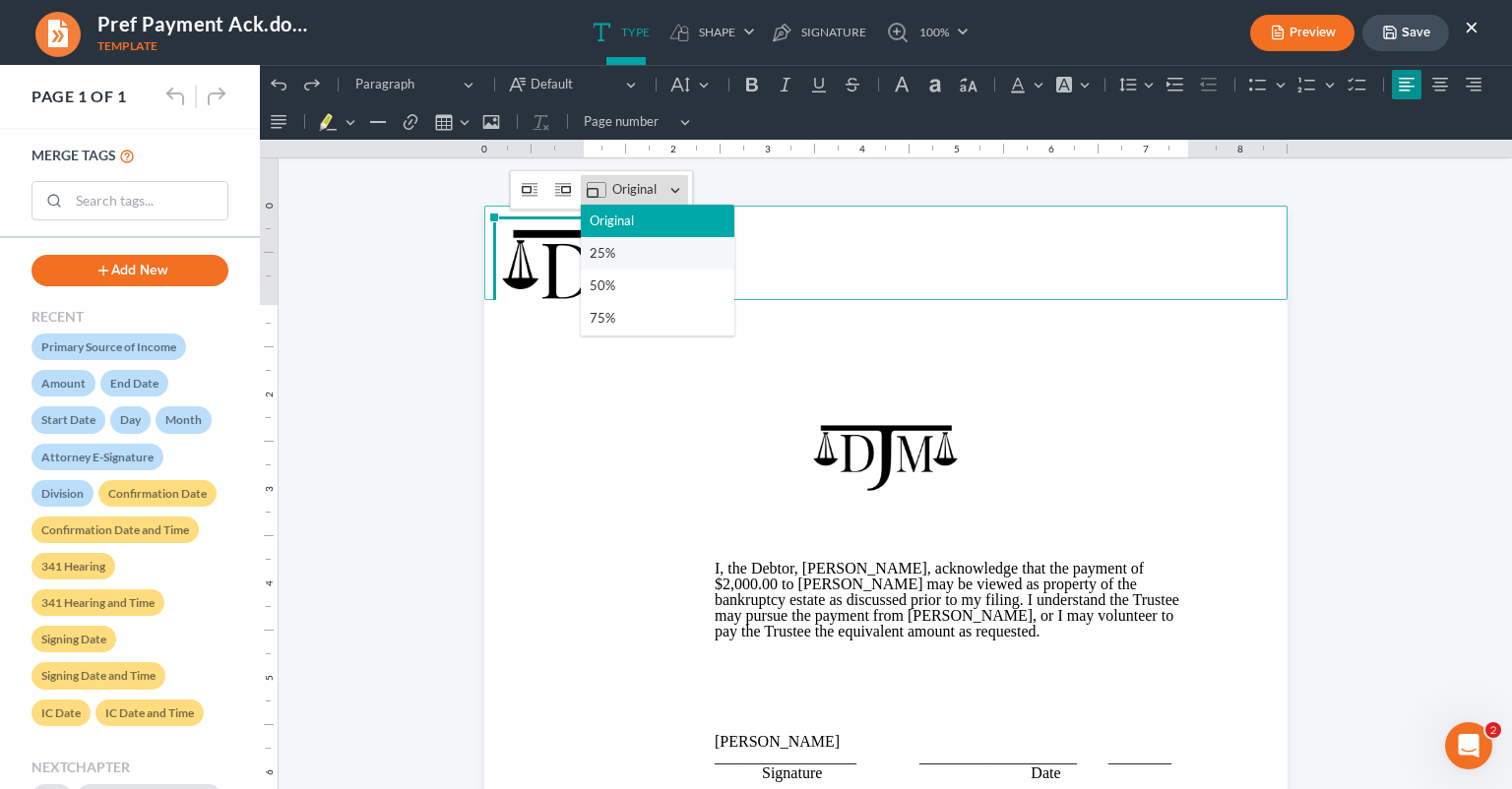 click on "25%" at bounding box center [602, 253] 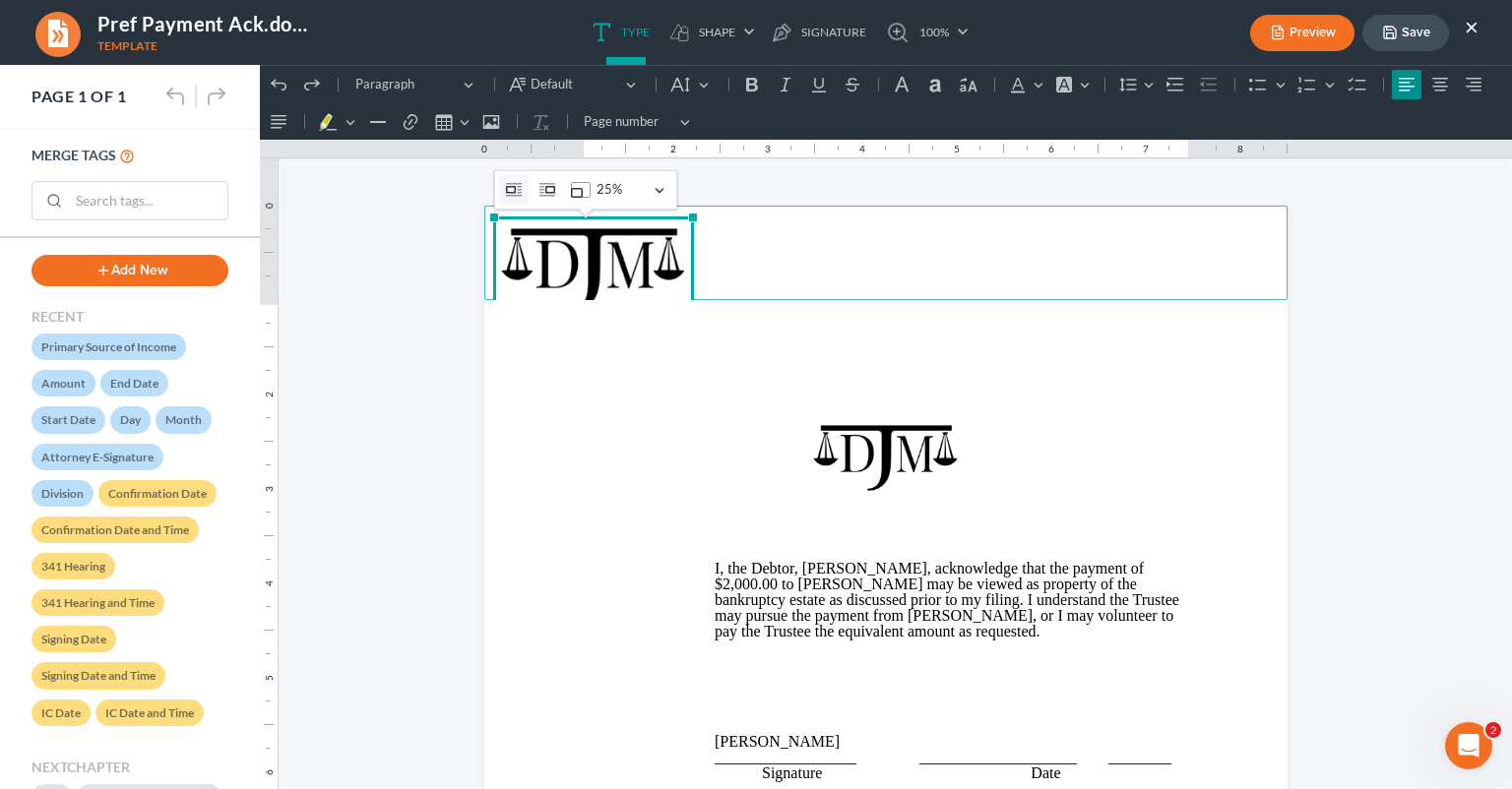 click 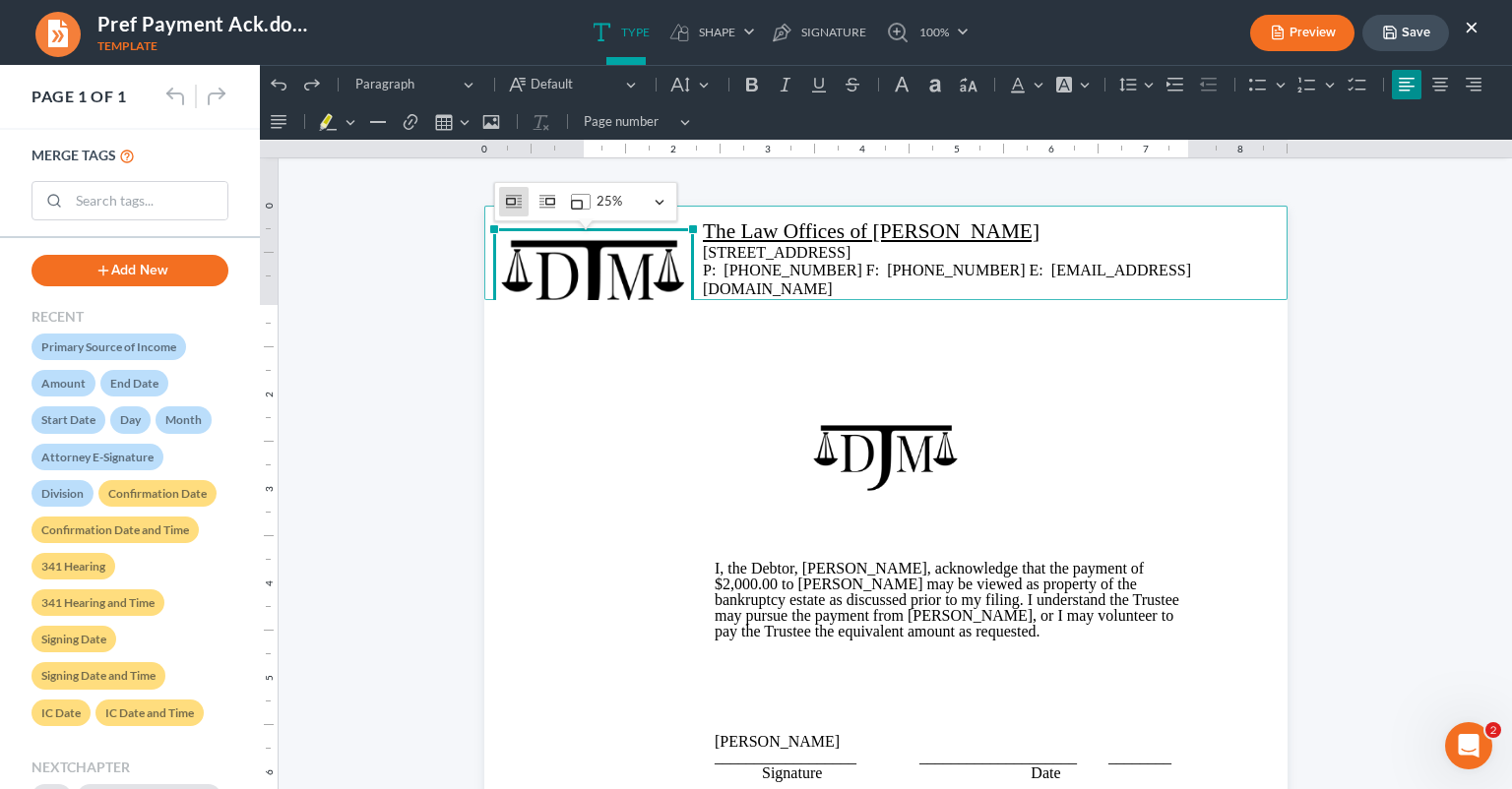 click at bounding box center (892, 373) 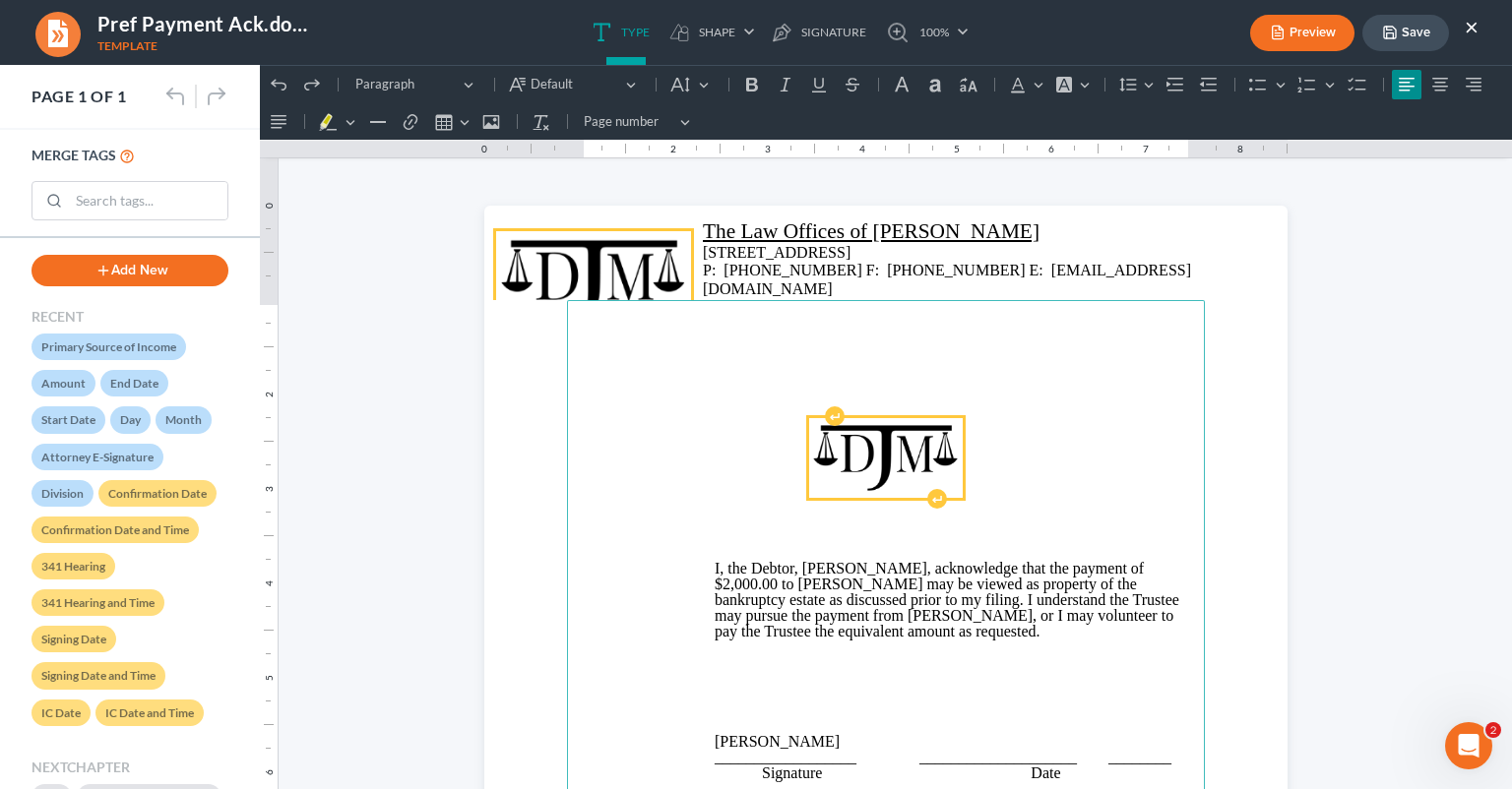 click at bounding box center [886, 457] 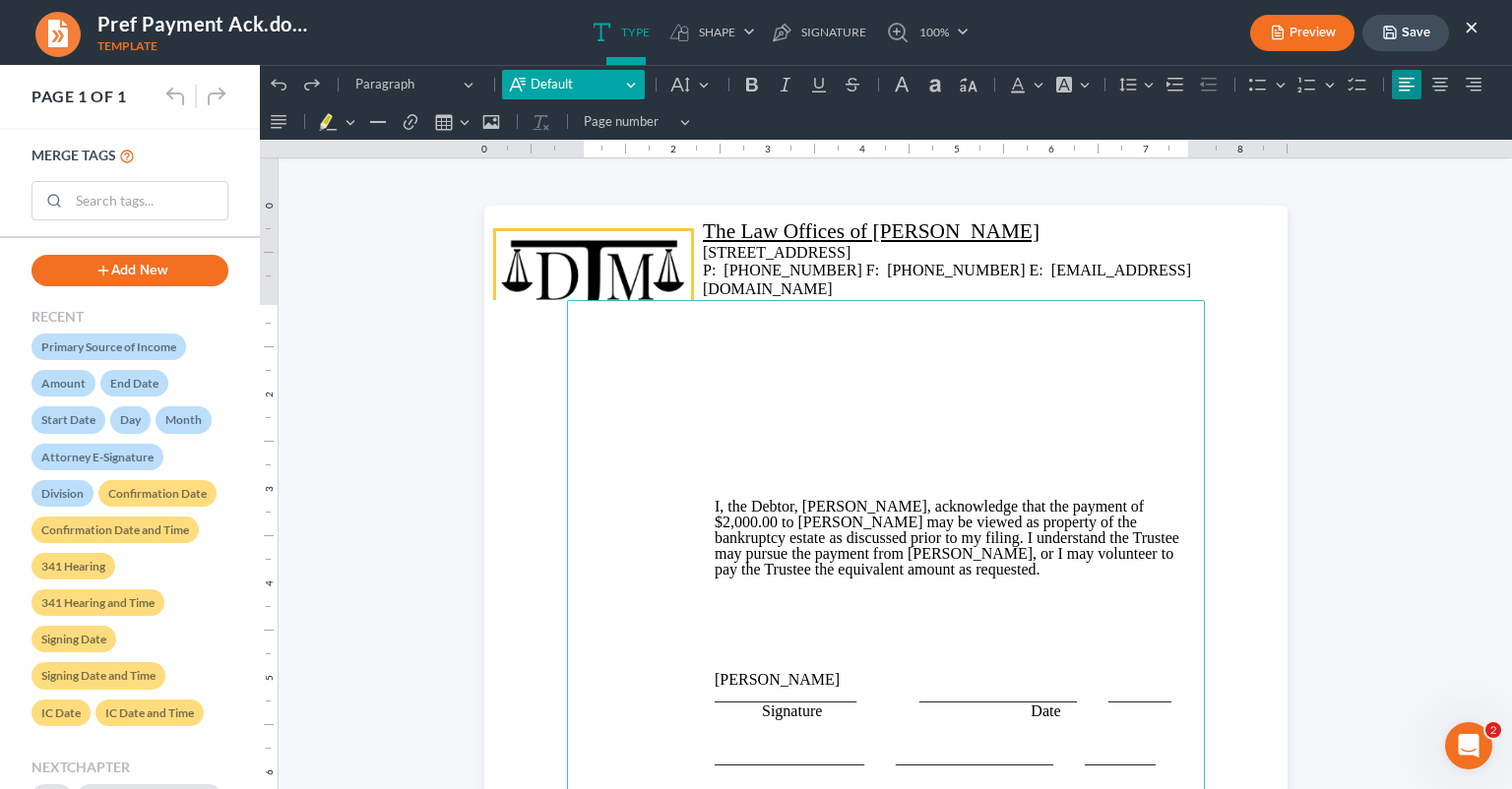 click on "Default" at bounding box center [575, 85] 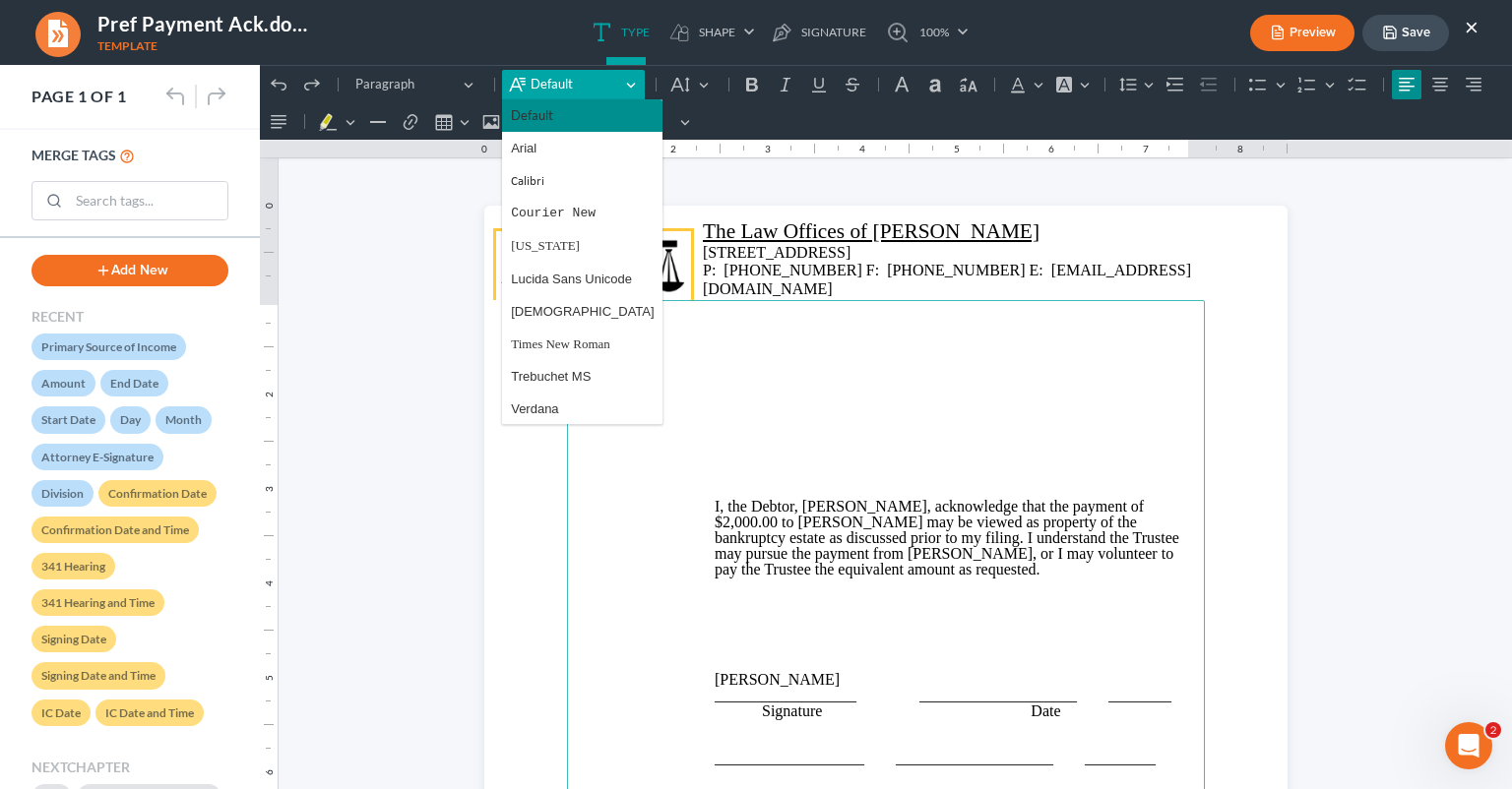 click on "Default" at bounding box center (575, 85) 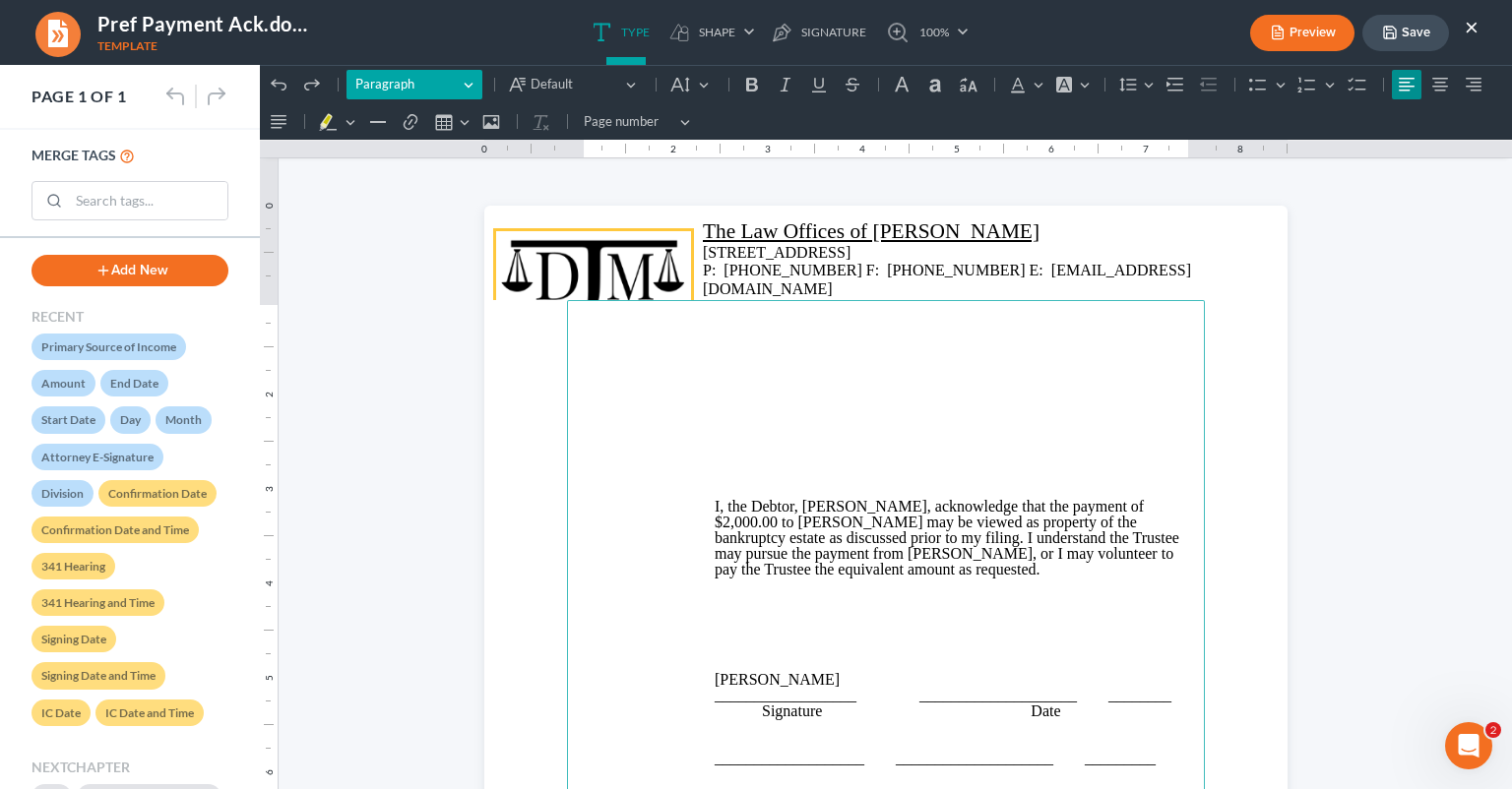 click on "Paragraph" at bounding box center [407, 85] 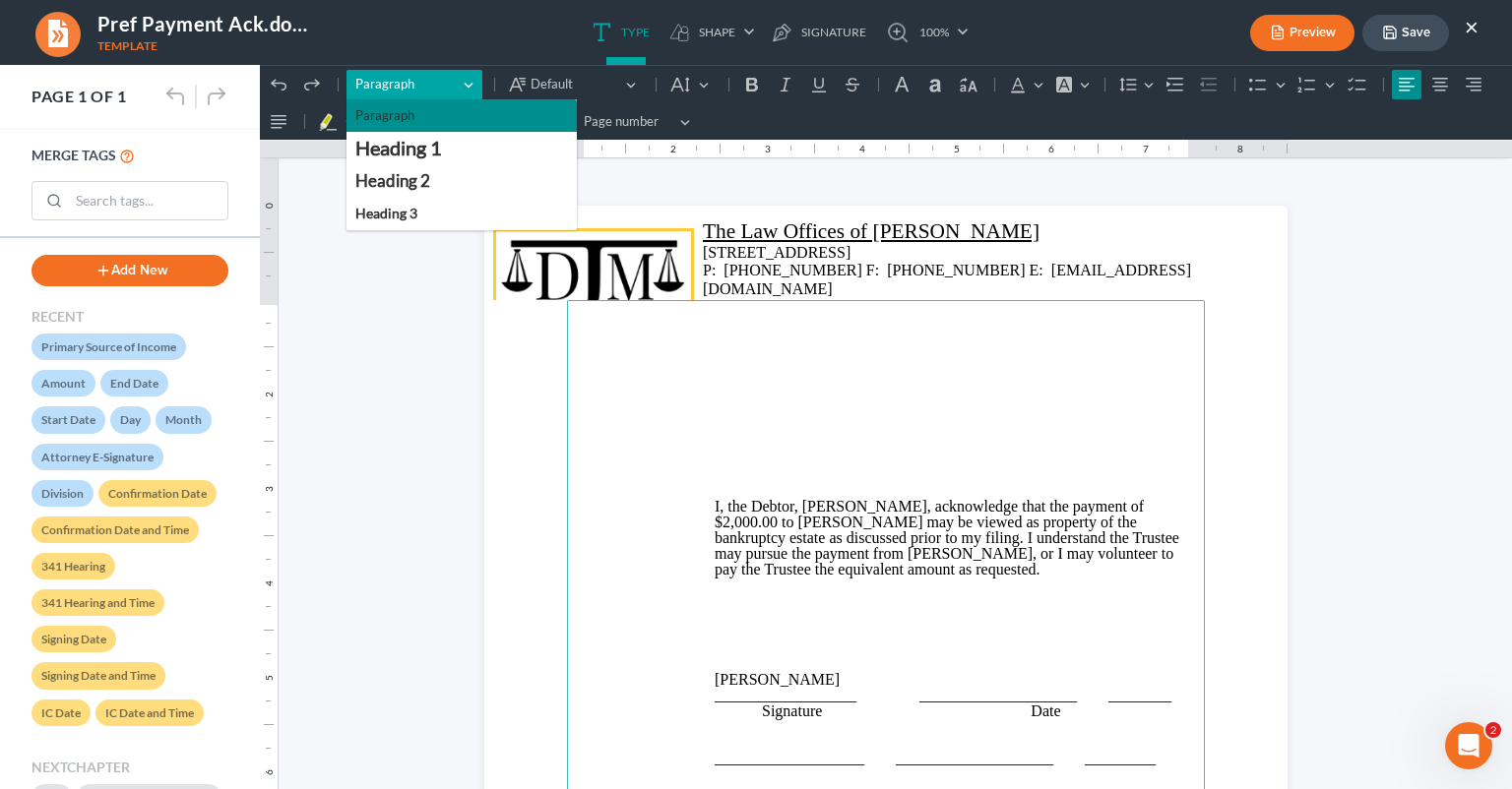 click on "Paragraph" at bounding box center (407, 85) 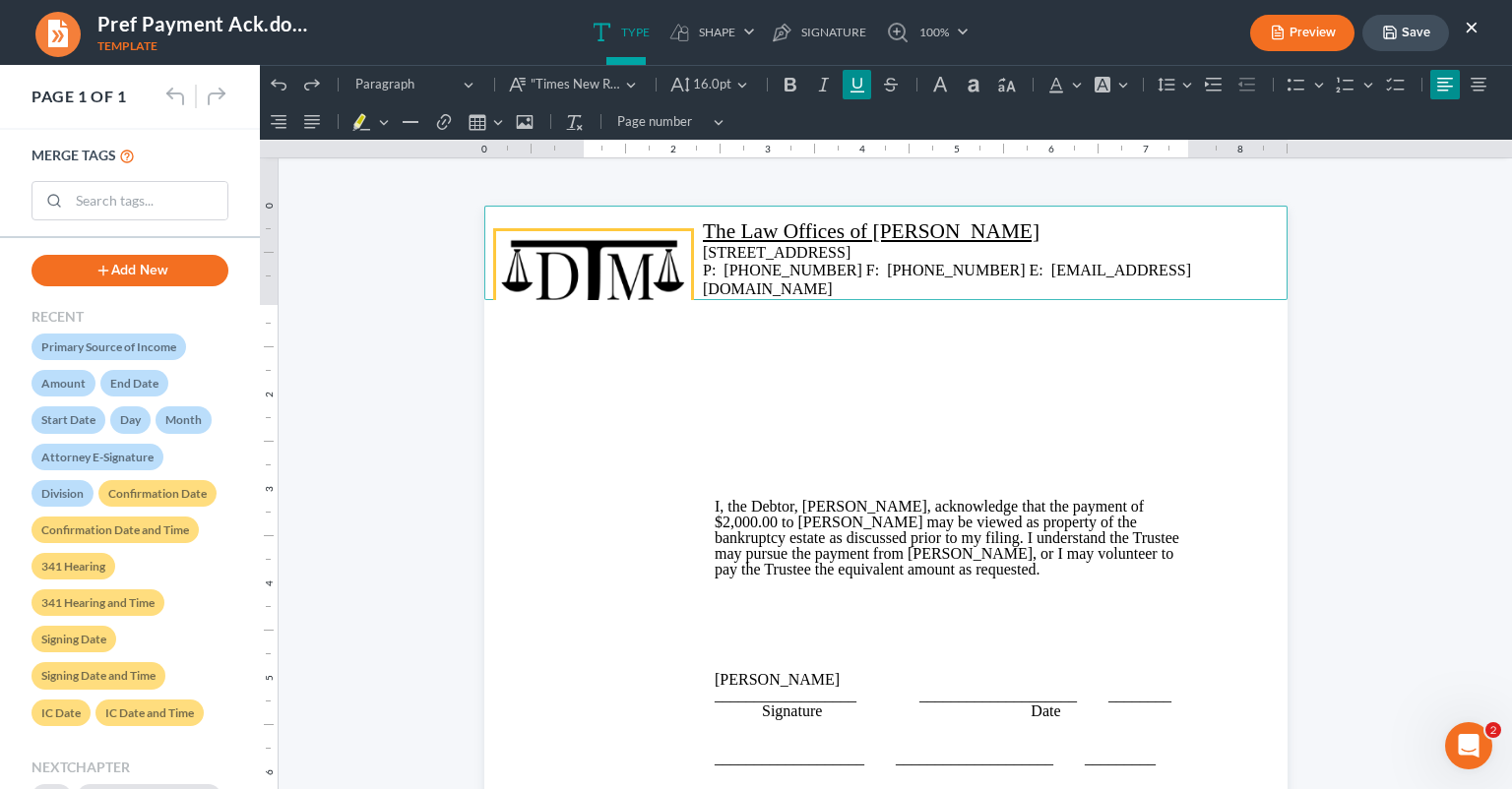 click on "The Law Offices of [PERSON_NAME]" at bounding box center [886, 231] 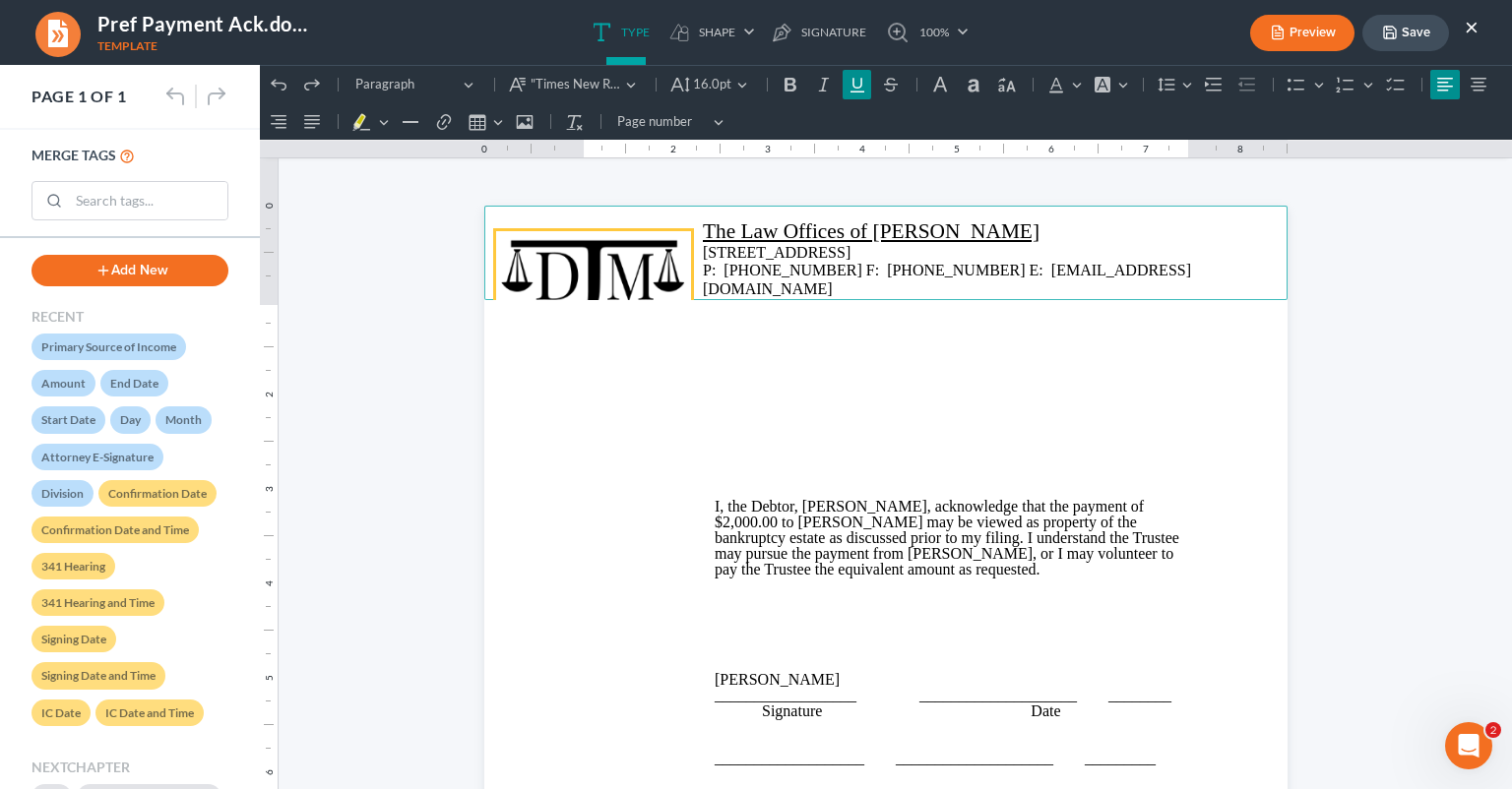 drag, startPoint x: 1175, startPoint y: 220, endPoint x: 1095, endPoint y: 242, distance: 82.96987 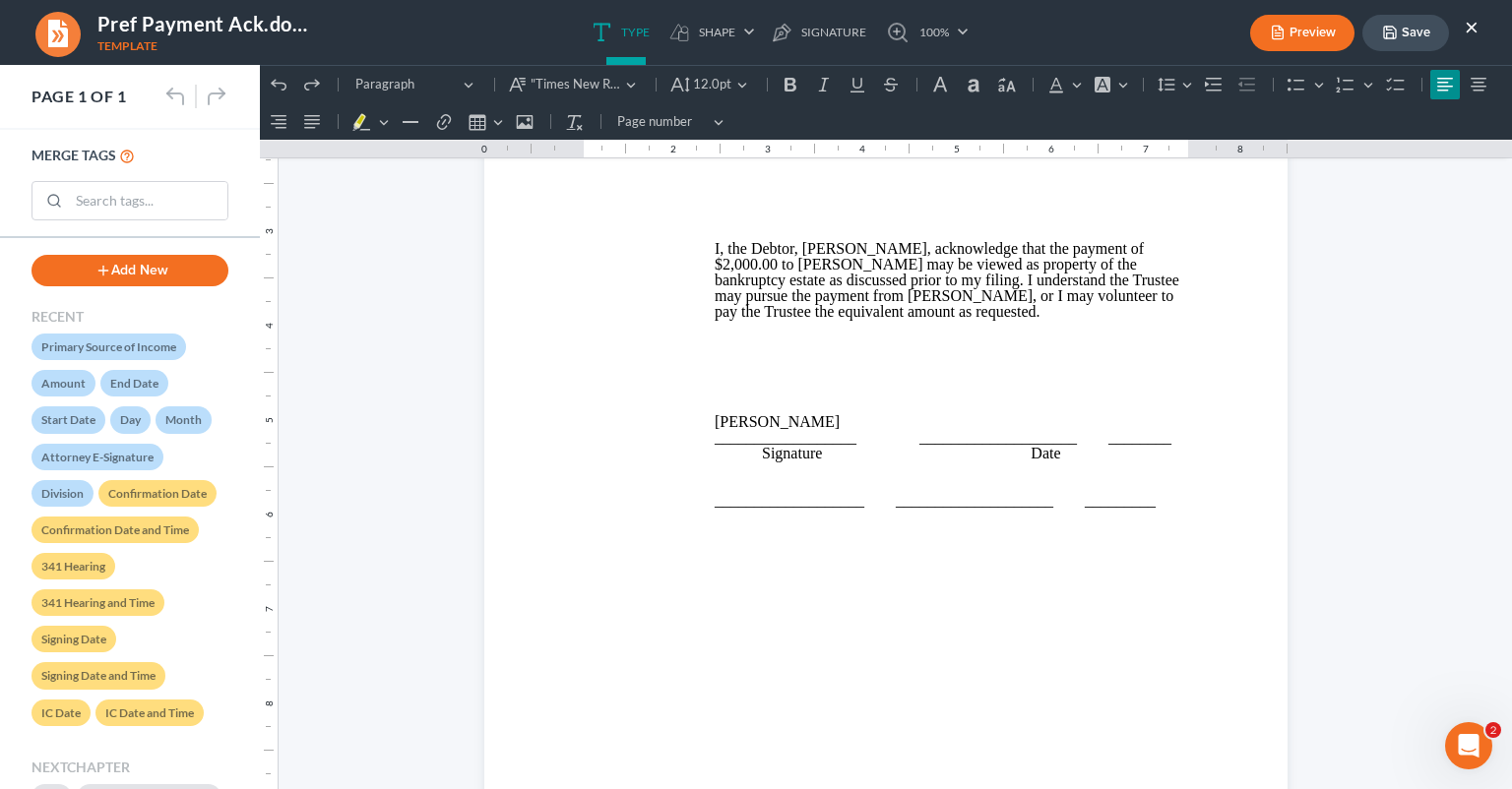 scroll, scrollTop: 262, scrollLeft: 0, axis: vertical 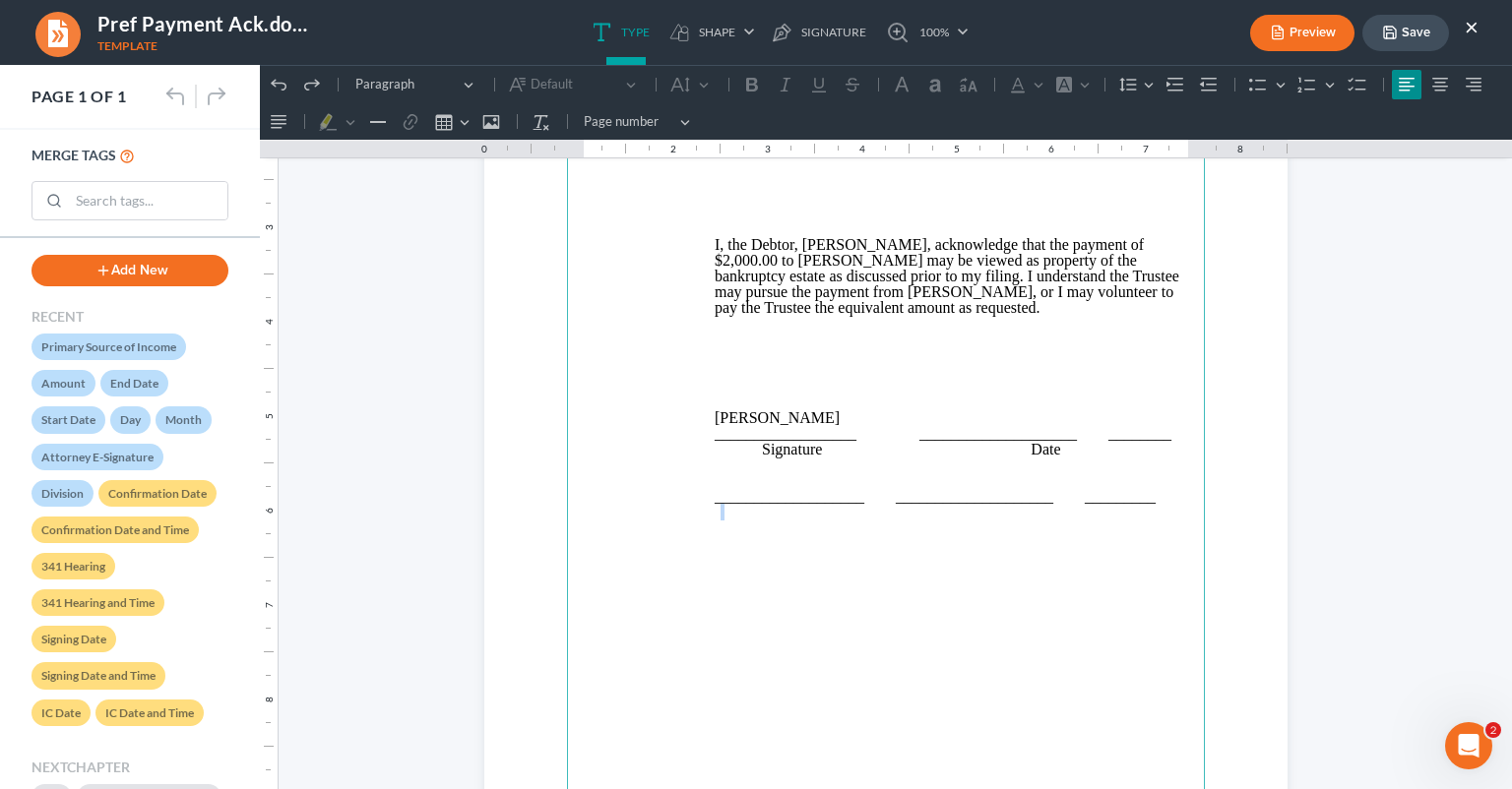 drag, startPoint x: 1173, startPoint y: 509, endPoint x: 1146, endPoint y: 503, distance: 27.658633 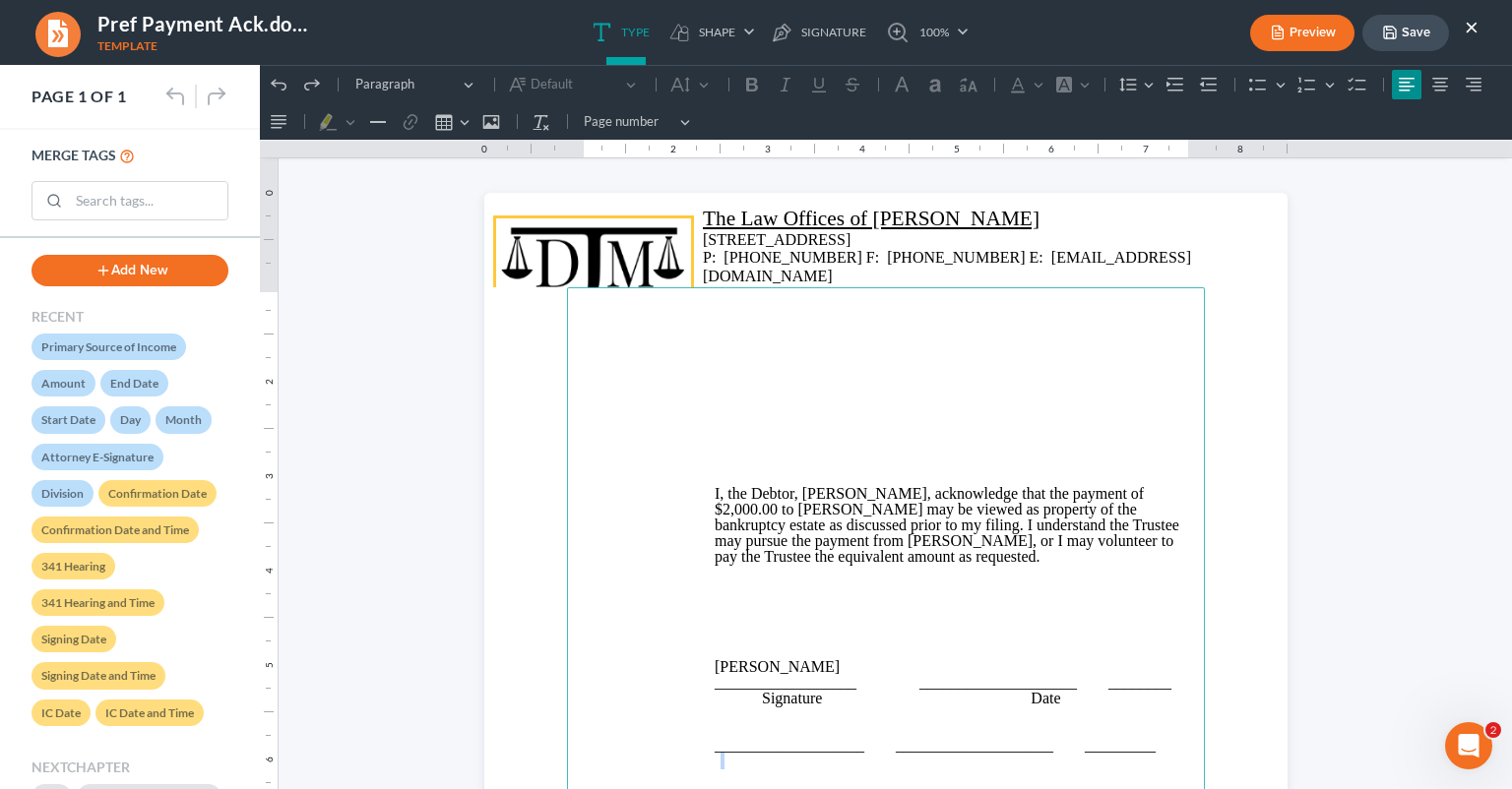 scroll, scrollTop: 0, scrollLeft: 0, axis: both 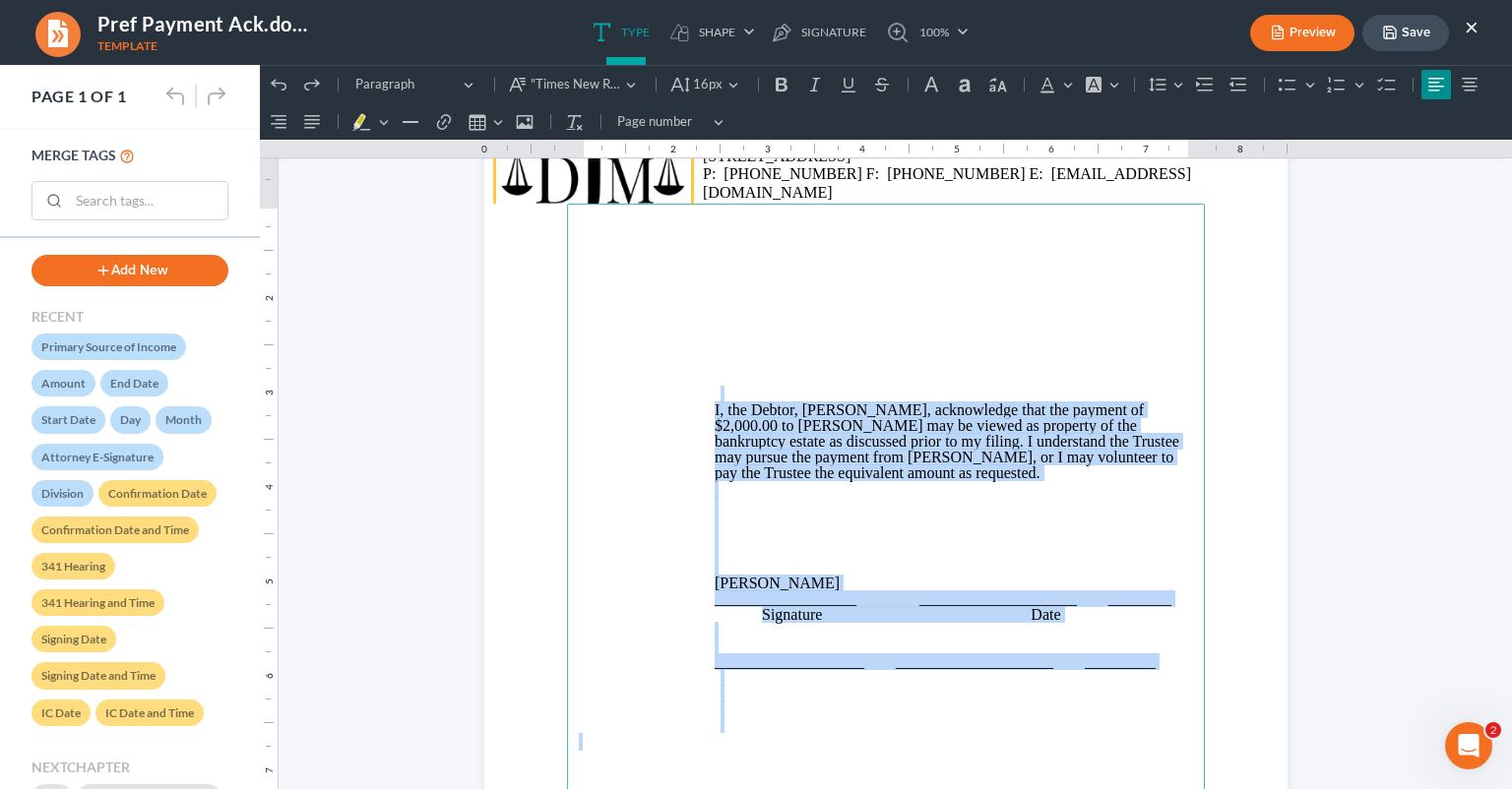 drag, startPoint x: 688, startPoint y: 493, endPoint x: 1151, endPoint y: 781, distance: 545.26416 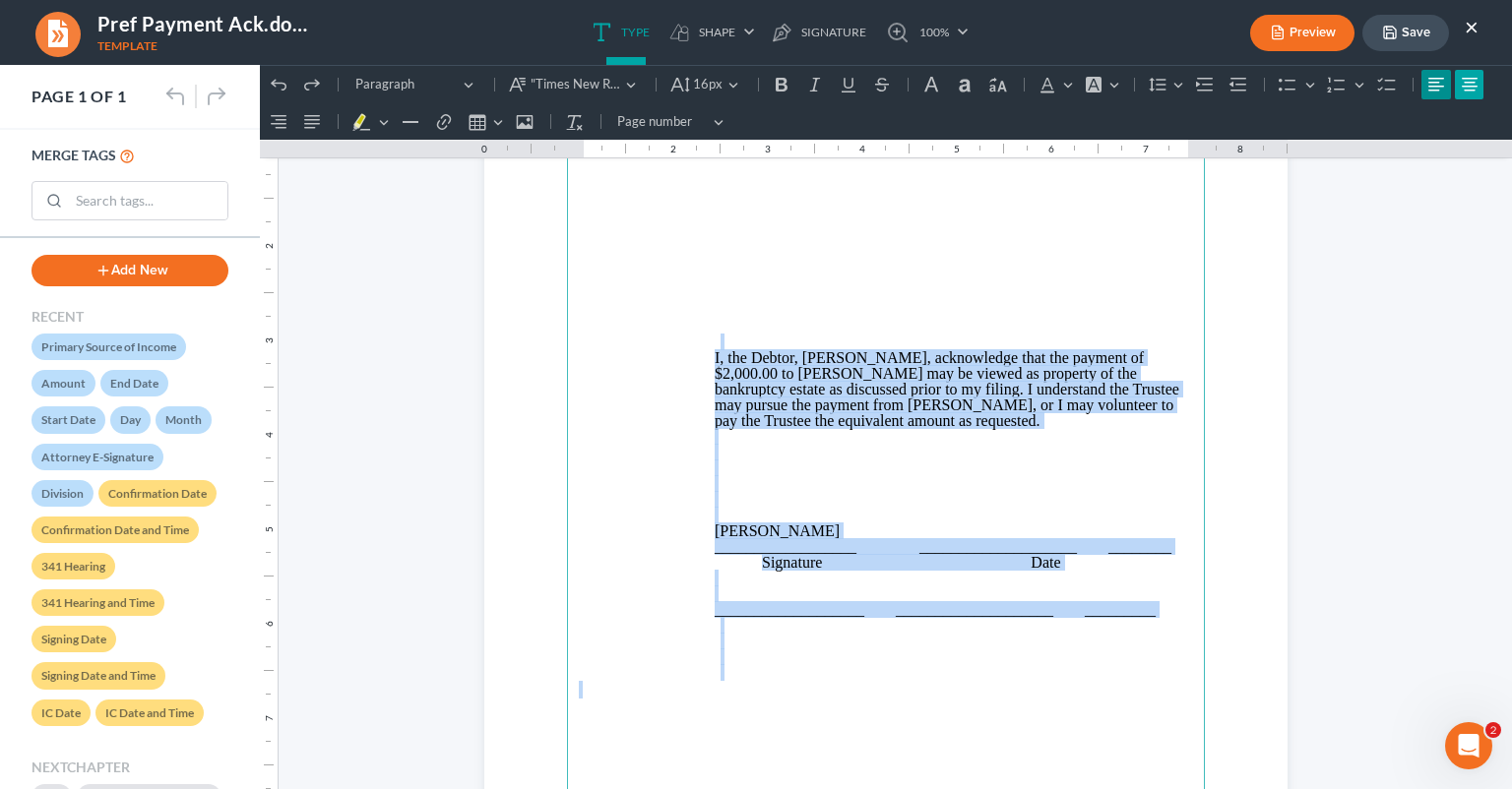 click 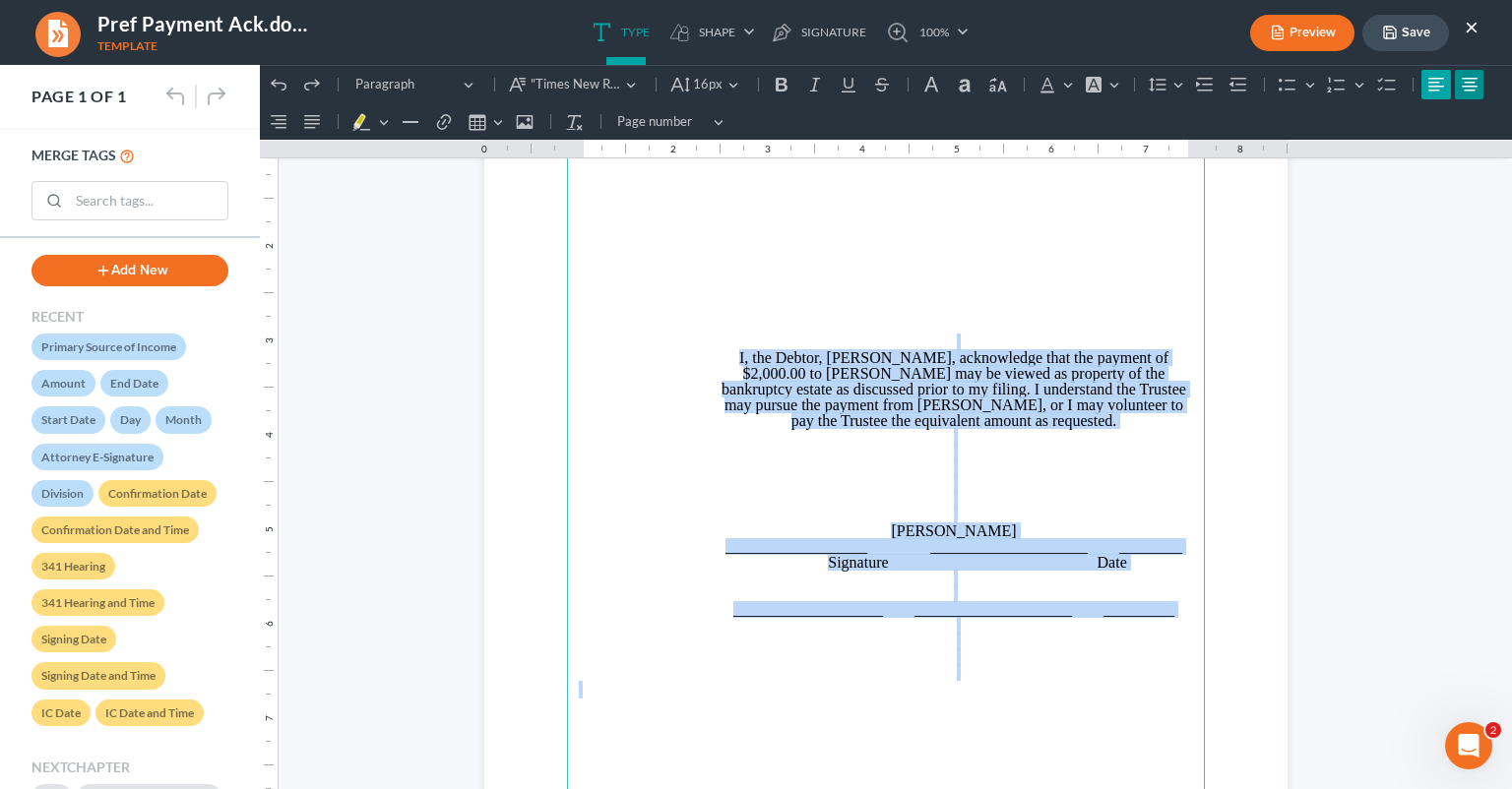 click on "Align left Align left" at bounding box center [1436, 85] 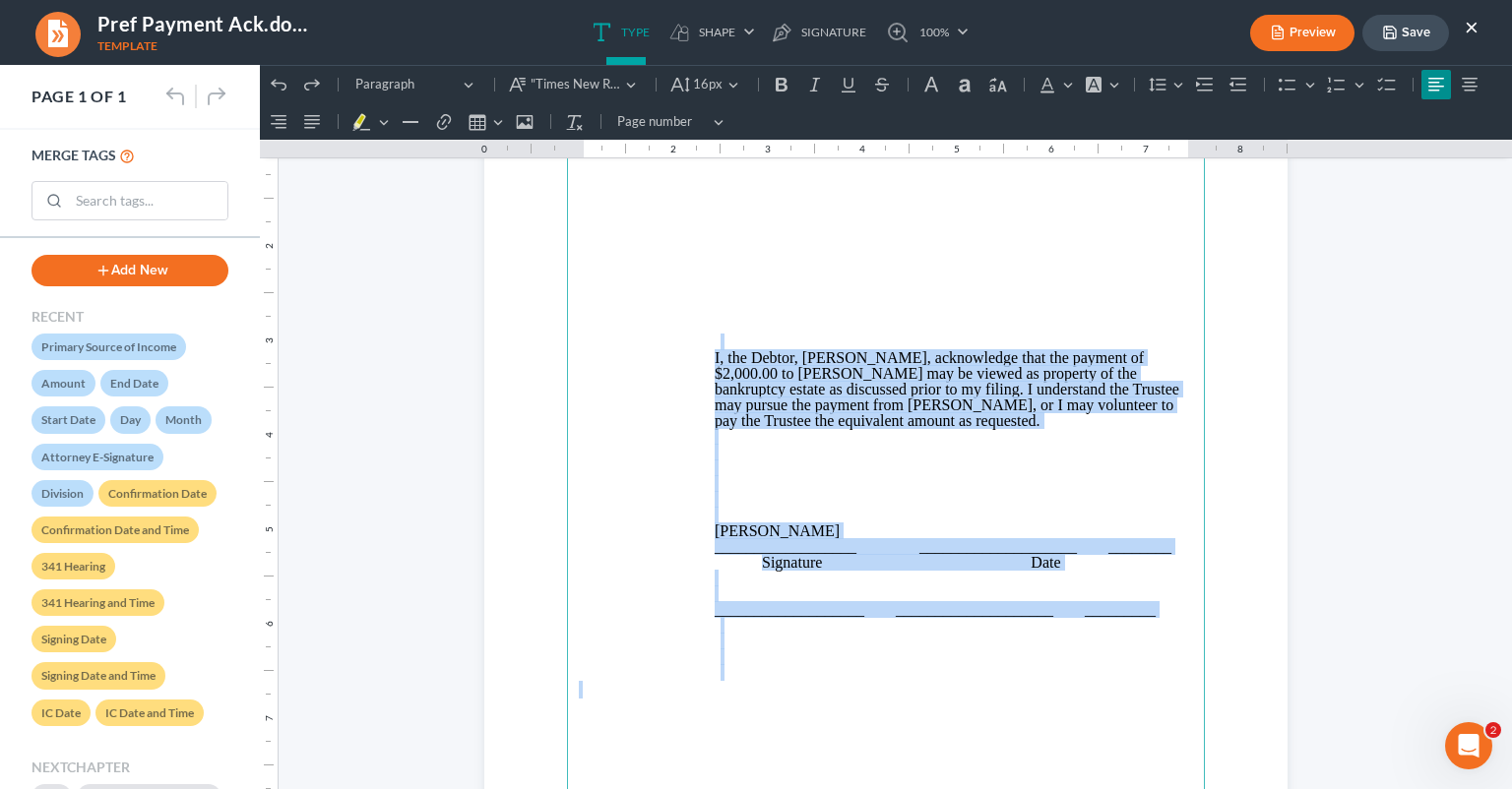 click on "I, the Debtor, [PERSON_NAME], acknowledge that the payment of $2,000.00 to [PERSON_NAME] may be viewed as property of the bankruptcy estate as discussed prior to my filing. I understand the Trustee may pursue the payment from [PERSON_NAME], or I may volunteer to pay the Trustee the equivalent amount as requested.                                         [PERSON_NAME] __________________                ____________________        ________ Signature                                                     Date ___________________        ____________________        _________" at bounding box center (886, 577) 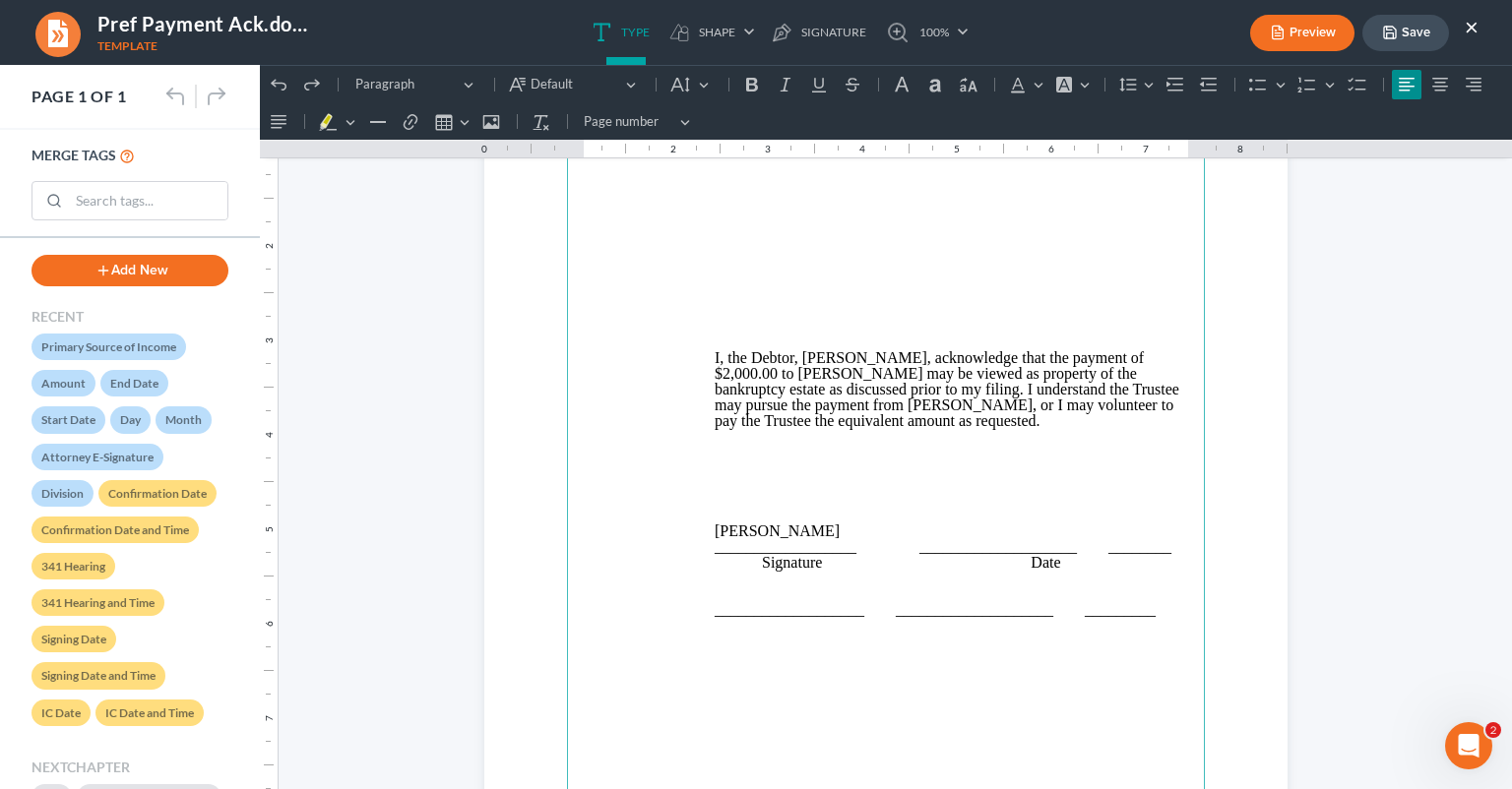 drag, startPoint x: 705, startPoint y: 348, endPoint x: 650, endPoint y: 356, distance: 55.578773 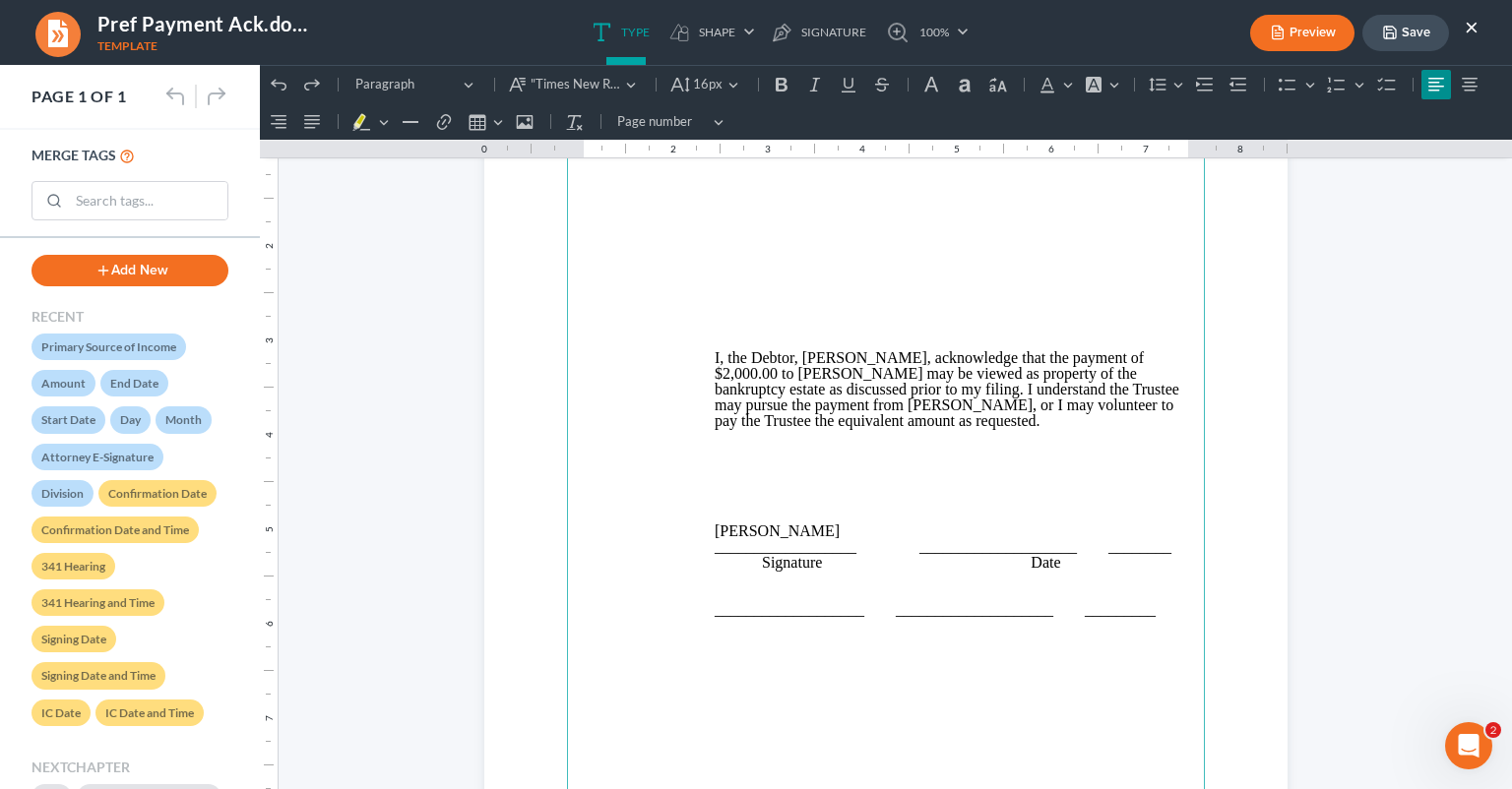 drag, startPoint x: 708, startPoint y: 361, endPoint x: 867, endPoint y: 423, distance: 170.66048 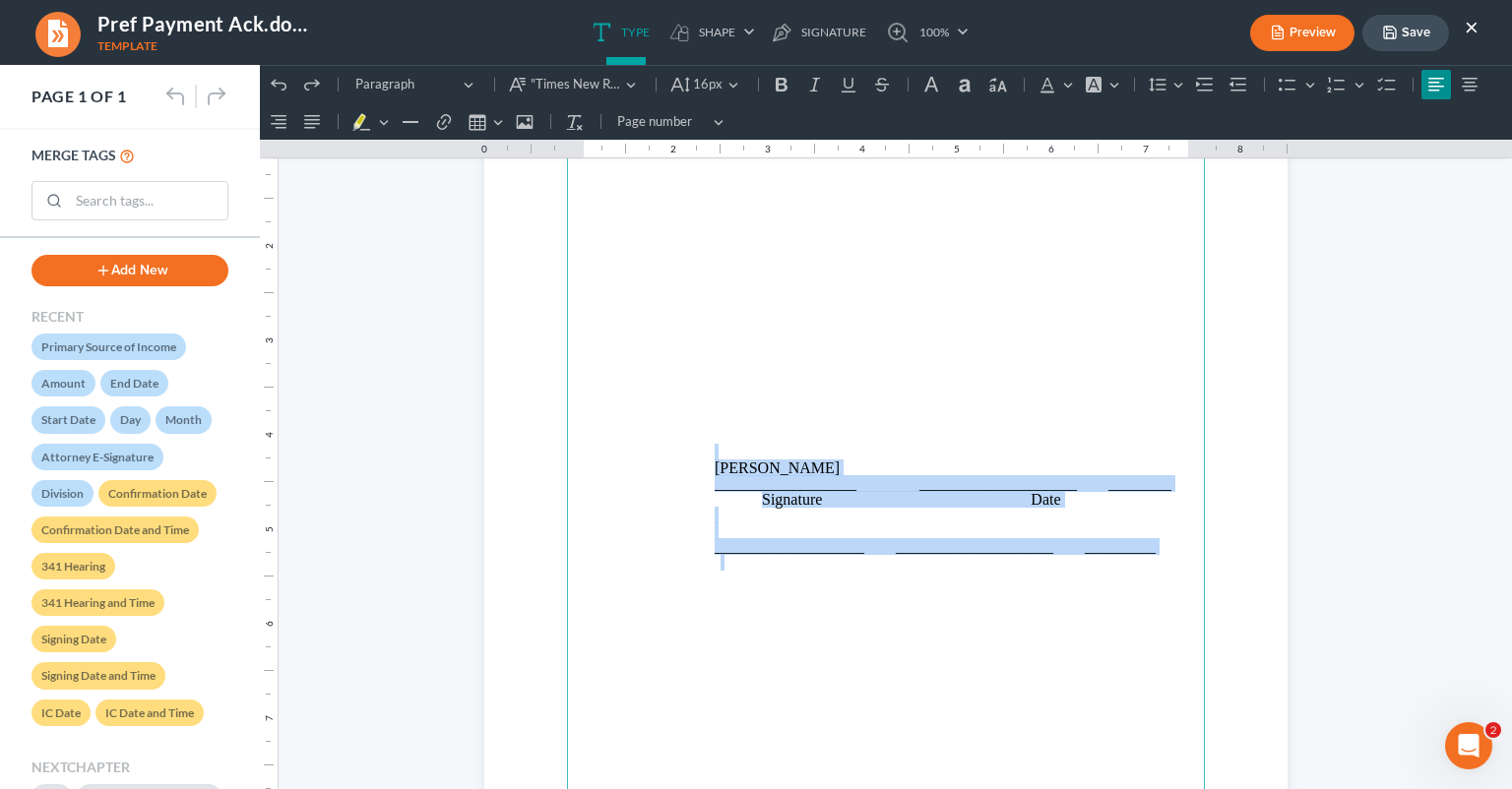 drag, startPoint x: 1078, startPoint y: 546, endPoint x: 618, endPoint y: 455, distance: 468.9147 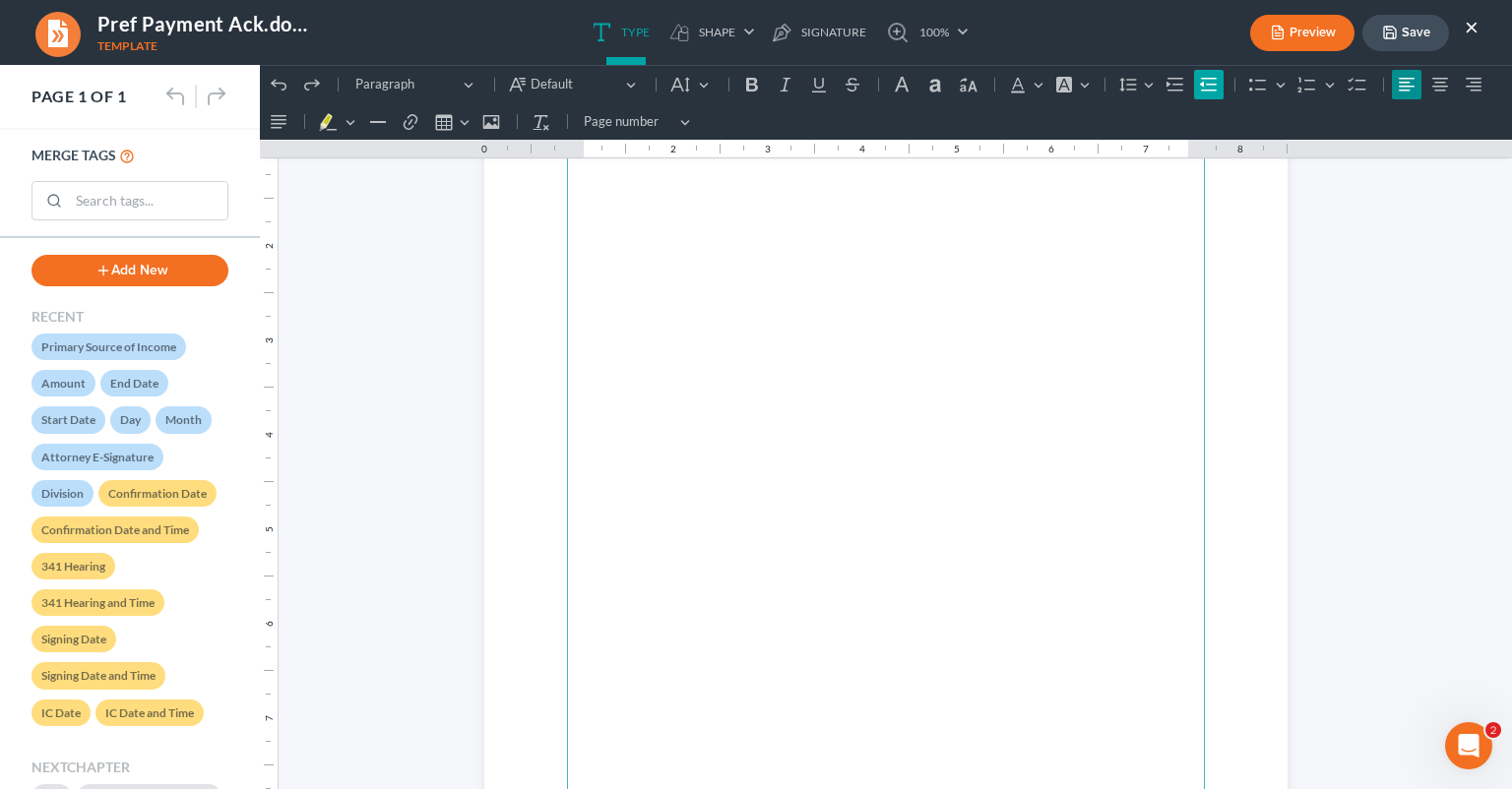 click 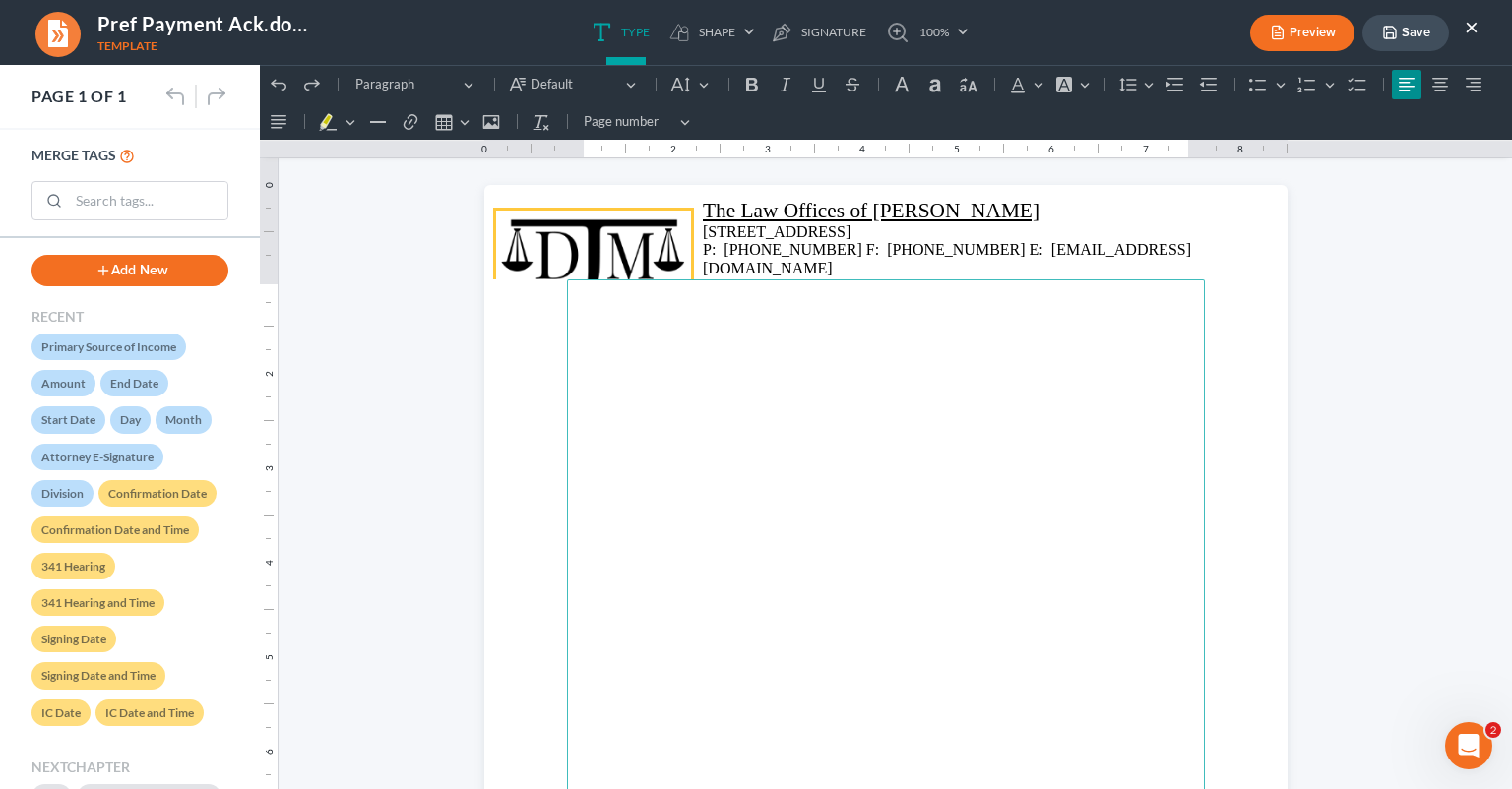 scroll, scrollTop: 0, scrollLeft: 0, axis: both 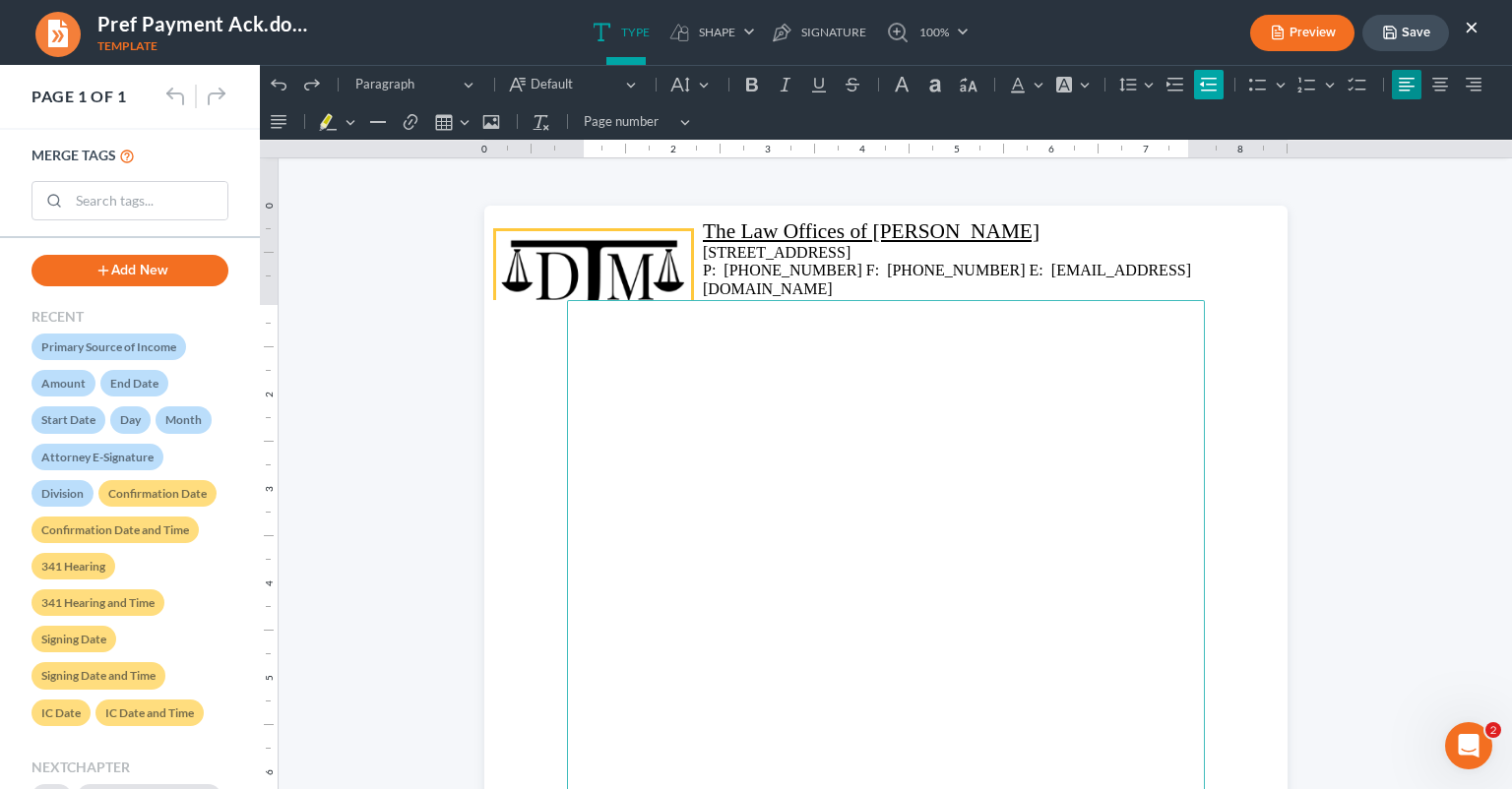 click 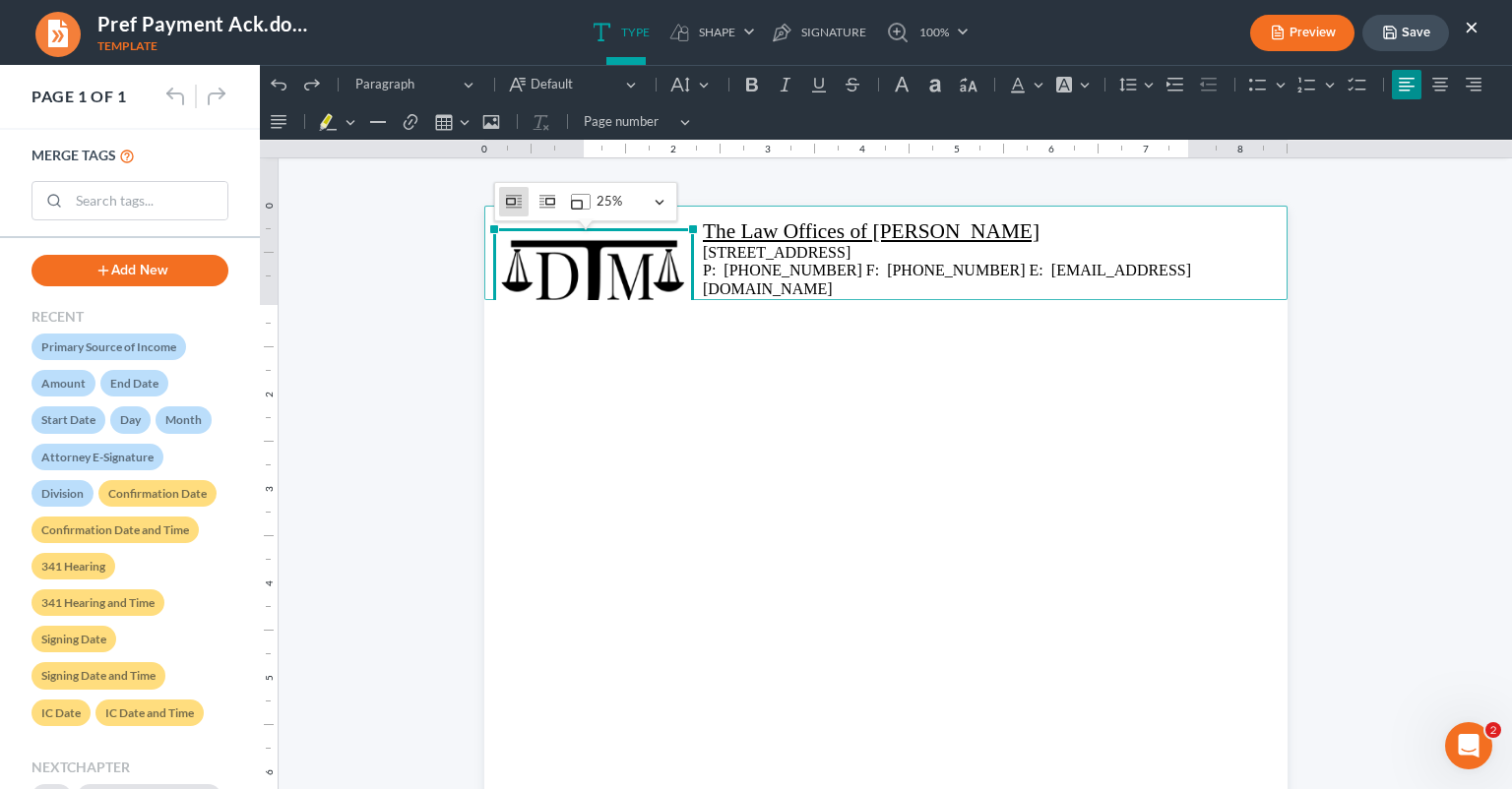 drag, startPoint x: 492, startPoint y: 227, endPoint x: 508, endPoint y: 231, distance: 16.492423 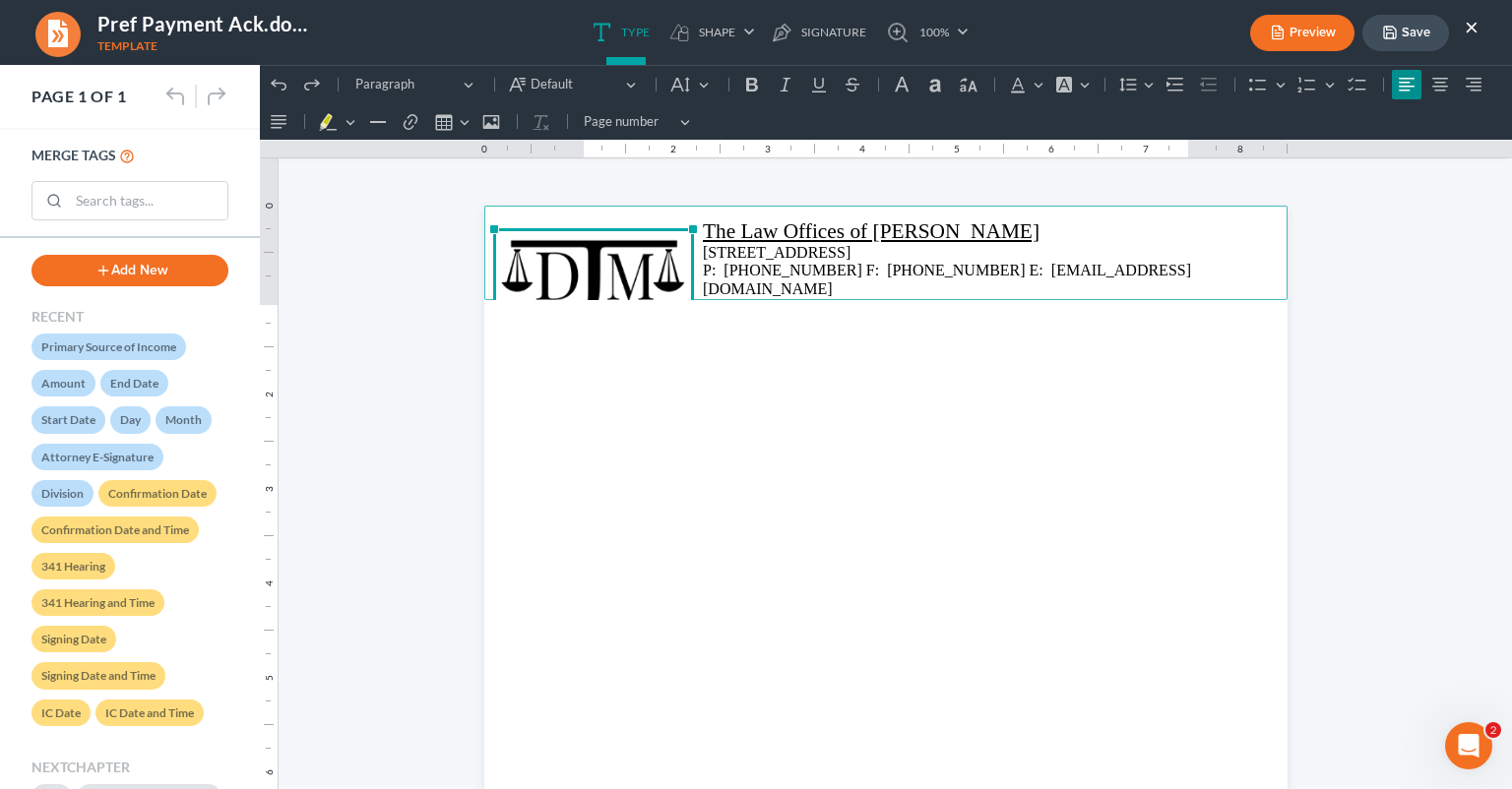 drag, startPoint x: 686, startPoint y: 233, endPoint x: 638, endPoint y: 250, distance: 50.92151 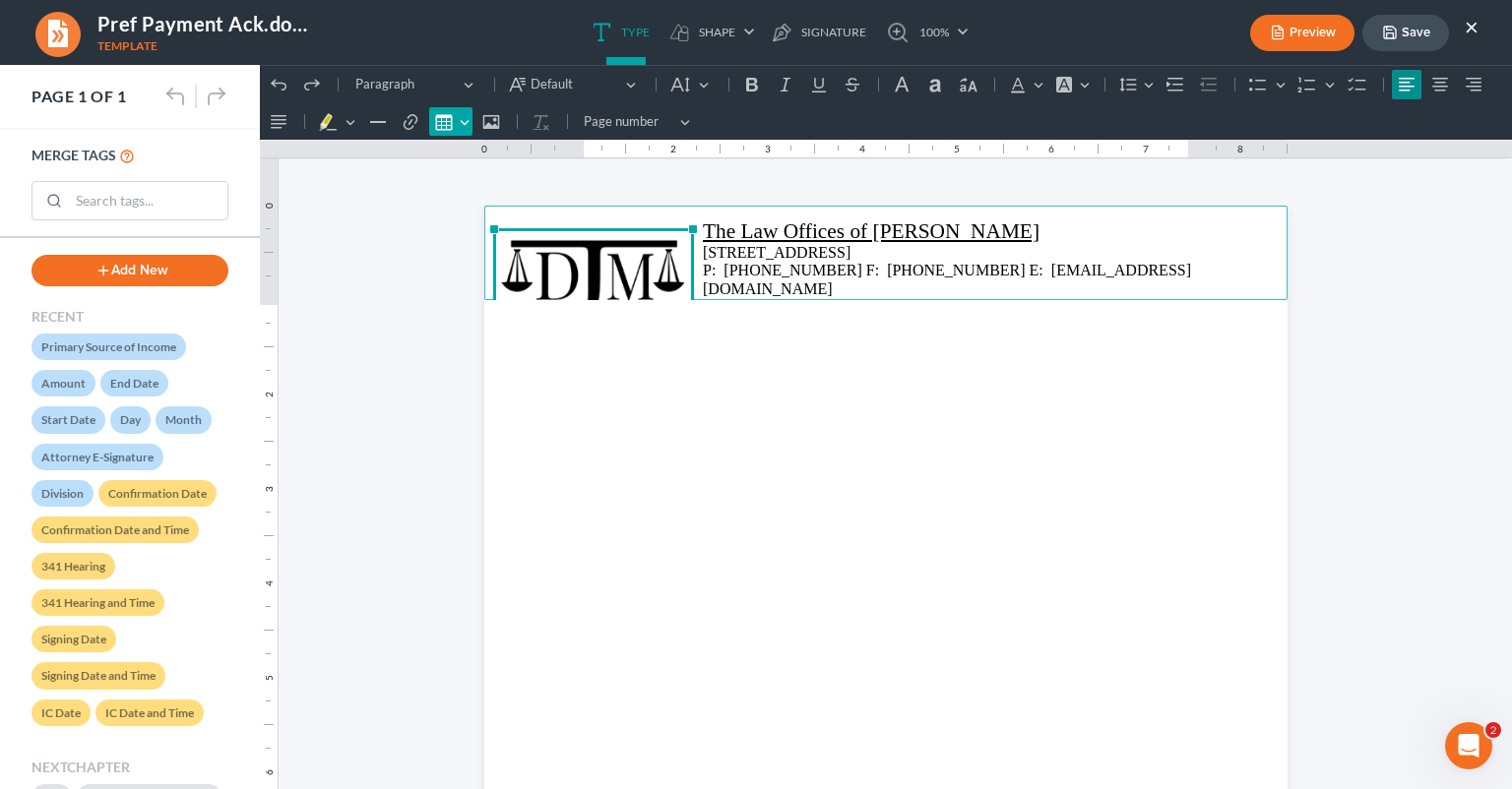 click on "Insert table Insert table" at bounding box center (451, 122) 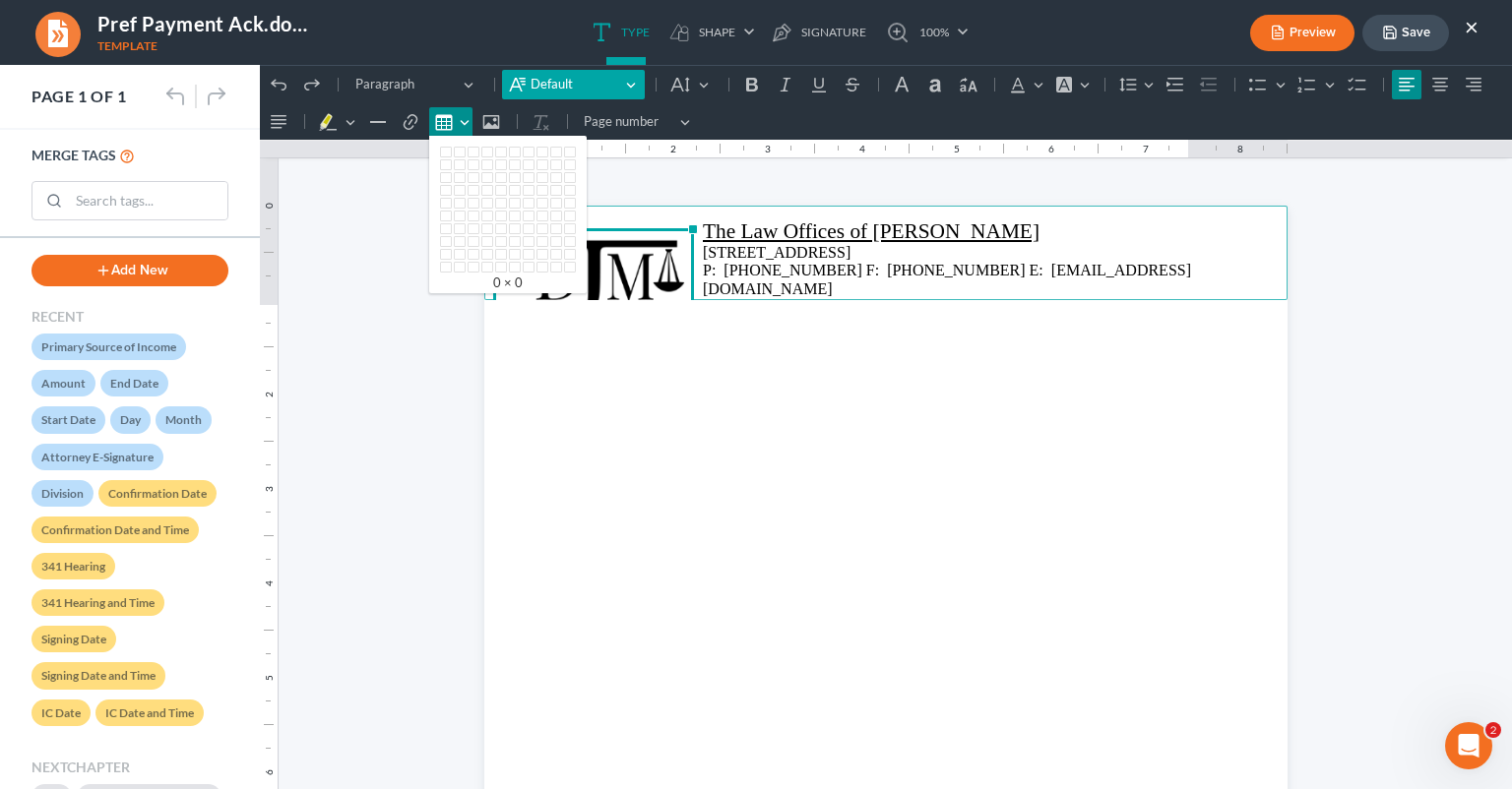 click on "Default Default" at bounding box center (573, 85) 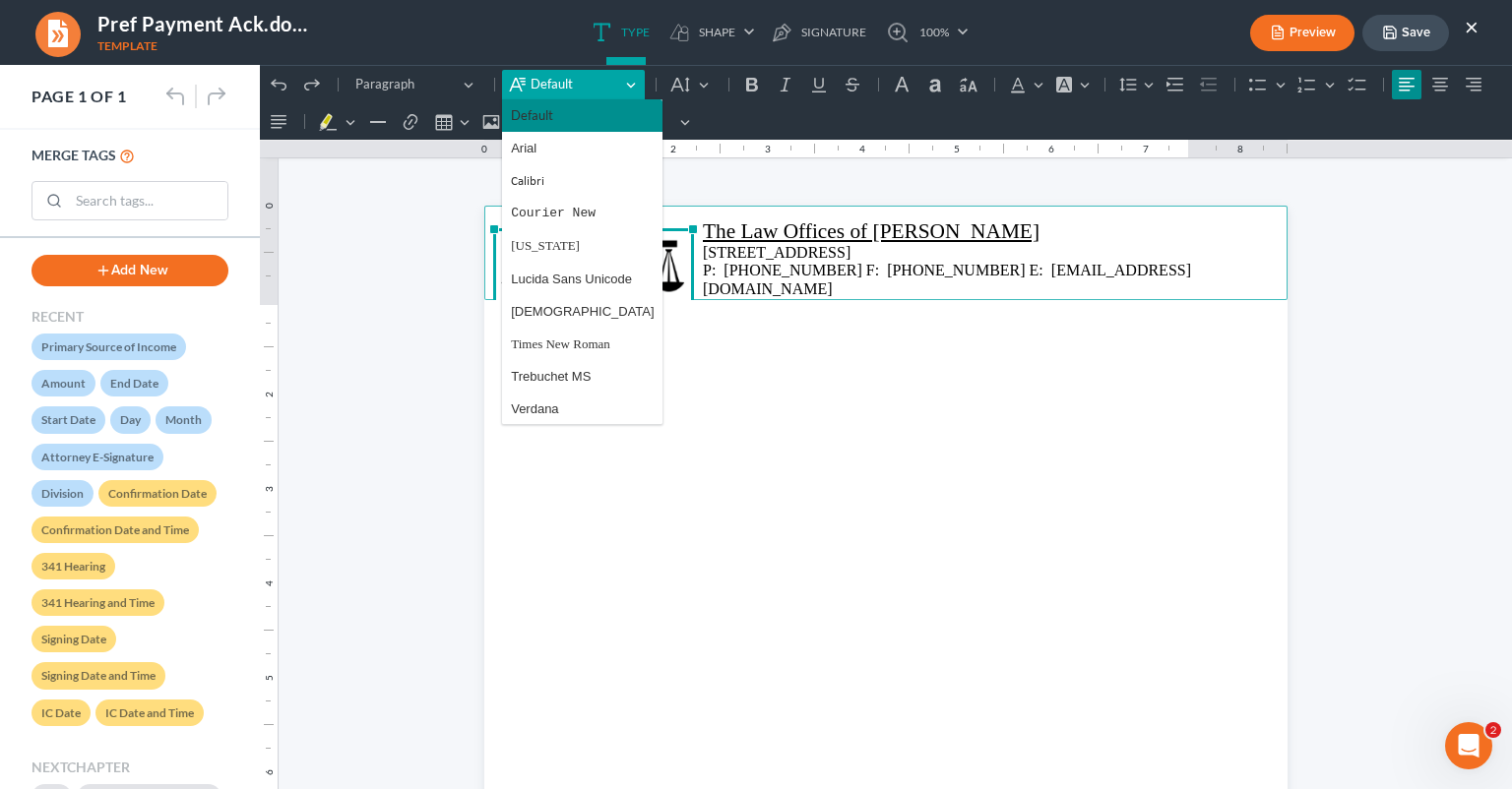 click on "Default Default" at bounding box center (573, 85) 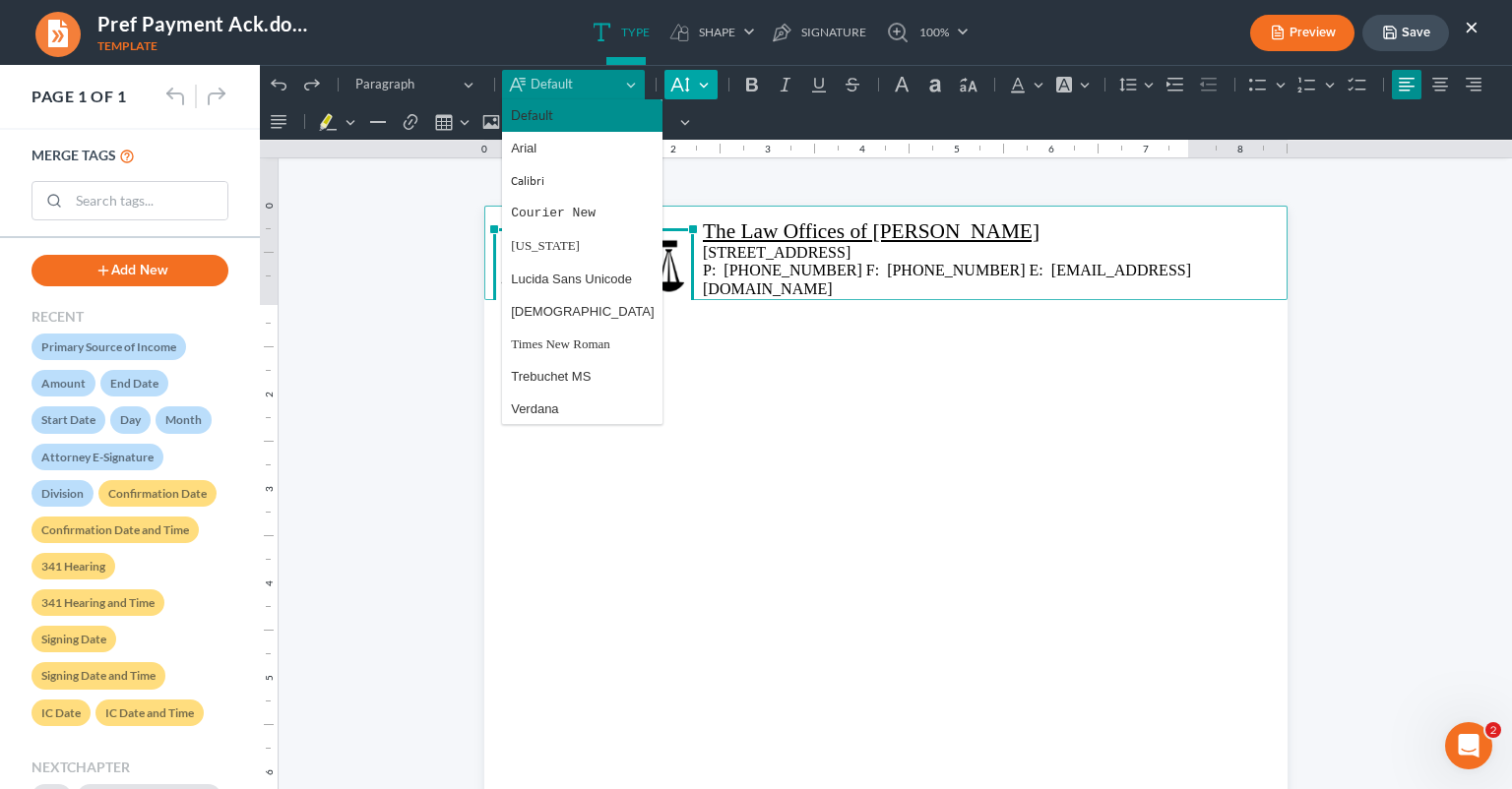click on "Default" at bounding box center [690, 85] 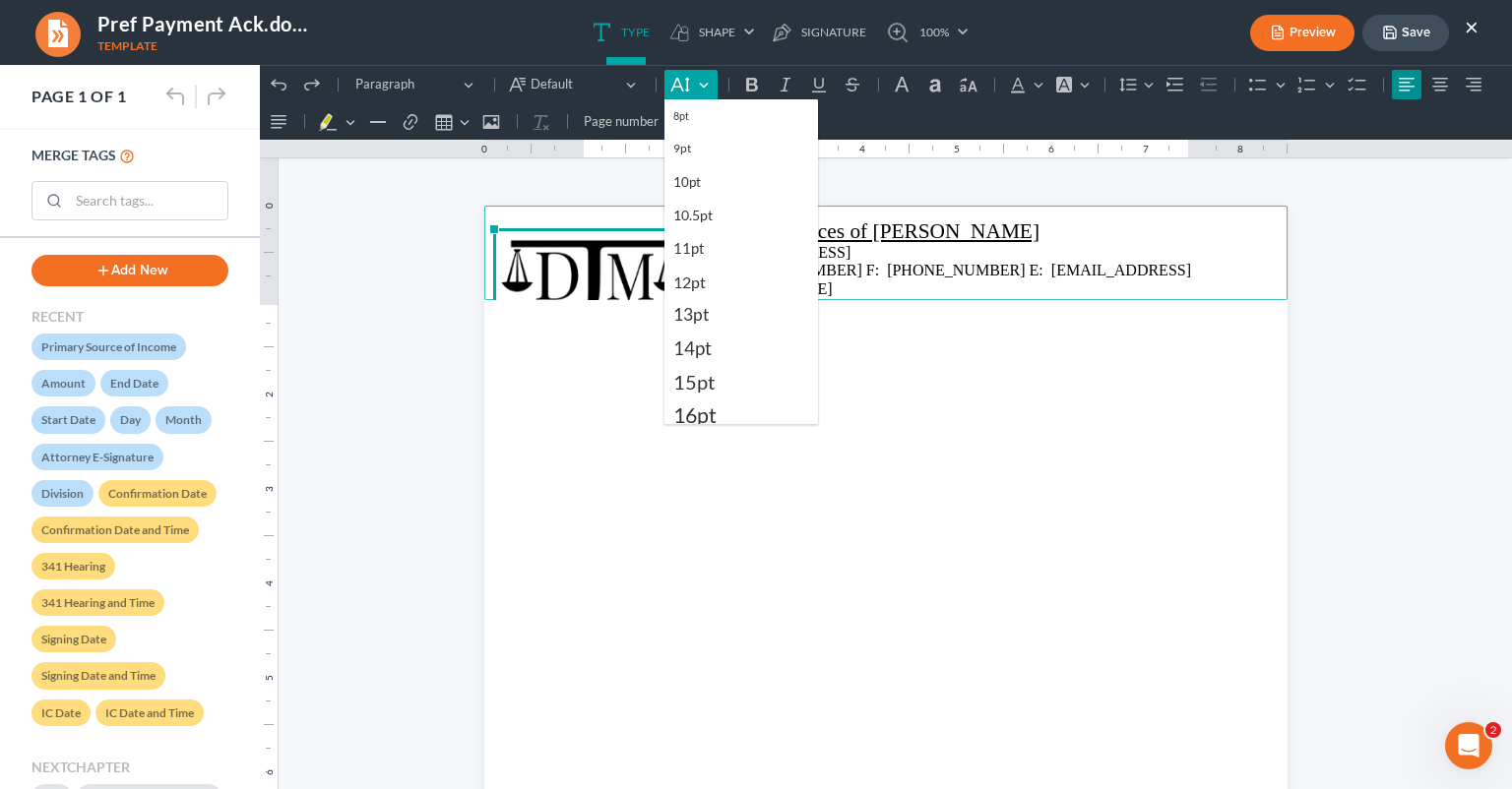 click on "Default" at bounding box center (690, 85) 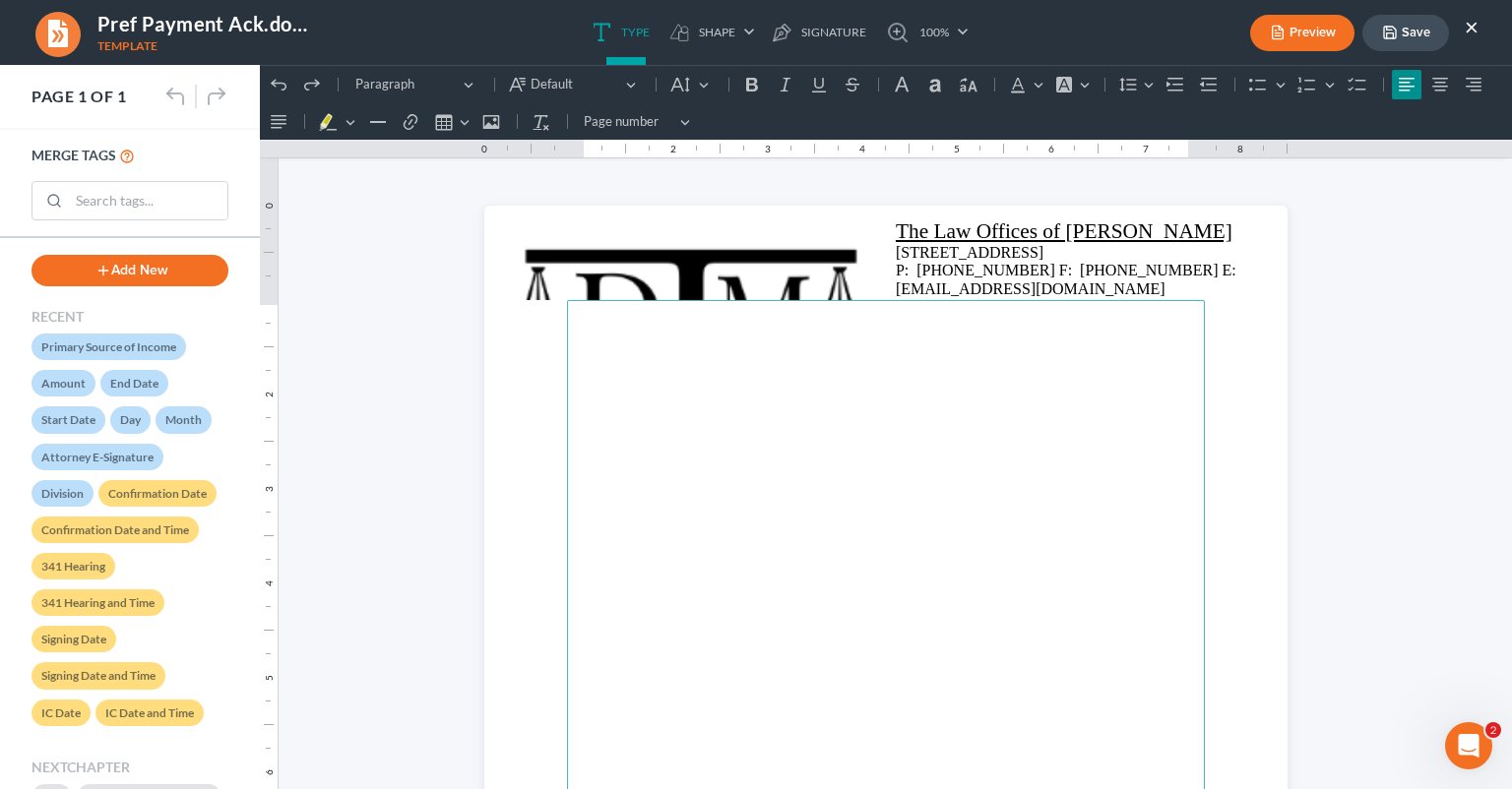 click at bounding box center (957, 538) 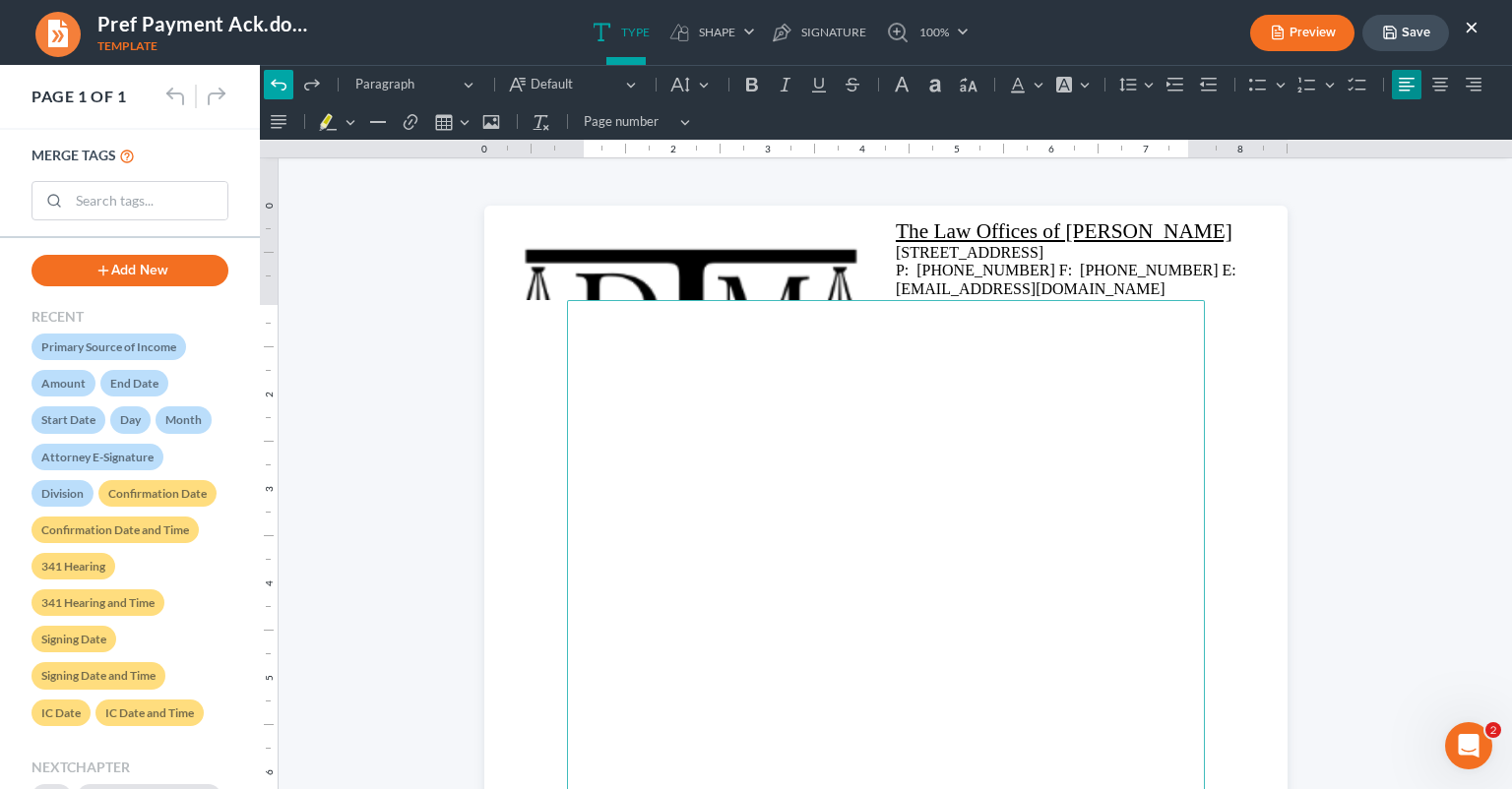 click 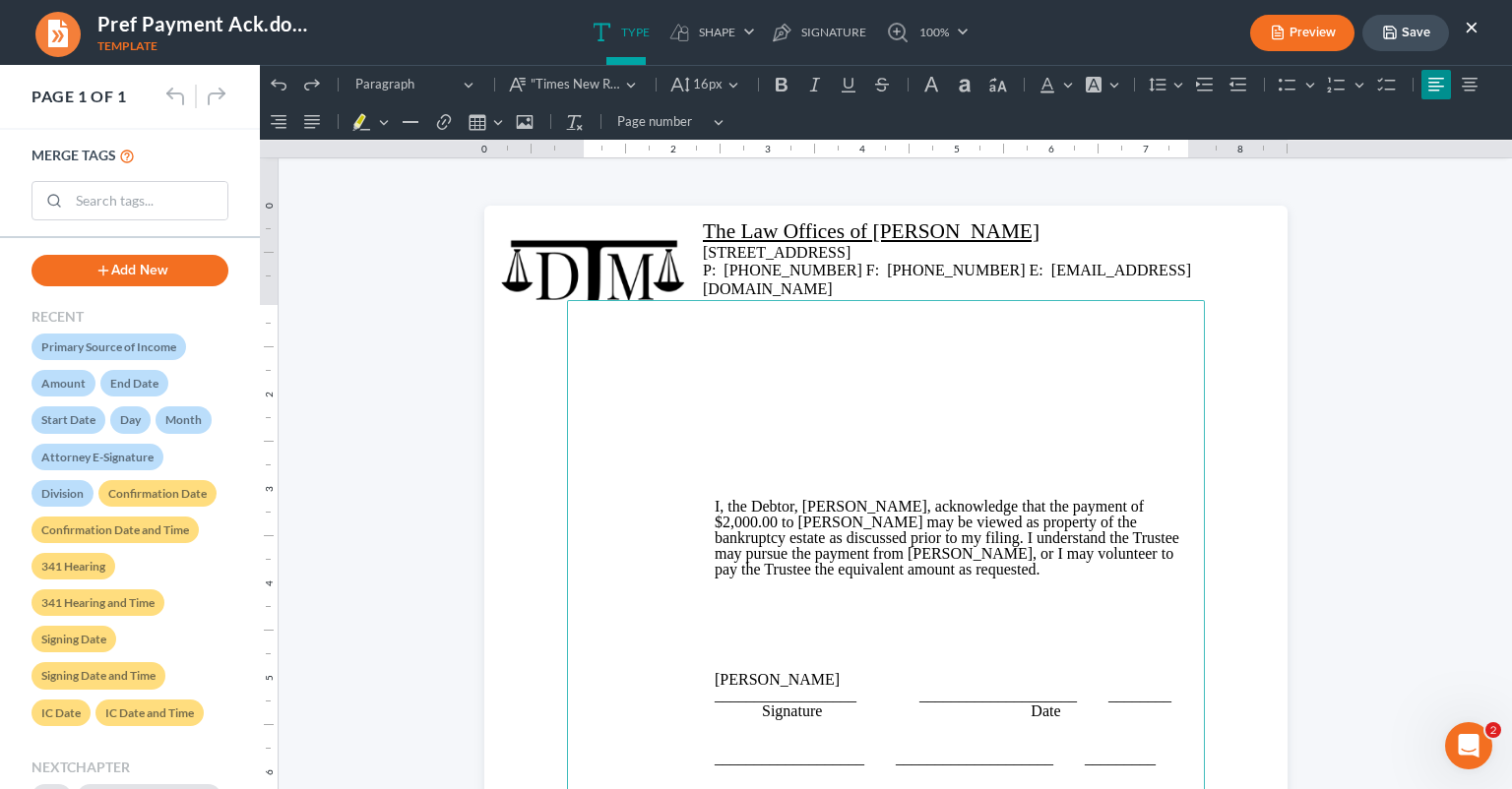 click on "I, the Debtor, [PERSON_NAME], acknowledge that the payment of $2,000.00 to [PERSON_NAME] may be viewed as property of the bankruptcy estate as discussed prior to my filing. I understand the Trustee may pursue the payment from [PERSON_NAME], or I may volunteer to pay the Trustee the equivalent amount as requested." at bounding box center [947, 537] 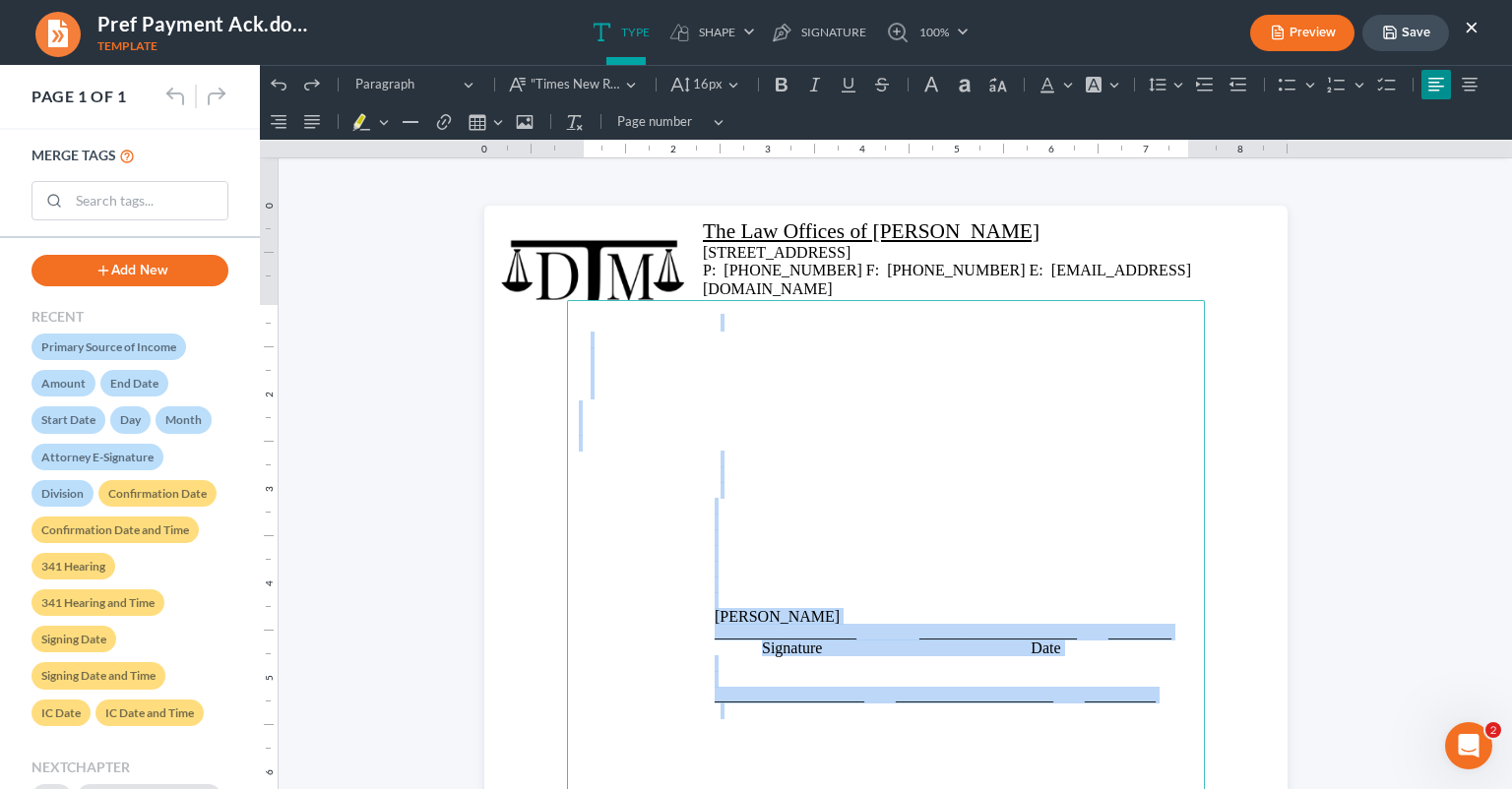 drag, startPoint x: 1150, startPoint y: 708, endPoint x: 488, endPoint y: 328, distance: 763.31121 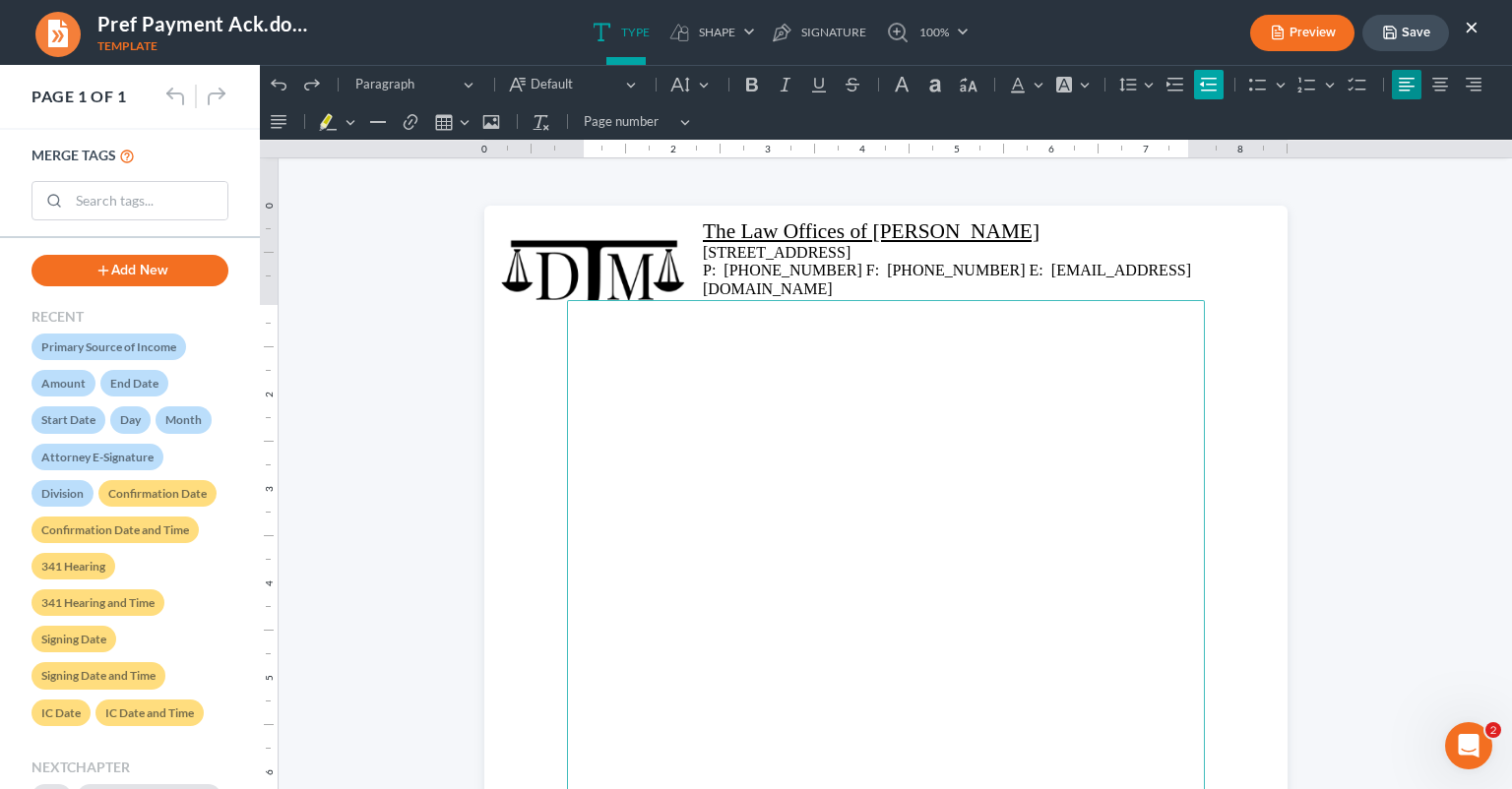 click on "Decrease indent Decrease indent" at bounding box center (1209, 85) 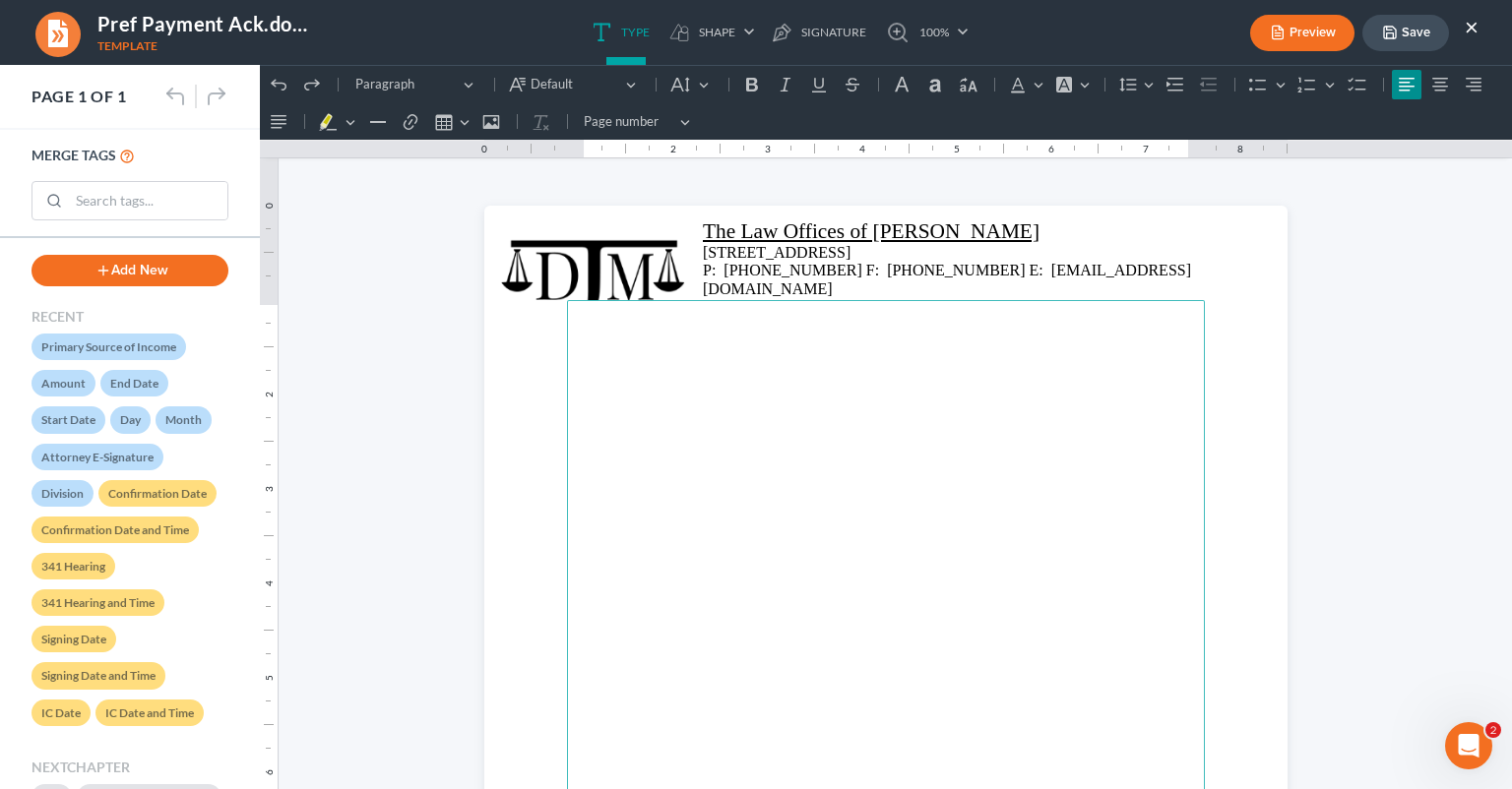 click on "Decrease indent Decrease indent" at bounding box center (1209, 85) 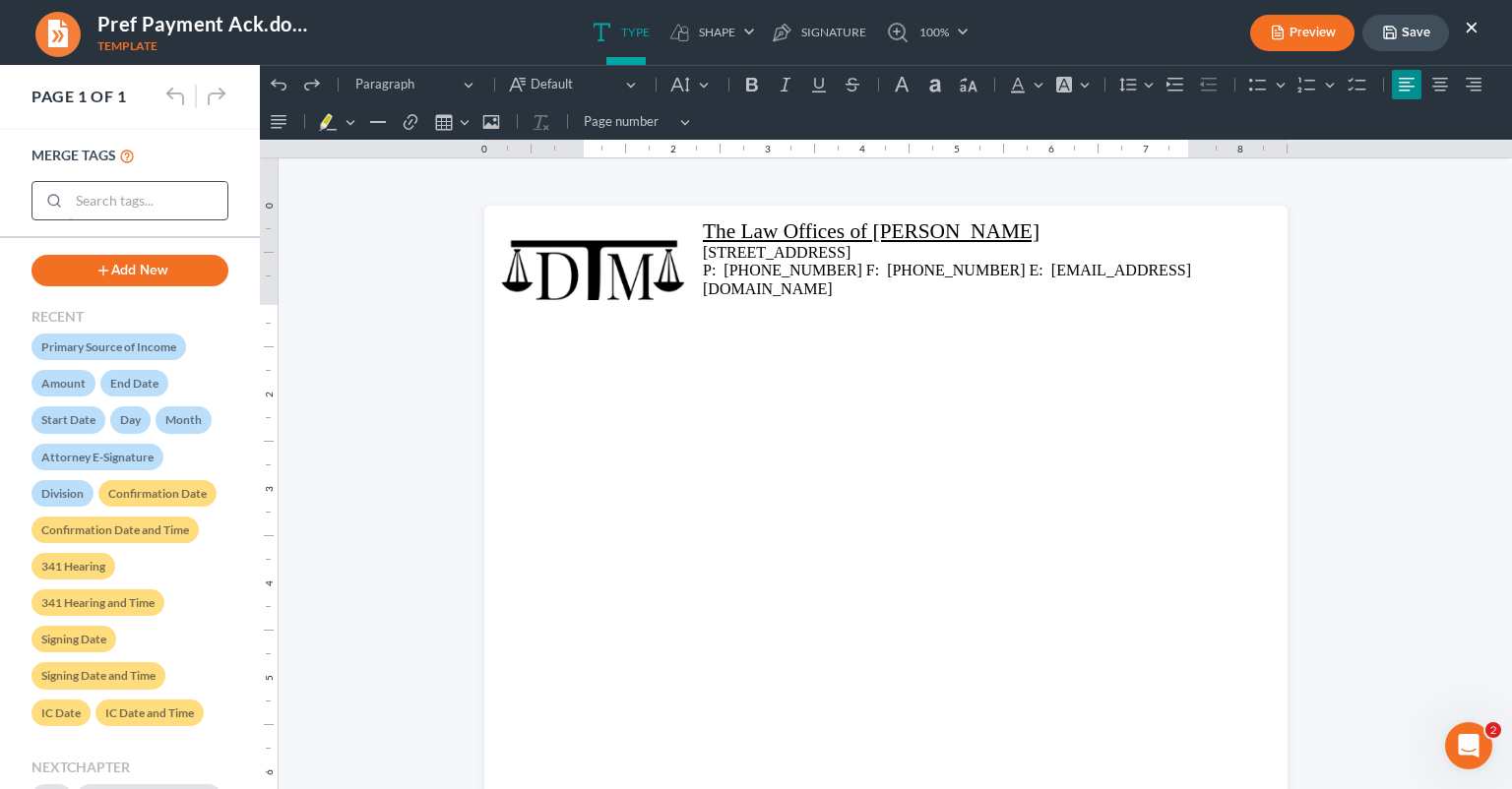 click at bounding box center (148, 201) 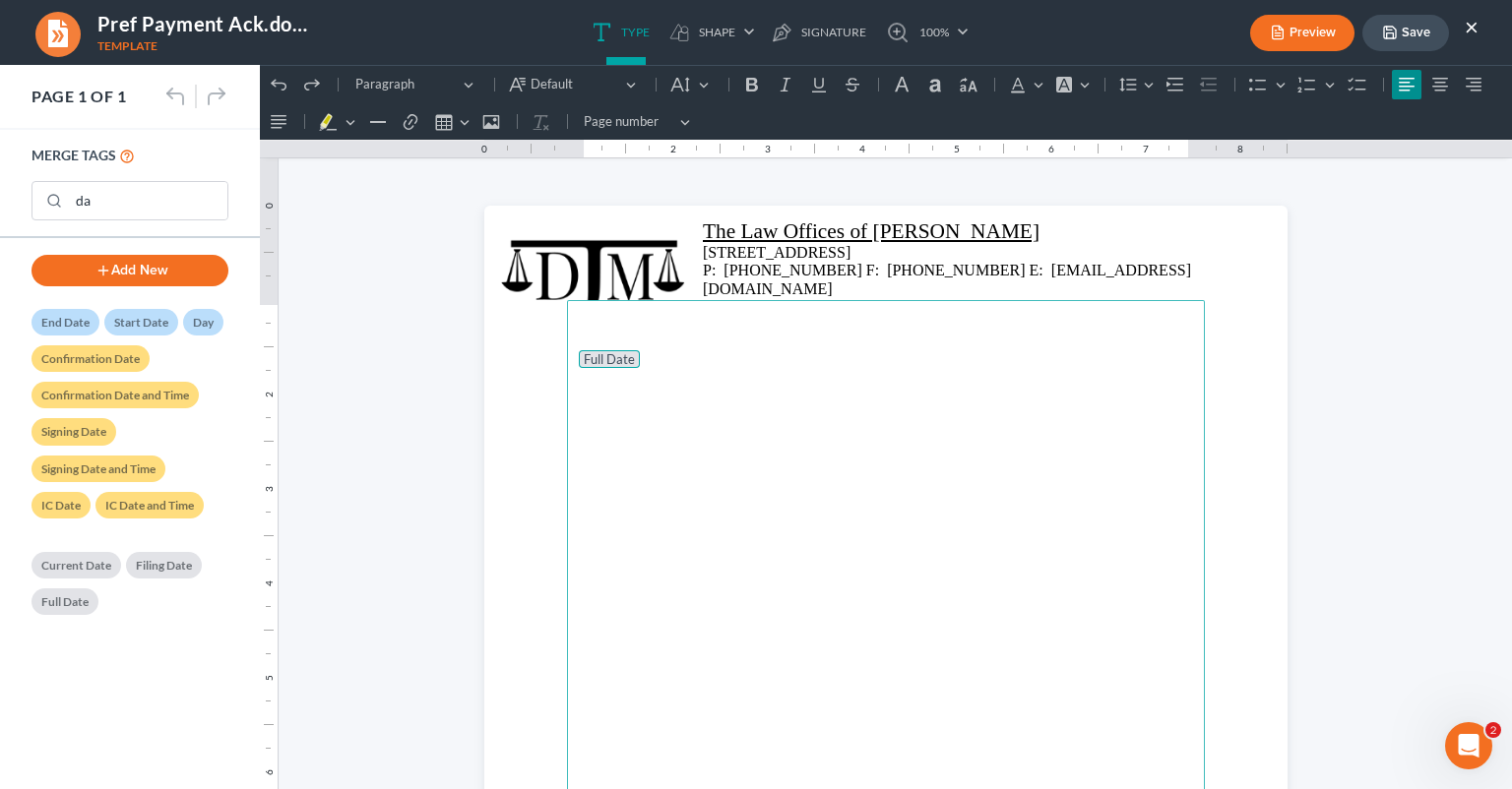 click on "Full Date" at bounding box center [886, 725] 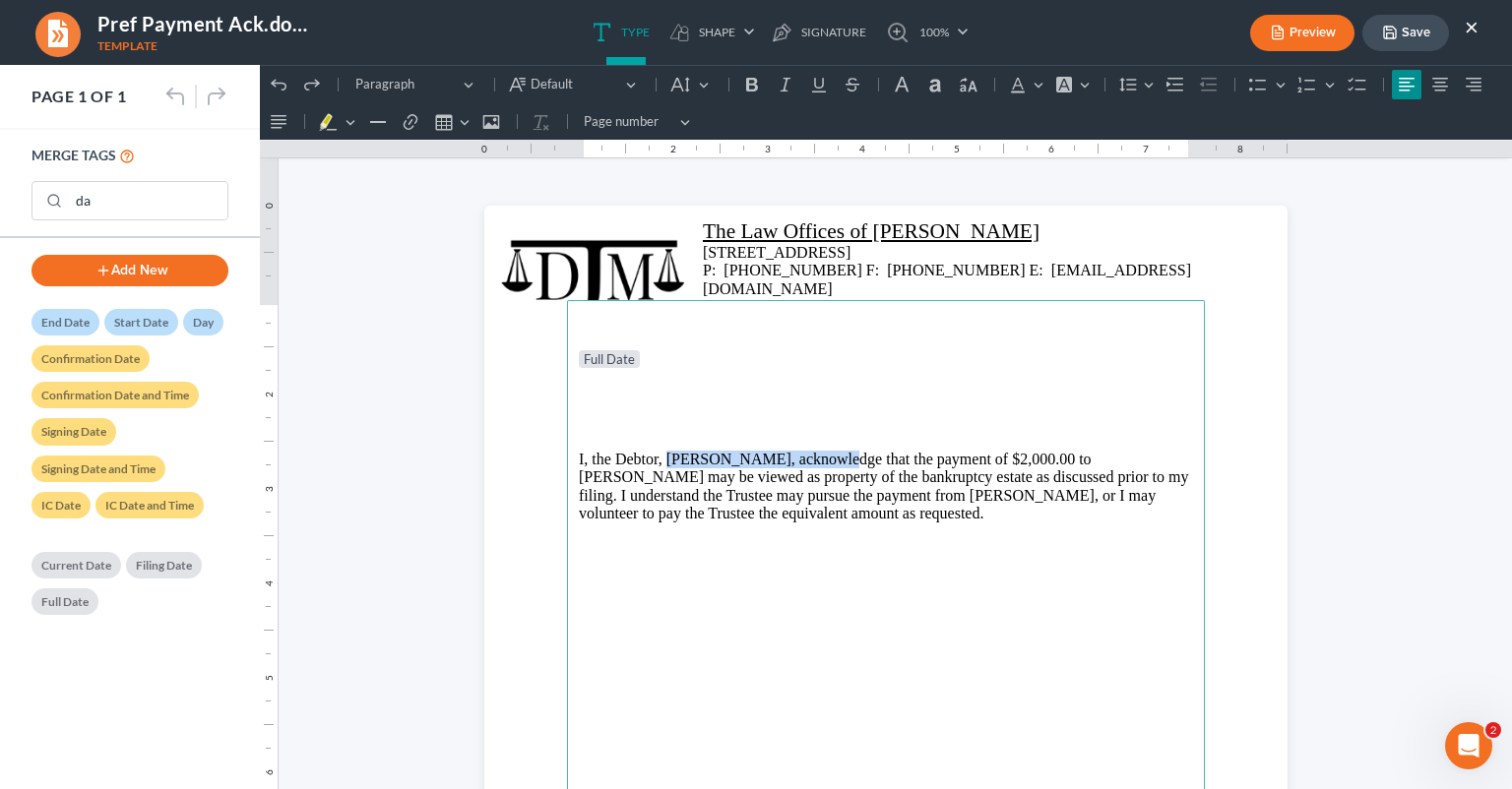 drag, startPoint x: 814, startPoint y: 457, endPoint x: 659, endPoint y: 459, distance: 155.0129 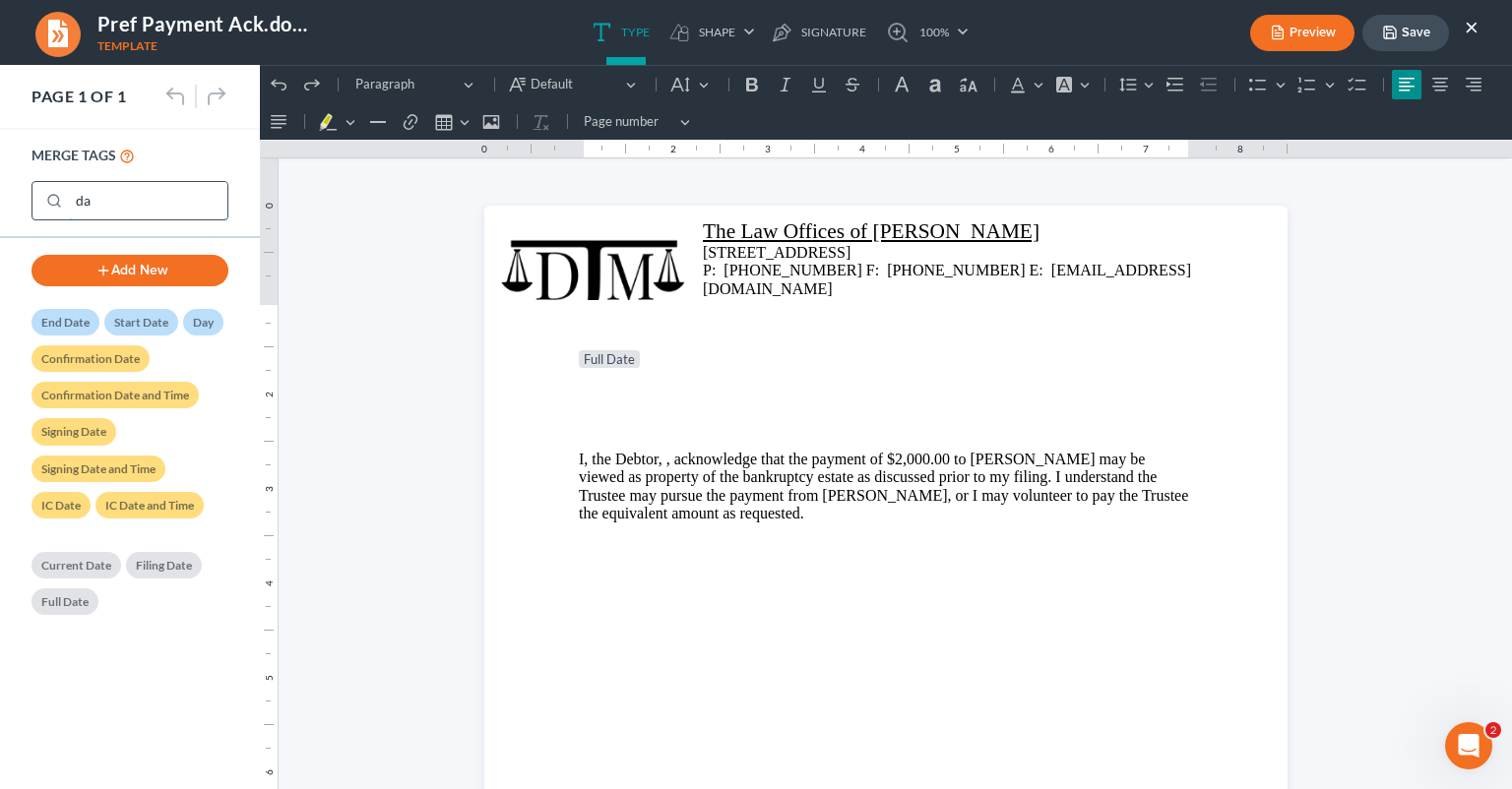 drag, startPoint x: 85, startPoint y: 192, endPoint x: 58, endPoint y: 204, distance: 29.546573 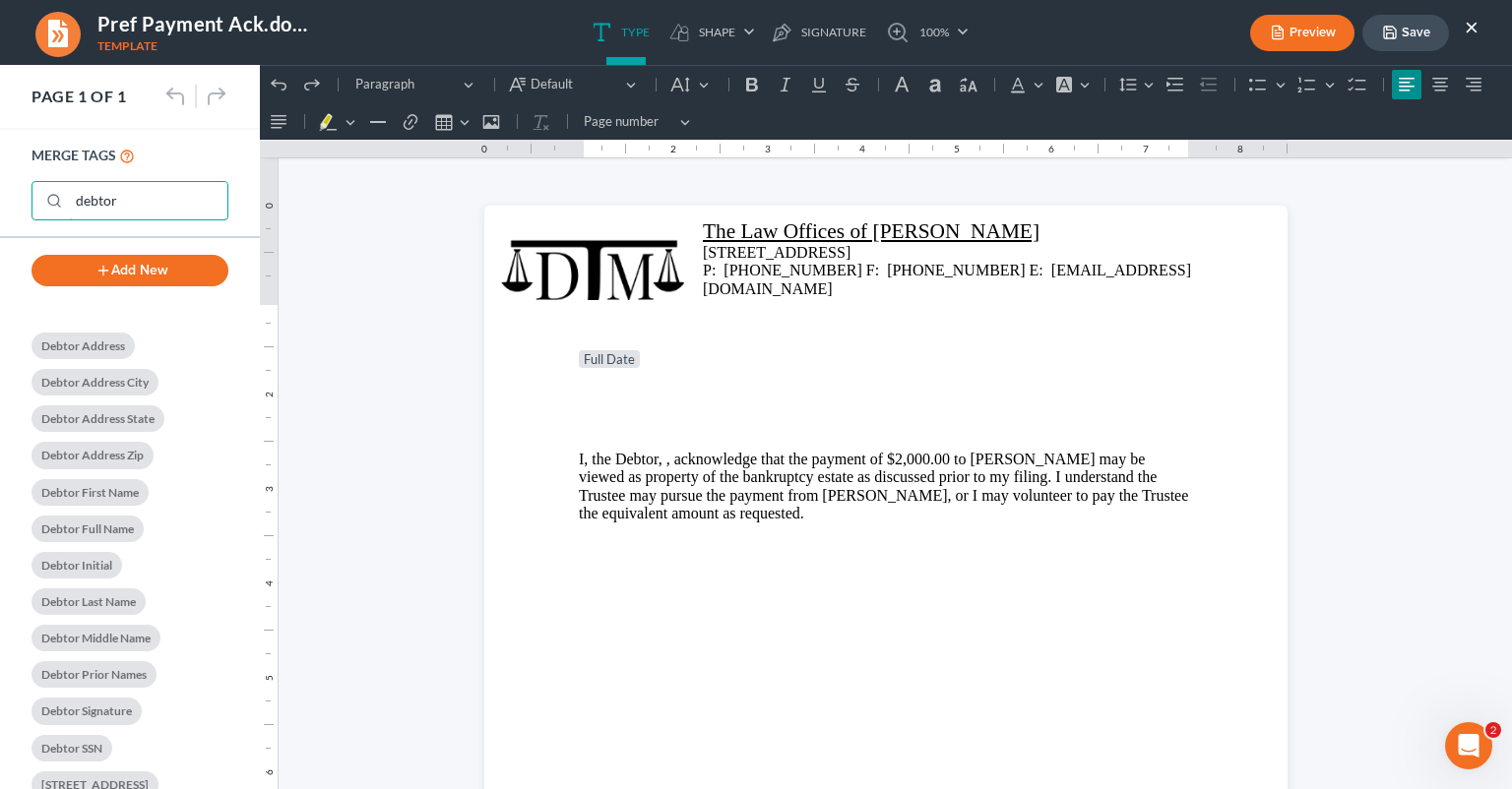 type on "debtor" 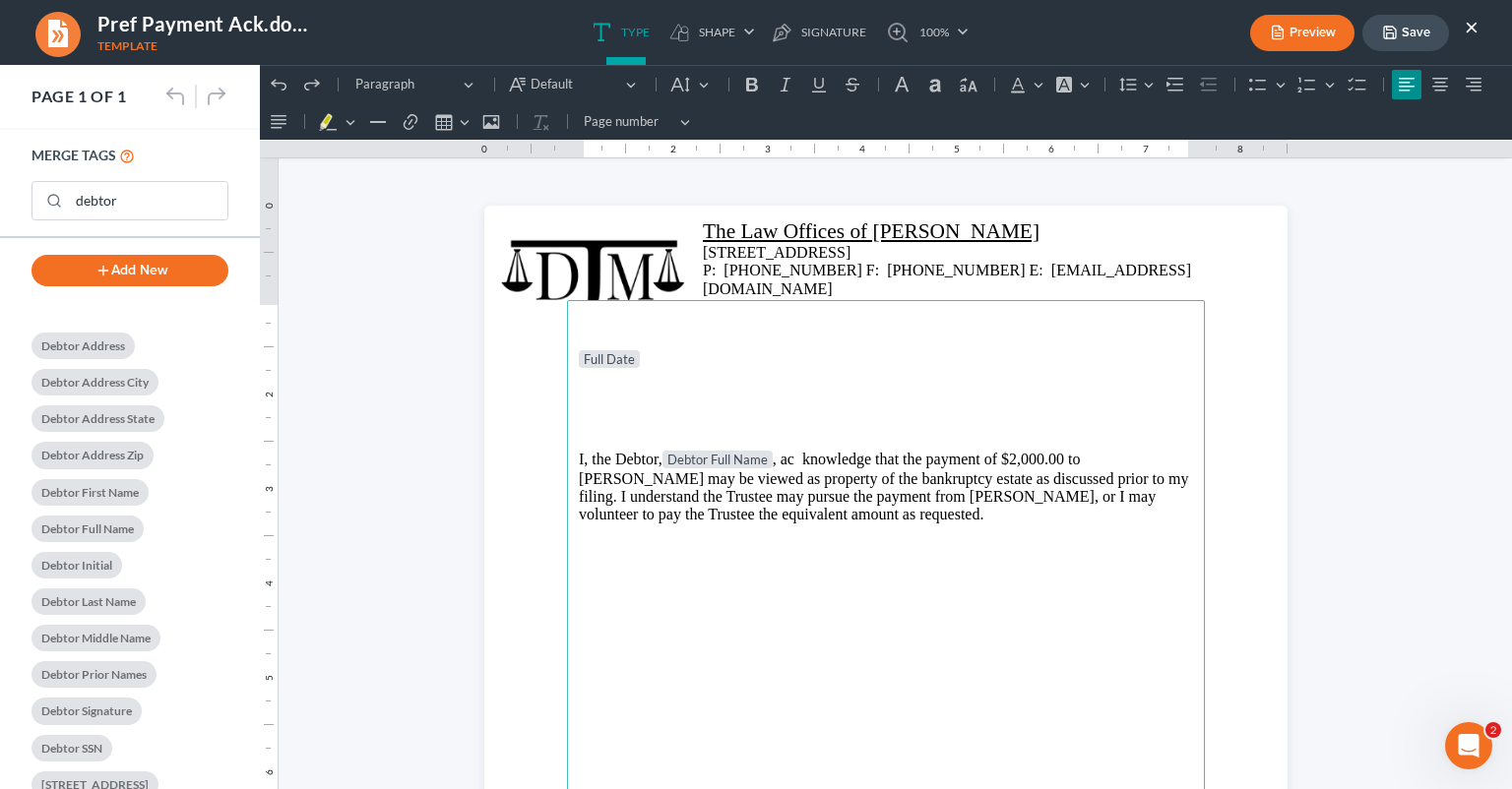 click on "I, the Debtor,  Debtor Full Name , ac  knowledge that the payment of $2,000.00 to [PERSON_NAME] may be viewed as property of the bankruptcy estate as discussed prior to my filing. I understand the Trustee may pursue the payment from [PERSON_NAME], or I may volunteer to pay the Trustee the equivalent amount as requested." at bounding box center (886, 487) 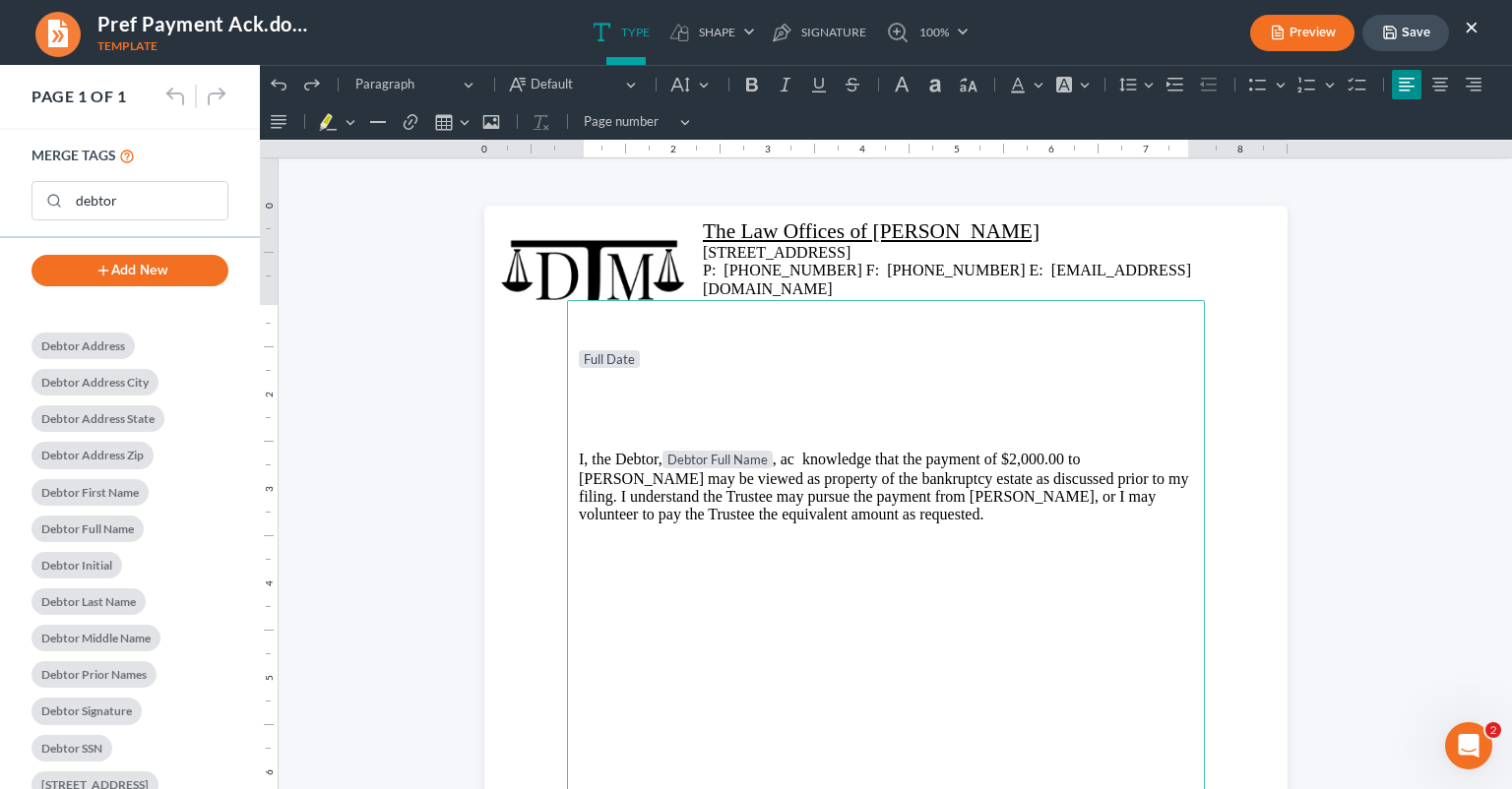 type 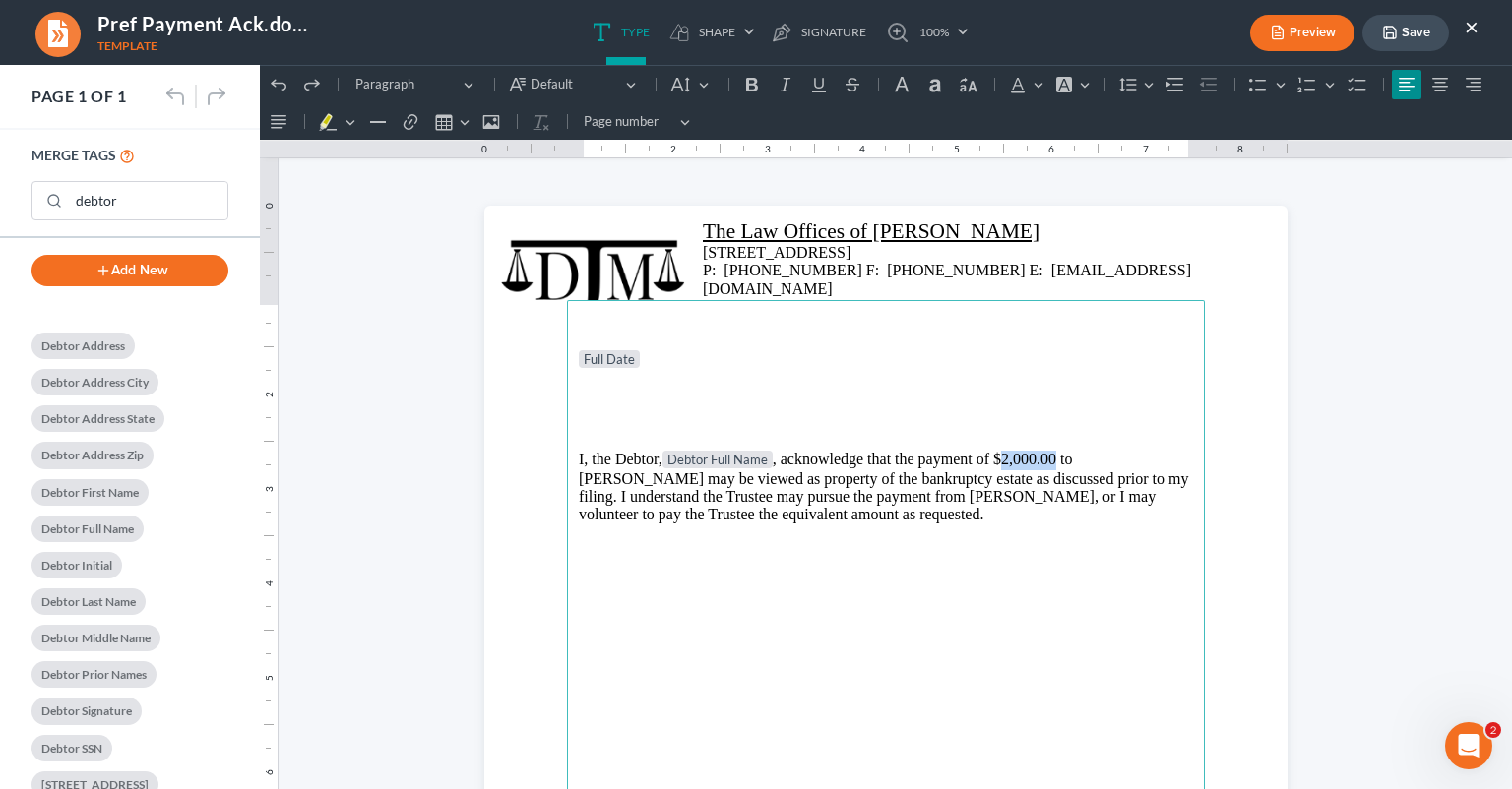 drag, startPoint x: 1053, startPoint y: 458, endPoint x: 996, endPoint y: 459, distance: 57.00877 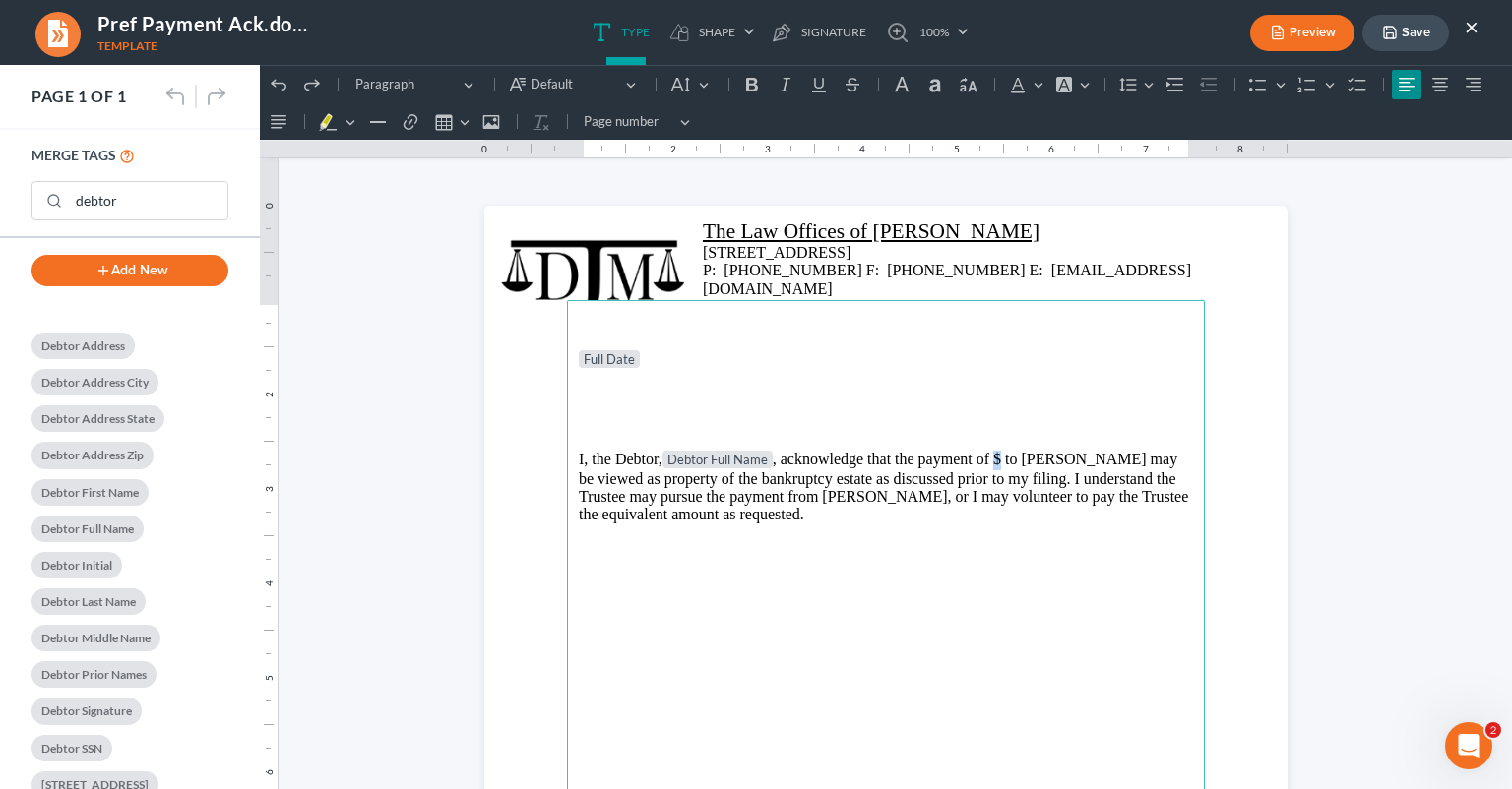 drag, startPoint x: 990, startPoint y: 457, endPoint x: 964, endPoint y: 389, distance: 72.801099 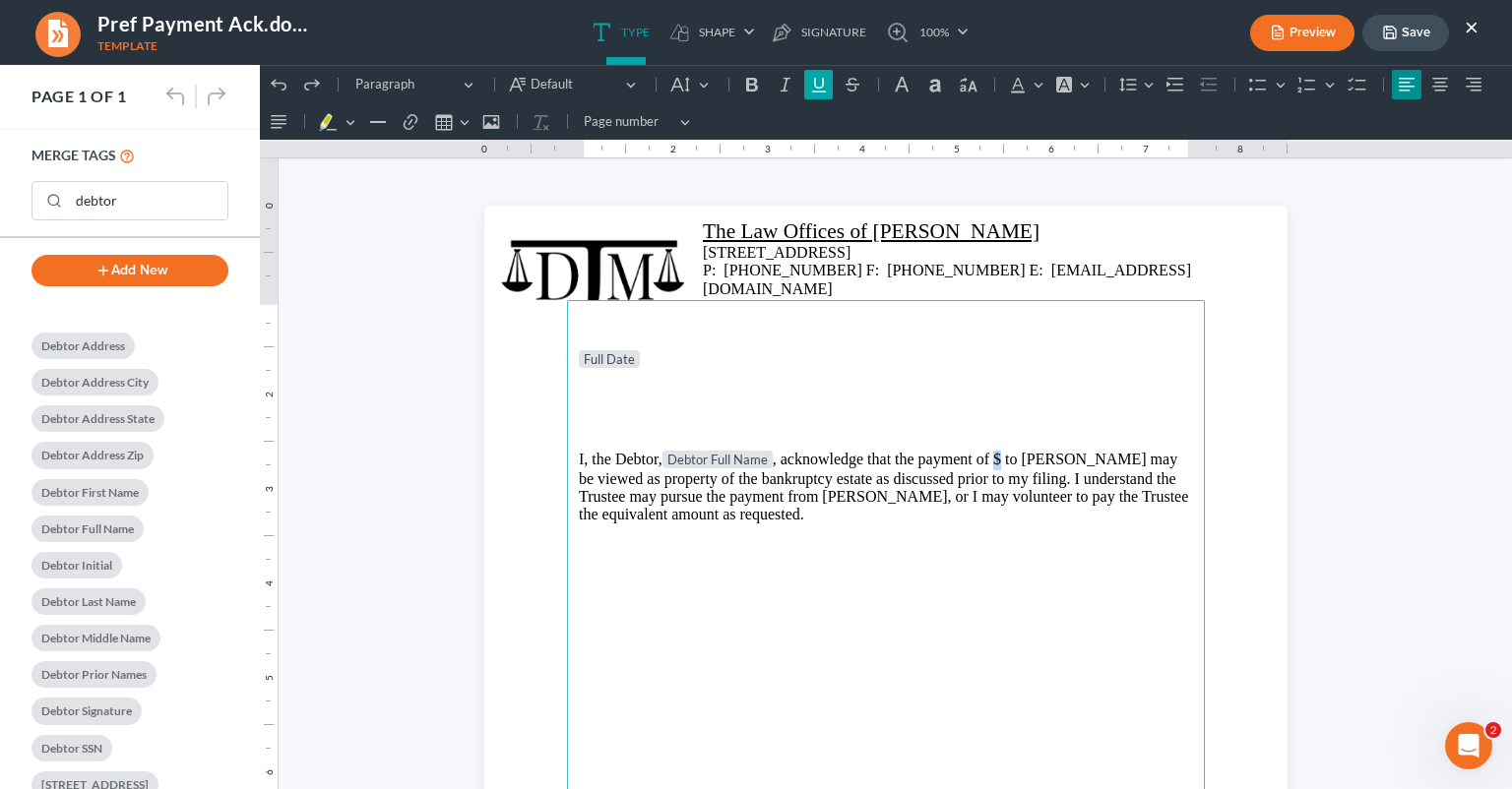 click on "Underline (Ctrl+U) Underline" at bounding box center [819, 85] 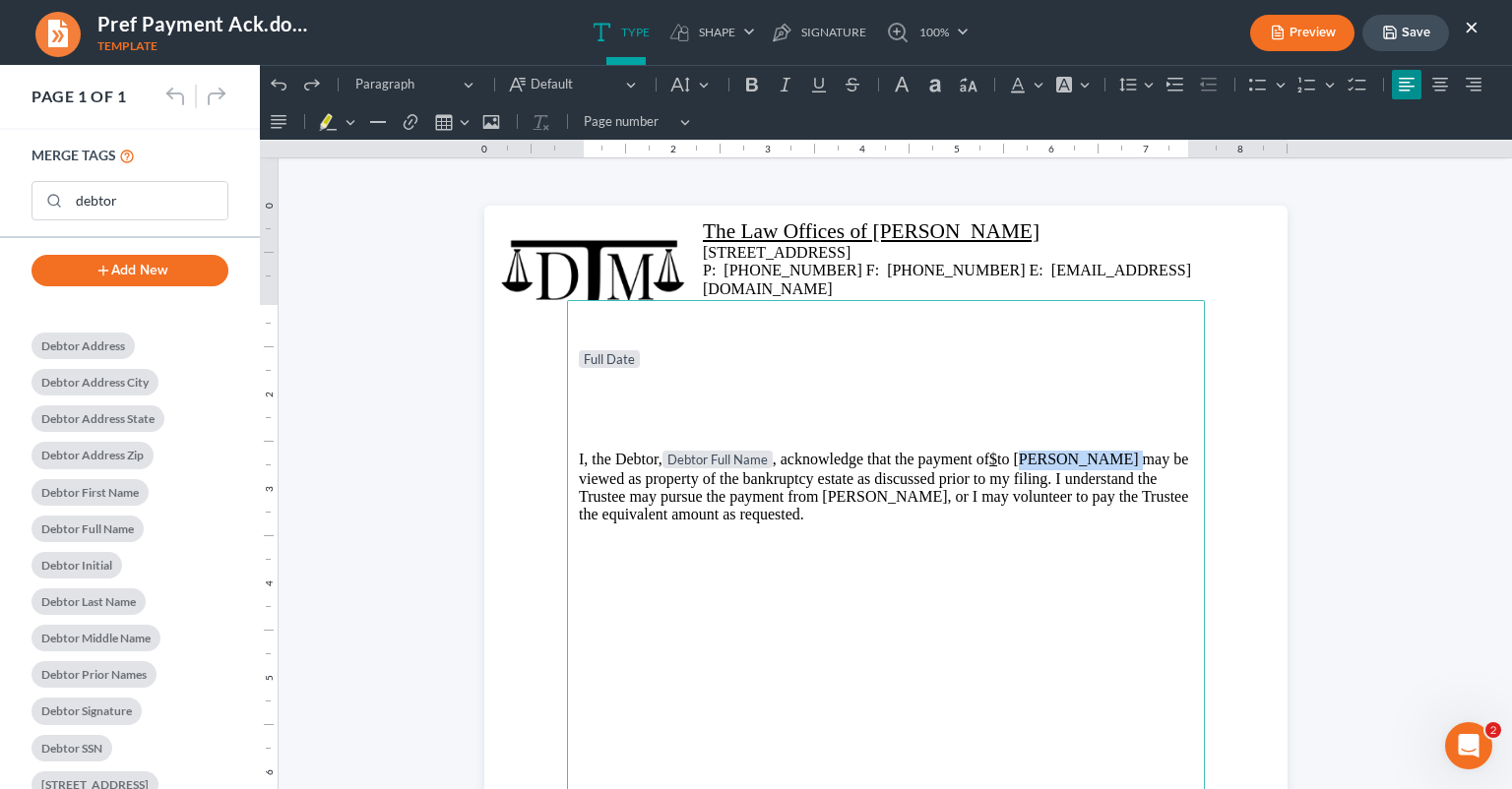 drag, startPoint x: 1164, startPoint y: 456, endPoint x: 1070, endPoint y: 455, distance: 94.005319 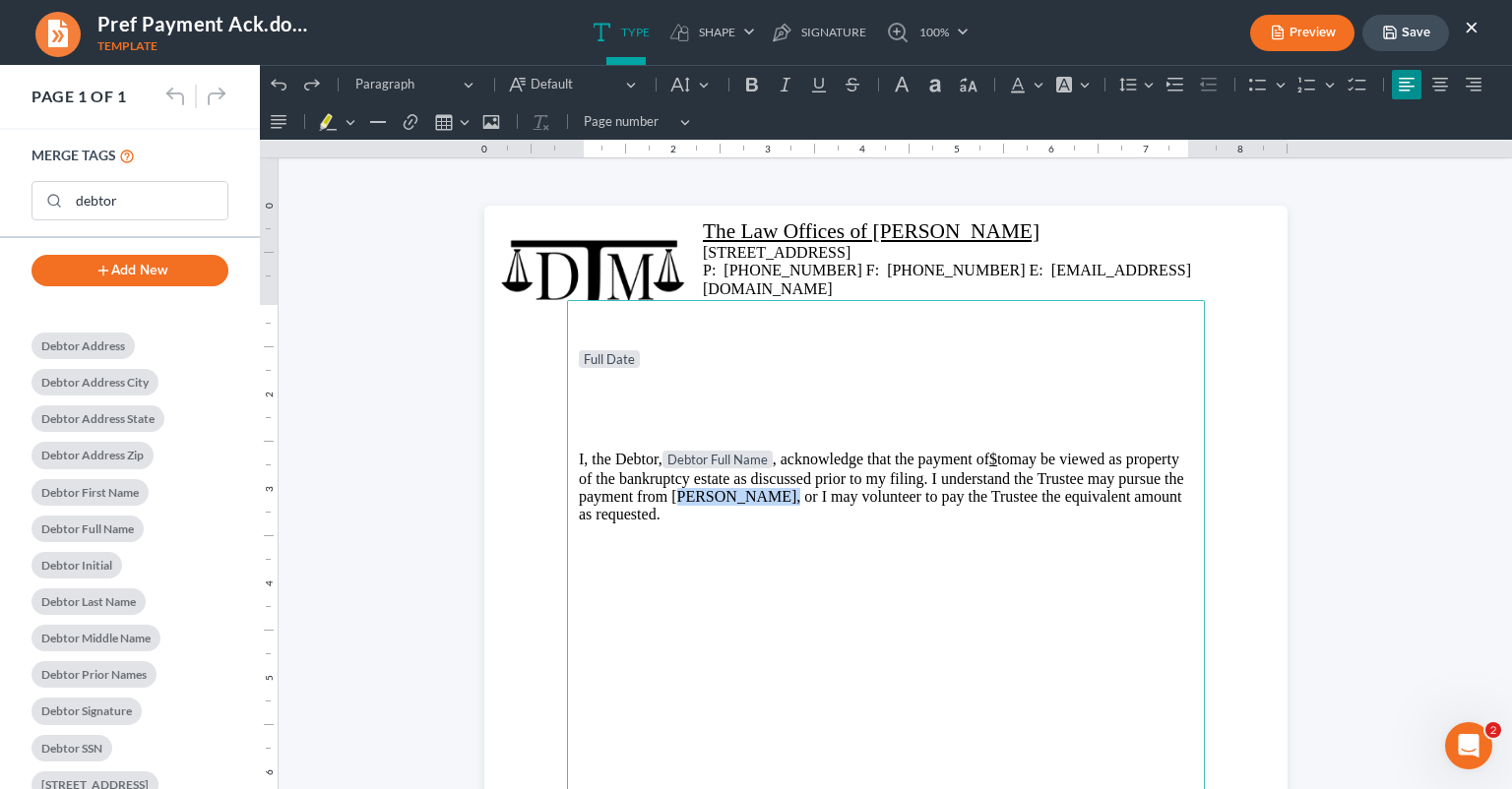 drag, startPoint x: 902, startPoint y: 494, endPoint x: 816, endPoint y: 493, distance: 86.005814 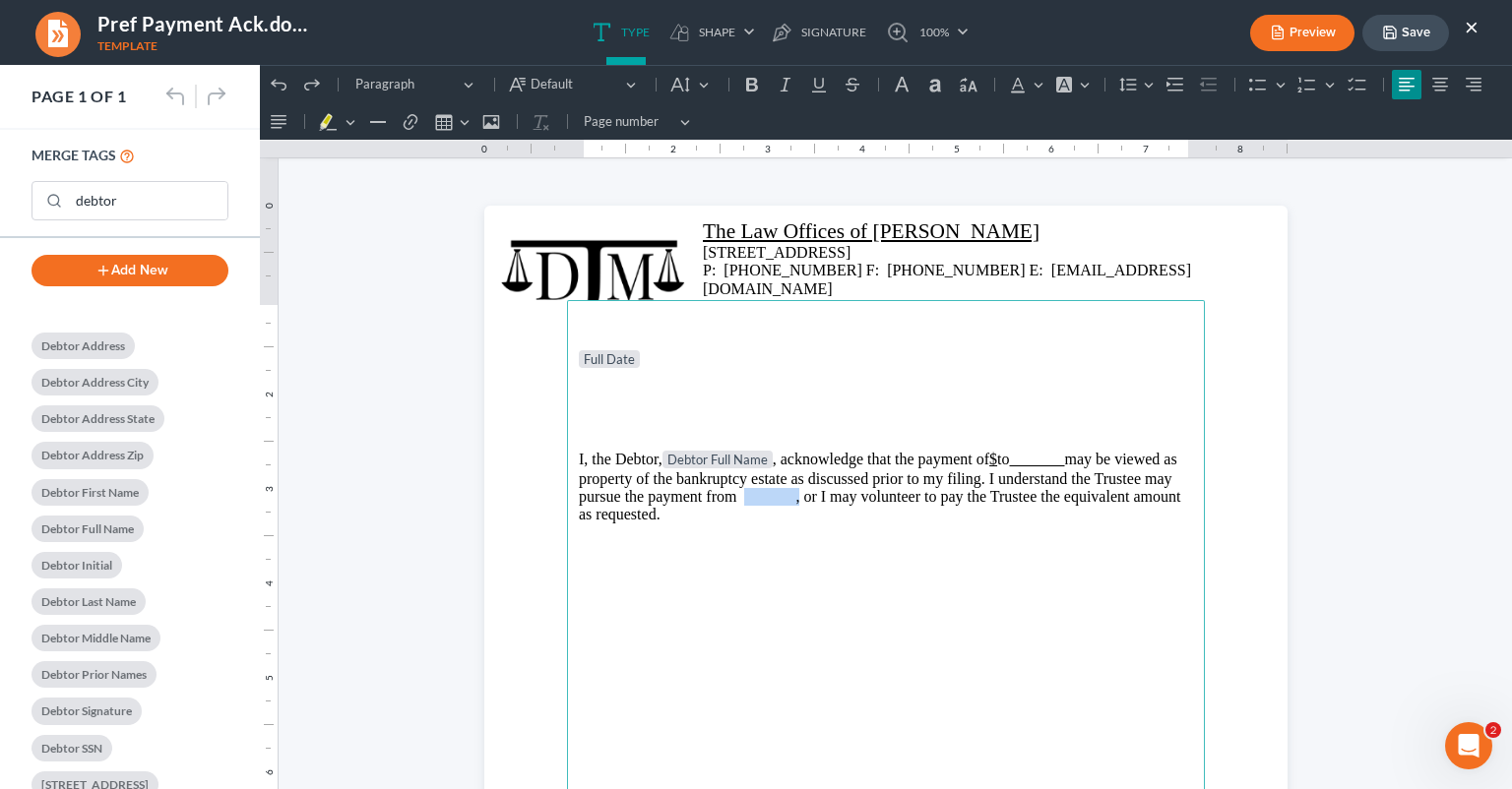drag, startPoint x: 816, startPoint y: 493, endPoint x: 870, endPoint y: 496, distance: 54.083269 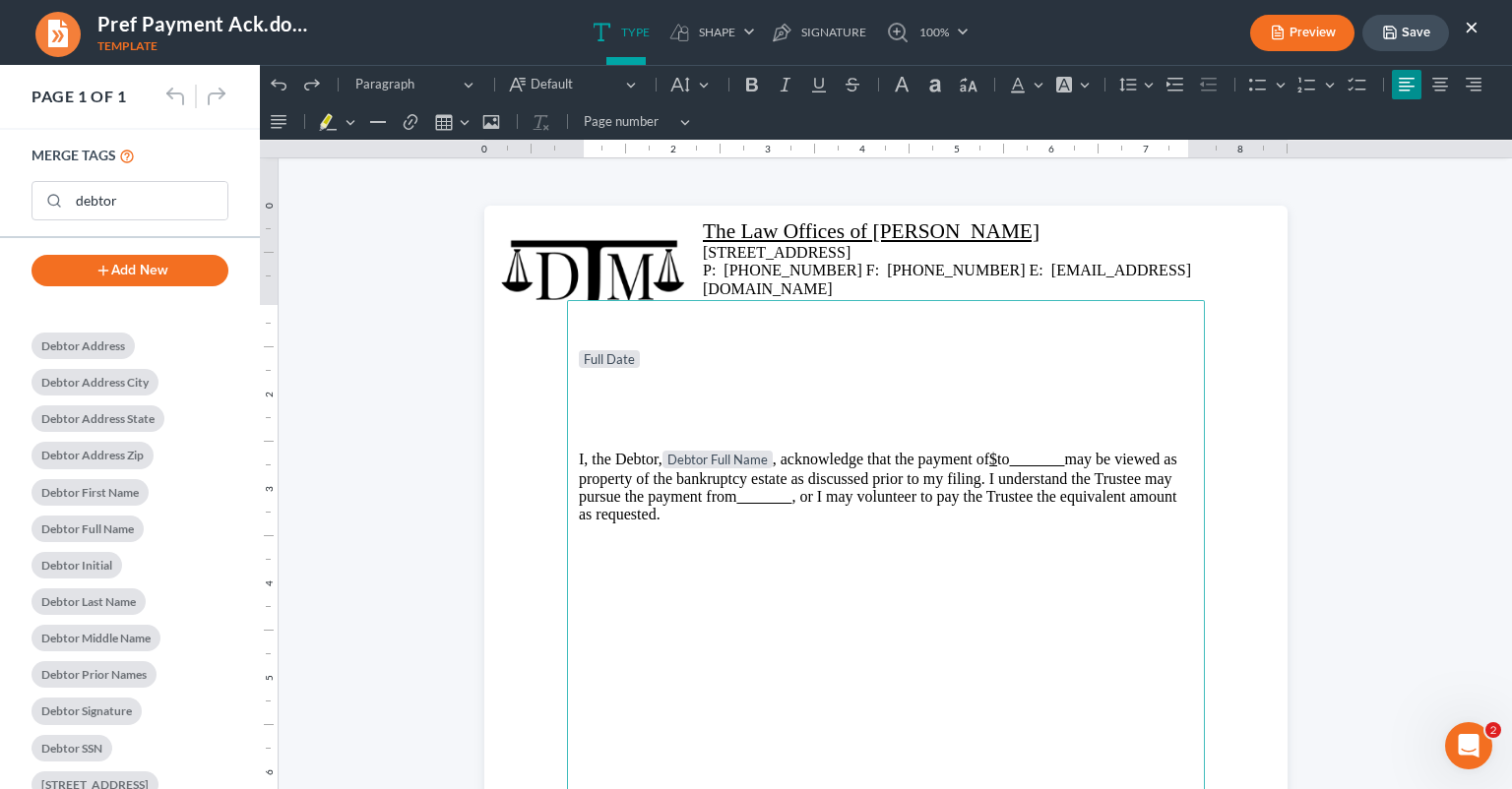 click on "Full Date I, the Debtor,  Debtor Full Name , acknowledge that the payment of  $                to                  may be viewed as property of the bankruptcy estate as discussed prior to my filing. I understand the Trustee may pursue the payment from                 , or I may volunteer to pay the Trustee the equivalent amount as requested." at bounding box center (886, 725) 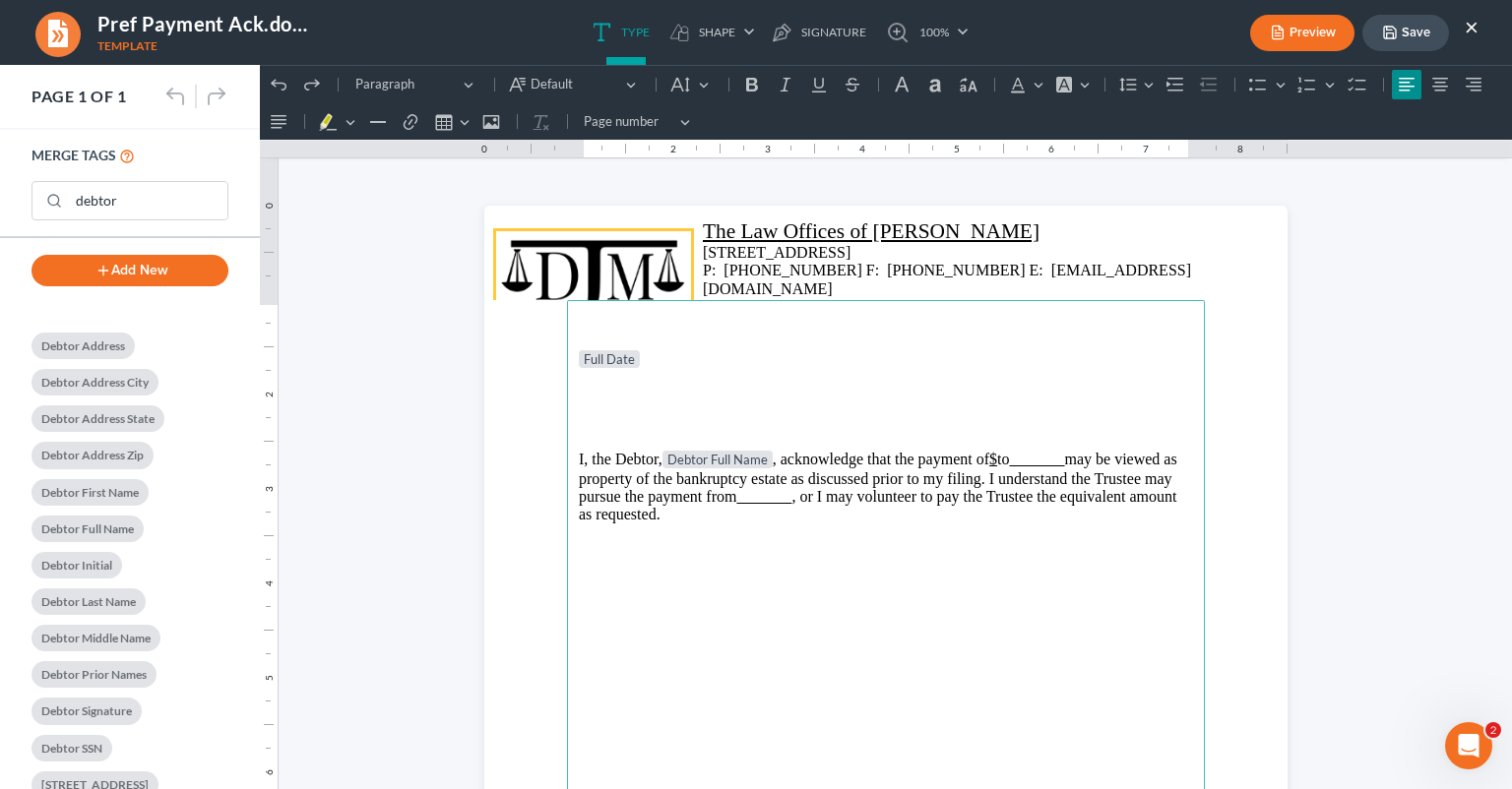 click at bounding box center (594, 281) 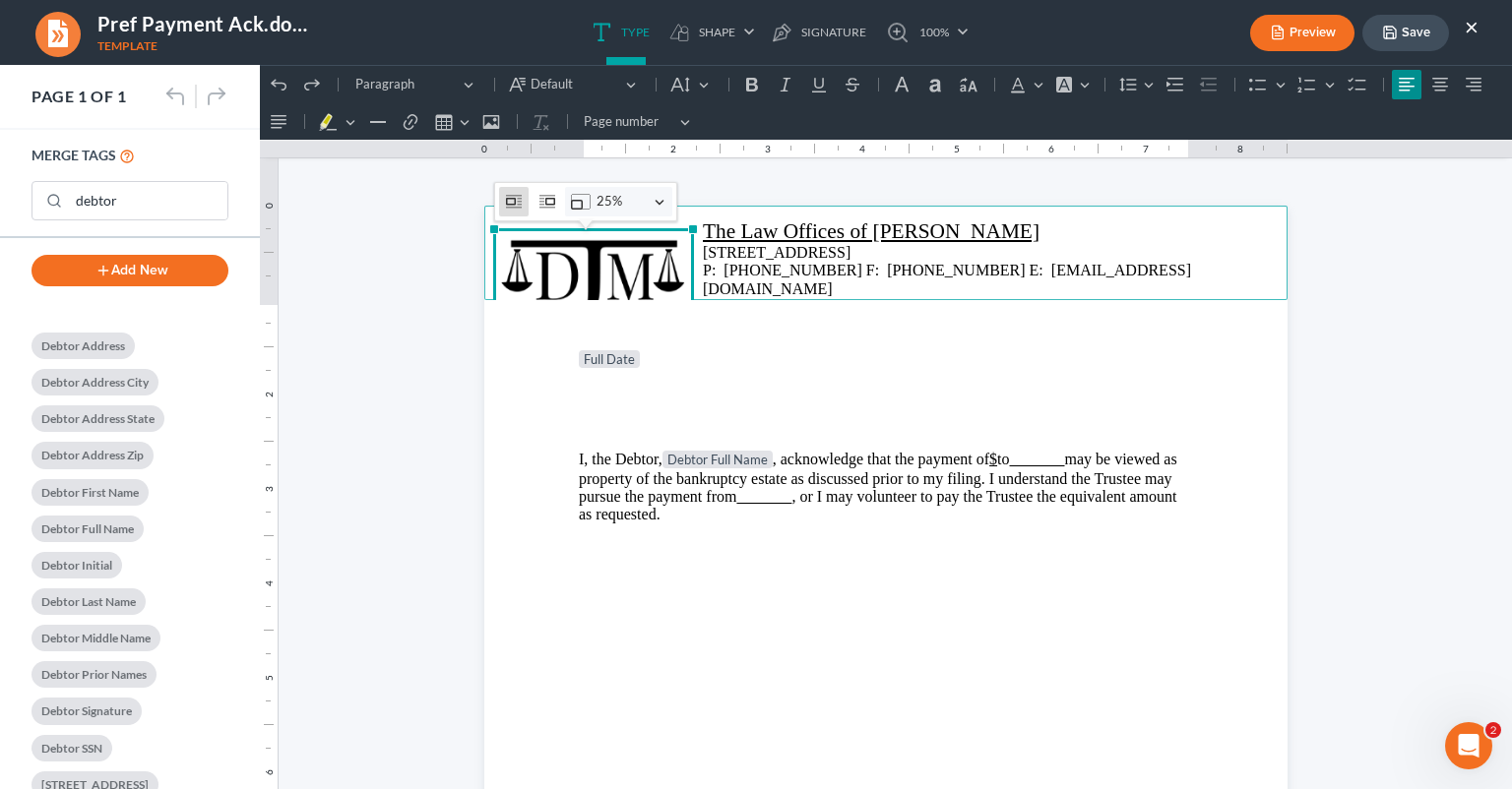 click 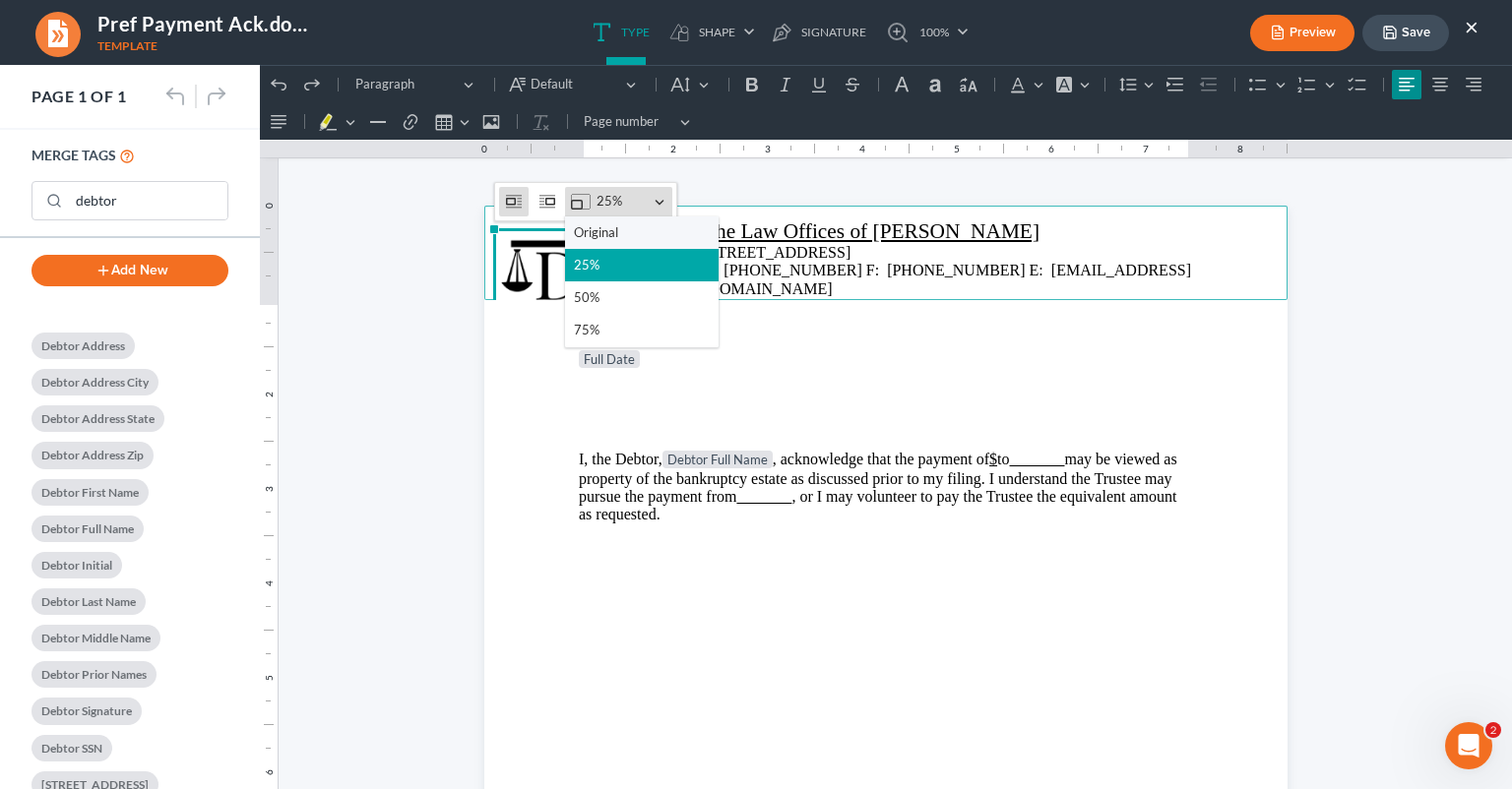 click on "Original" at bounding box center (596, 232) 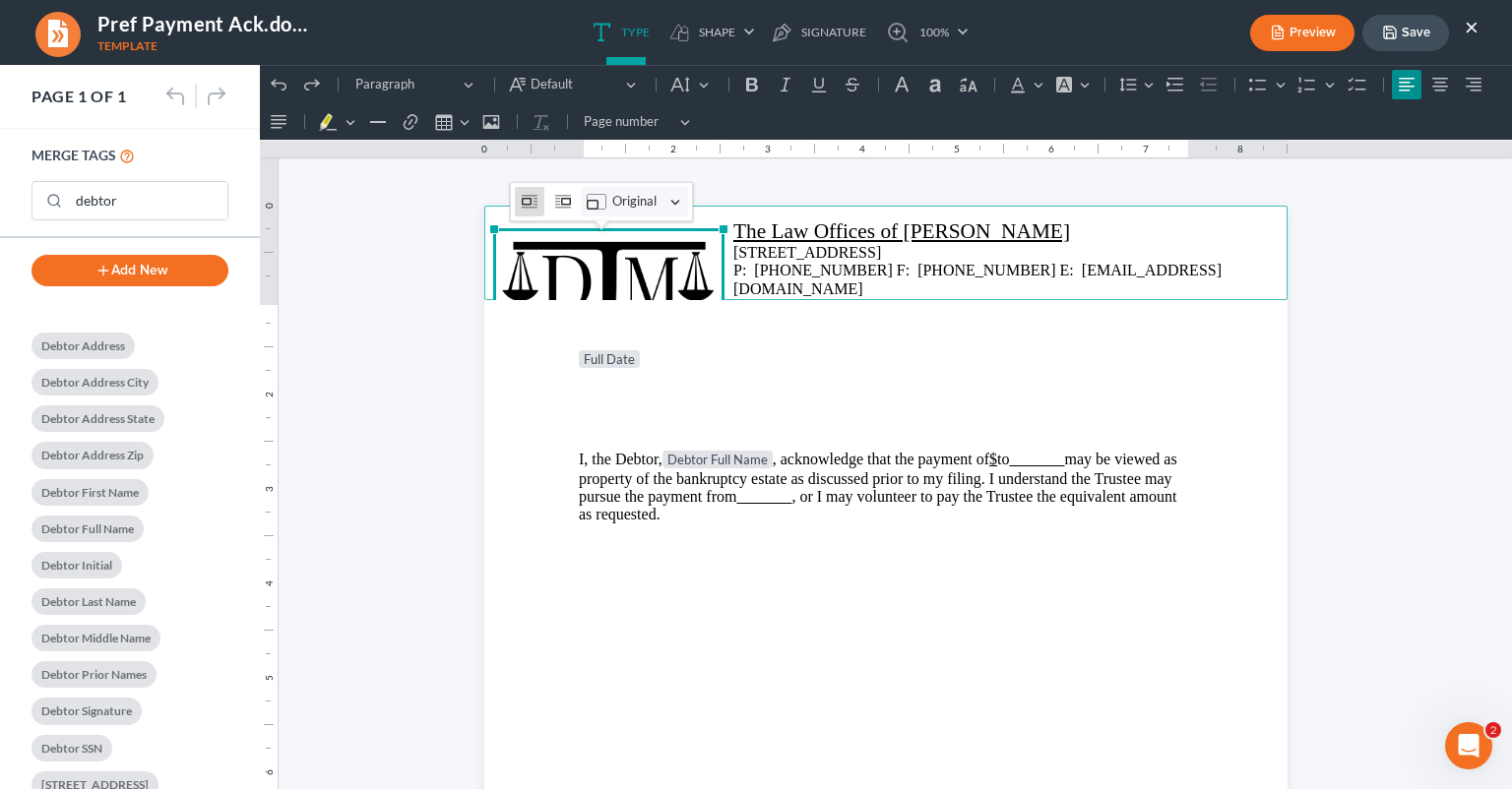 click on "Original" at bounding box center [638, 202] 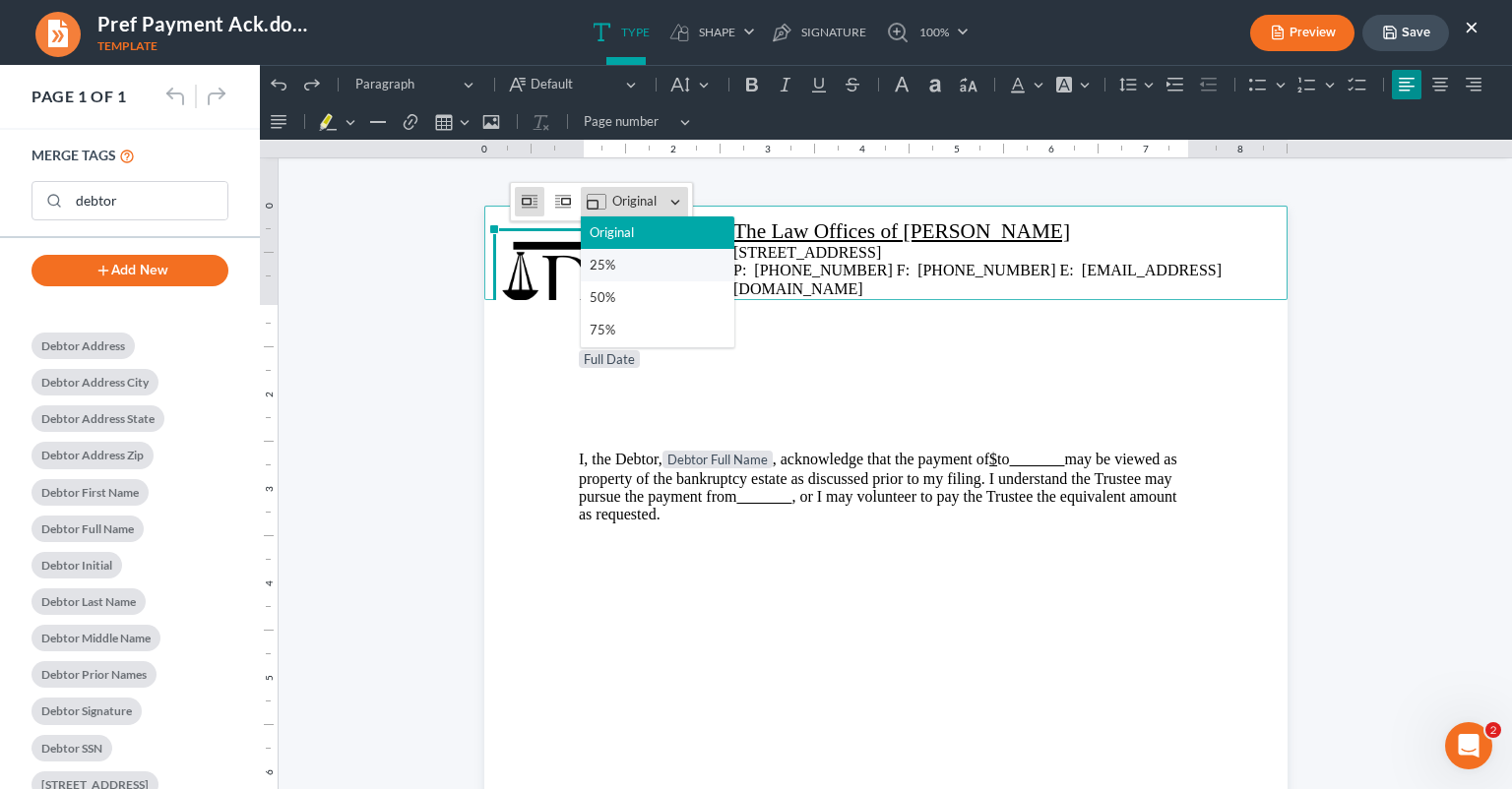click on "25%" at bounding box center (602, 265) 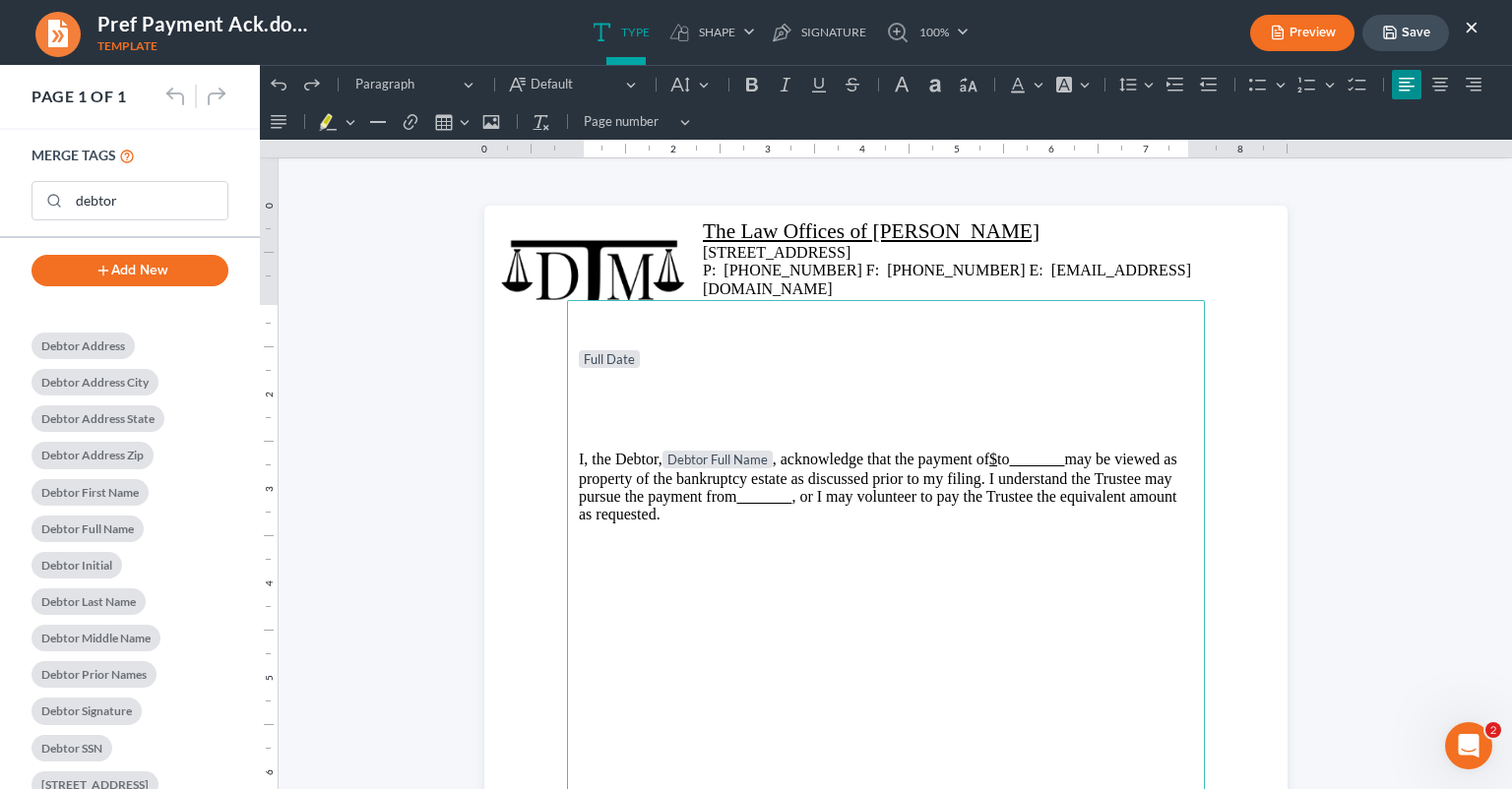 click at bounding box center (957, 425) 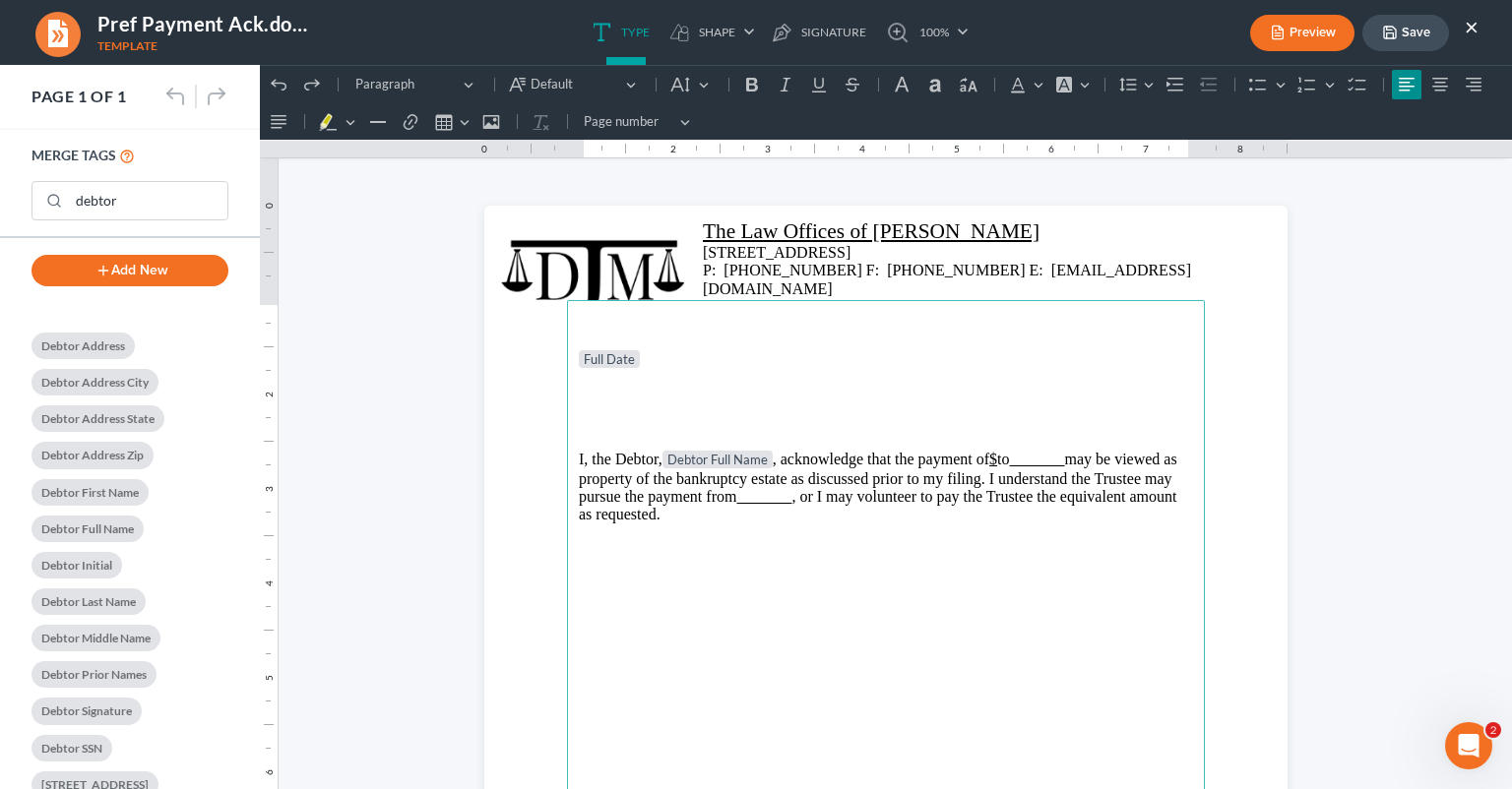 drag, startPoint x: 862, startPoint y: 601, endPoint x: 272, endPoint y: 304, distance: 660.5369 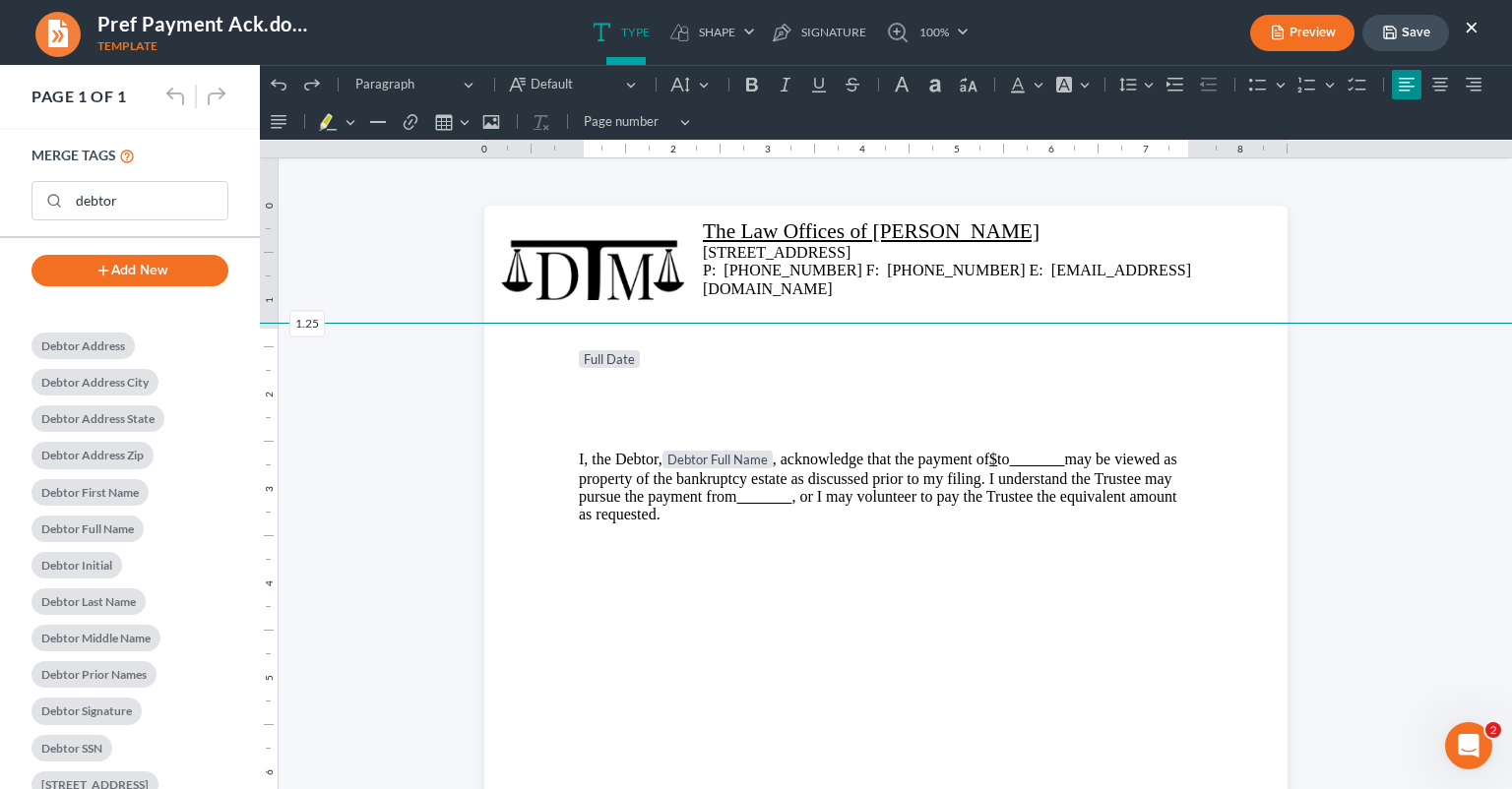 drag, startPoint x: 273, startPoint y: 304, endPoint x: 273, endPoint y: 319, distance: 15 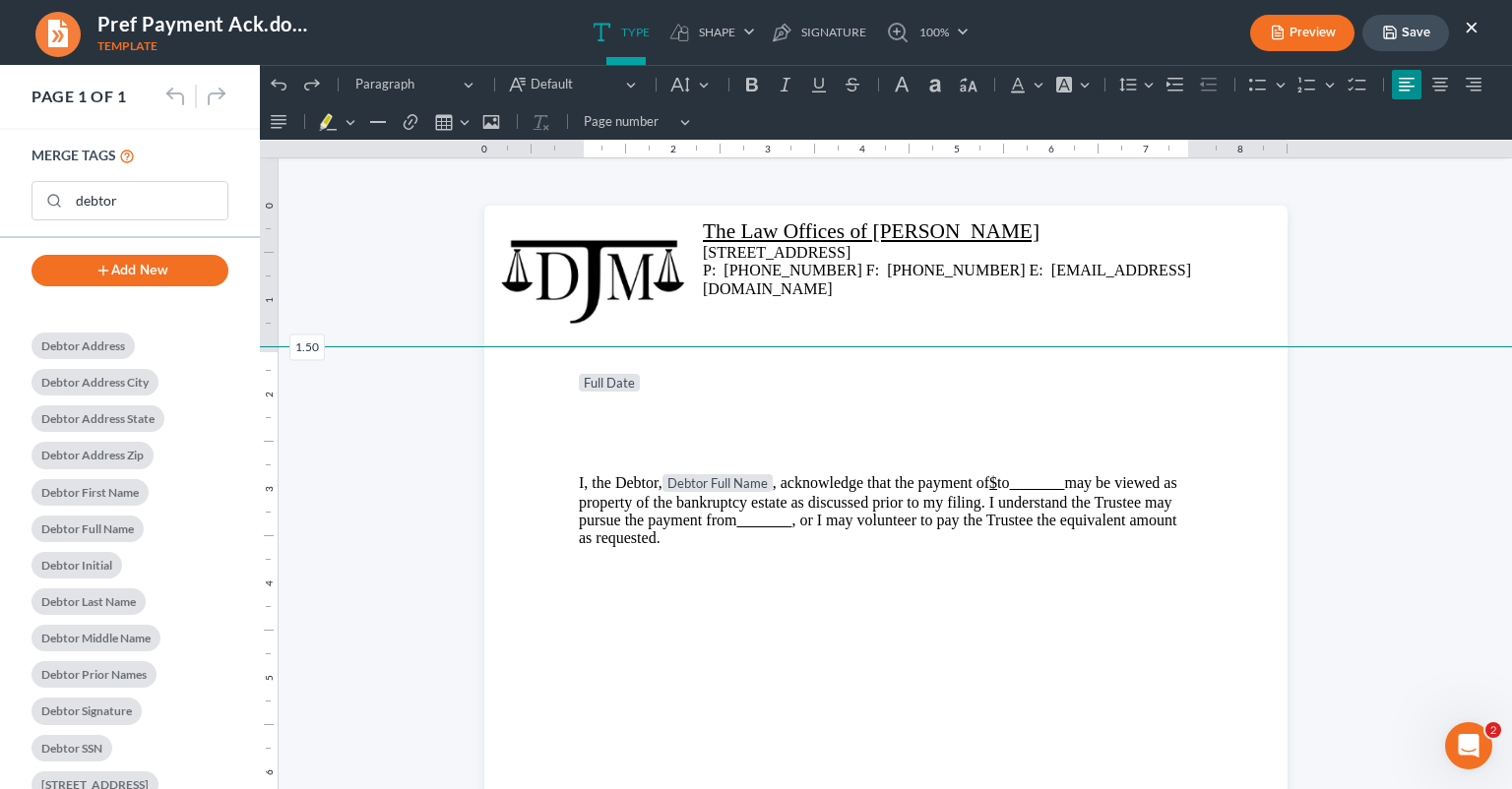 drag, startPoint x: 275, startPoint y: 326, endPoint x: 273, endPoint y: 340, distance: 14.142136 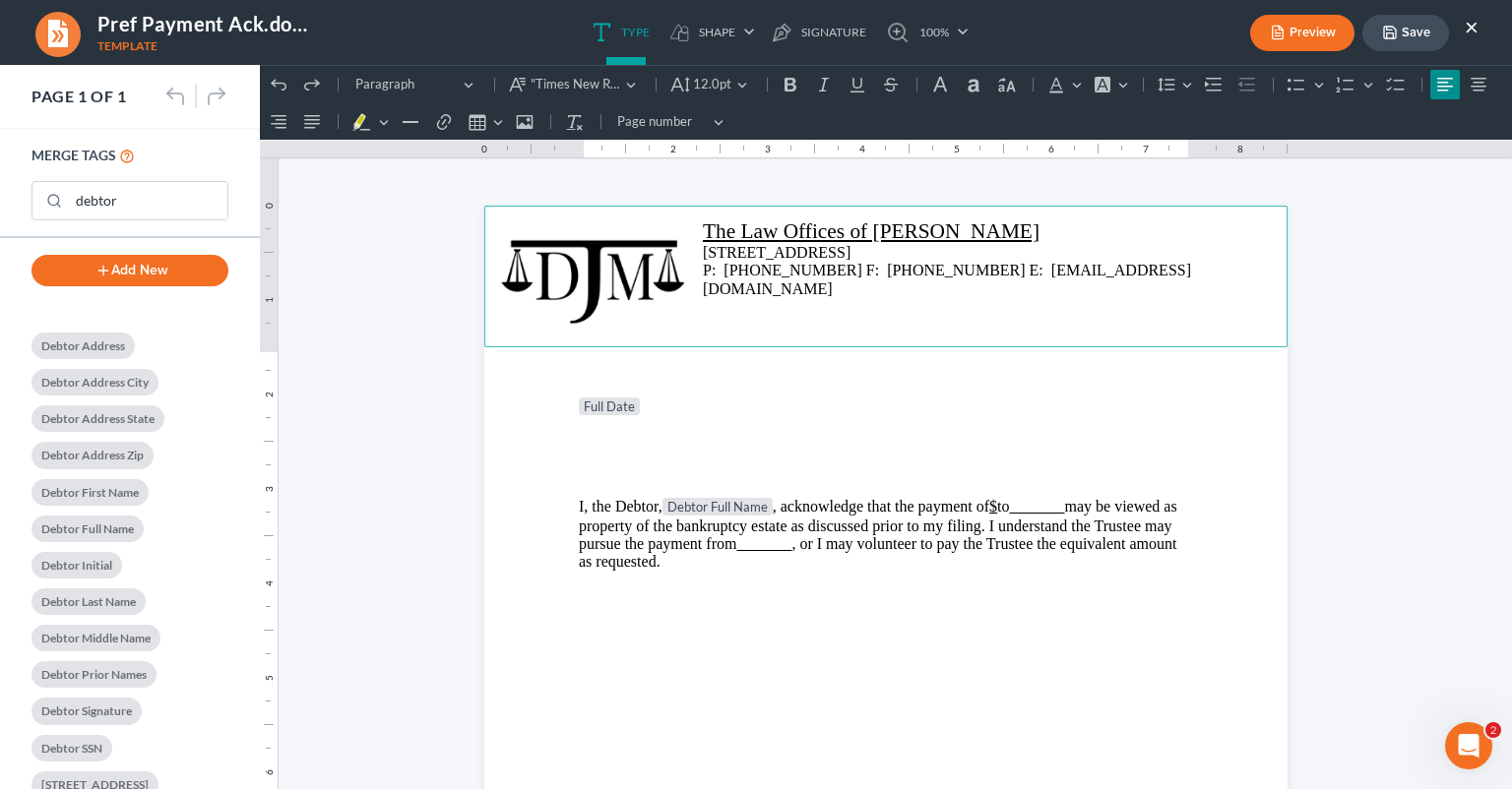click on "[STREET_ADDRESS]" at bounding box center (777, 252) 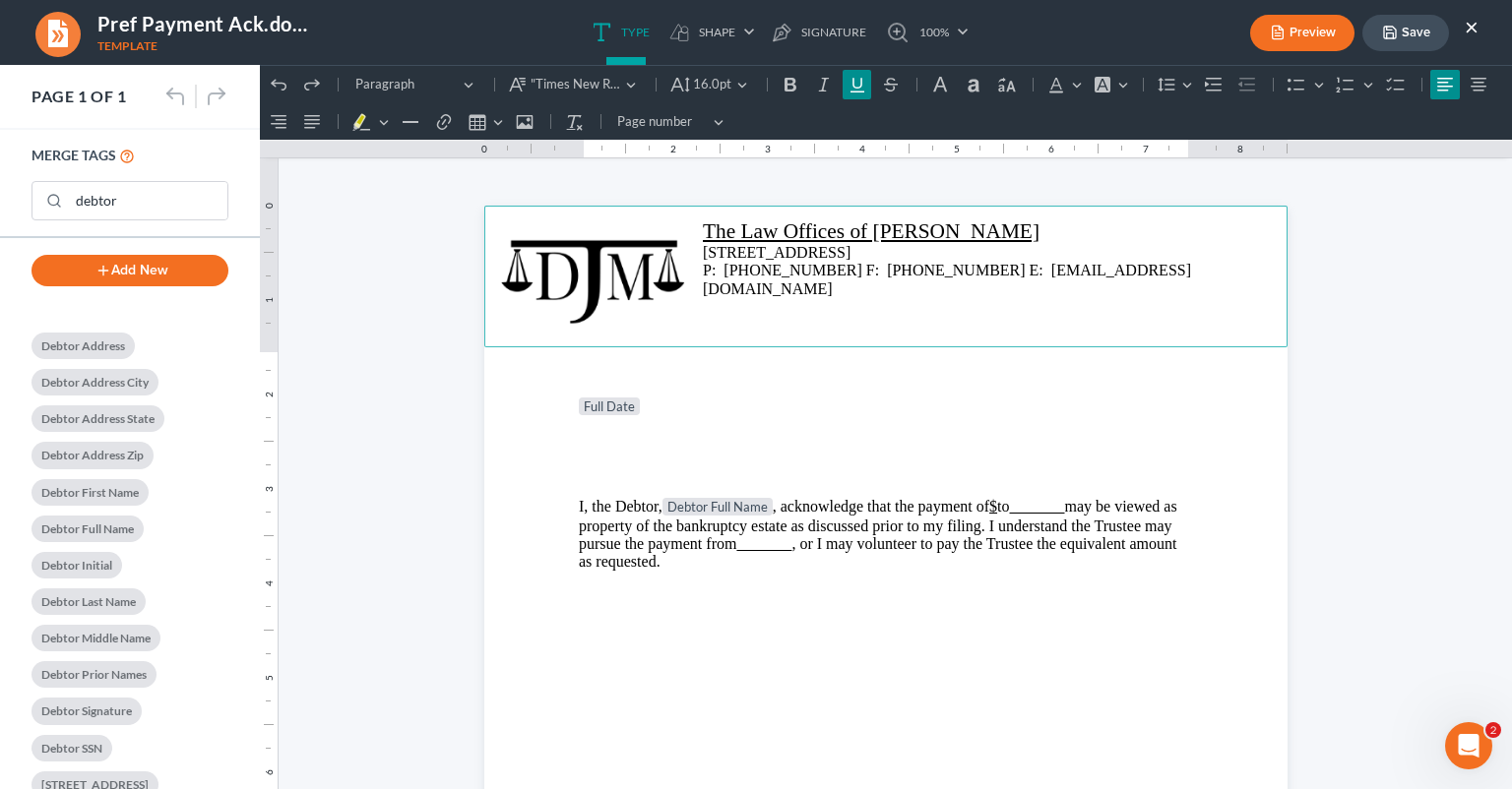click on "The Law Offices of [PERSON_NAME]" at bounding box center (871, 231) 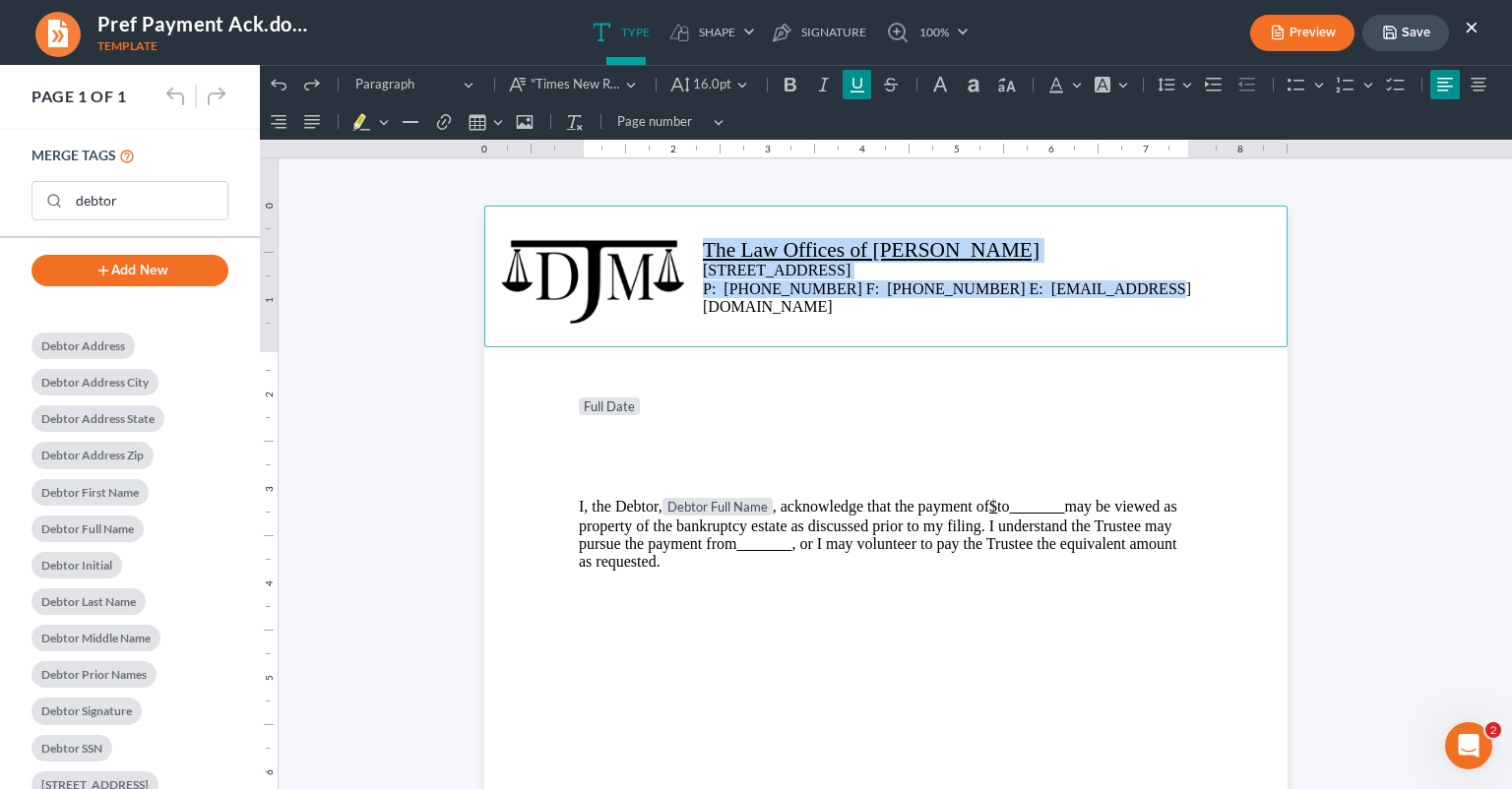 drag, startPoint x: 1081, startPoint y: 294, endPoint x: 697, endPoint y: 247, distance: 386.86561 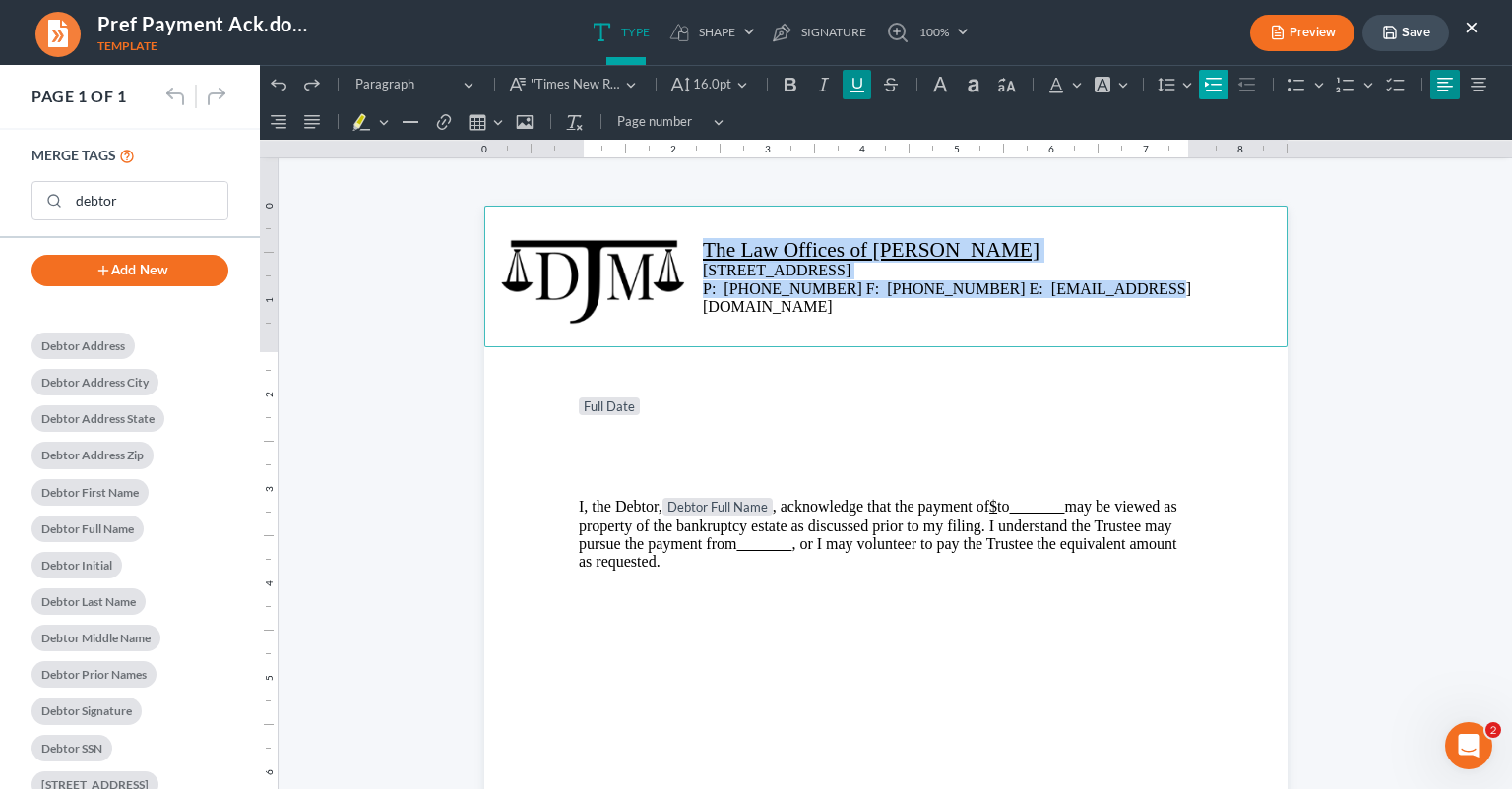 click 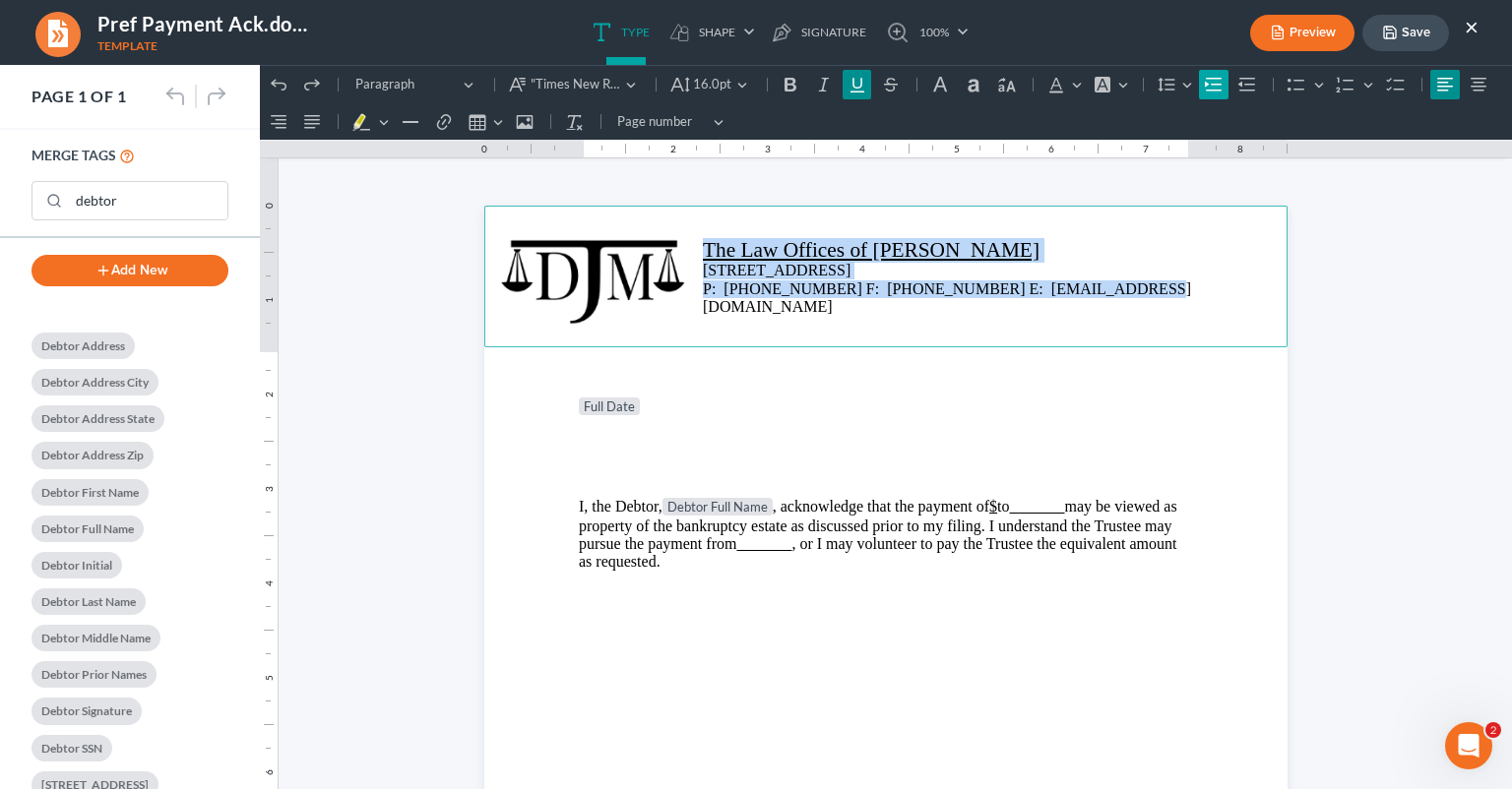 click 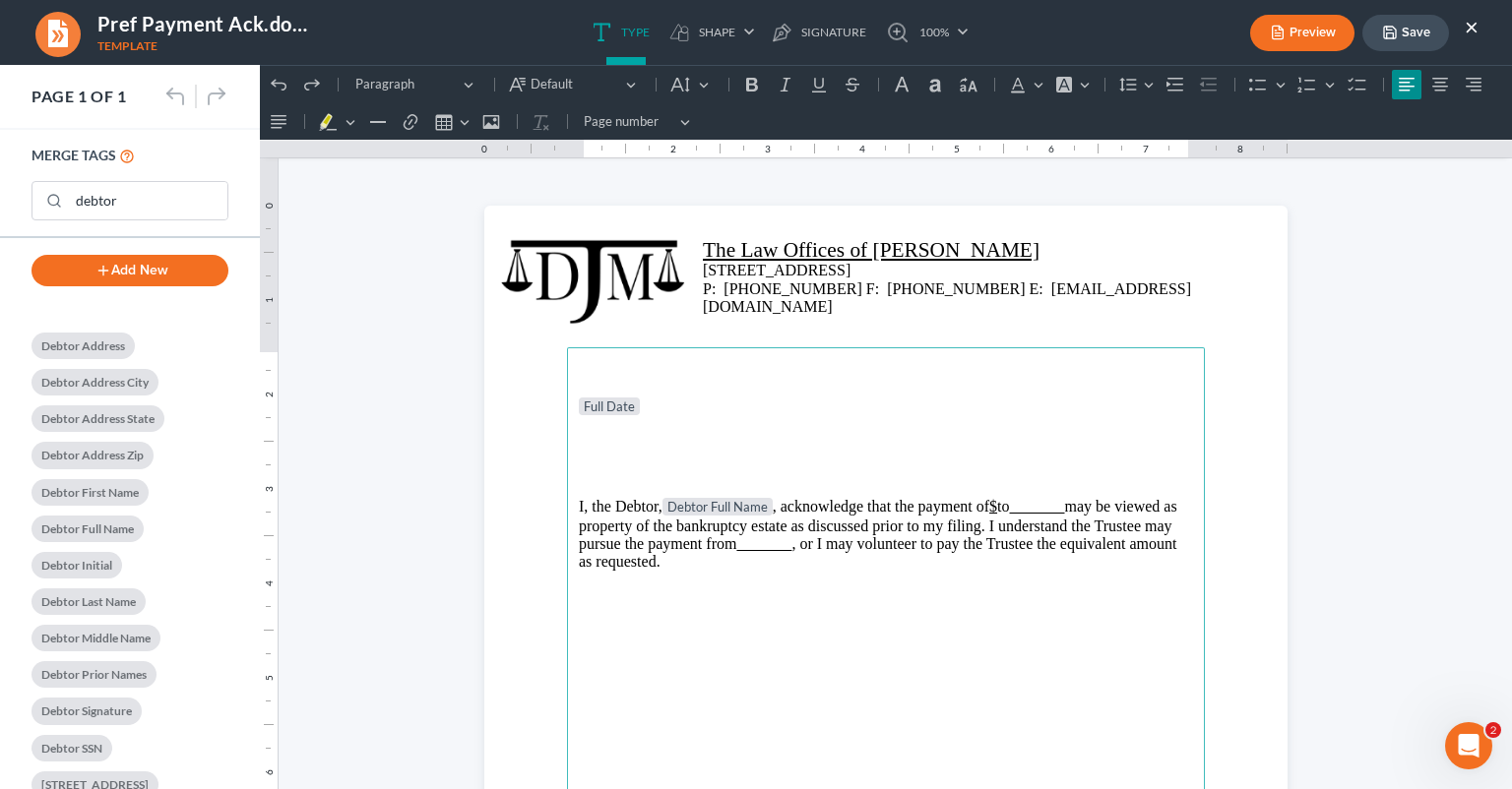click at bounding box center [886, 389] 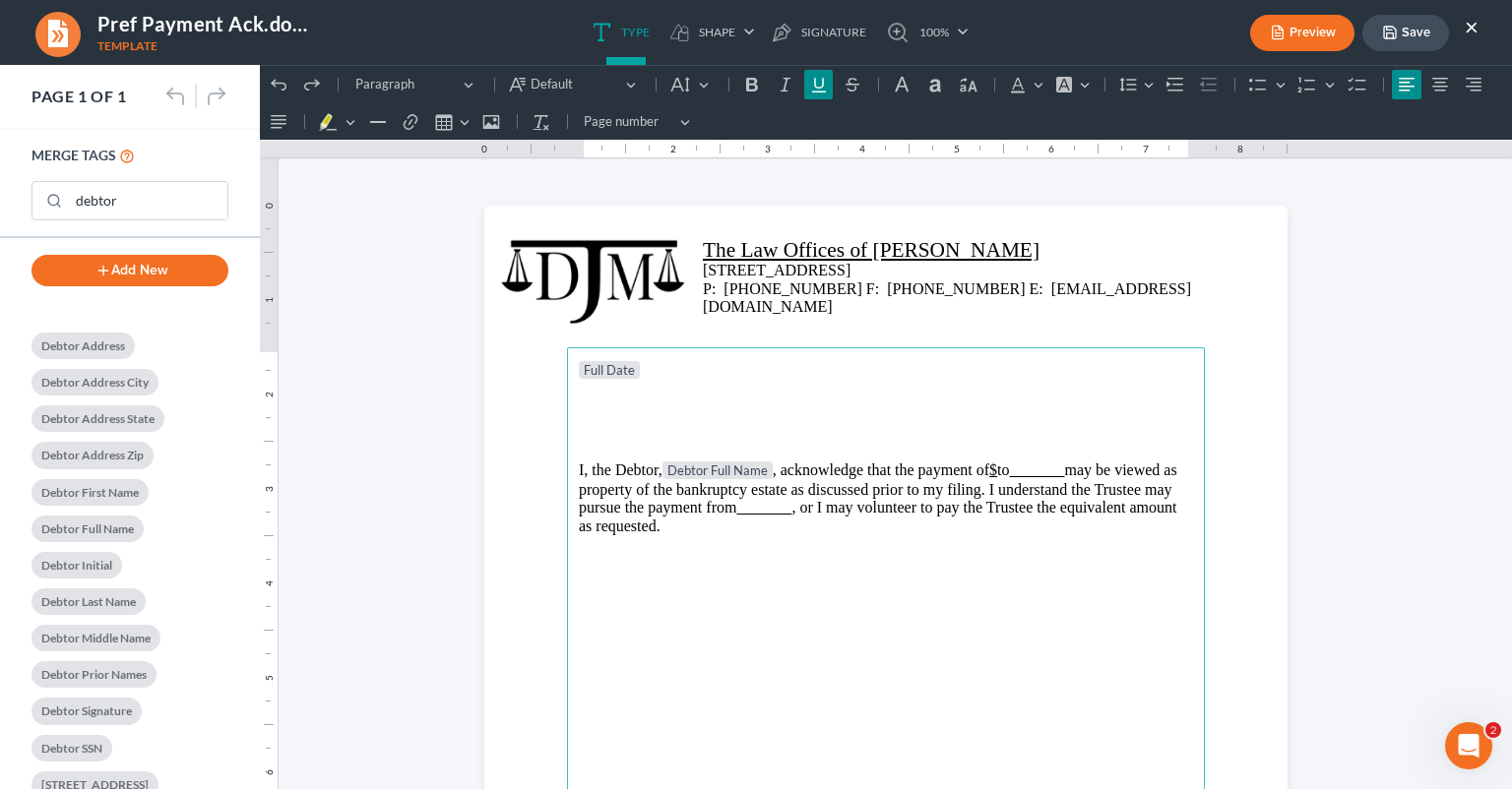 drag, startPoint x: 1053, startPoint y: 471, endPoint x: 993, endPoint y: 472, distance: 60.008333 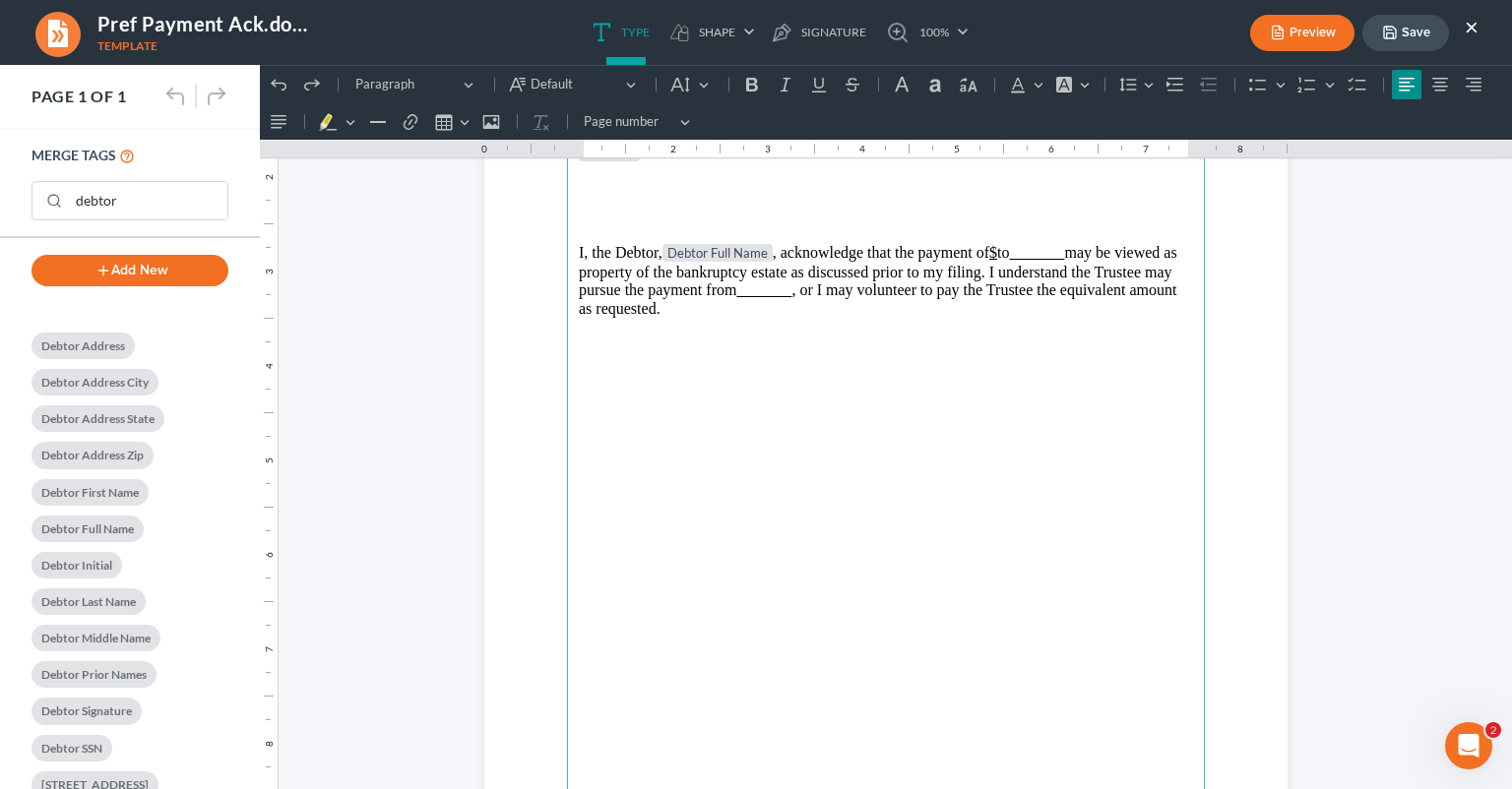 scroll, scrollTop: 262, scrollLeft: 0, axis: vertical 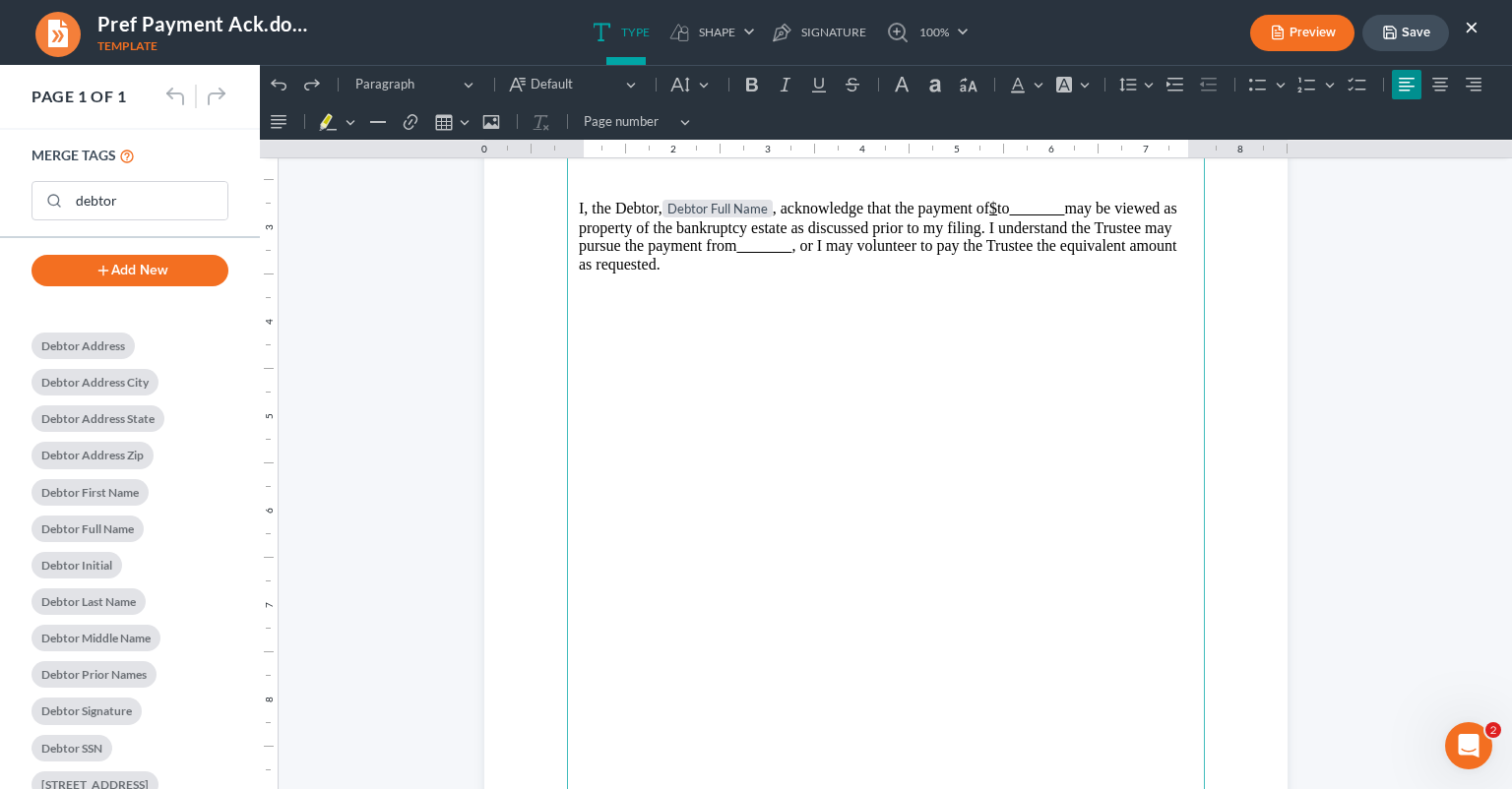click on "Full Date I, the Debtor,  Debtor Full Name , acknowledge that the payment of  $                to                  may be viewed as property of the bankruptcy estate as discussed prior to my filing. I understand the Trustee may pursue the payment from                 , or I may volunteer to pay the Trustee the equivalent amount as requested." at bounding box center (886, 487) 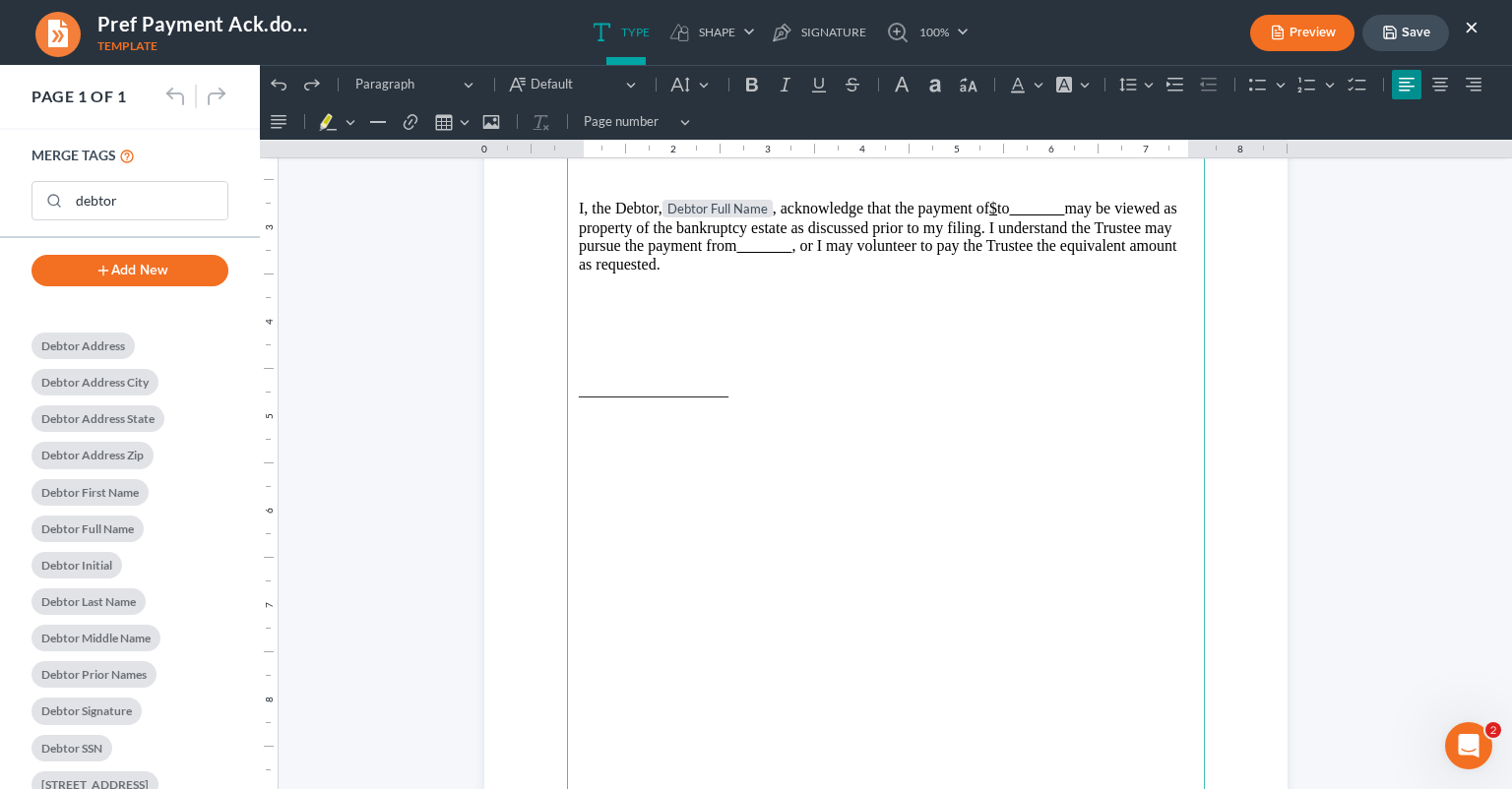 scroll, scrollTop: 0, scrollLeft: 10, axis: horizontal 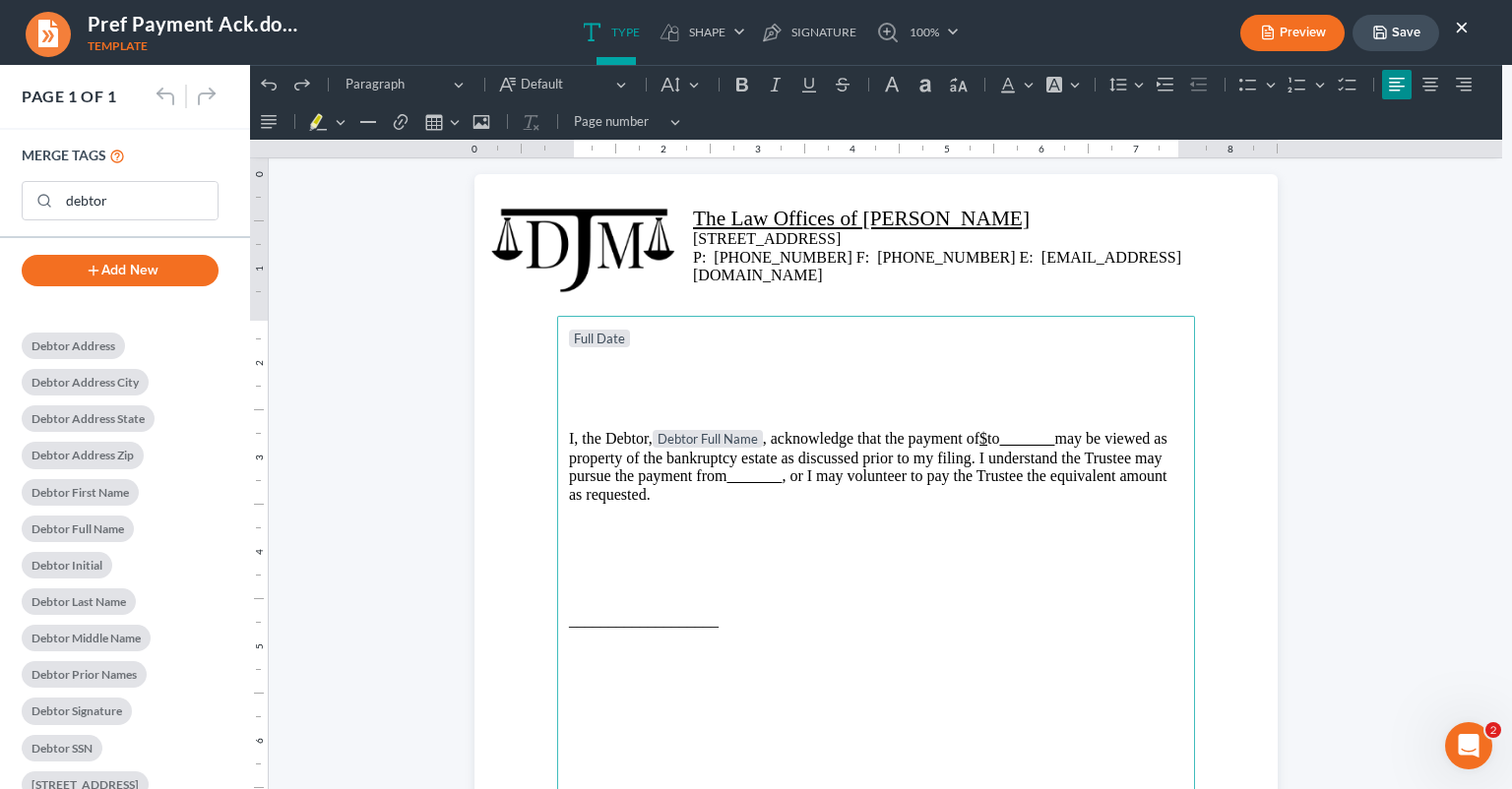 click on "___________________" at bounding box center [876, 621] 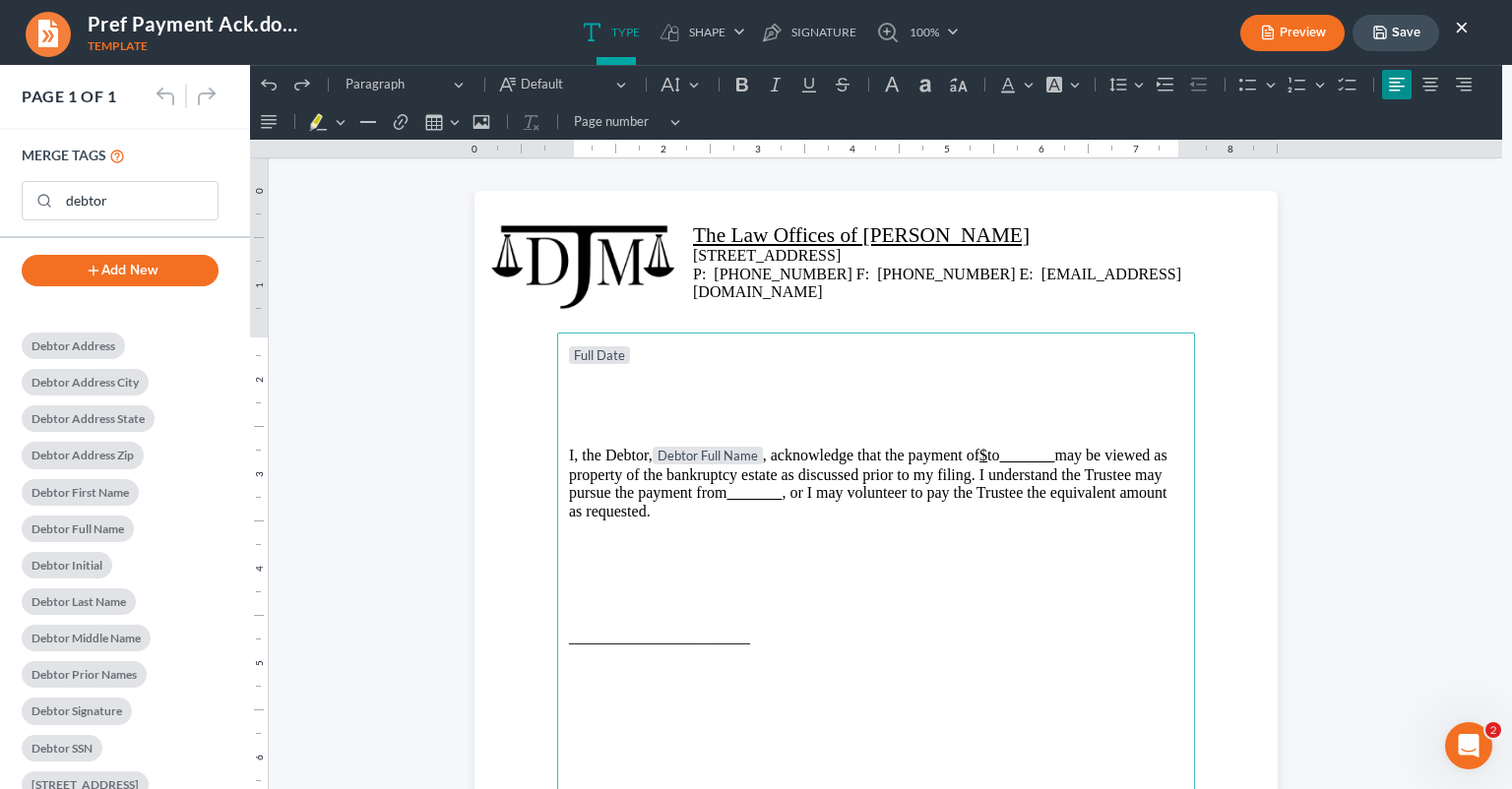 scroll, scrollTop: 0, scrollLeft: 36, axis: horizontal 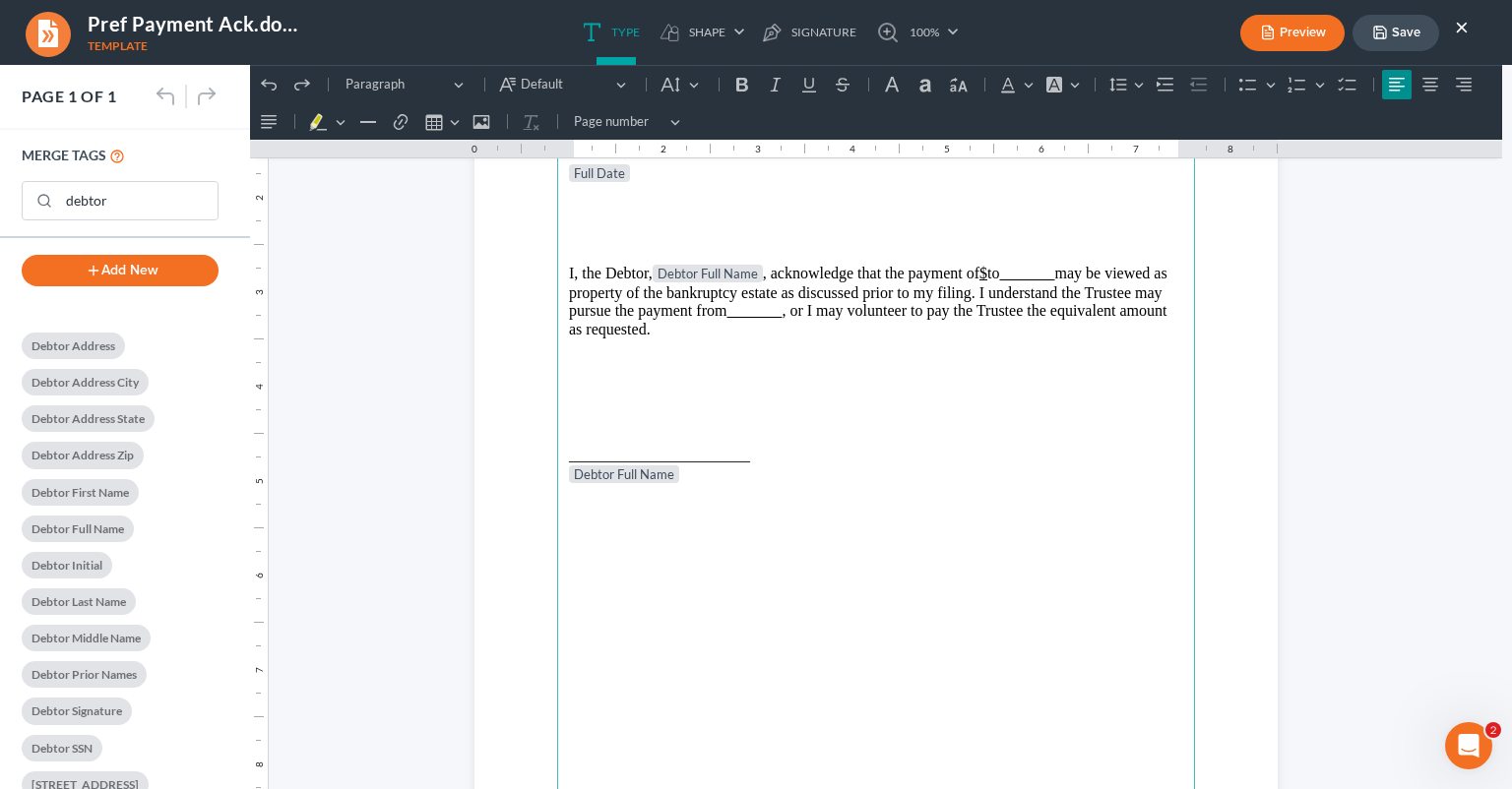 click on "Debtor Full Name" at bounding box center (876, 475) 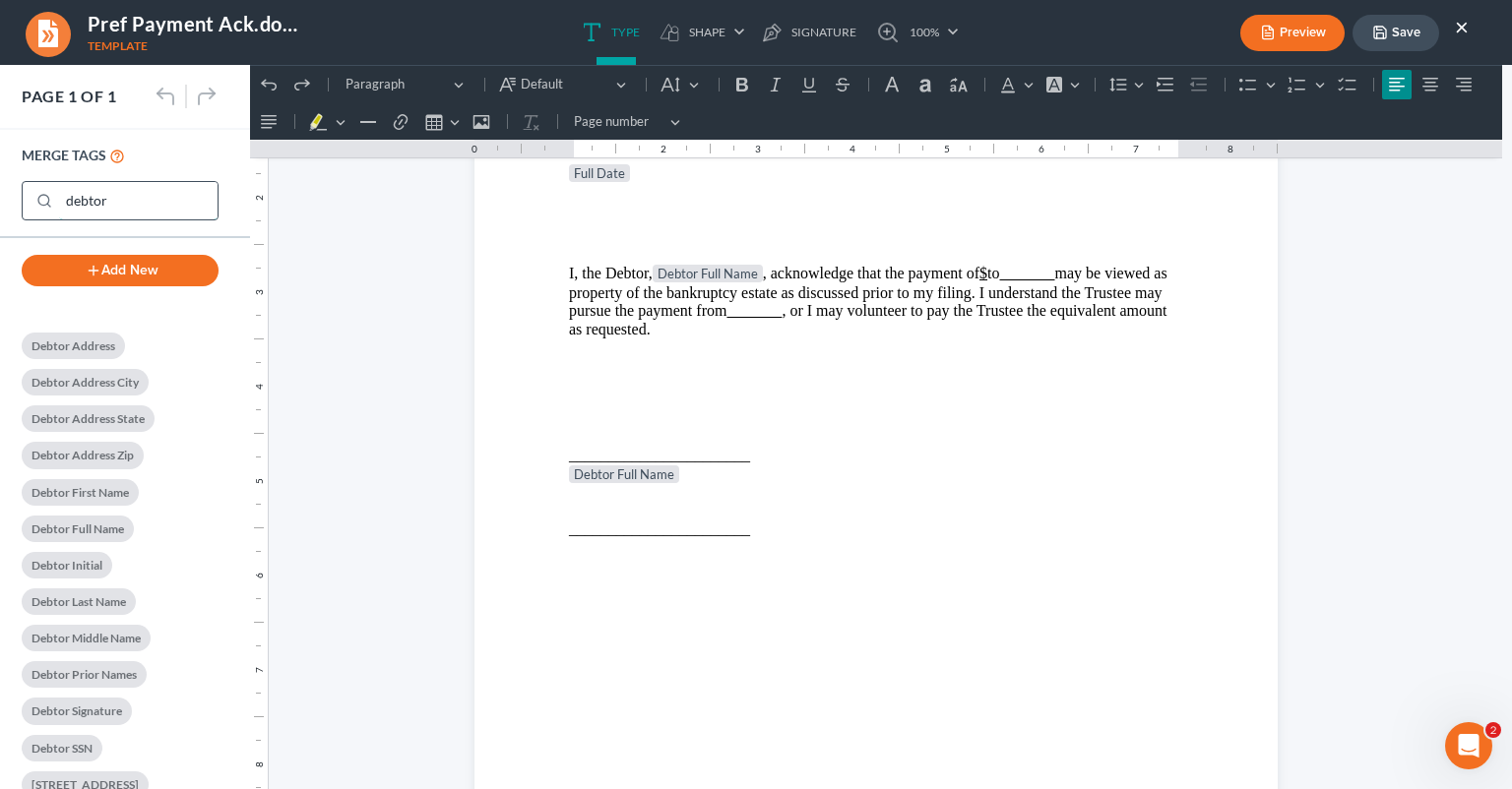 drag, startPoint x: 109, startPoint y: 201, endPoint x: 23, endPoint y: 204, distance: 86.05231 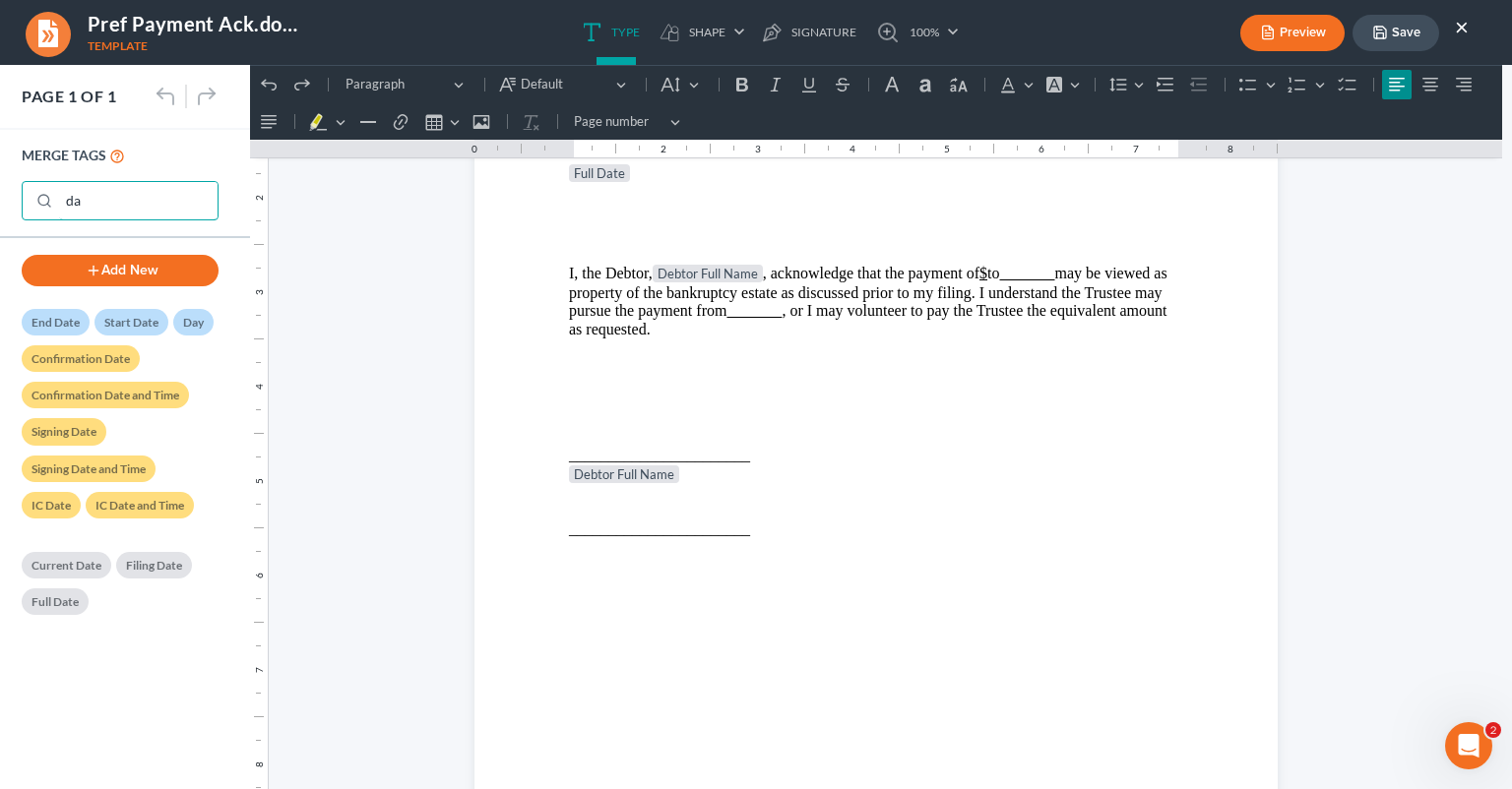 type on "da" 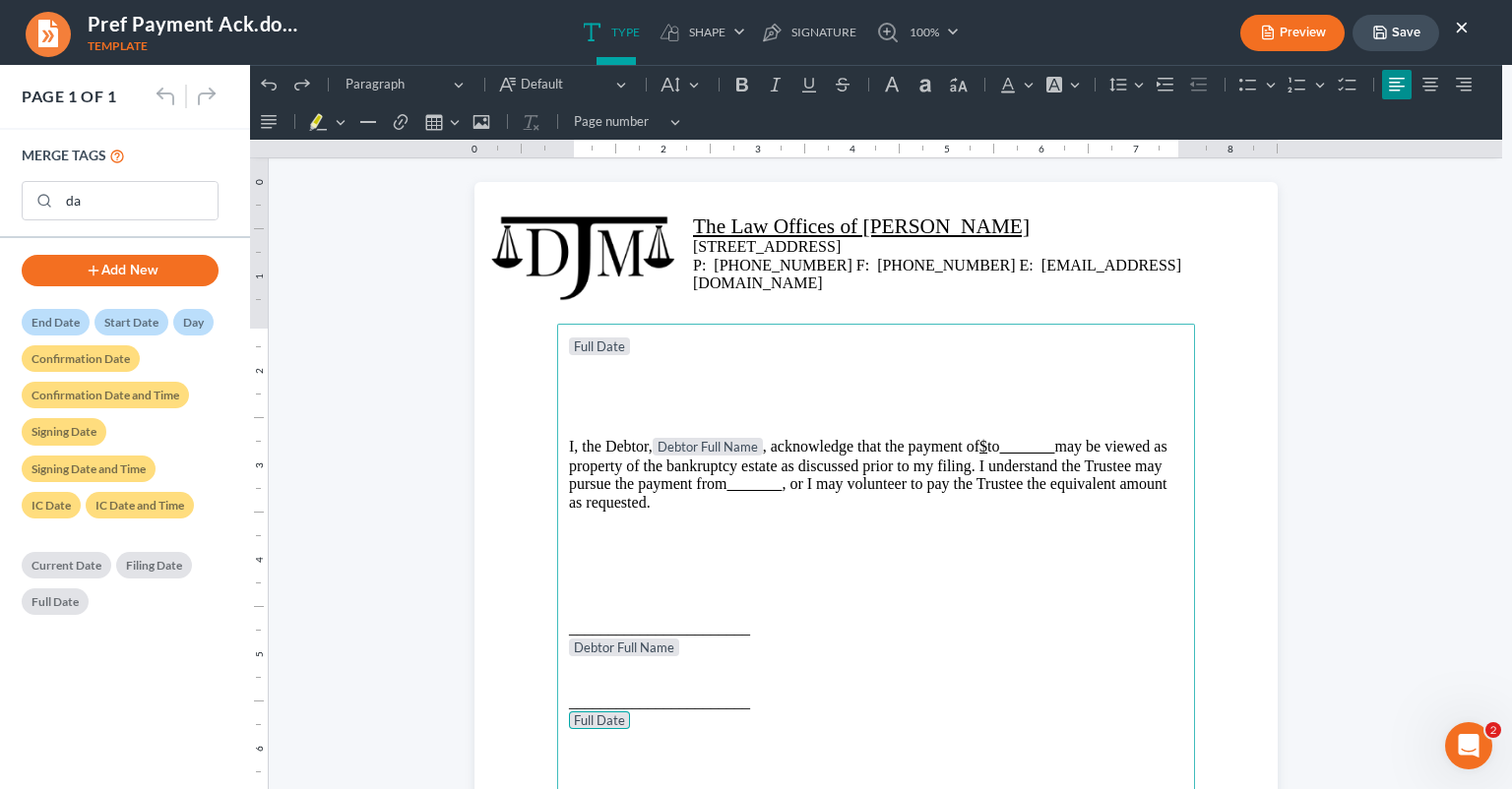 scroll, scrollTop: 0, scrollLeft: 36, axis: horizontal 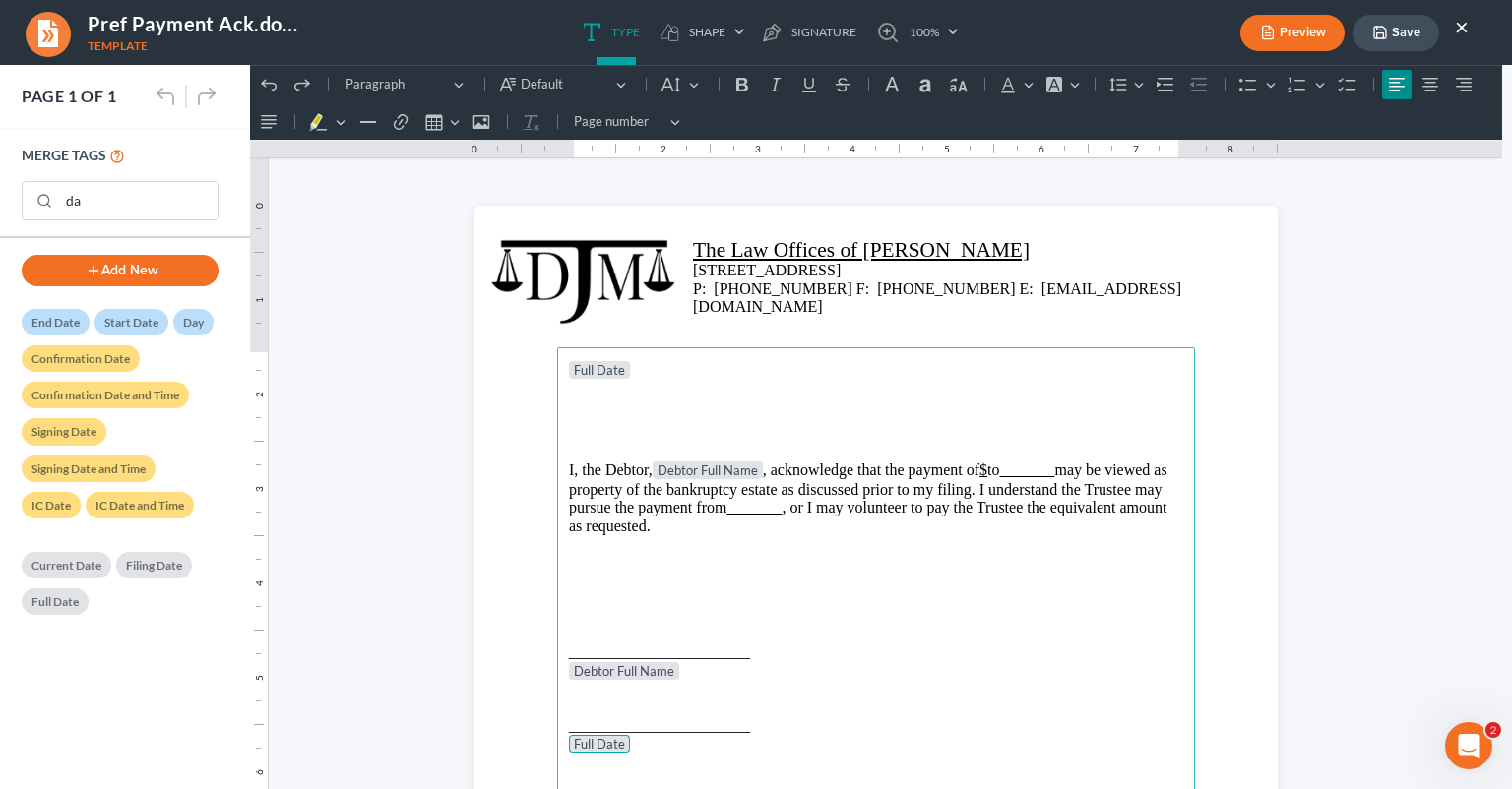 drag, startPoint x: 1301, startPoint y: 27, endPoint x: 933, endPoint y: 115, distance: 378.37547 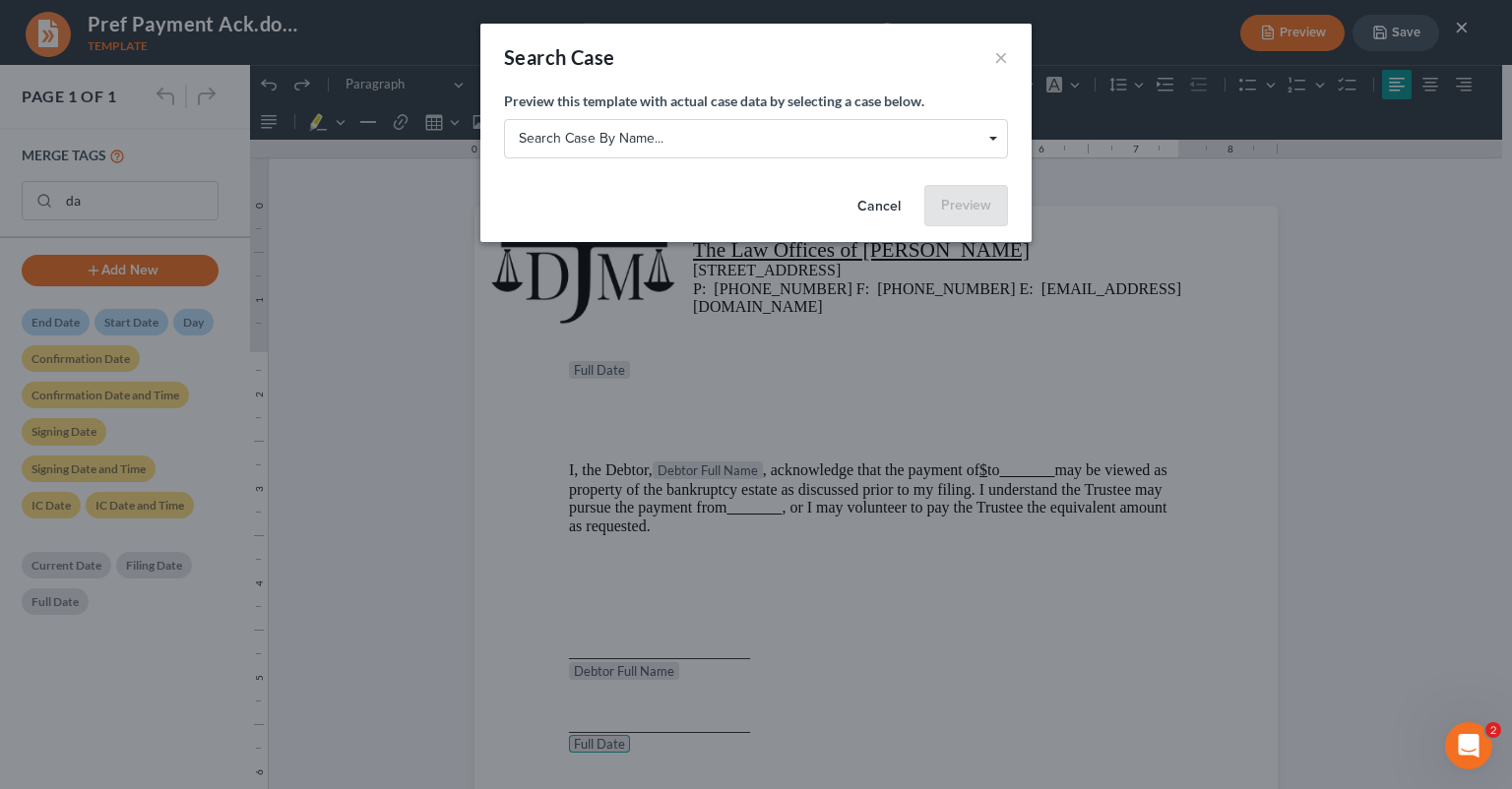 click on "Search case by name..." at bounding box center (756, 138) 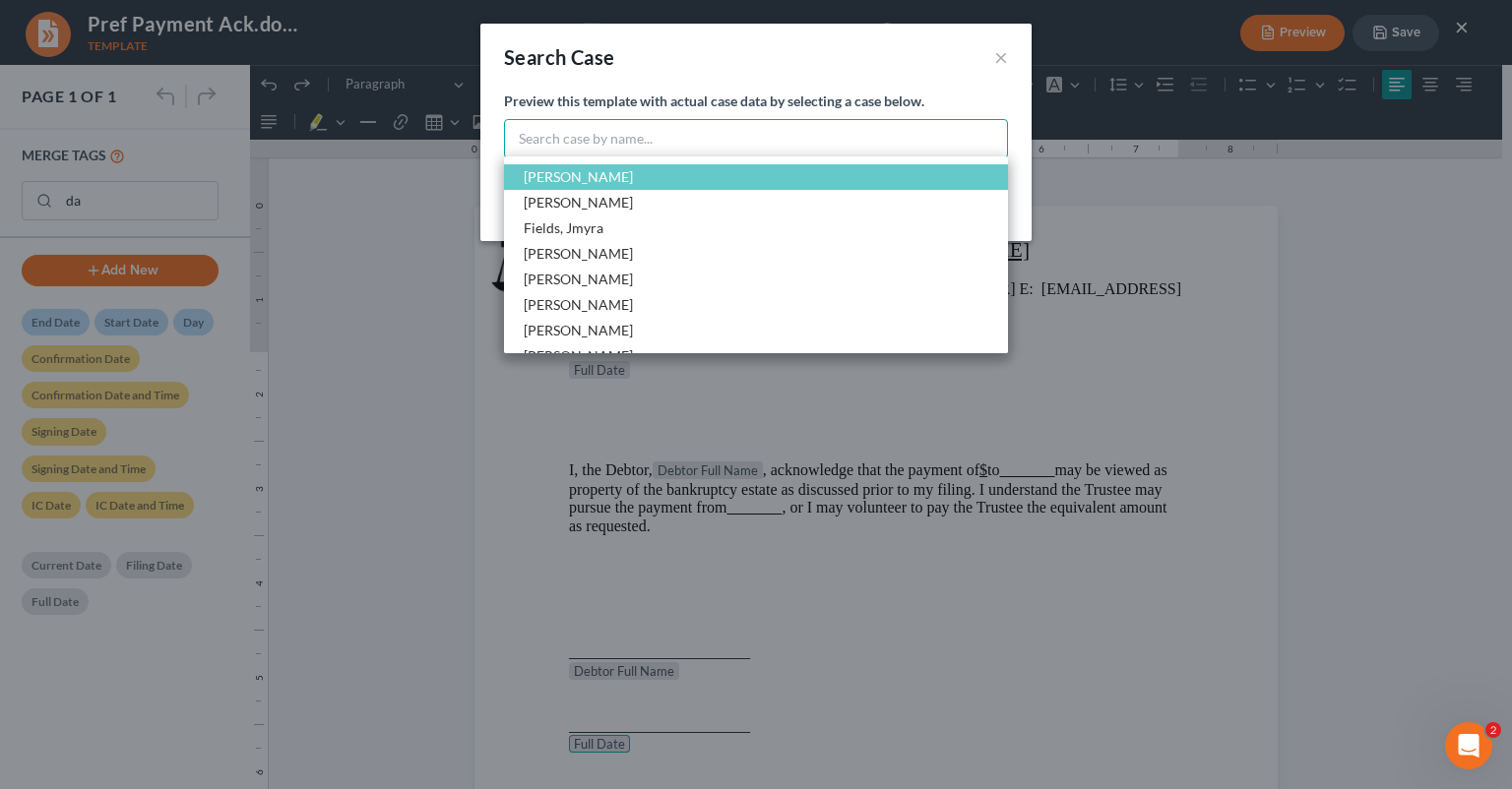click at bounding box center [756, 139] 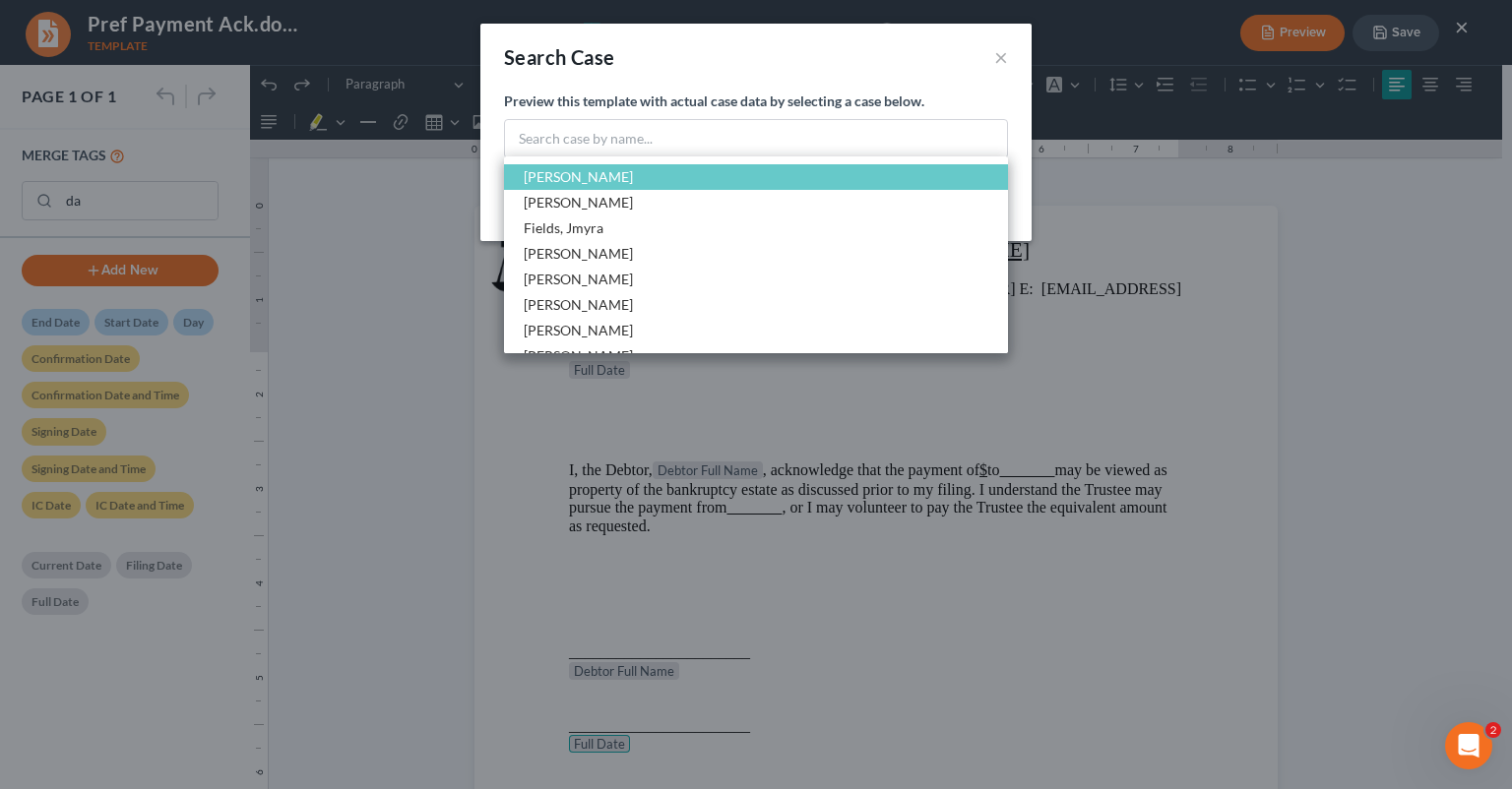 click on "[PERSON_NAME]" at bounding box center [756, 203] 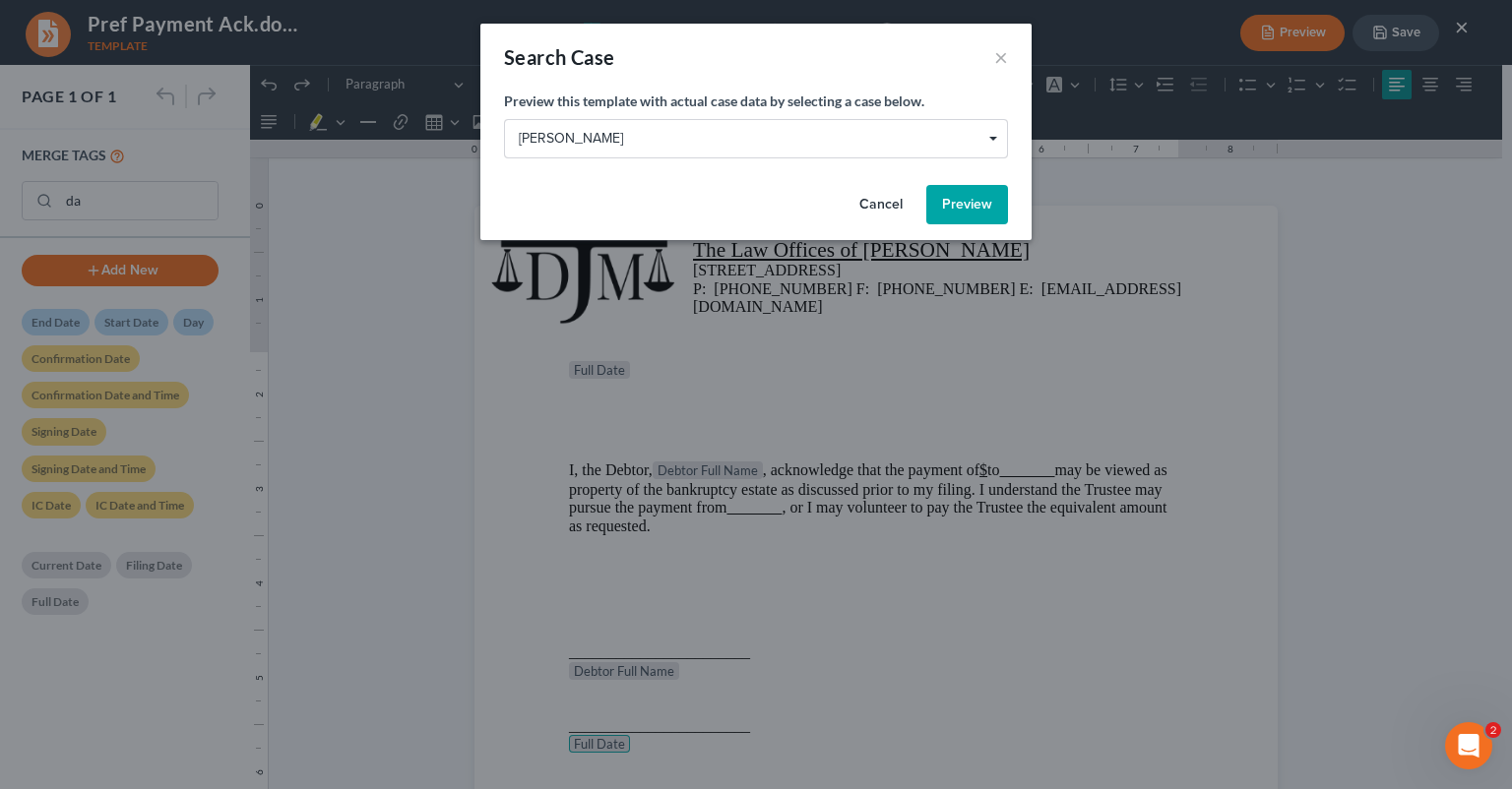 click on "Preview" at bounding box center (967, 205) 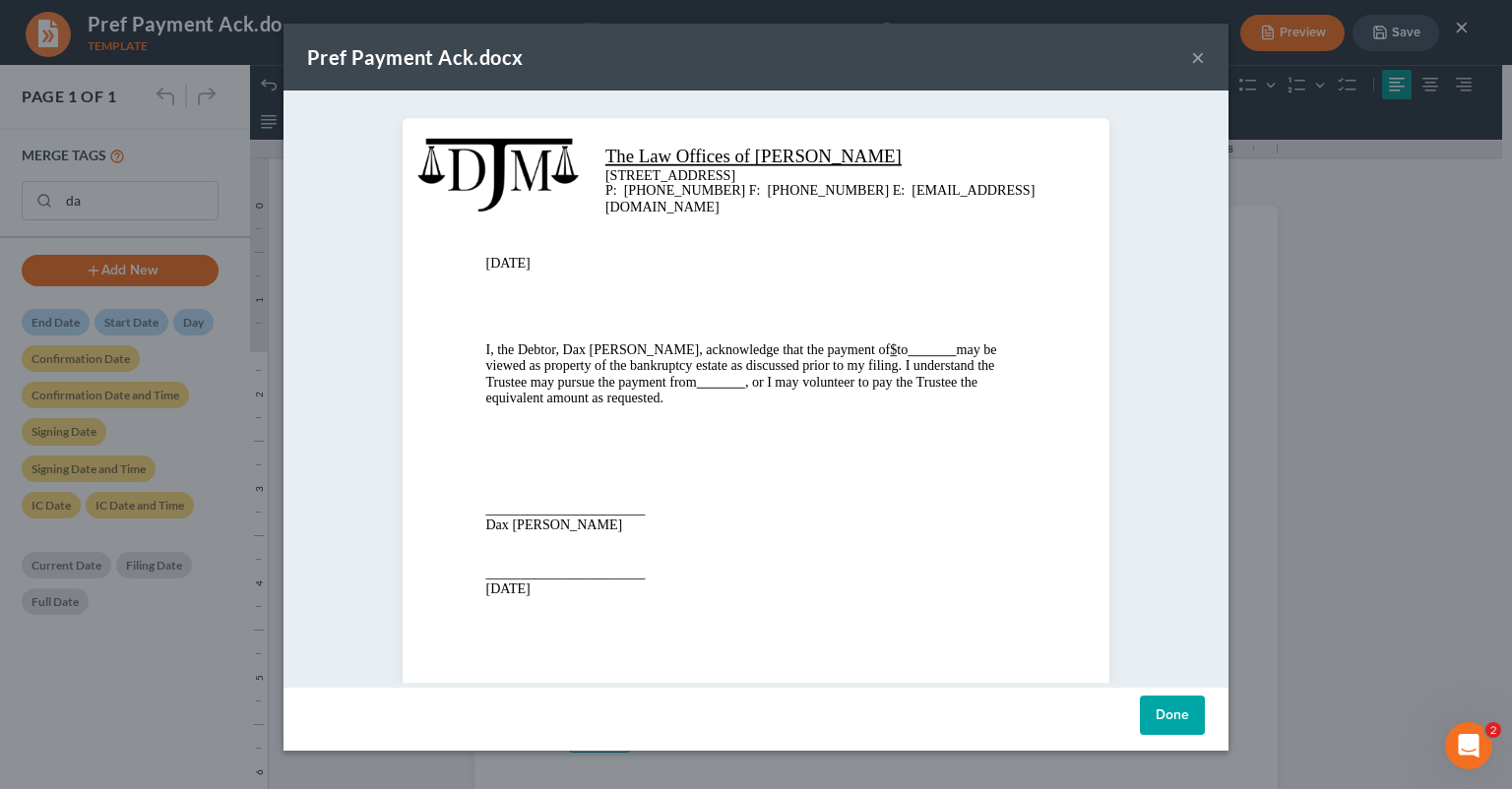 scroll, scrollTop: 0, scrollLeft: 0, axis: both 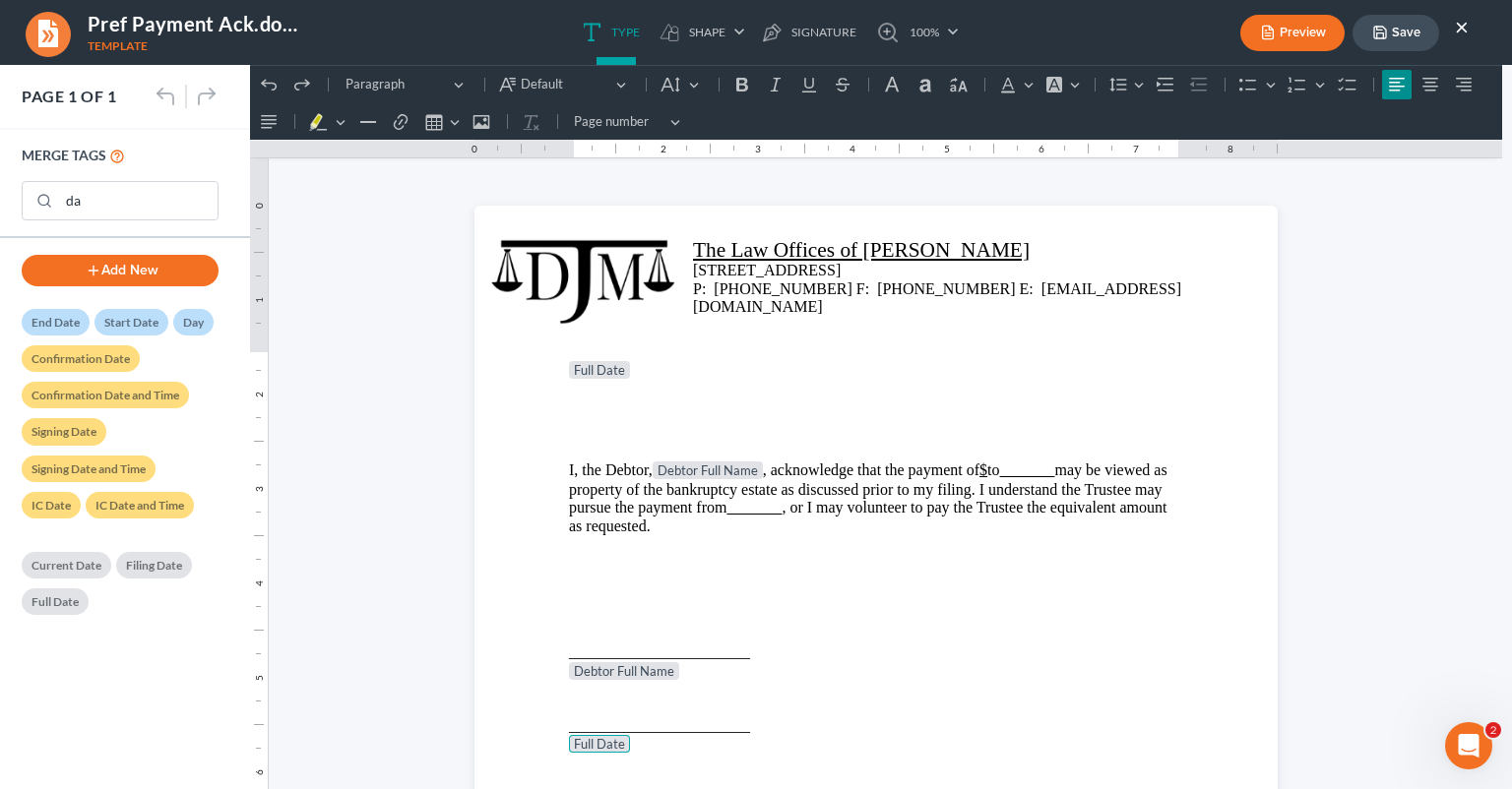 click on "Full Date" at bounding box center (599, 744) 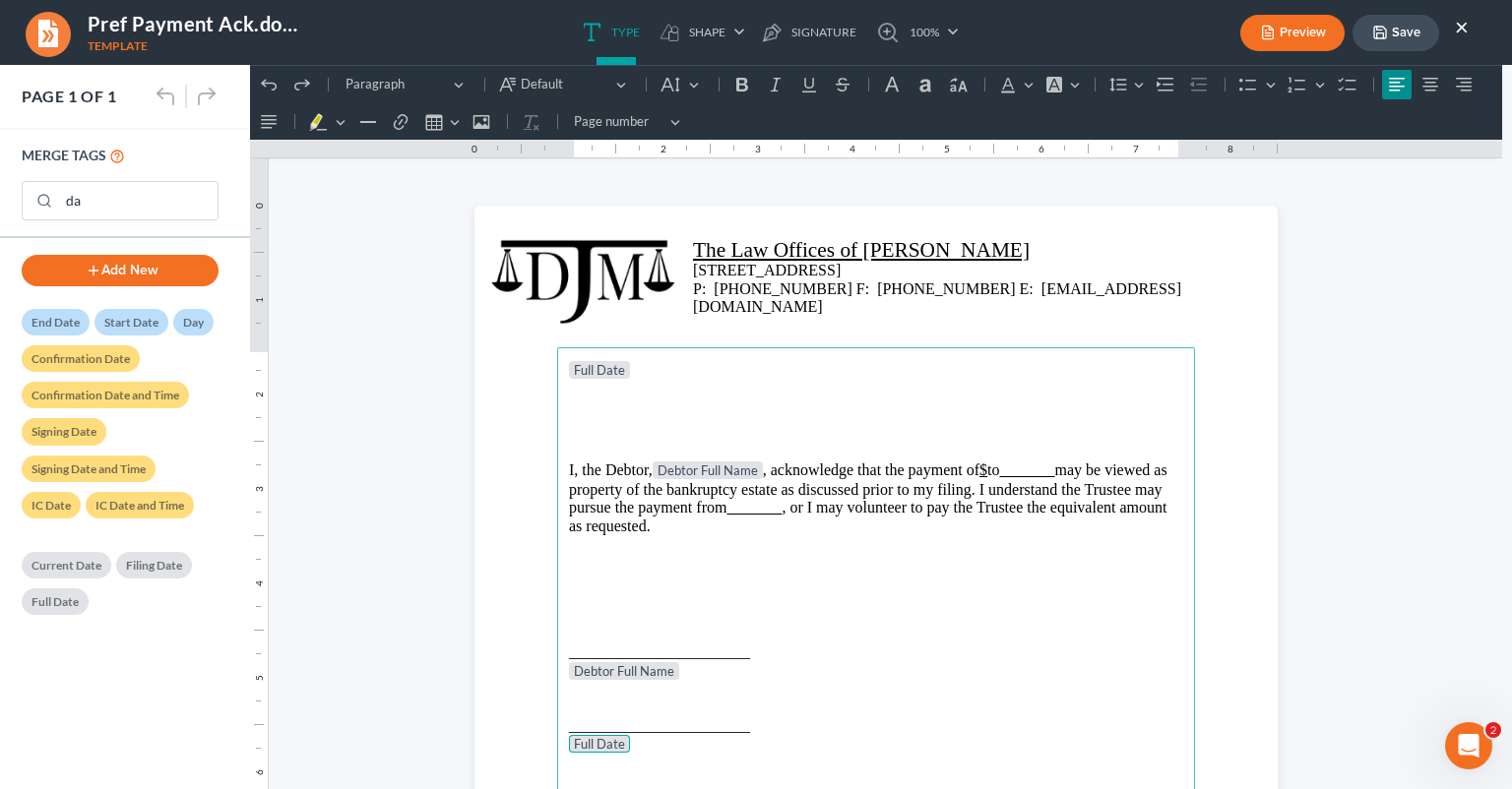 click on "Full Date" at bounding box center [599, 744] 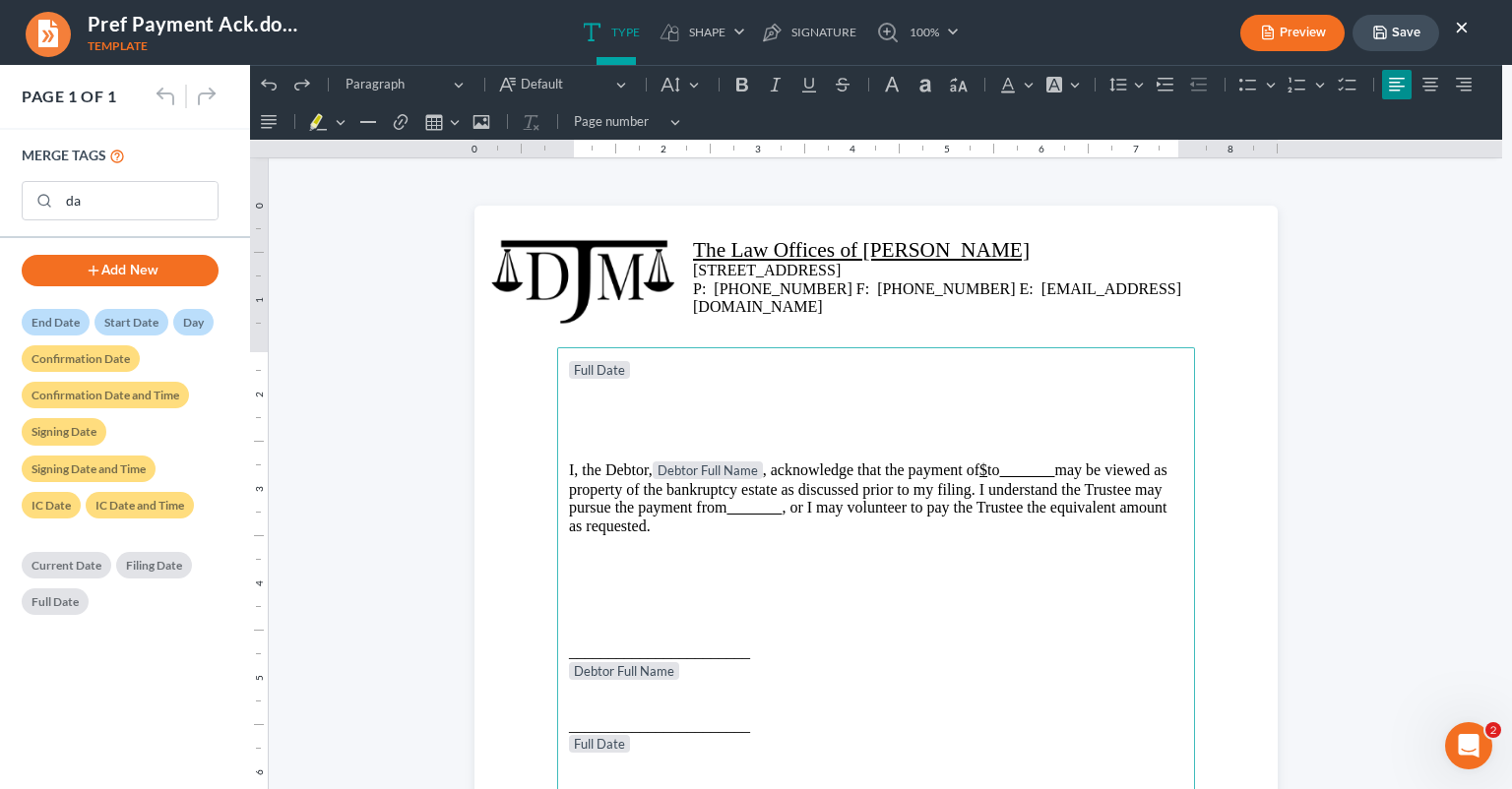 click on "Full Date" at bounding box center [876, 745] 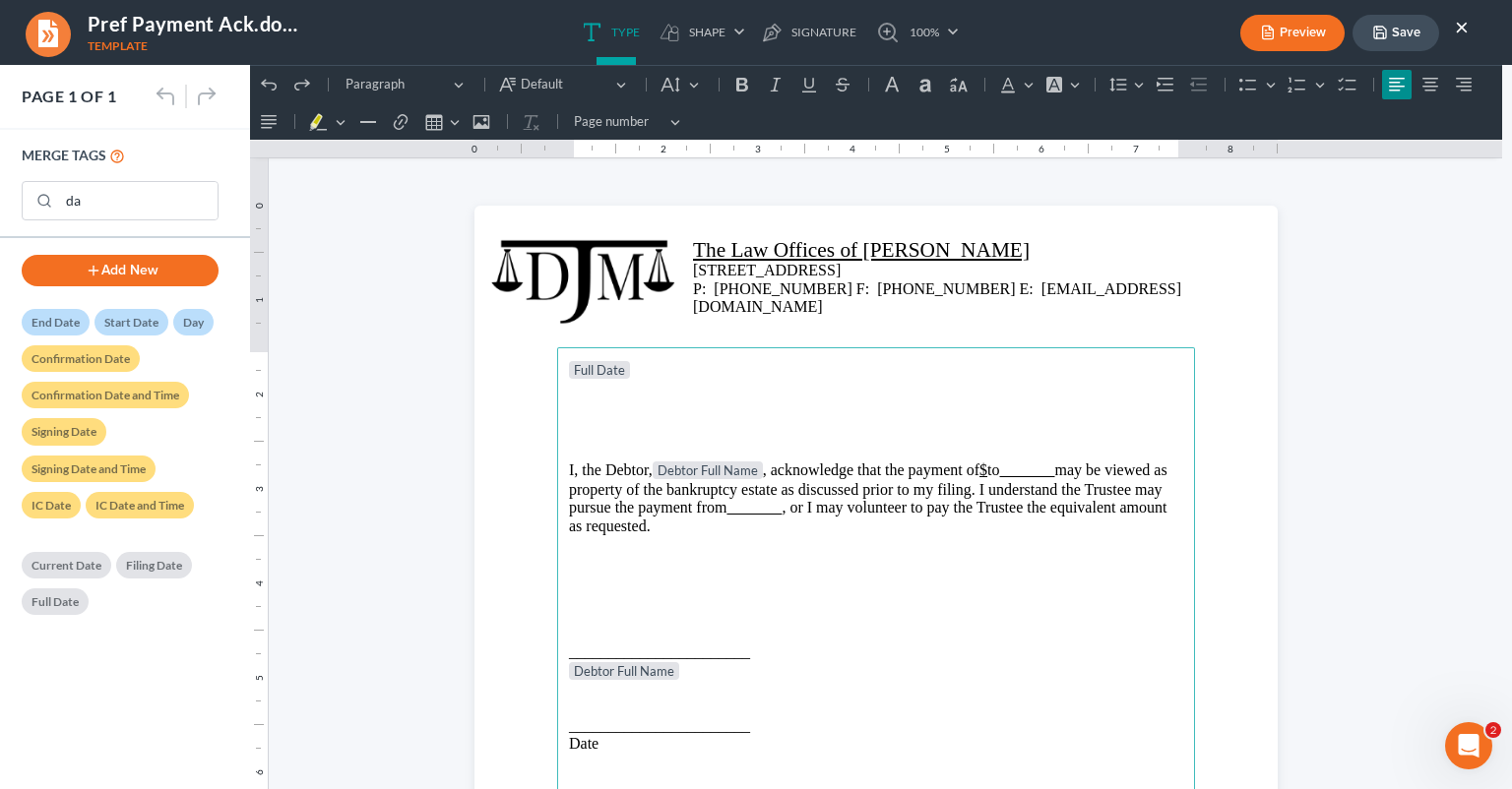 click on "Save" at bounding box center [1396, 32] 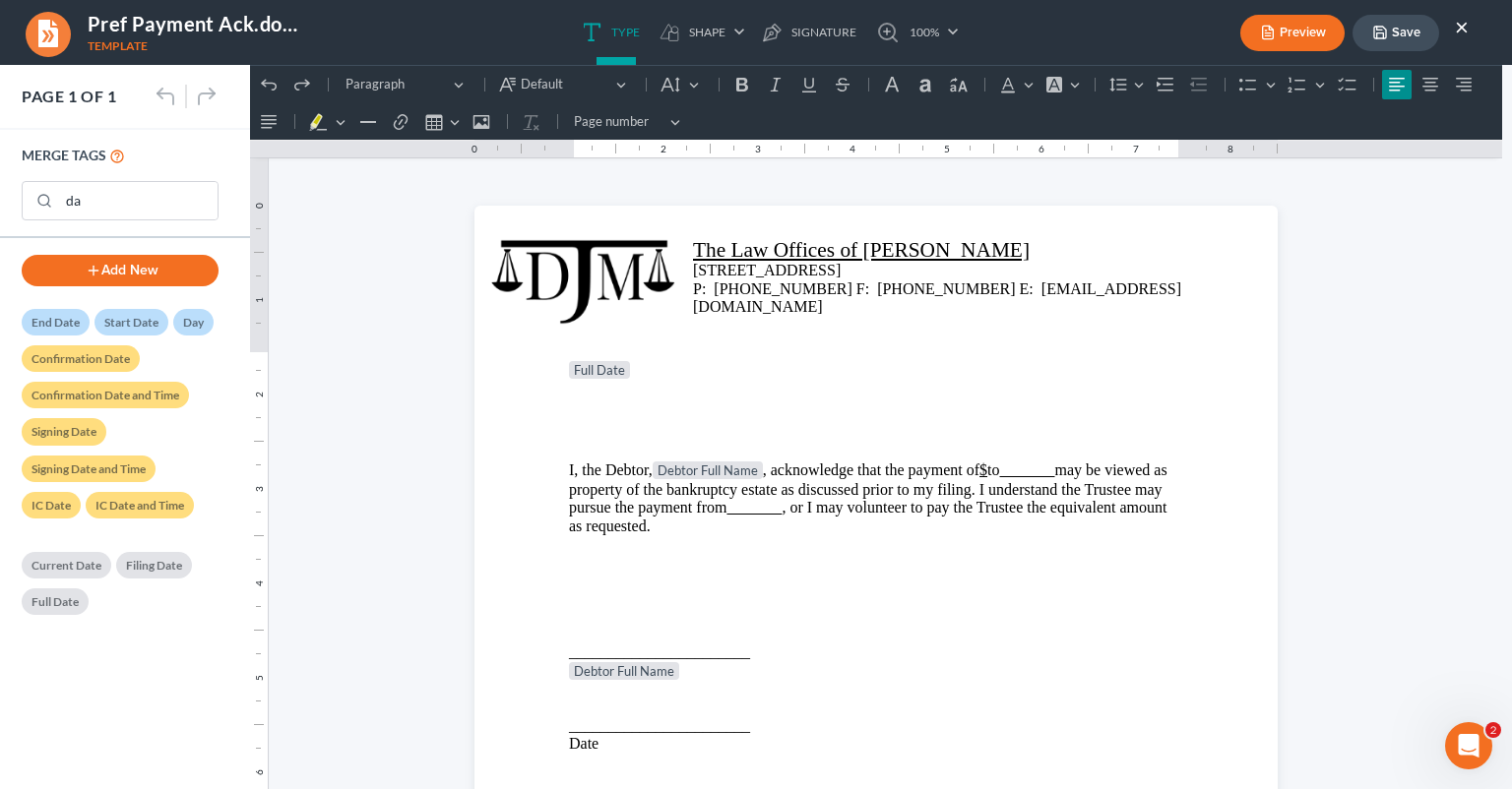click on "×" at bounding box center (1462, 27) 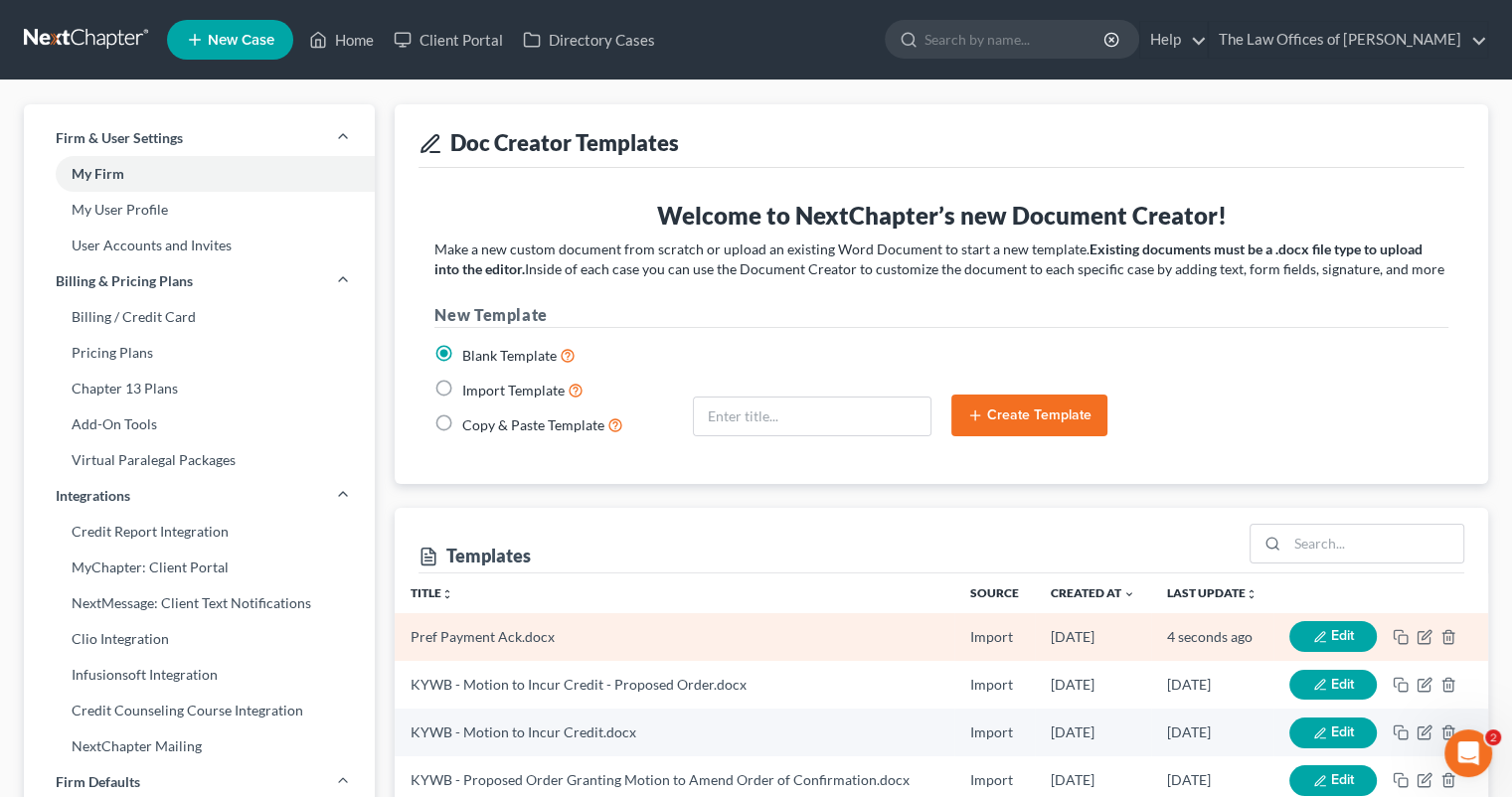 click on "Edit" at bounding box center [1333, 636] 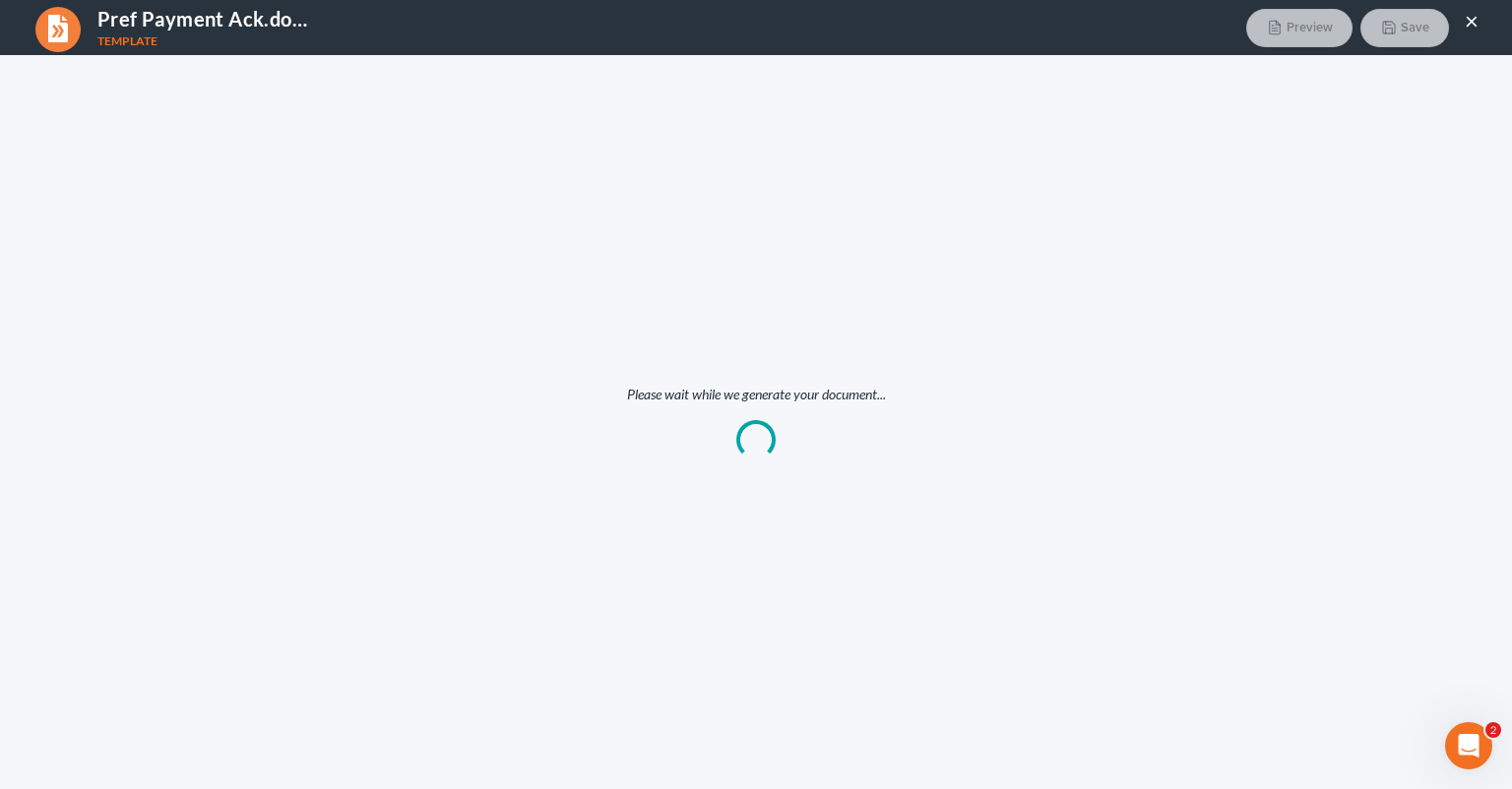 scroll, scrollTop: 0, scrollLeft: 0, axis: both 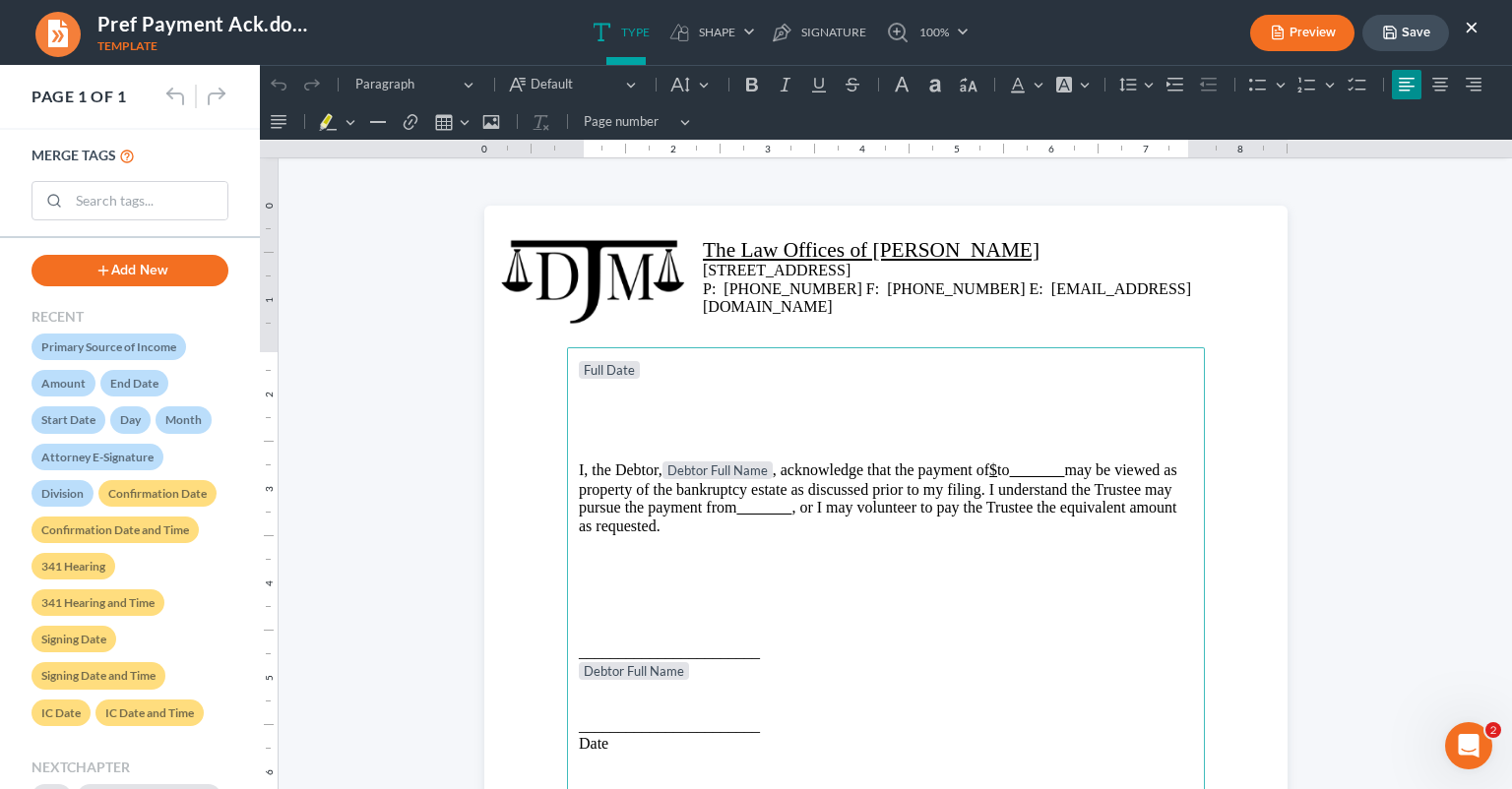 click on "×" at bounding box center (1472, 27) 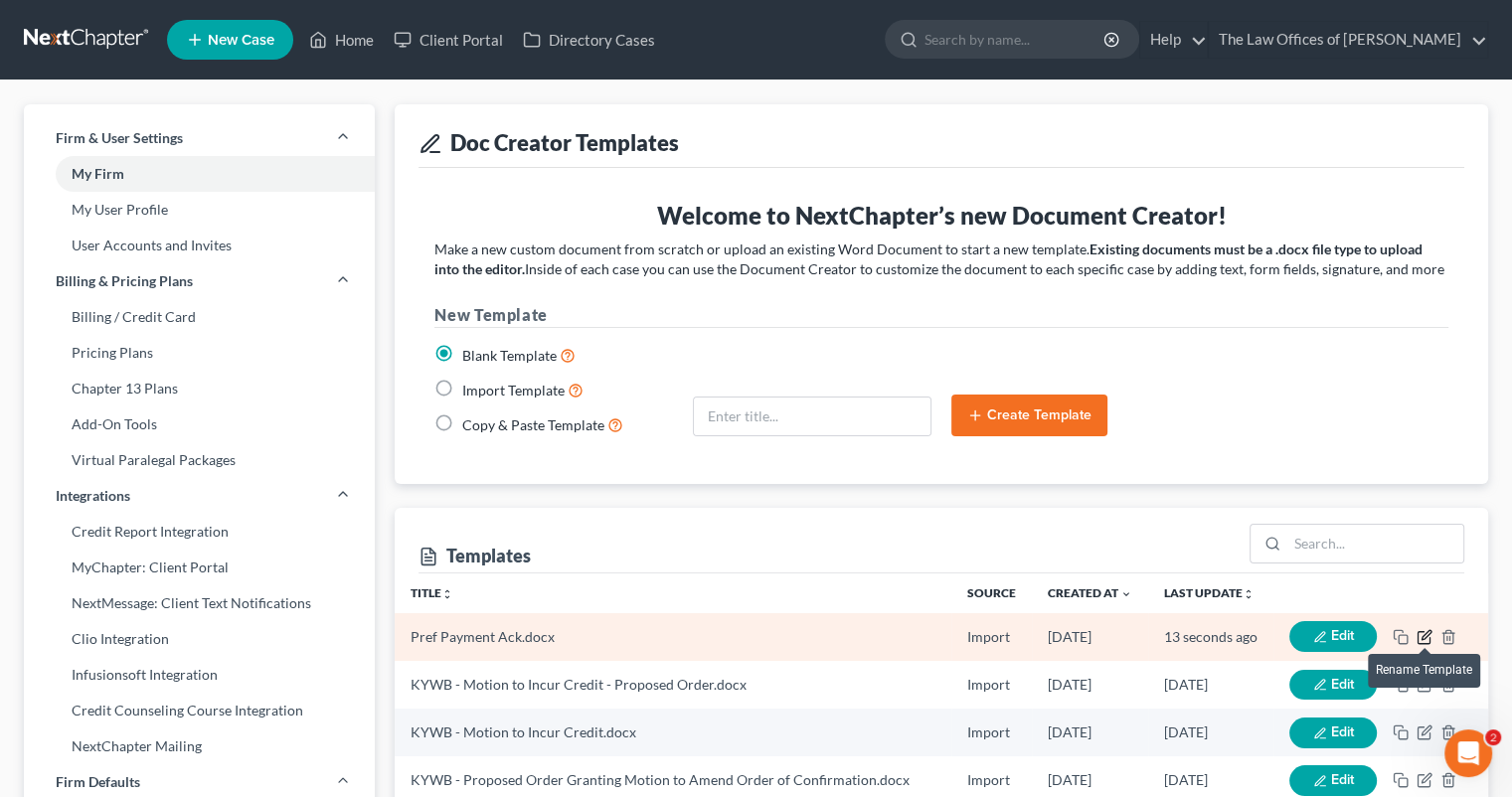 click 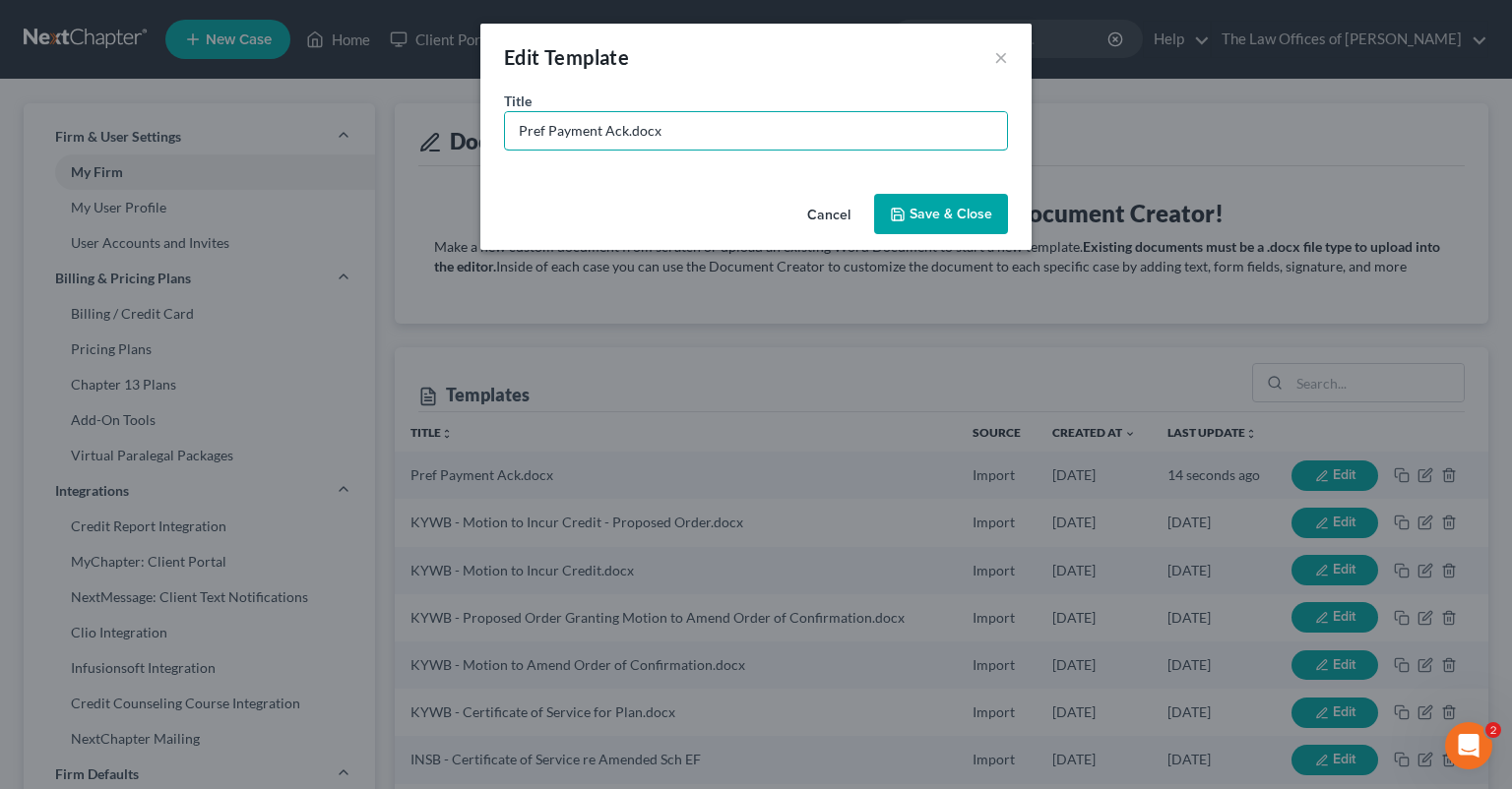 drag, startPoint x: 665, startPoint y: 141, endPoint x: 491, endPoint y: 127, distance: 174.56231 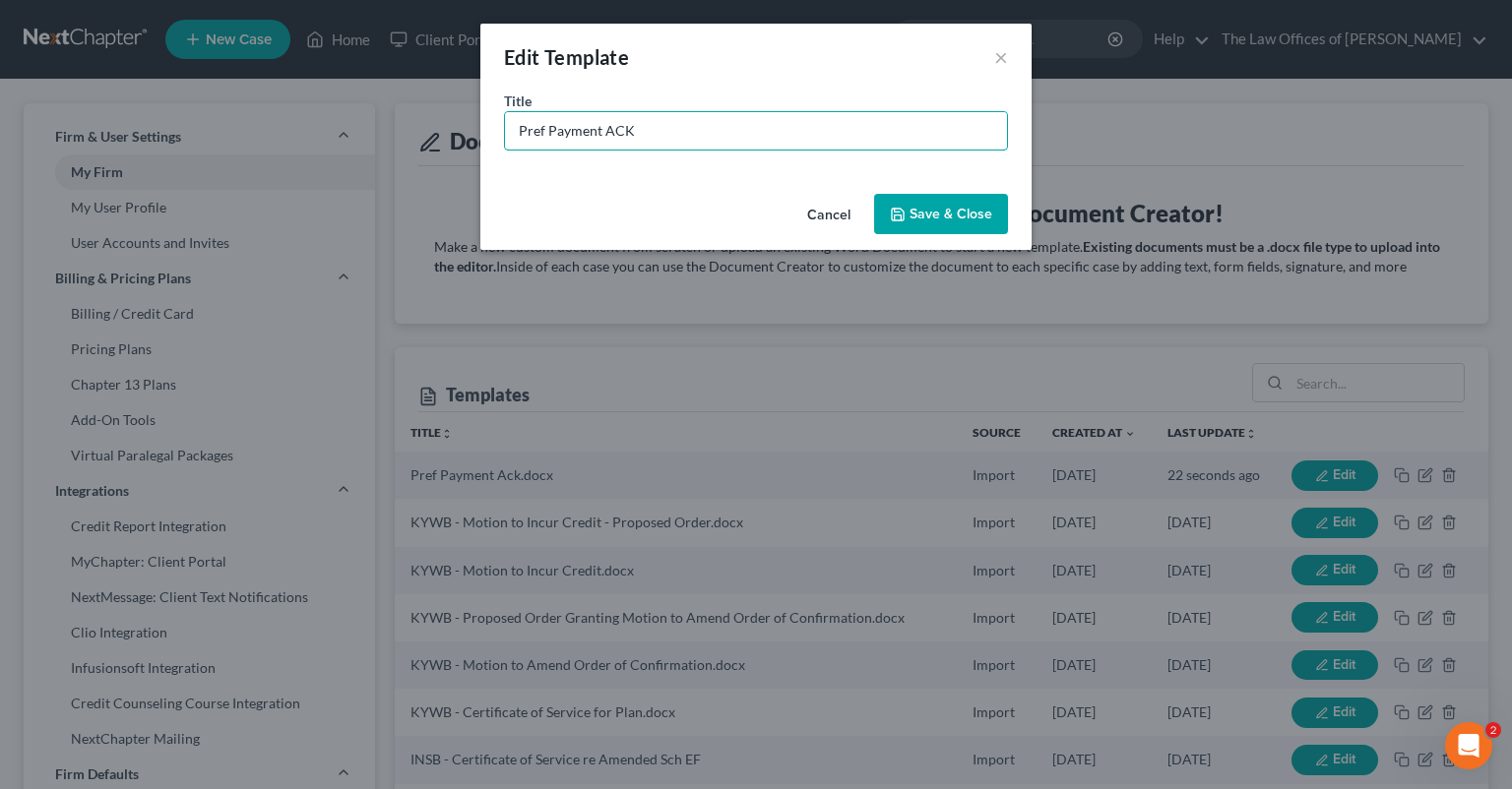 drag, startPoint x: 672, startPoint y: 126, endPoint x: 451, endPoint y: 150, distance: 222.29935 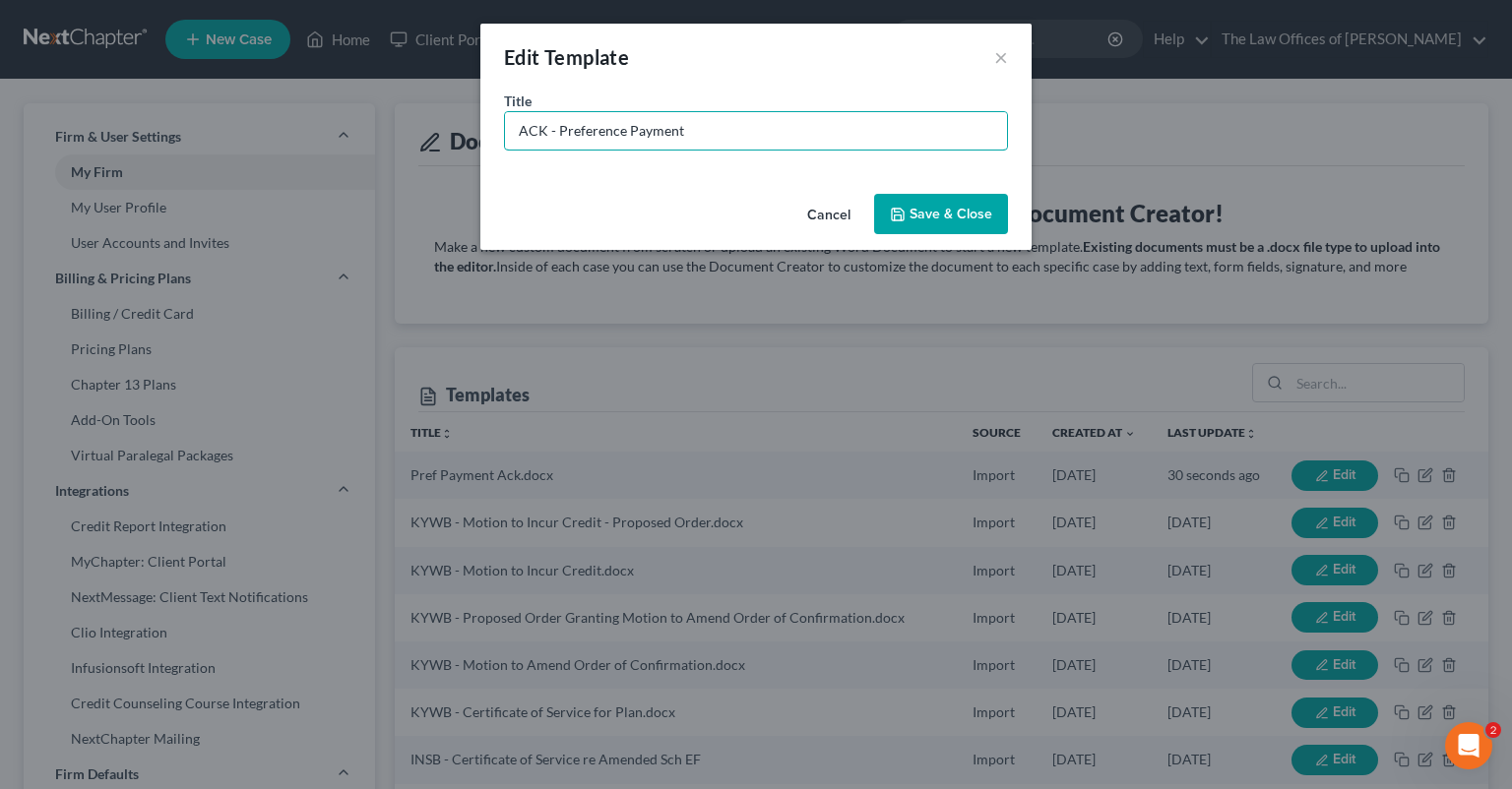 type on "ACK - Preference Payment" 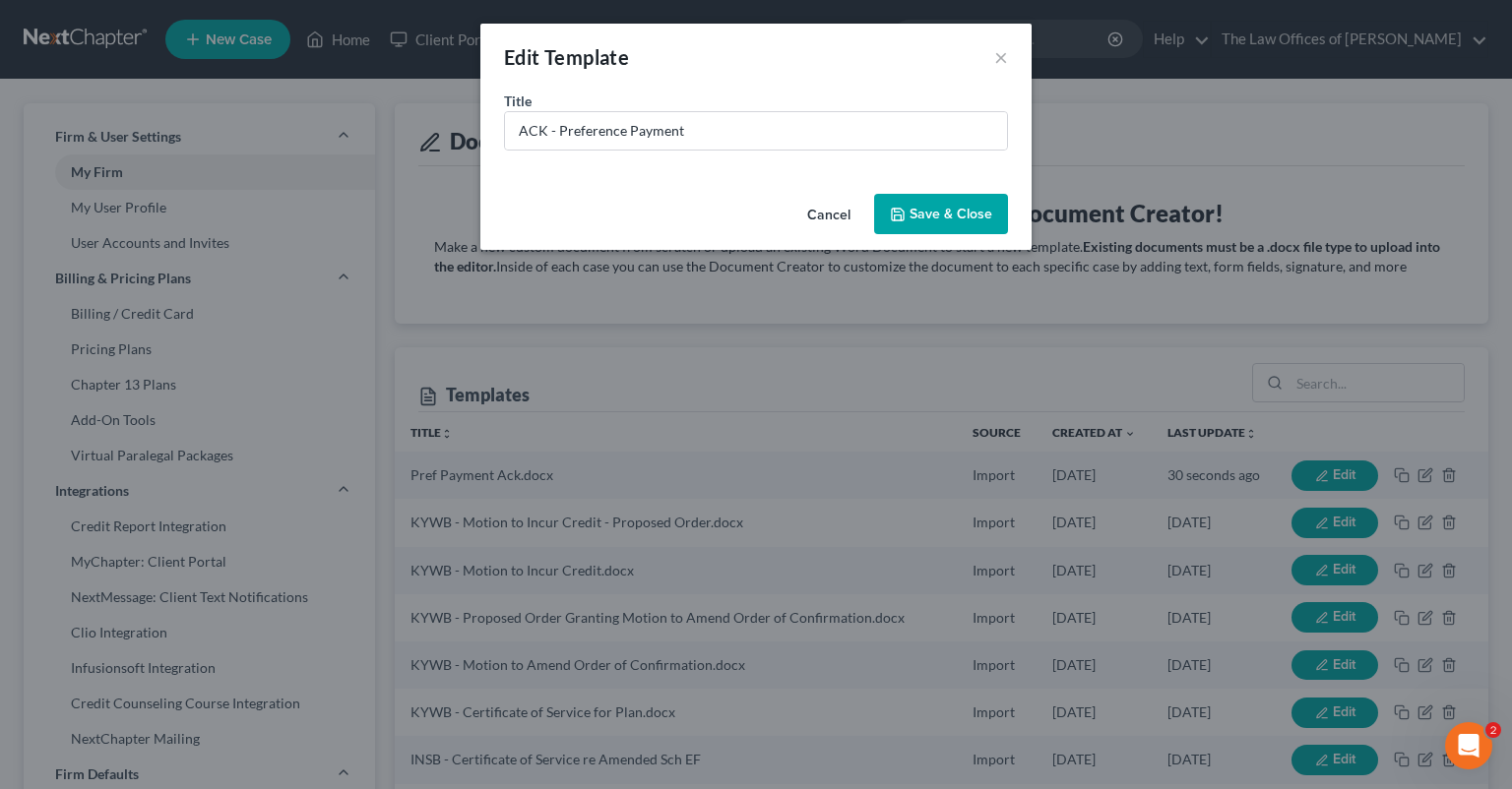 click on "Save & Close" at bounding box center (941, 214) 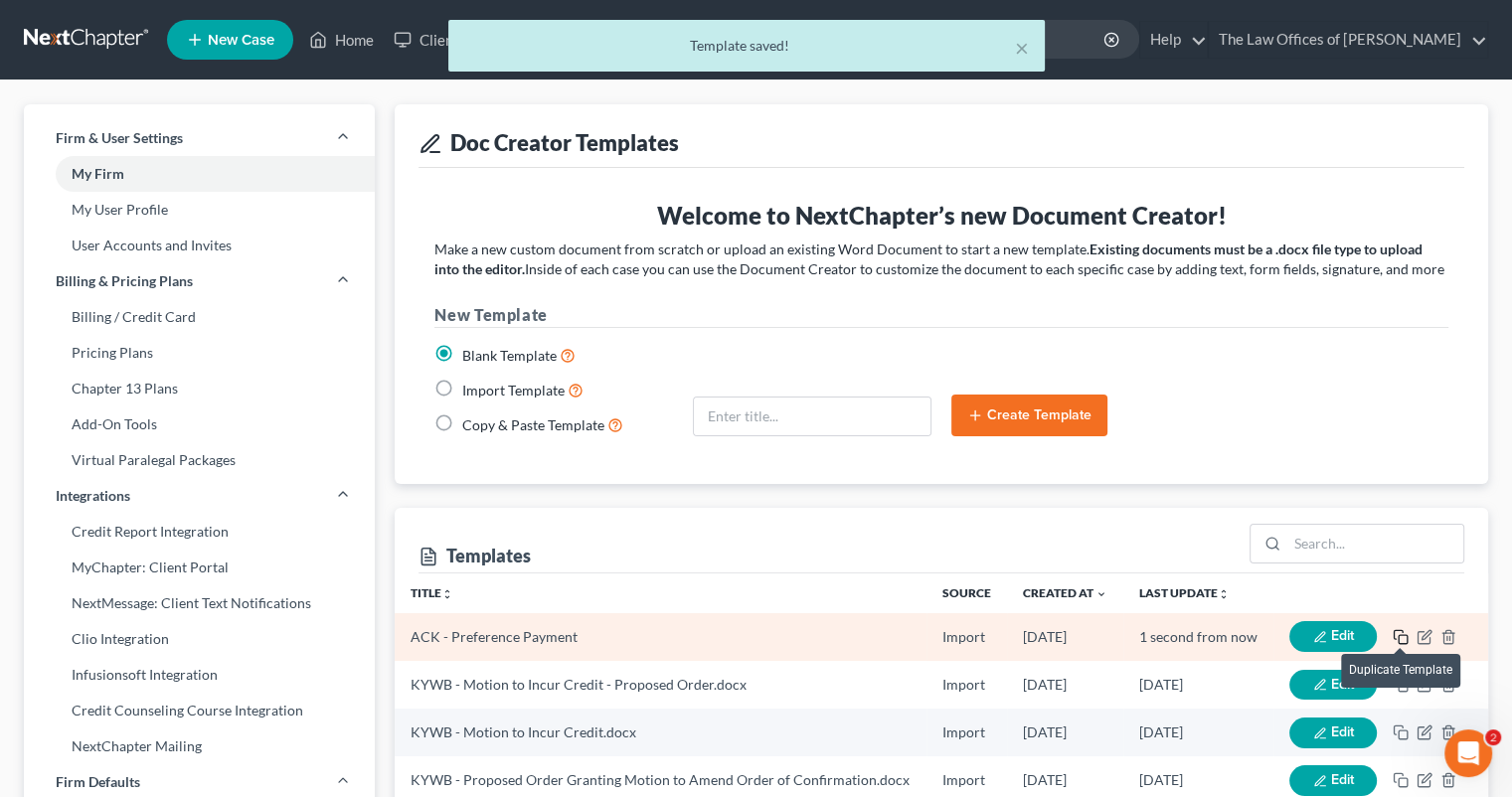 click 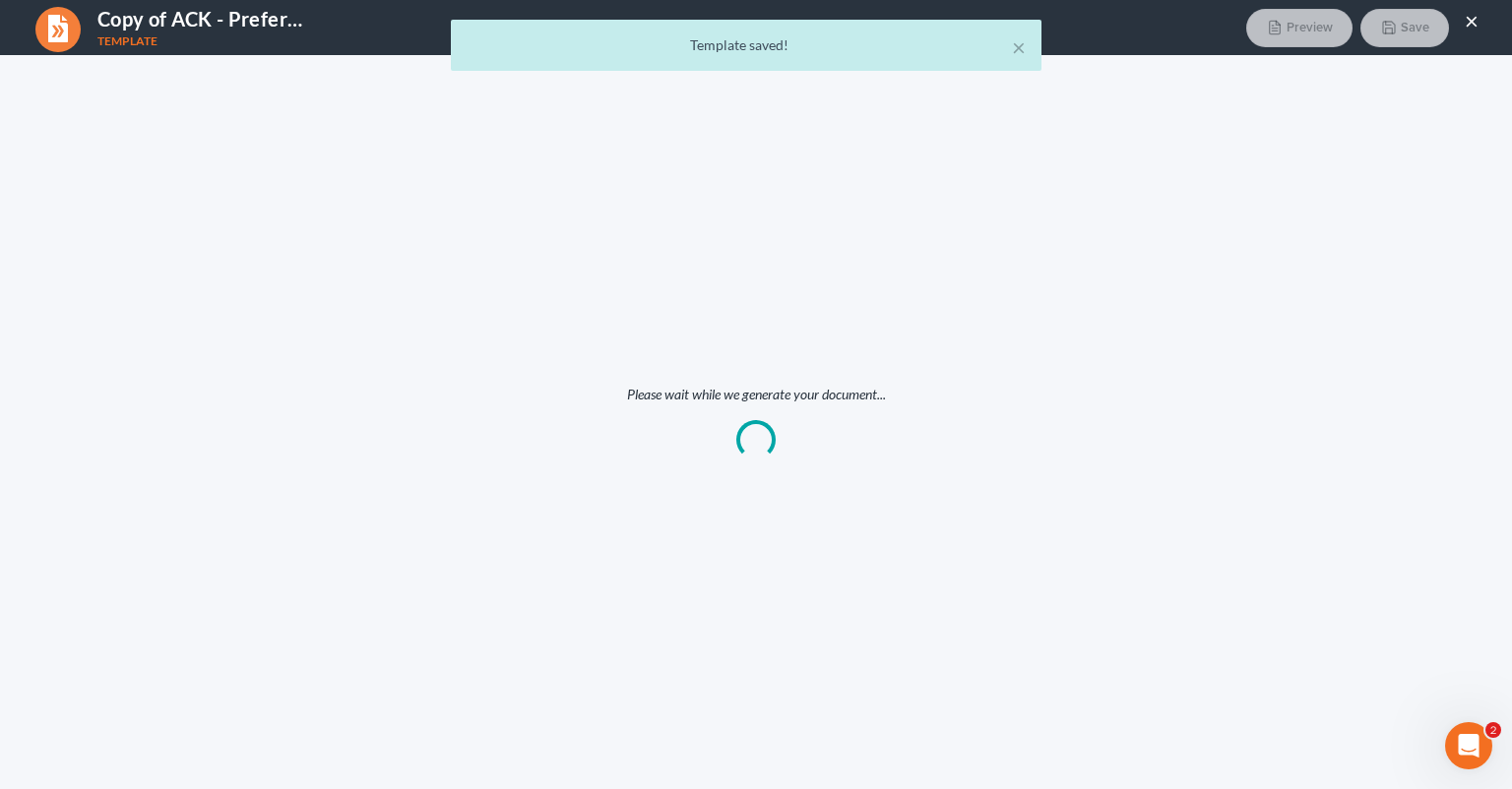 scroll, scrollTop: 0, scrollLeft: 0, axis: both 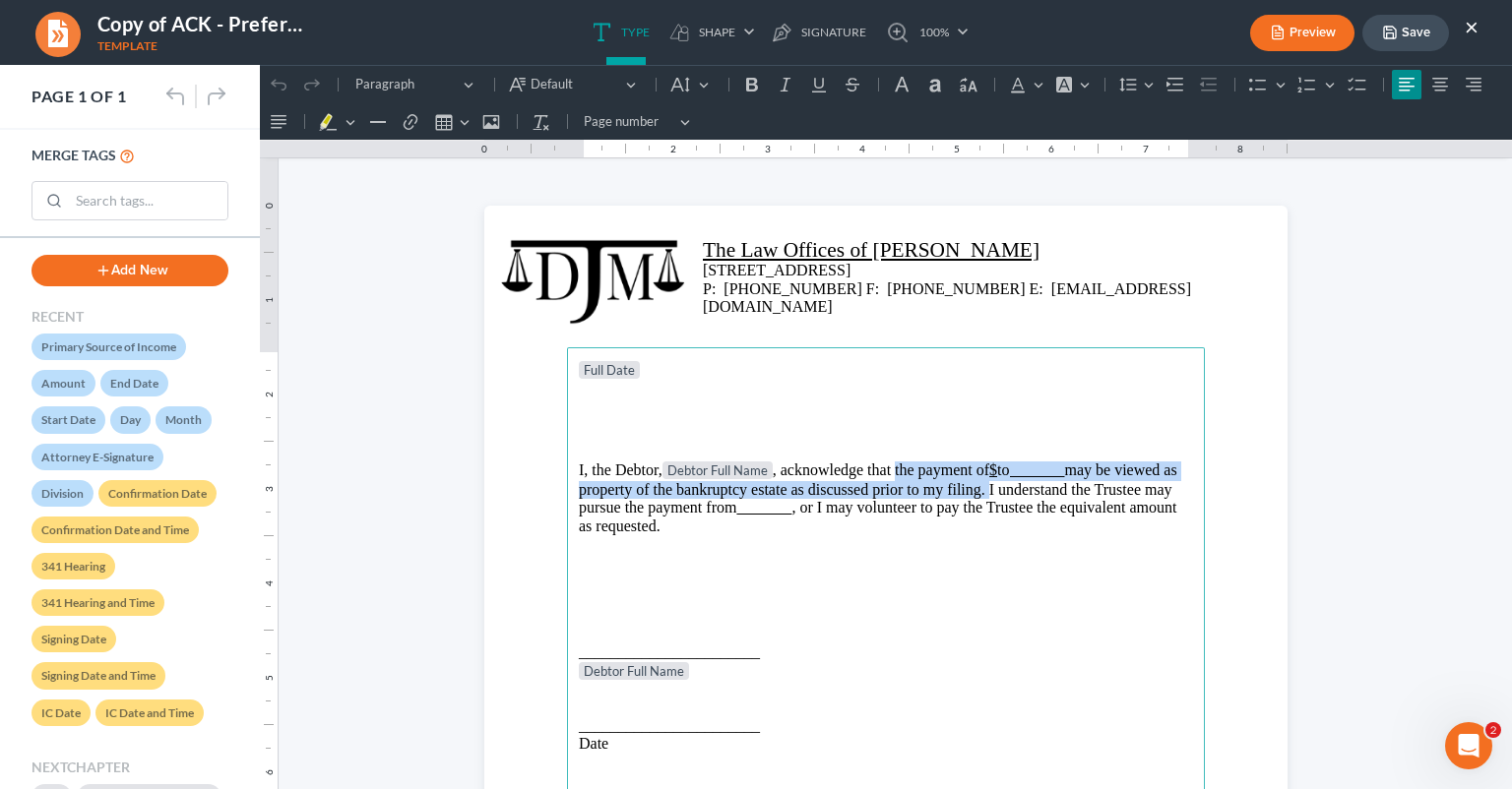 drag, startPoint x: 1043, startPoint y: 492, endPoint x: 890, endPoint y: 471, distance: 154.43445 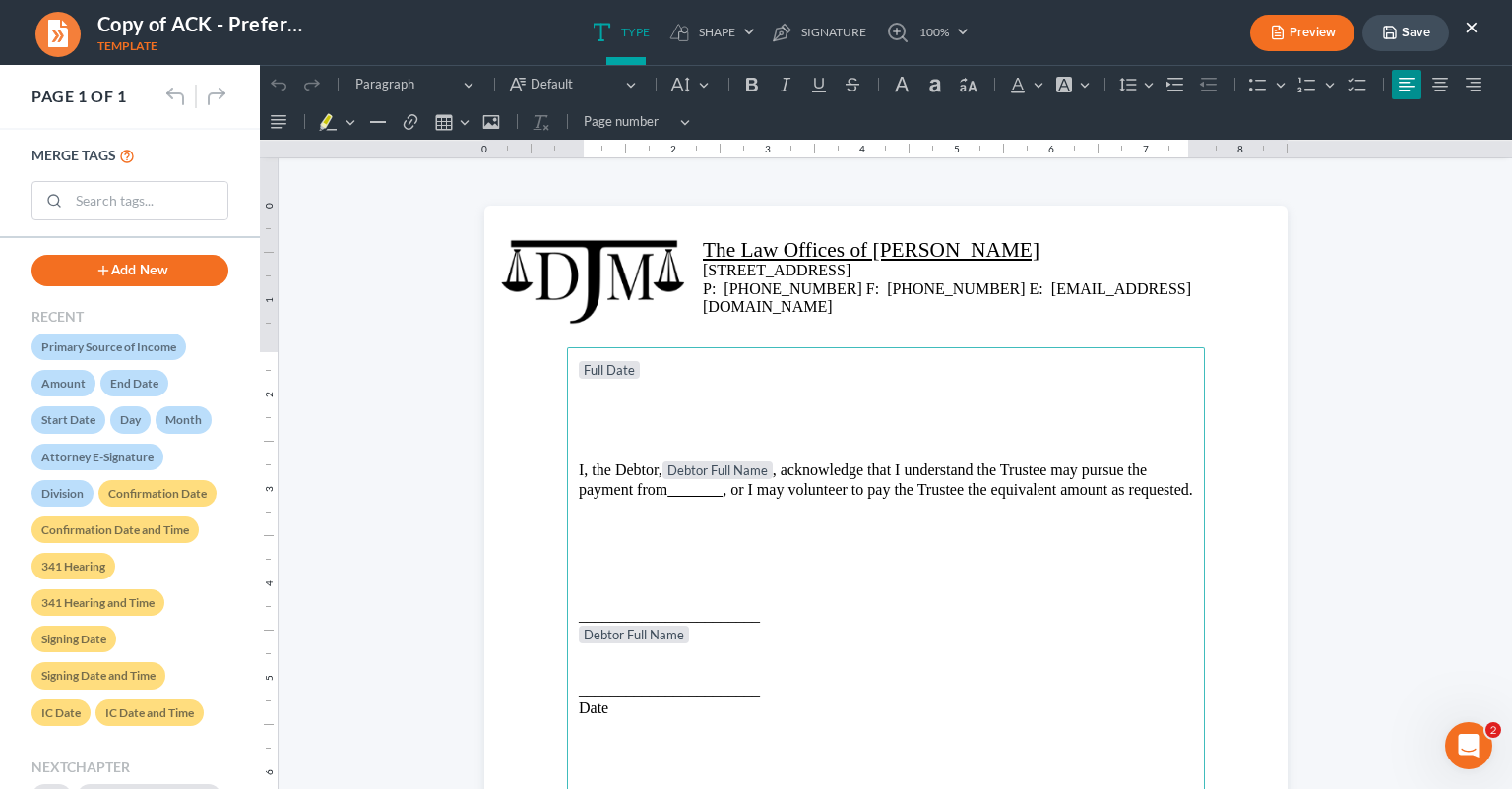 type 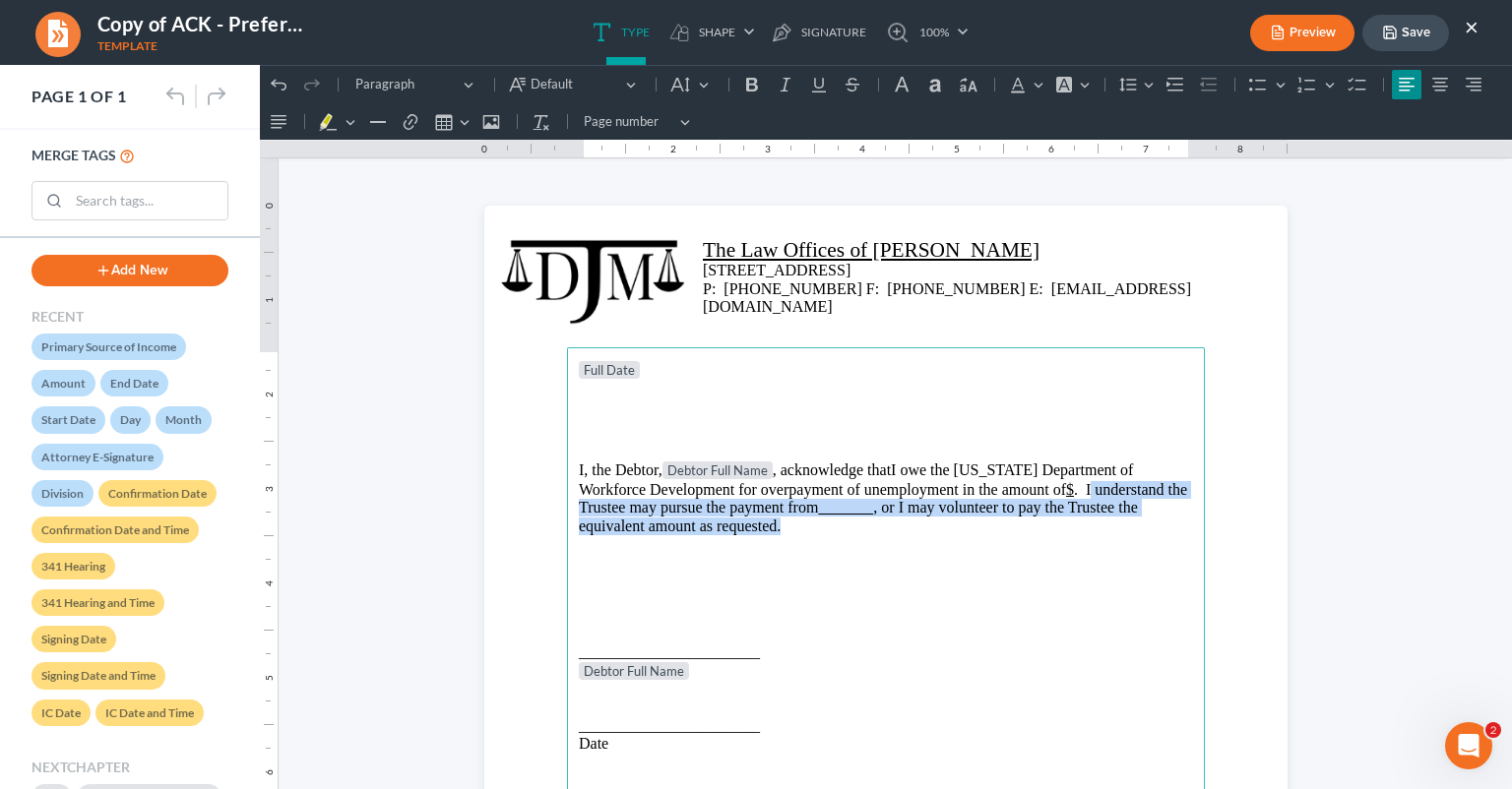 drag, startPoint x: 780, startPoint y: 530, endPoint x: 1083, endPoint y: 488, distance: 305.89704 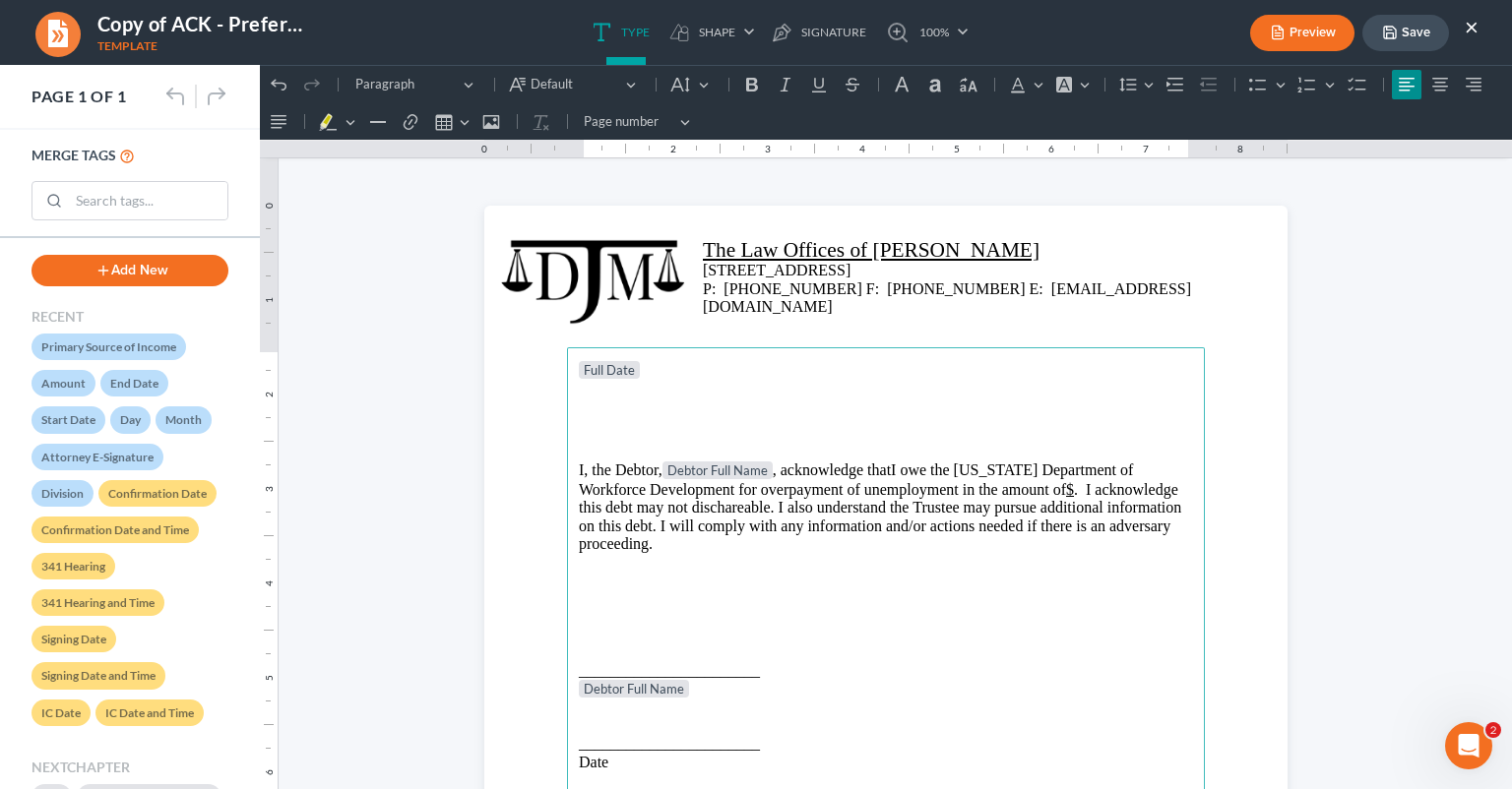 click on "I, the Debtor,  Debtor Full Name , acknowledge thatI owe the [US_STATE] Department of Workforce Development for overpayment of unemployment in the amount of  $                  .  I acknowledge this debt may not dischareable. I also understand the Trustee may pursue additional information on this debt. I will comply with any information and/or actions needed if there is an adversary proceeding." at bounding box center [886, 507] 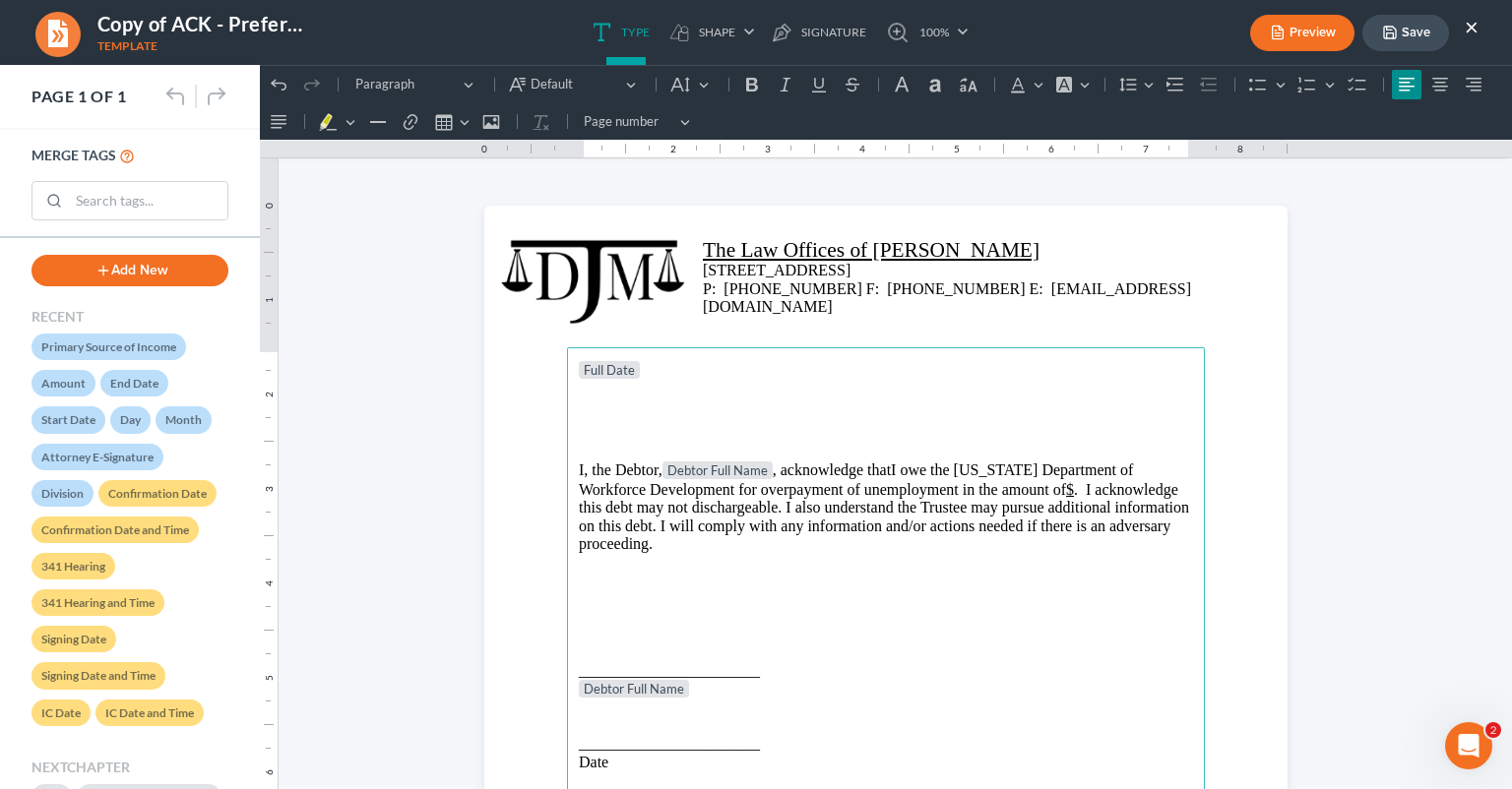 click at bounding box center (886, 580) 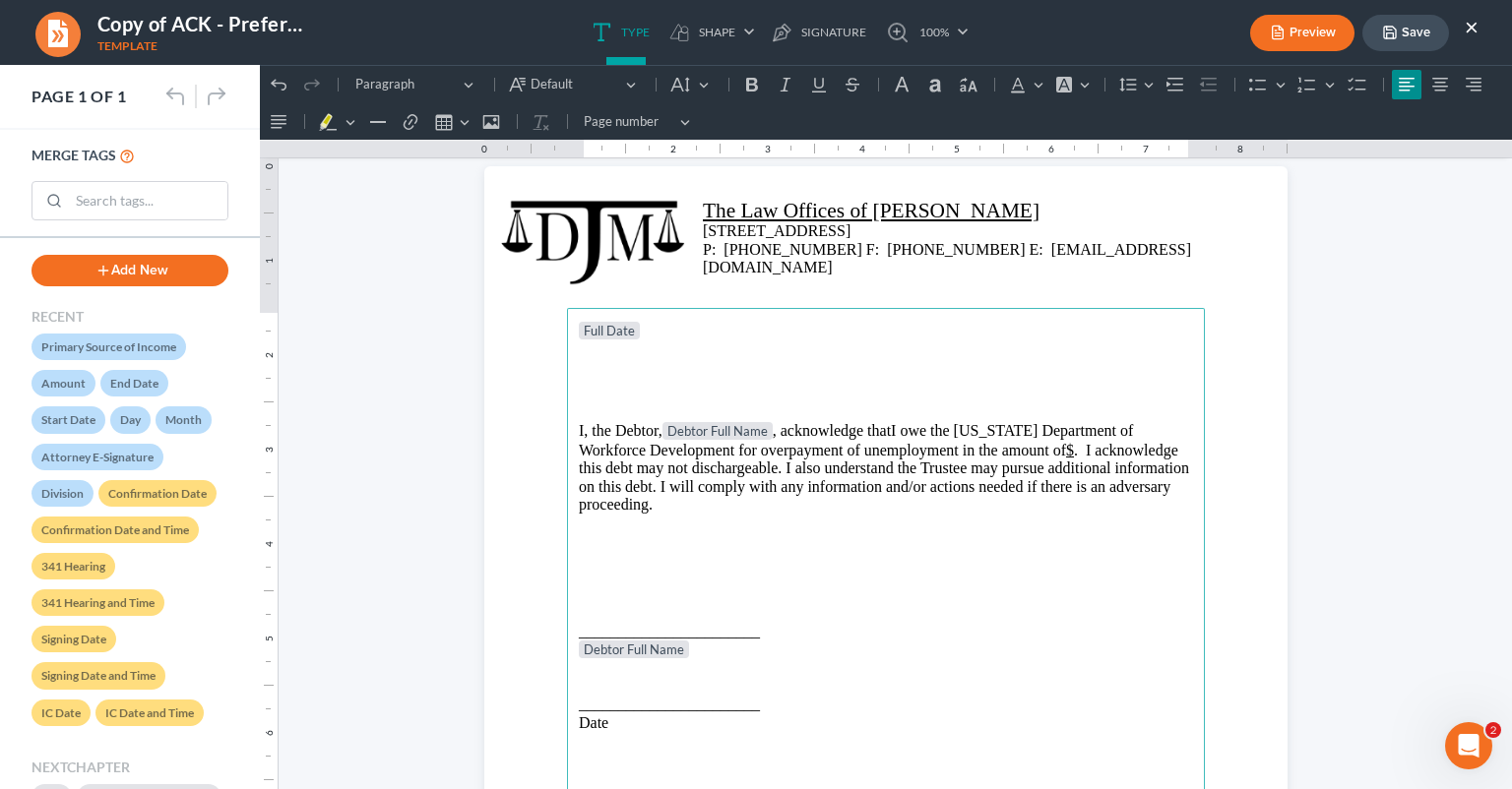 scroll, scrollTop: 262, scrollLeft: 0, axis: vertical 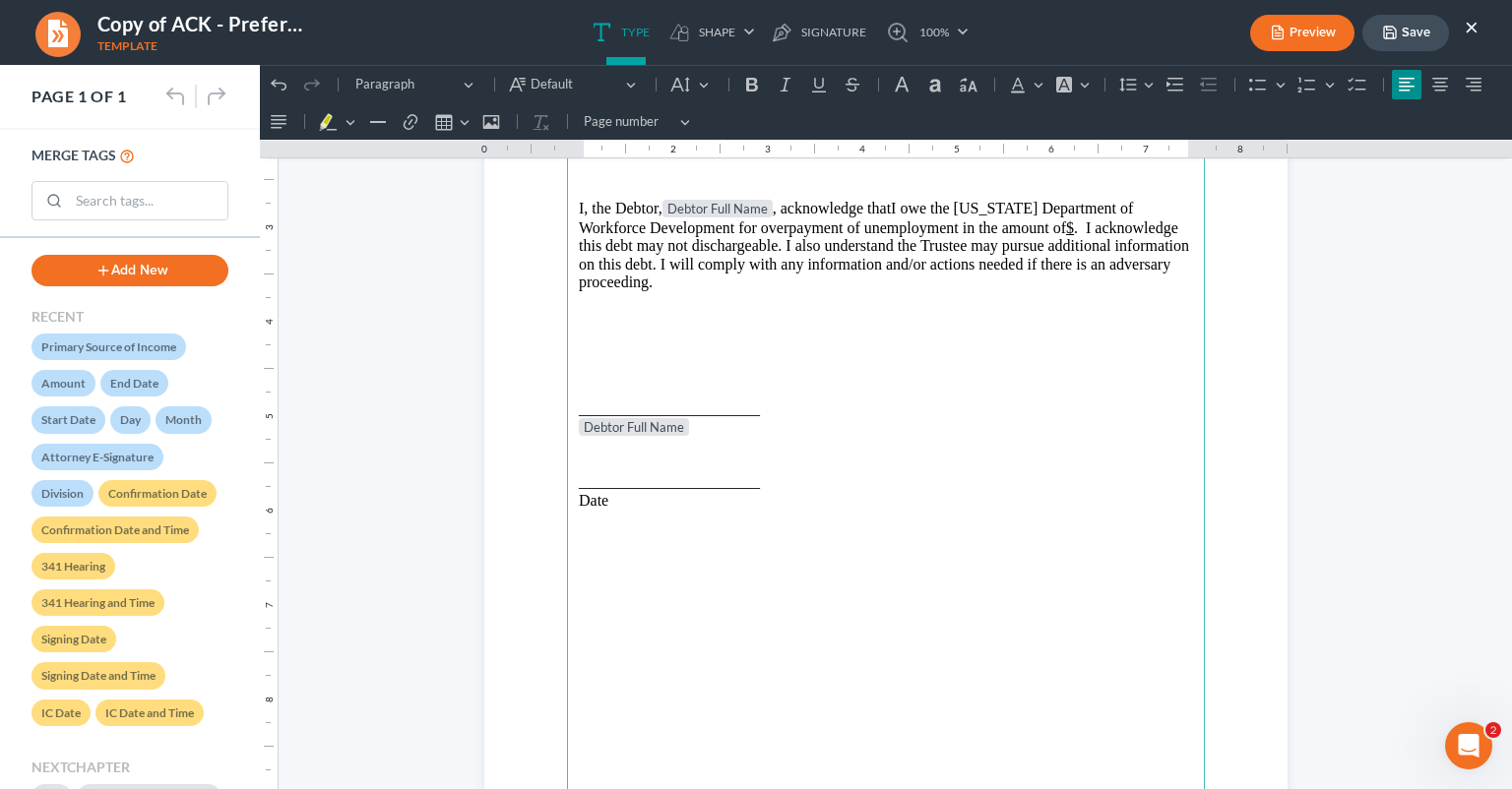 click on "Save" at bounding box center [1406, 32] 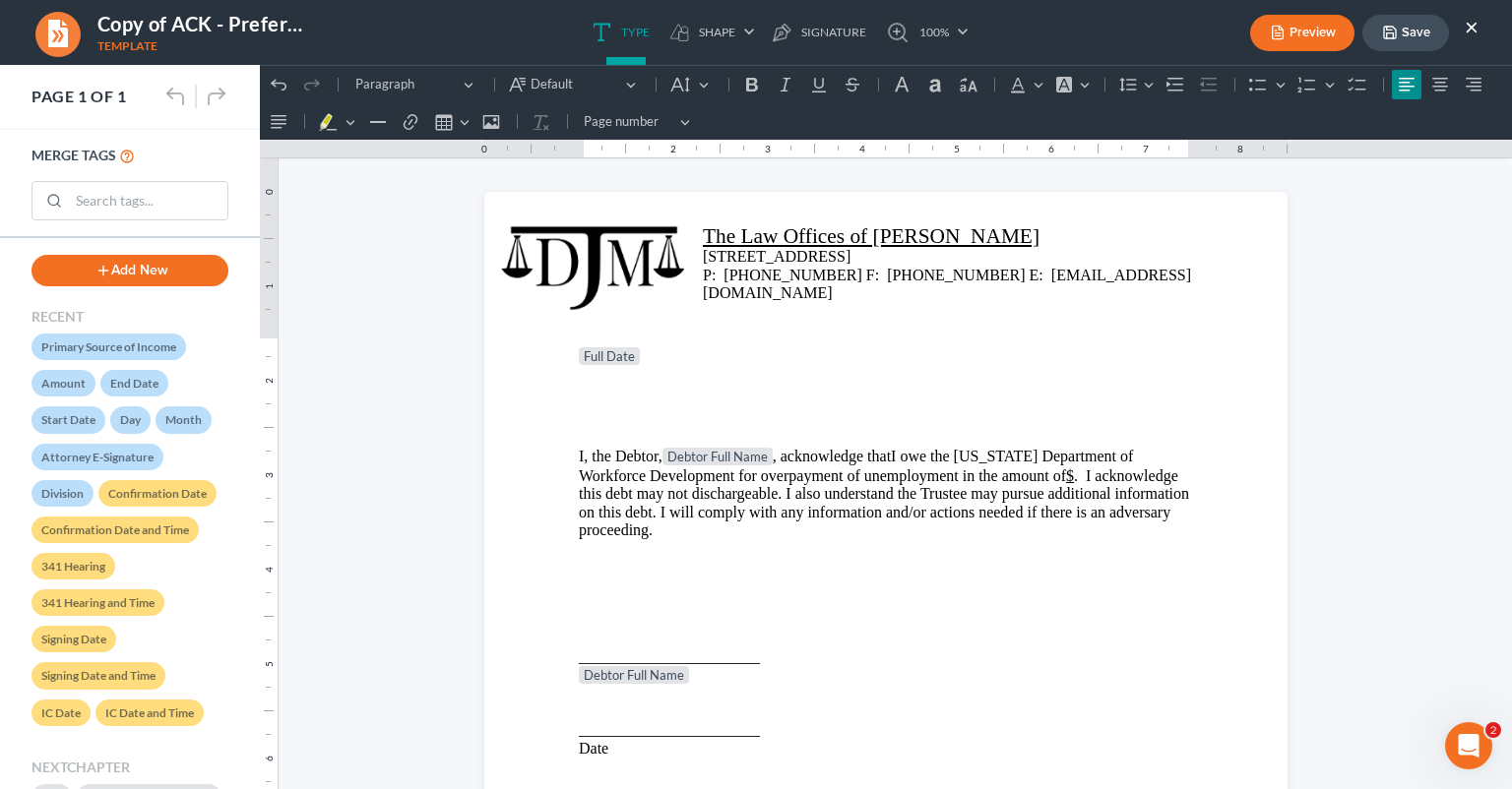 scroll, scrollTop: 0, scrollLeft: 0, axis: both 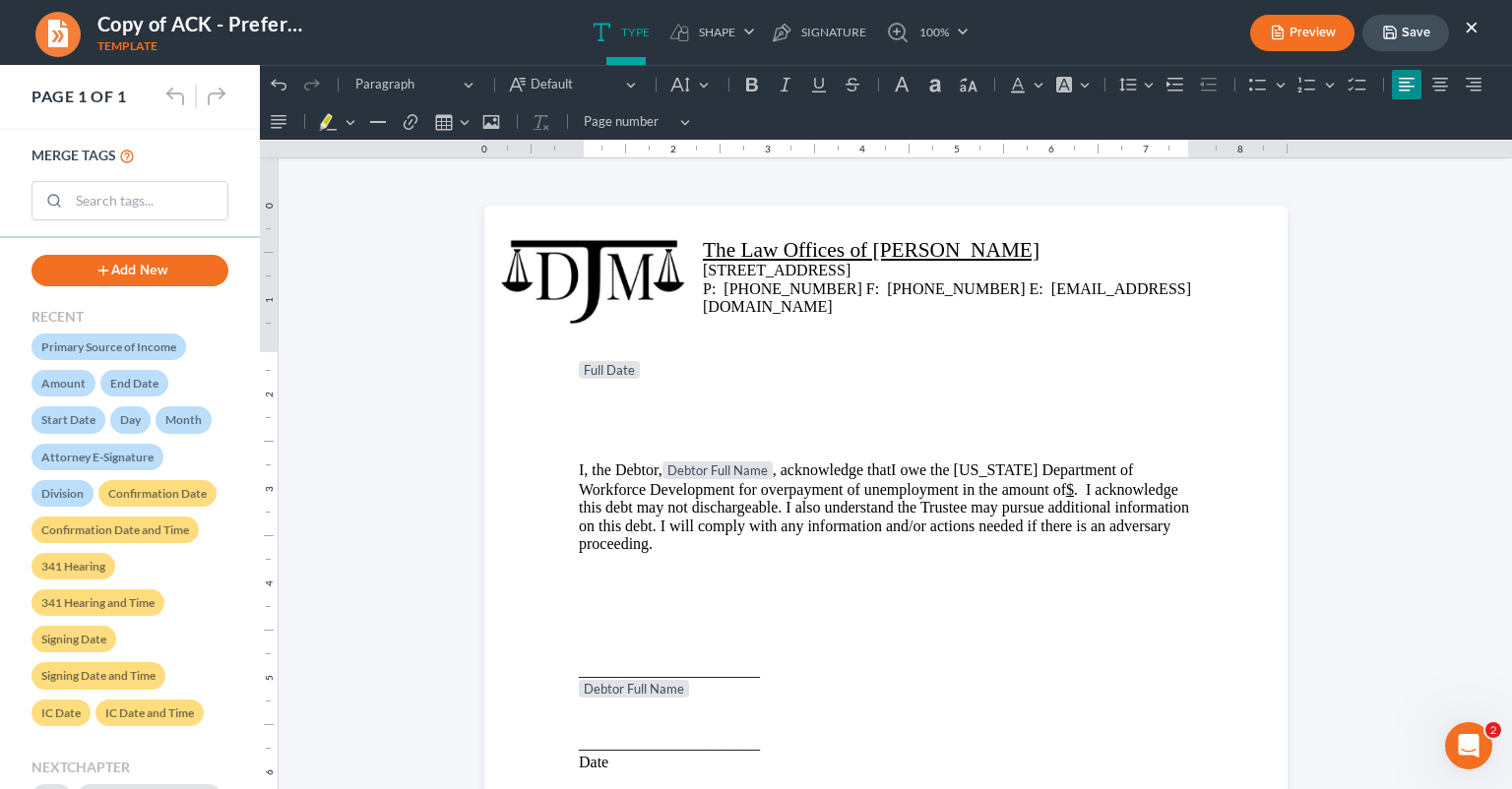 click on "I, the Debtor,  Debtor Full Name , acknowledge thatI owe the [US_STATE] Department of Workforce Development for overpayment of unemployment in the amount of  $                  .  I acknowledge this debt may not dischargeable. I also understand the Trustee may pursue additional information on this debt. I will comply with any information and/or actions needed if there is an adversary proceeding." at bounding box center [886, 507] 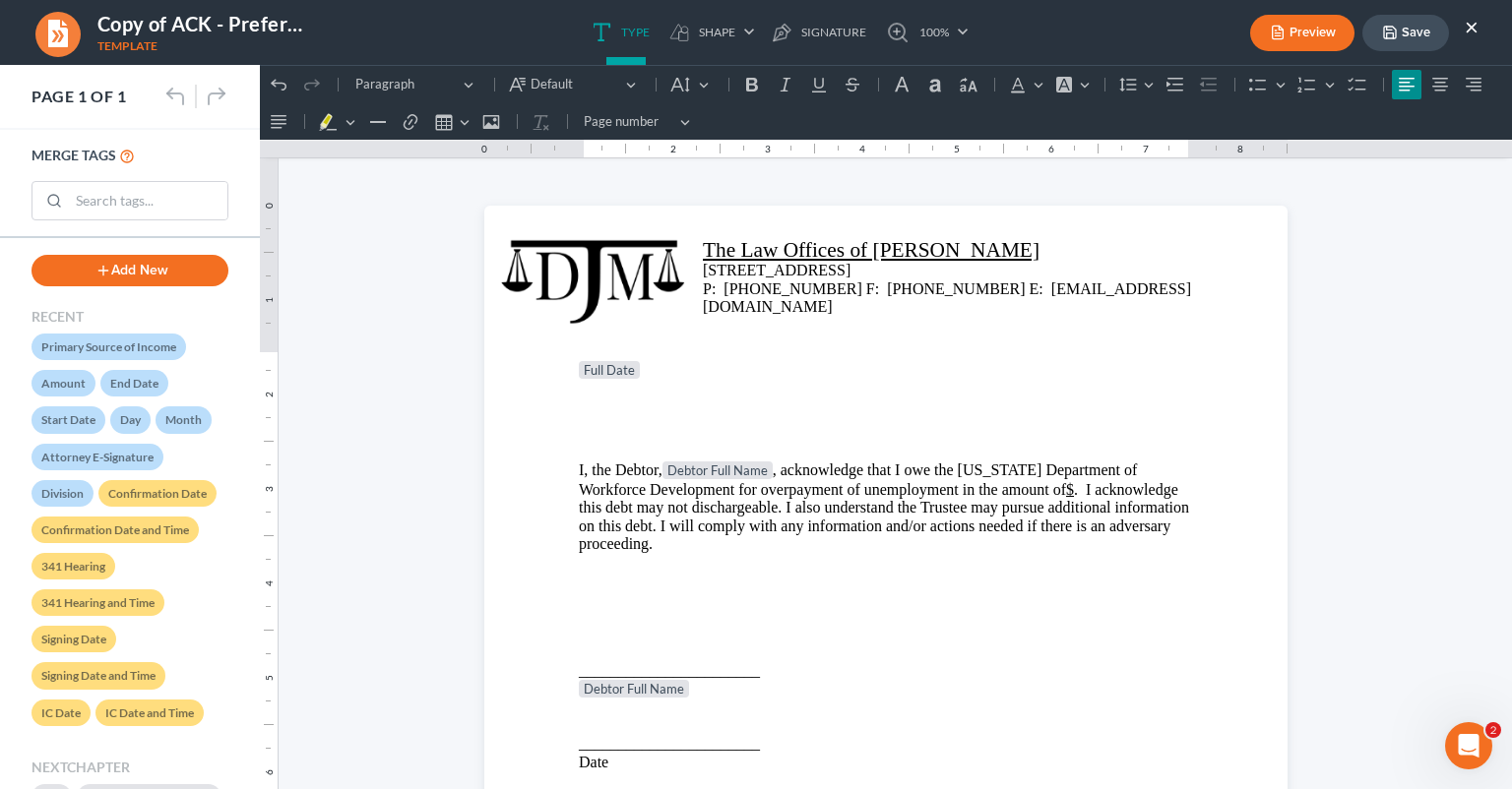 click on "Save" at bounding box center [1406, 32] 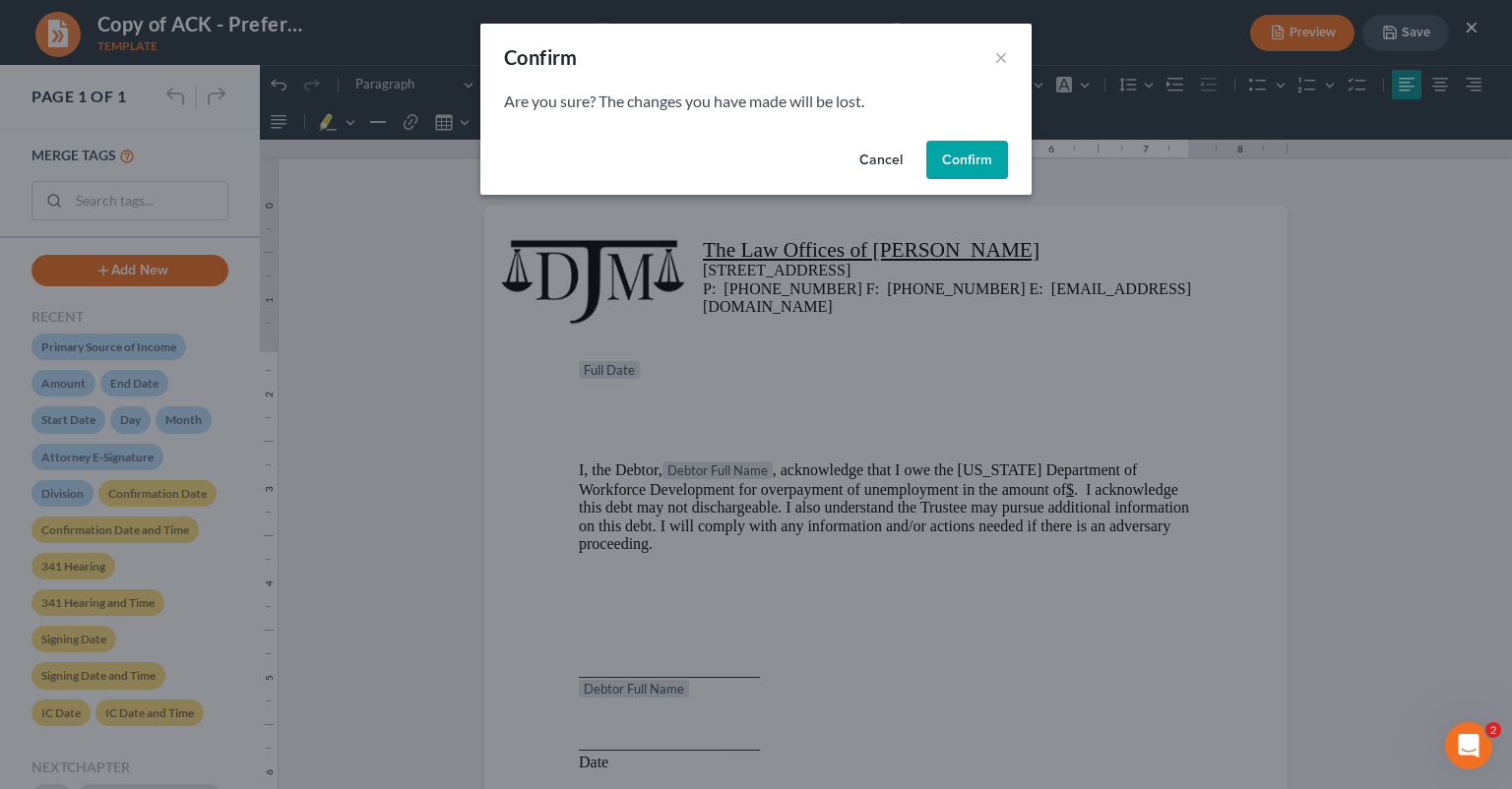 click on "Cancel" at bounding box center (881, 160) 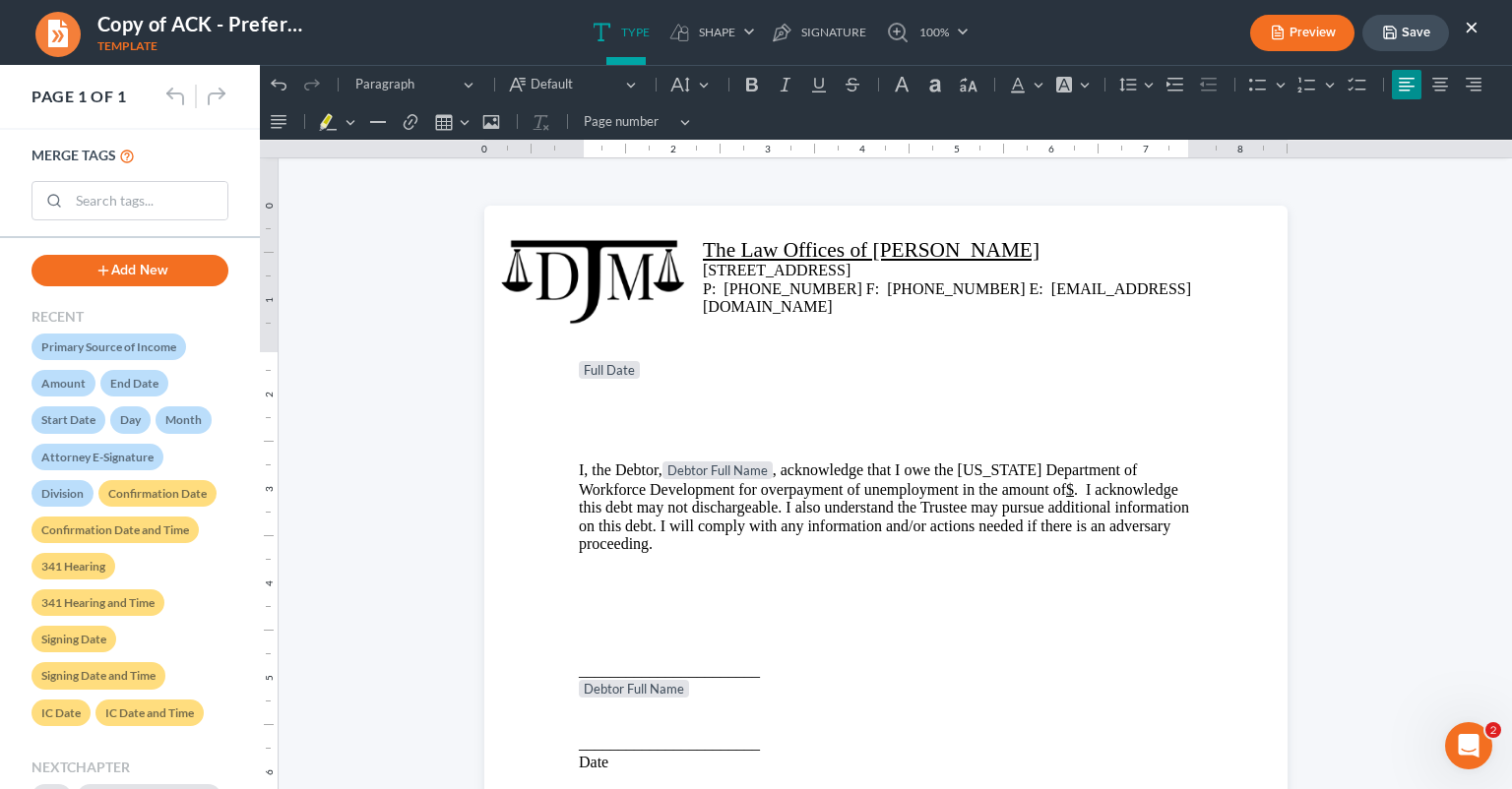 click on "Save" at bounding box center [1406, 32] 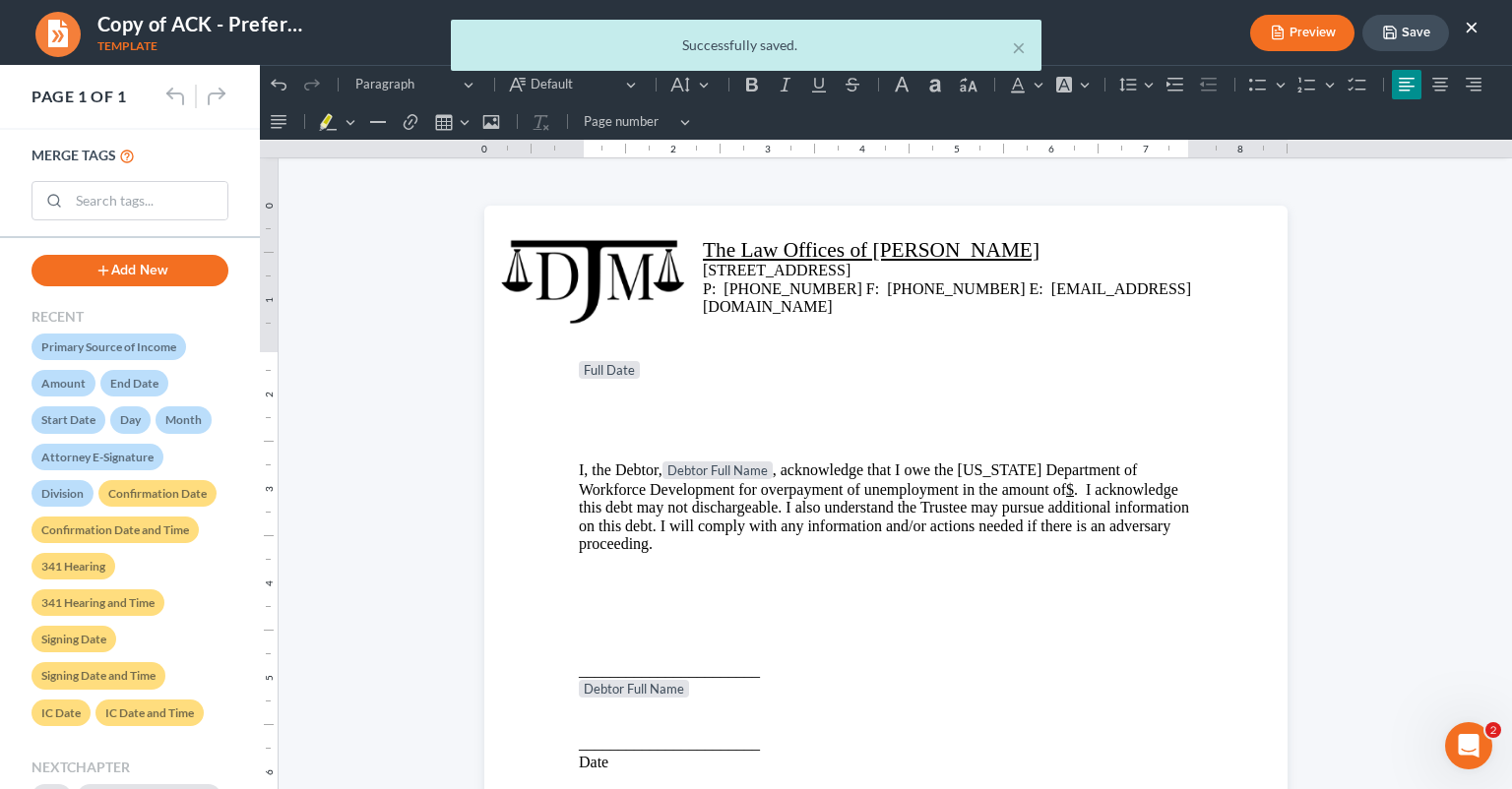 click on "×                     Successfully saved." at bounding box center [746, 50] 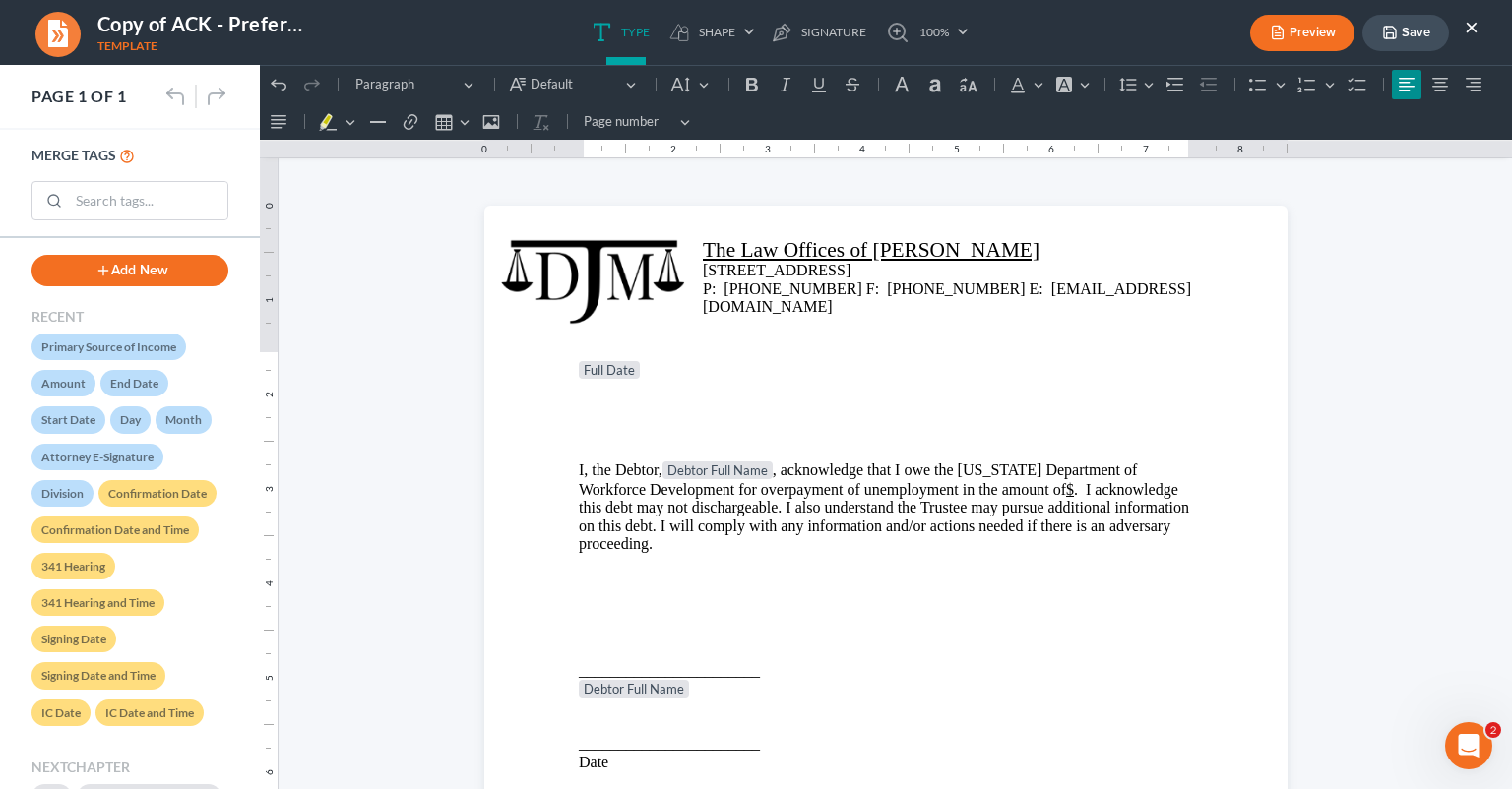 click on "×" at bounding box center (1472, 27) 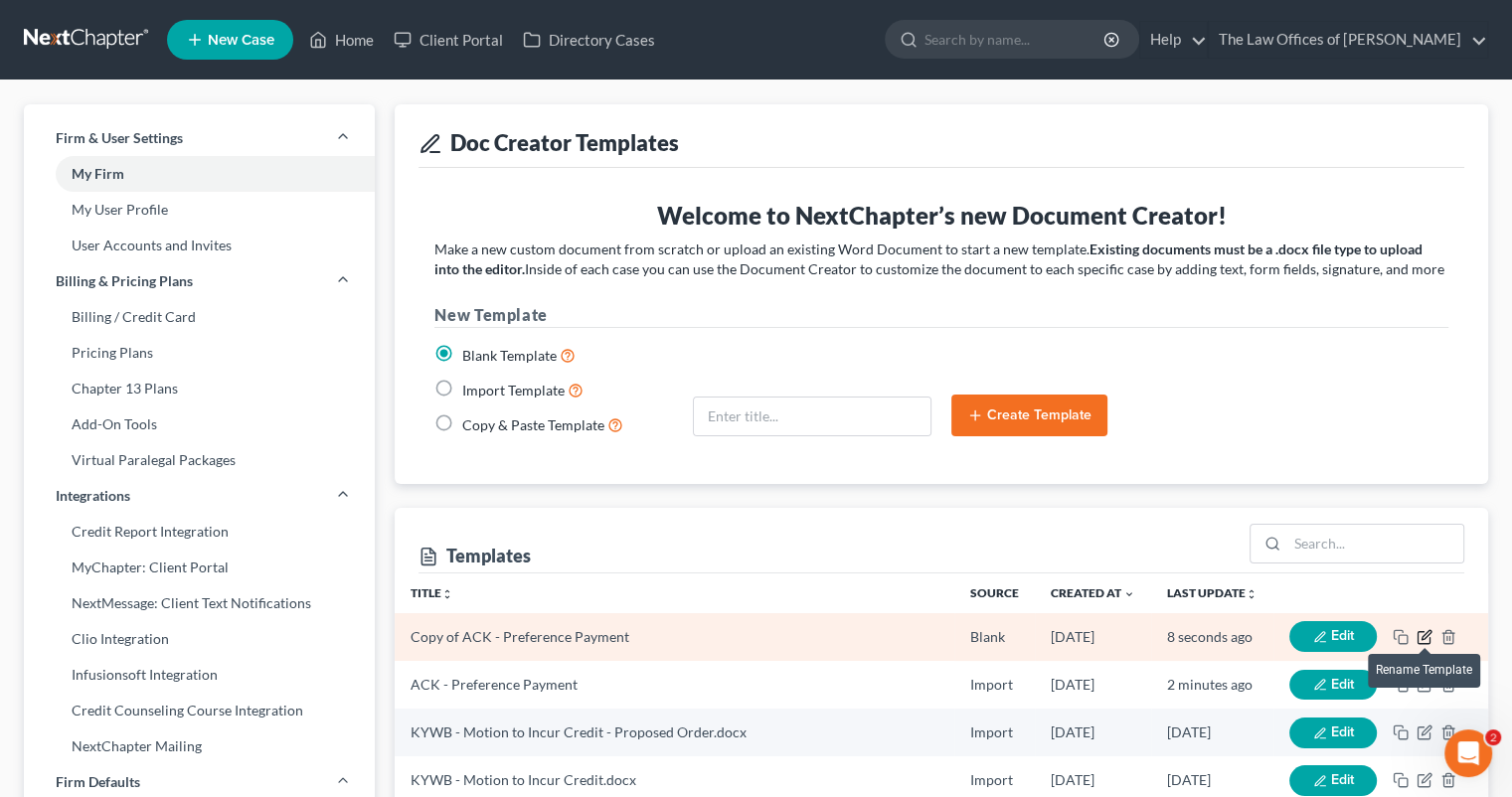 click 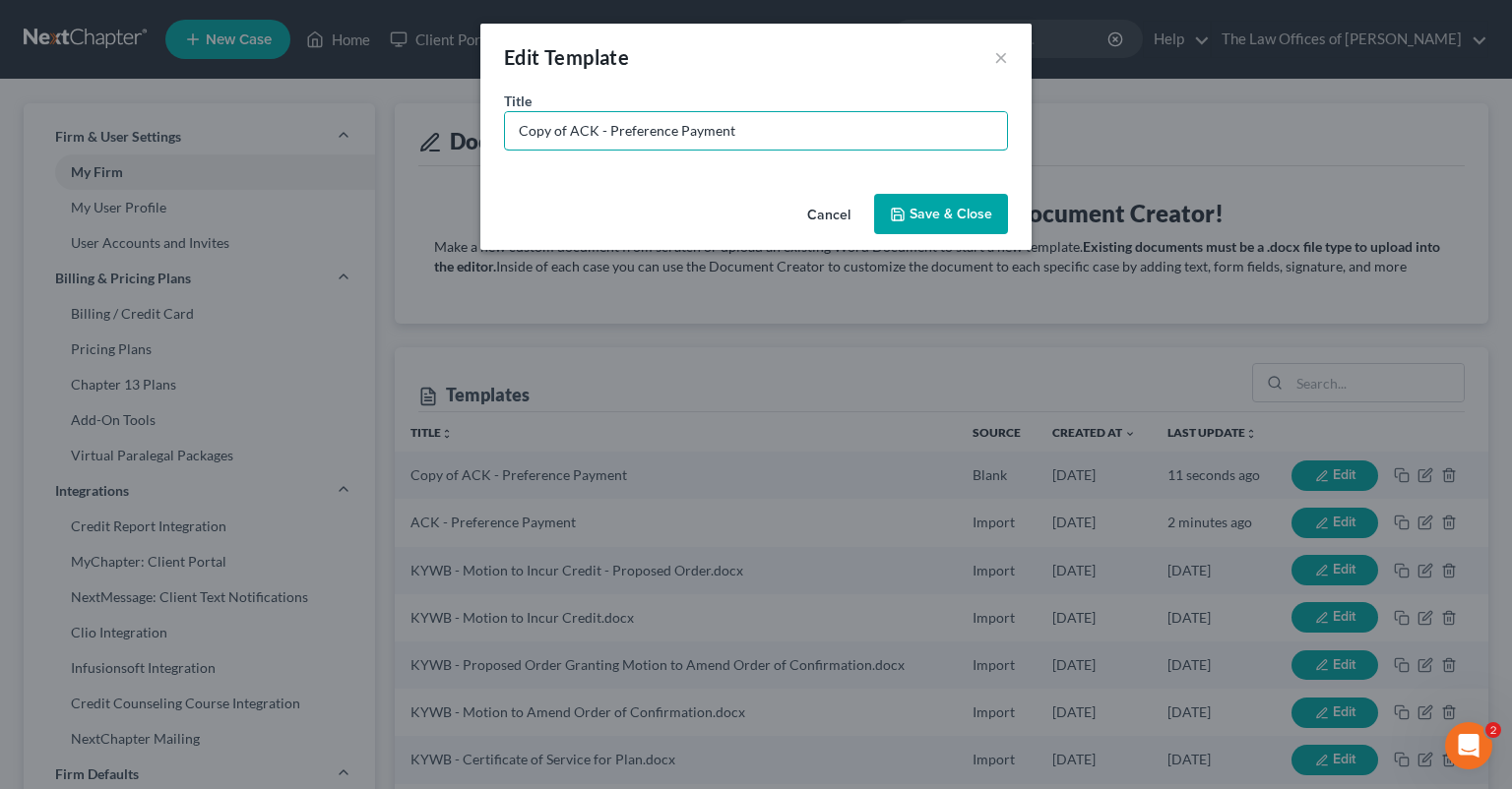 drag, startPoint x: 751, startPoint y: 132, endPoint x: 496, endPoint y: 129, distance: 255.01765 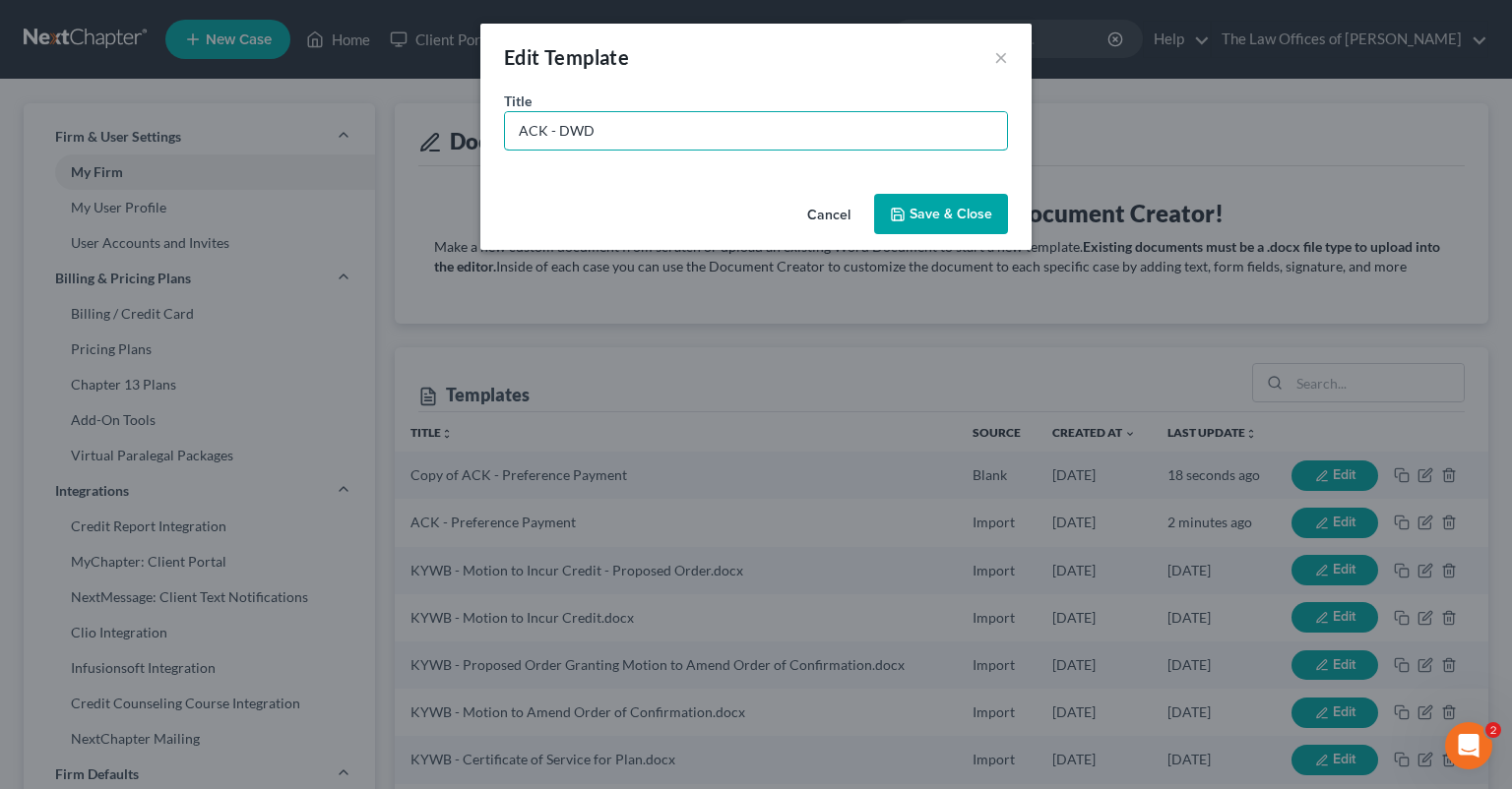 type on "ACK - DWD" 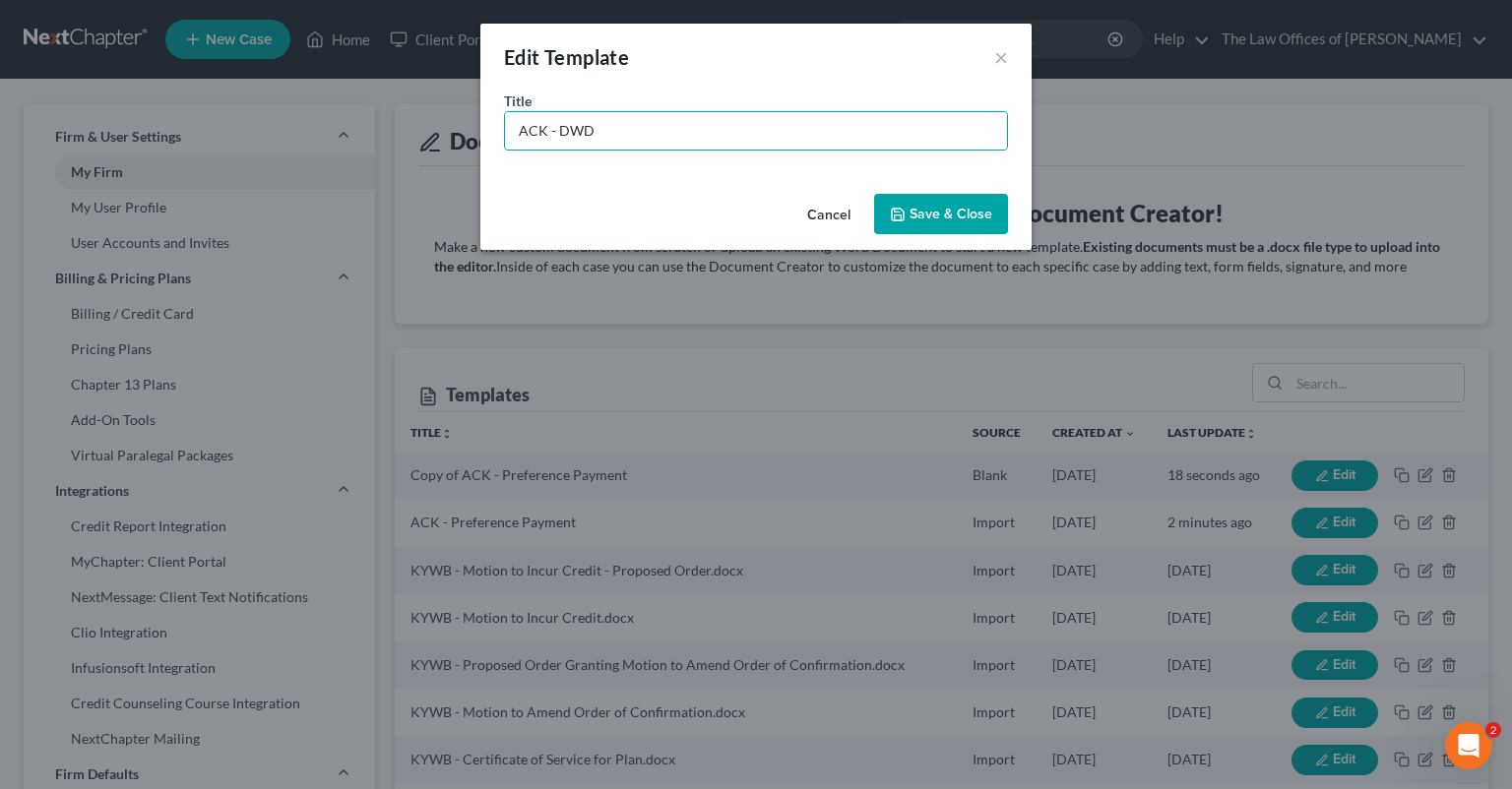 click on "Save & Close" at bounding box center (941, 214) 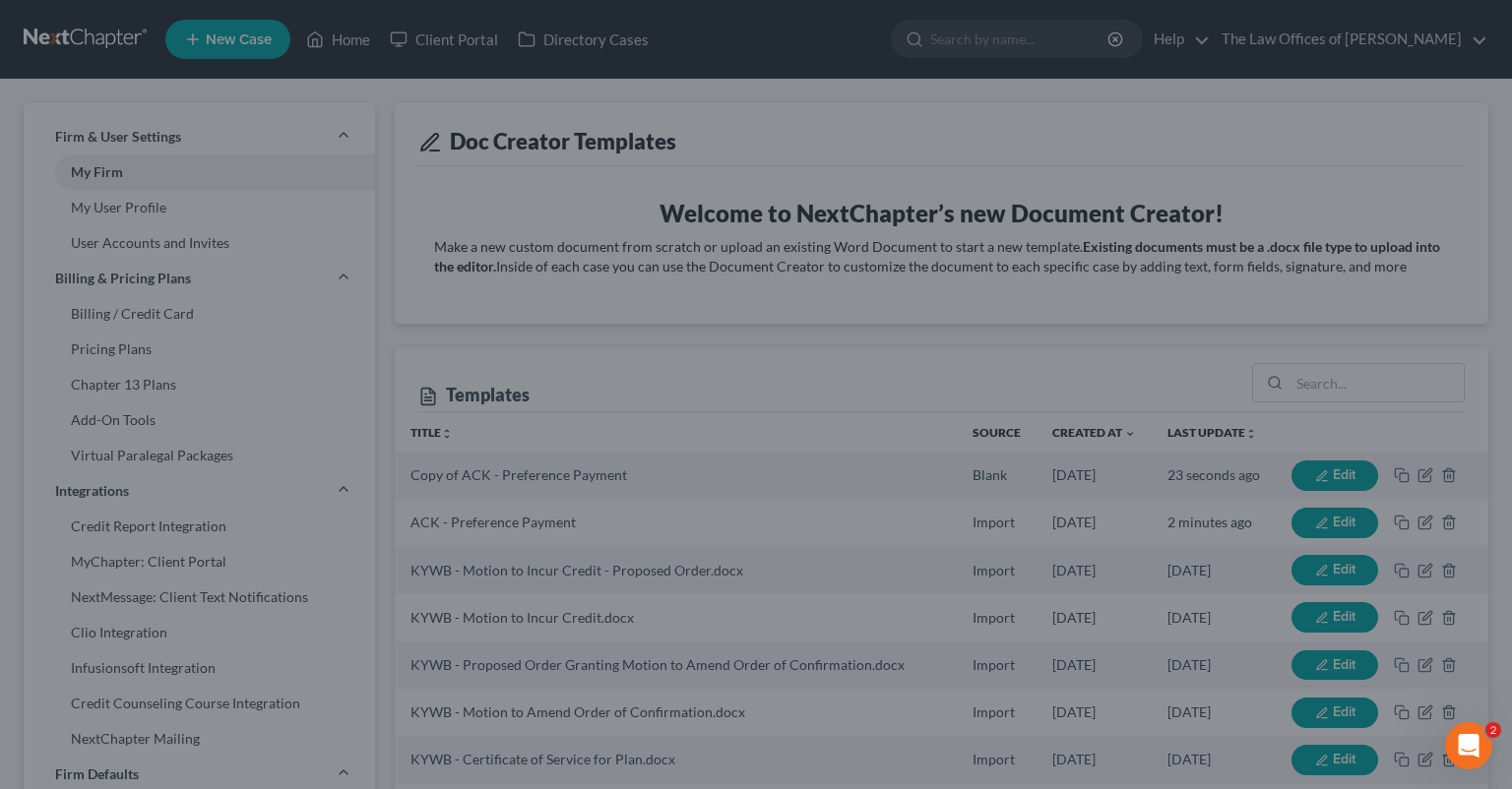 type 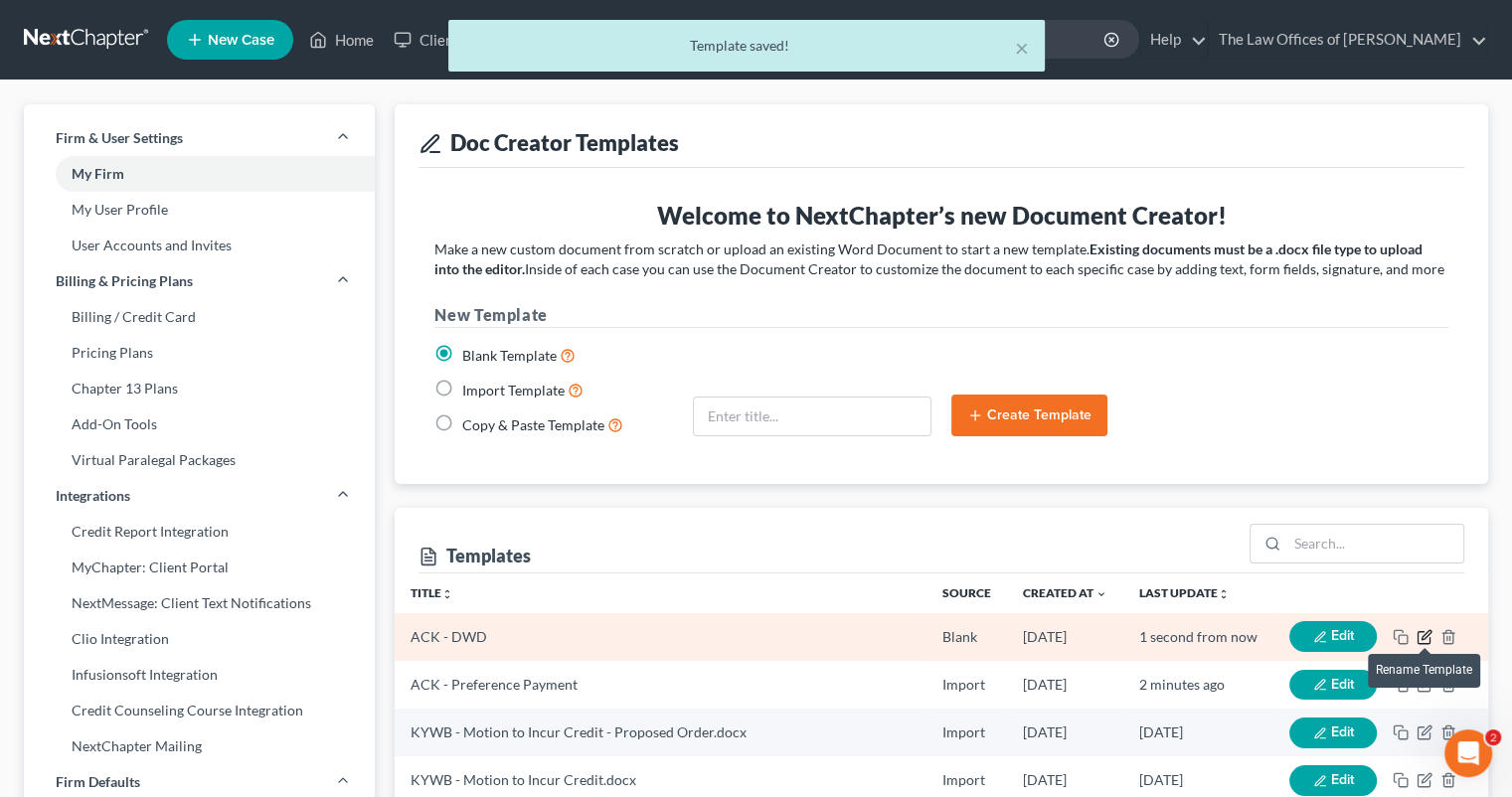 click 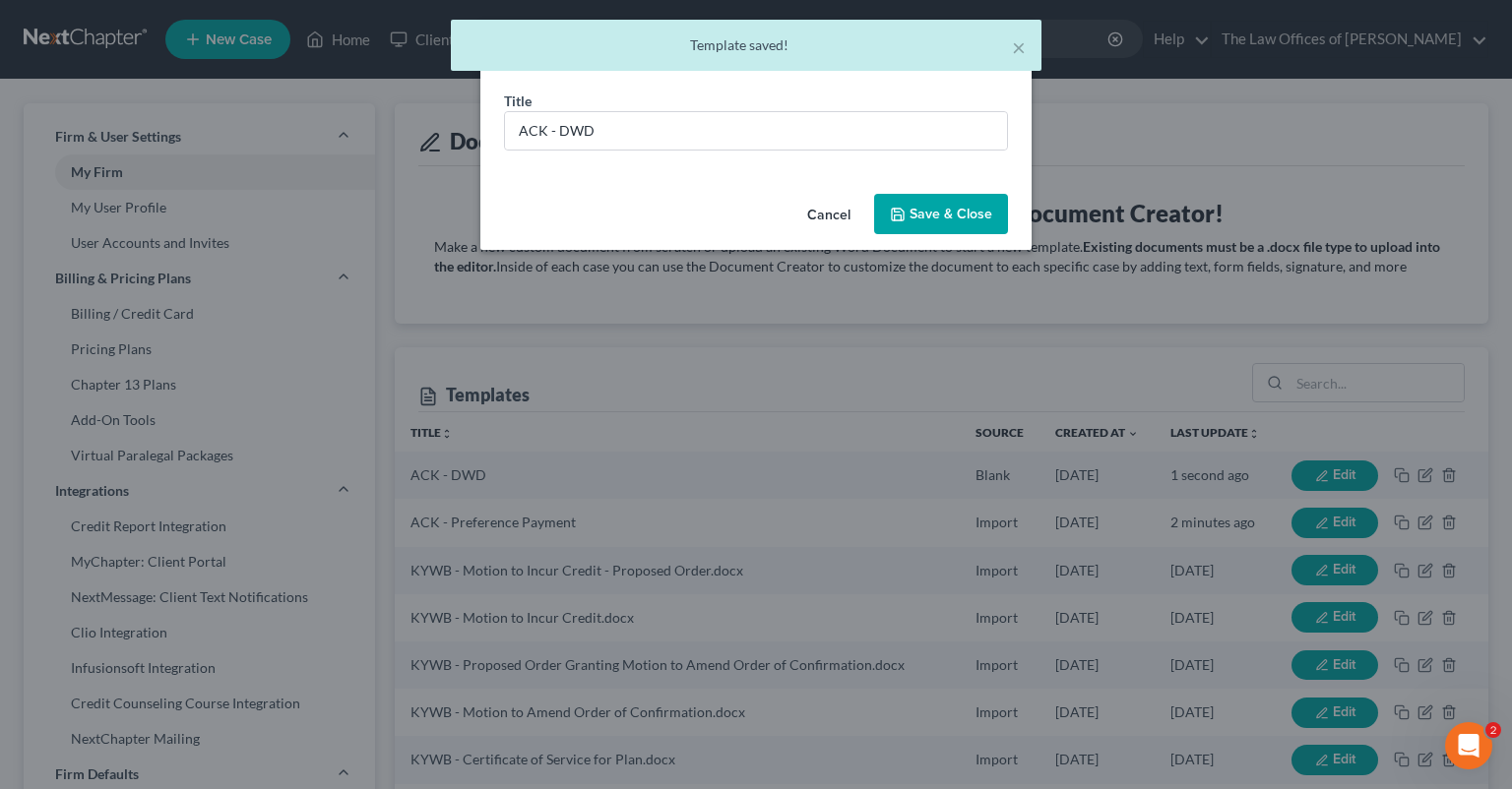 click on "Cancel" at bounding box center [829, 215] 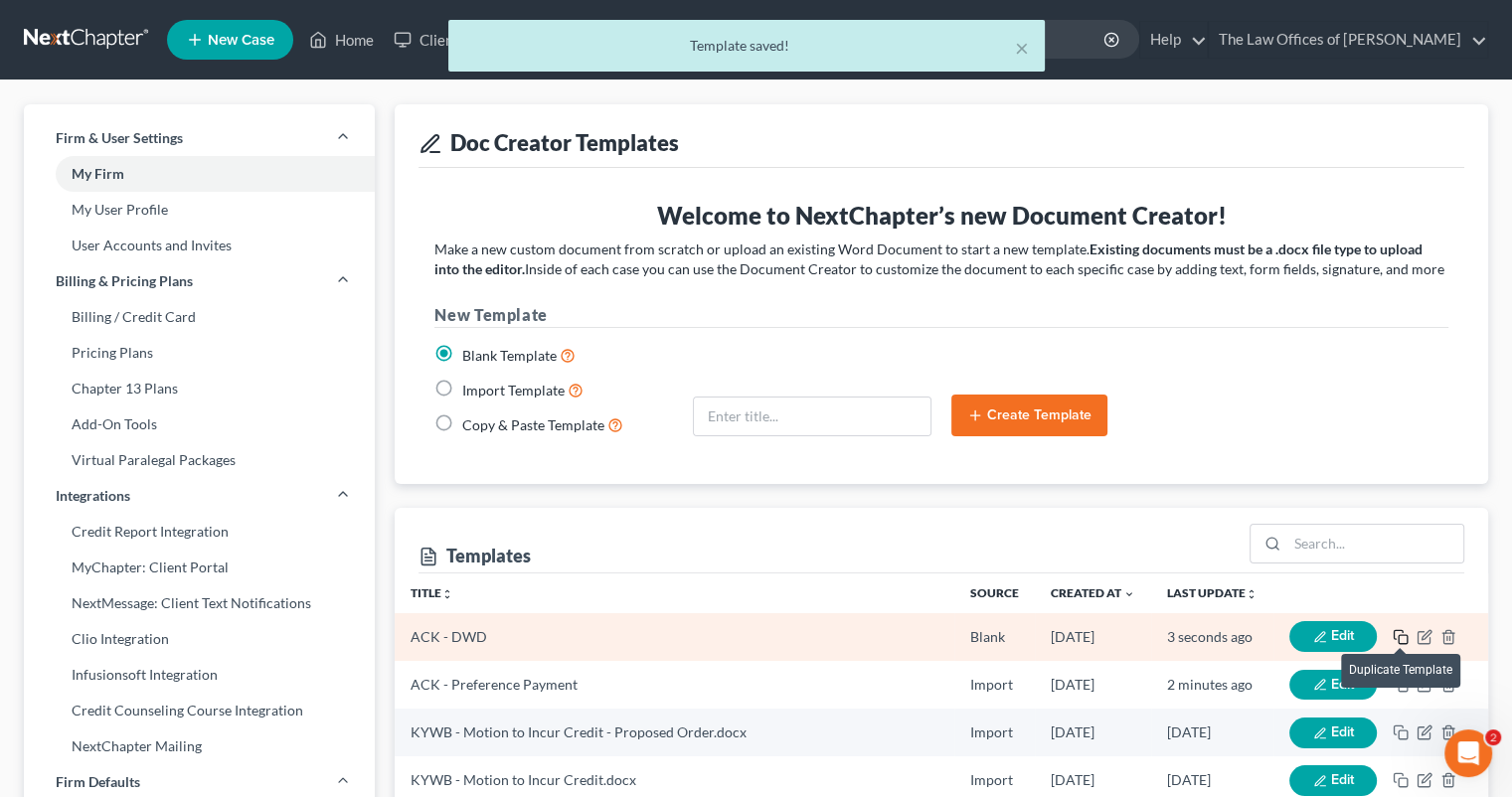 click 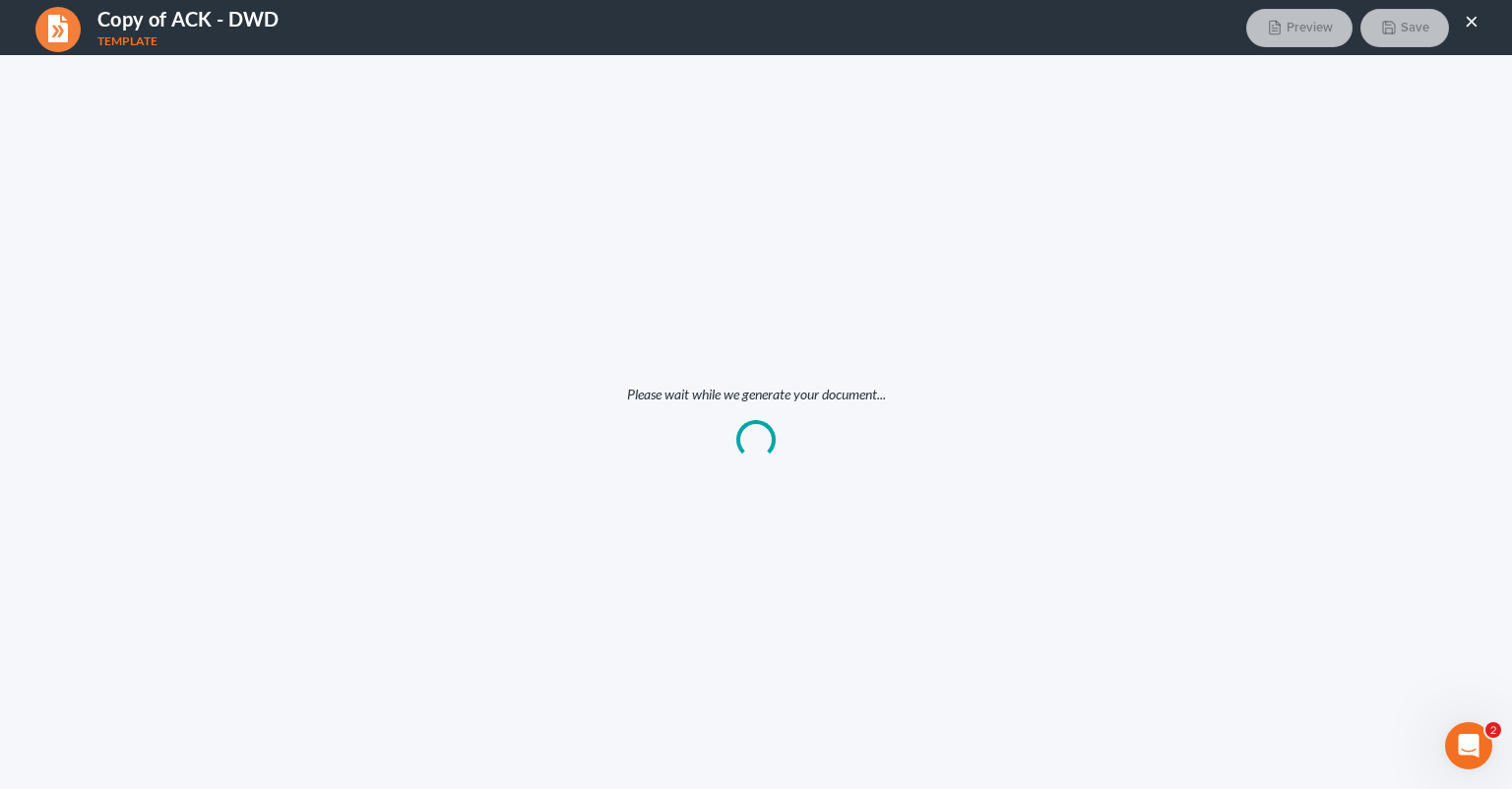 scroll, scrollTop: 0, scrollLeft: 0, axis: both 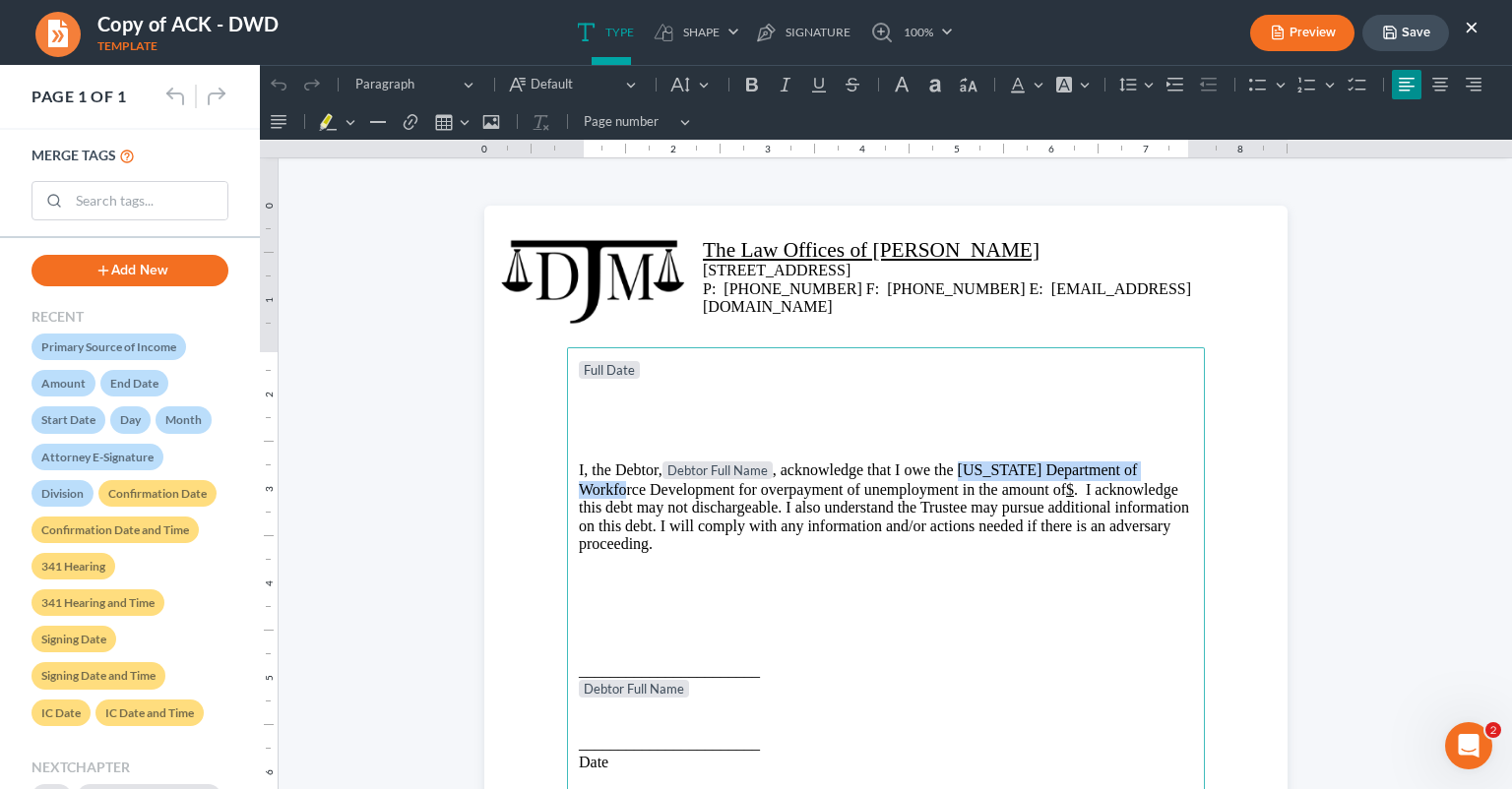 drag, startPoint x: 1169, startPoint y: 472, endPoint x: 953, endPoint y: 472, distance: 216 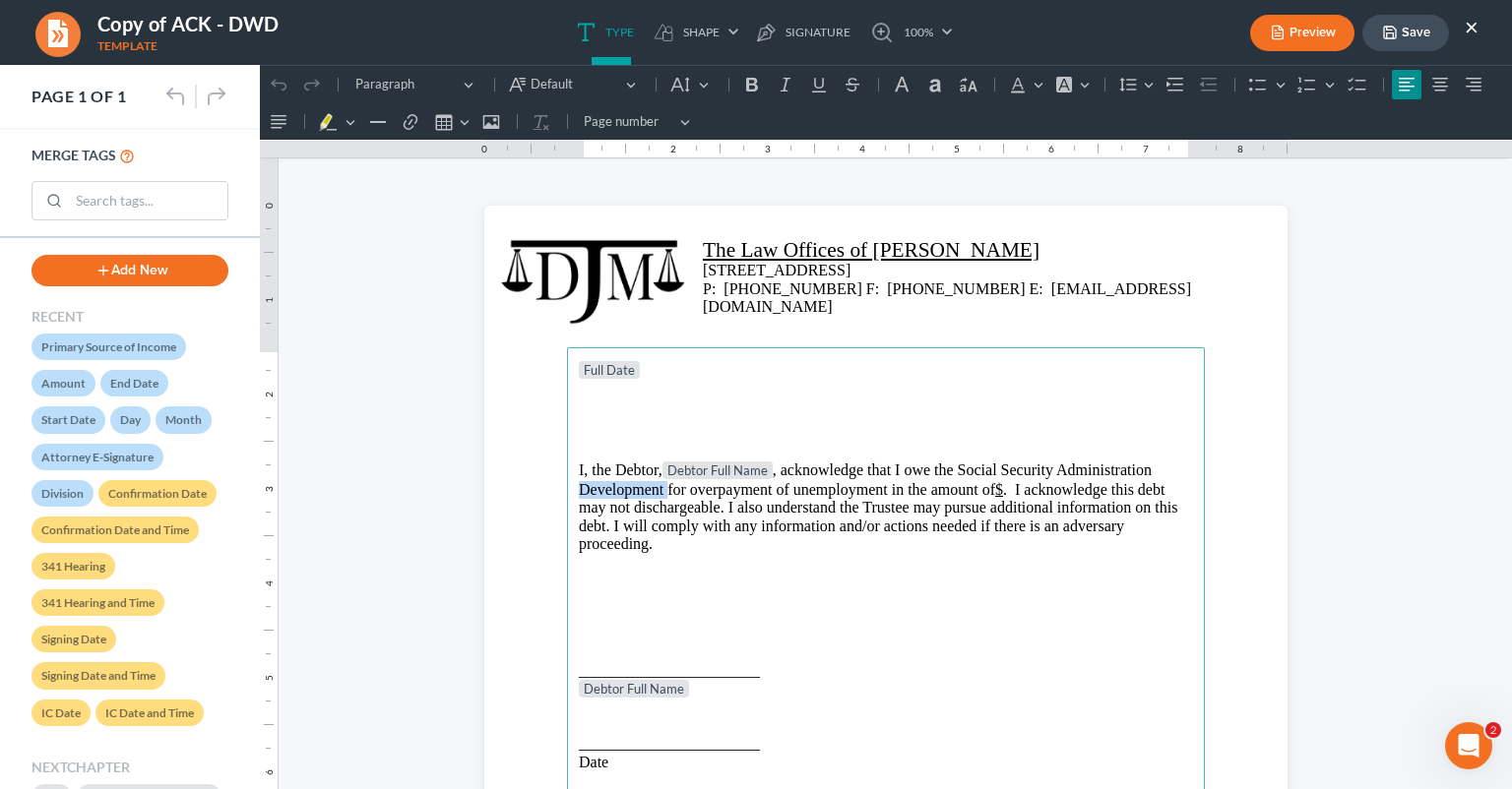 drag, startPoint x: 658, startPoint y: 488, endPoint x: 571, endPoint y: 487, distance: 87.005747 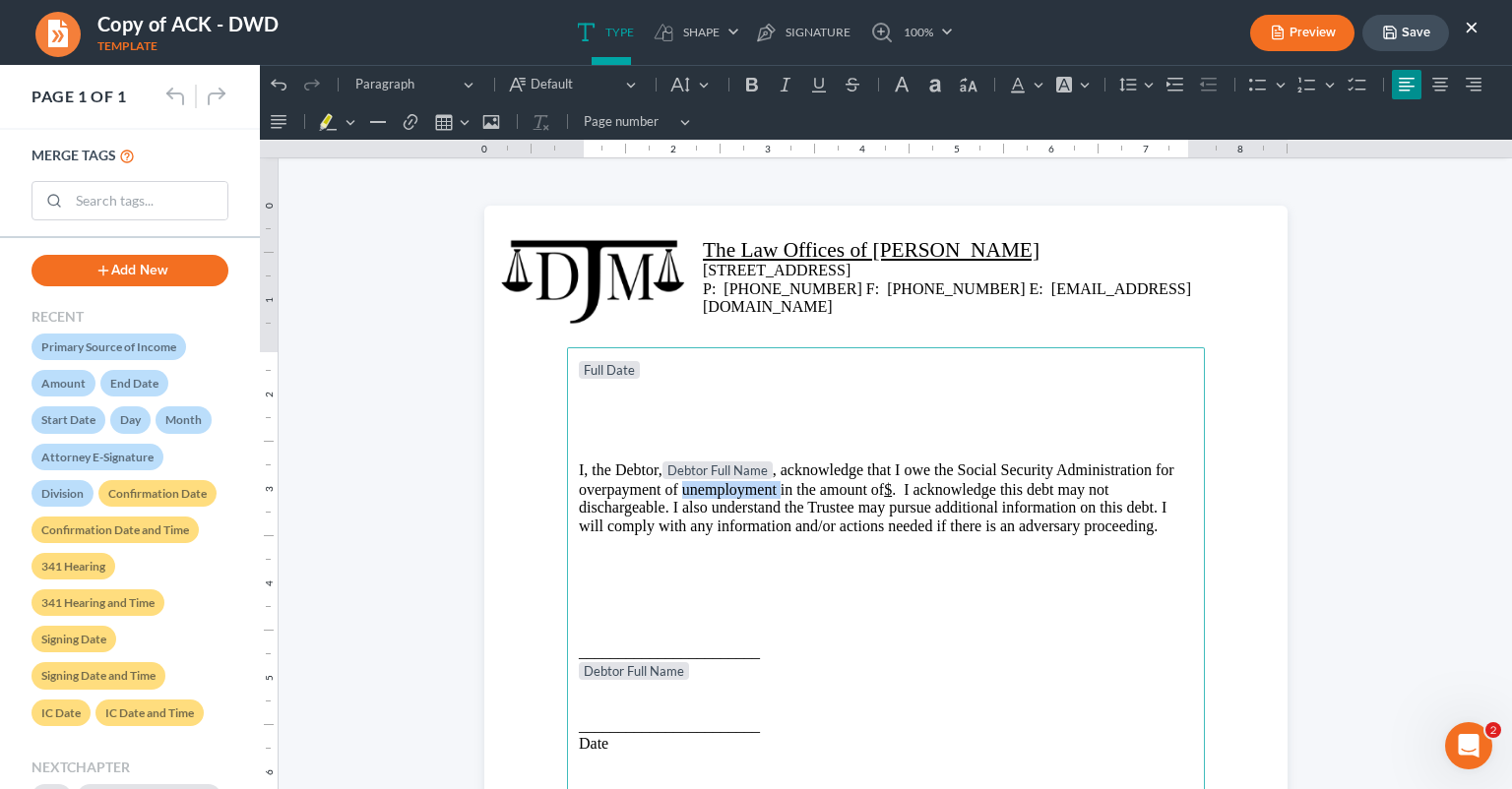 drag, startPoint x: 772, startPoint y: 492, endPoint x: 675, endPoint y: 487, distance: 97.12878 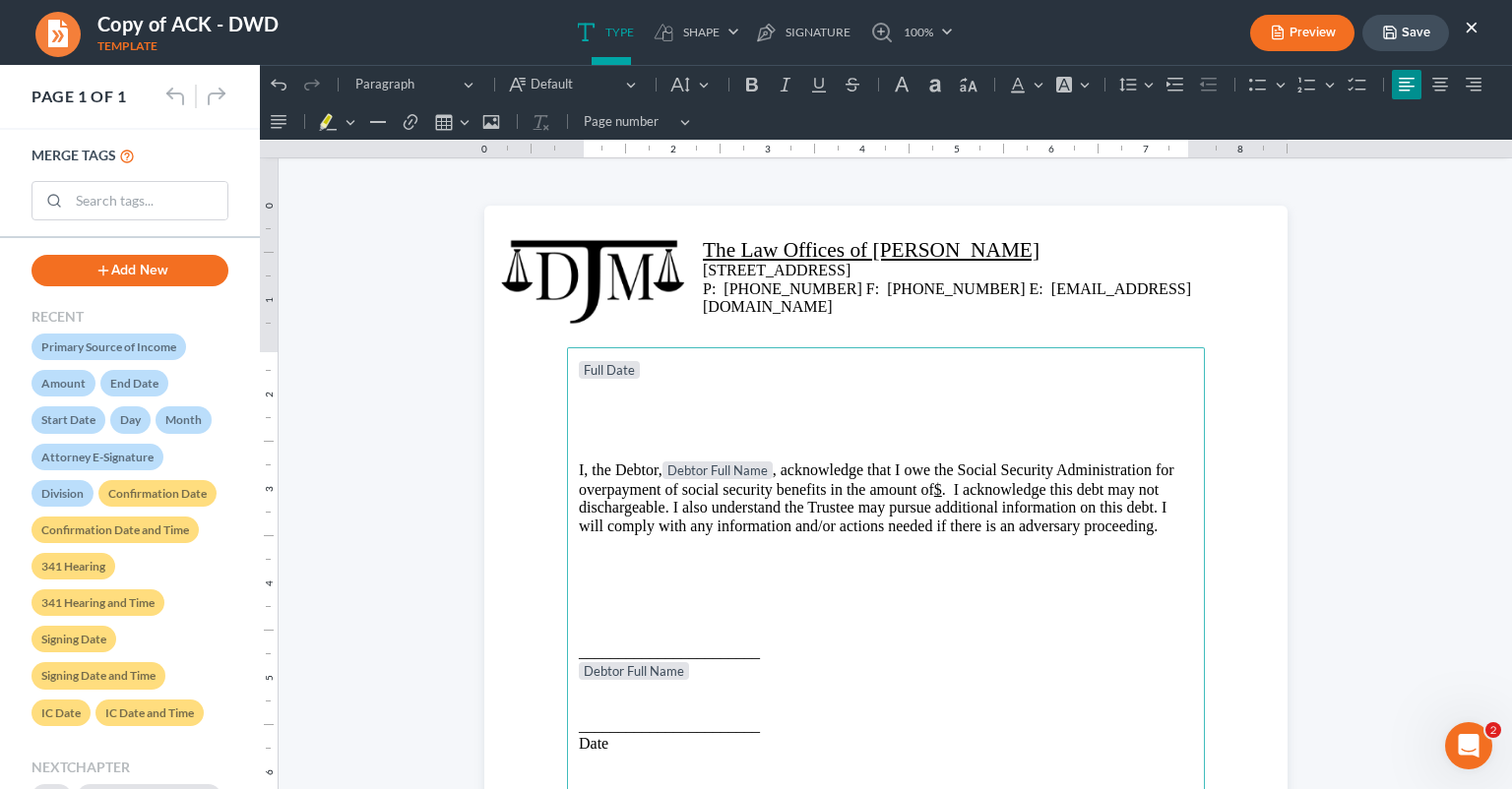 click on "I, the Debtor,  Debtor Full Name , acknowledge that I owe the Social Security Administration for overpayment of social security benefits in the amount of  $                  .  I acknowledge this debt may not dischargeable. I also understand the Trustee may pursue additional information on this debt. I will comply with any information and/or actions needed if there is an adversary proceeding." at bounding box center (886, 498) 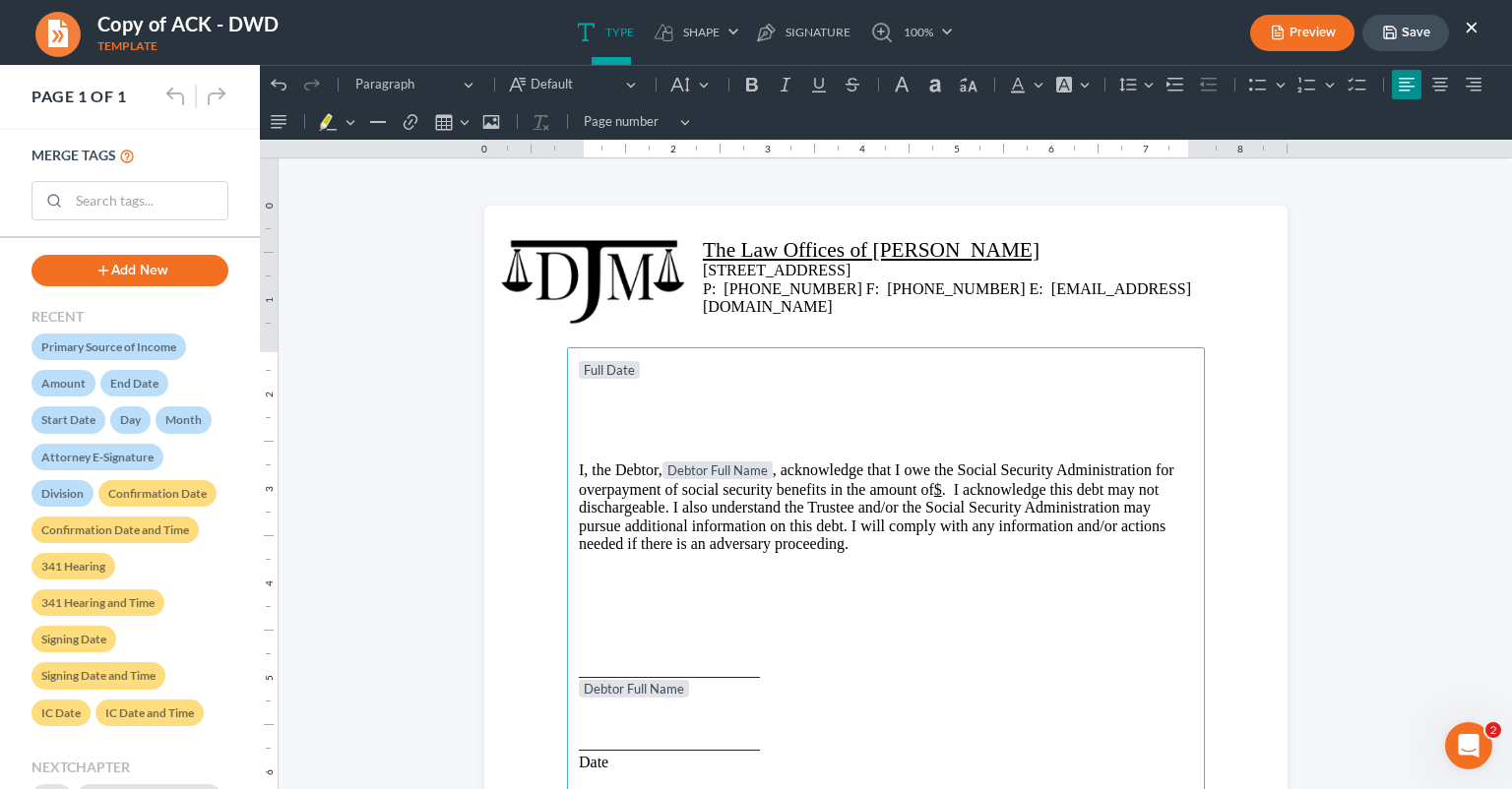 scroll, scrollTop: 0, scrollLeft: 0, axis: both 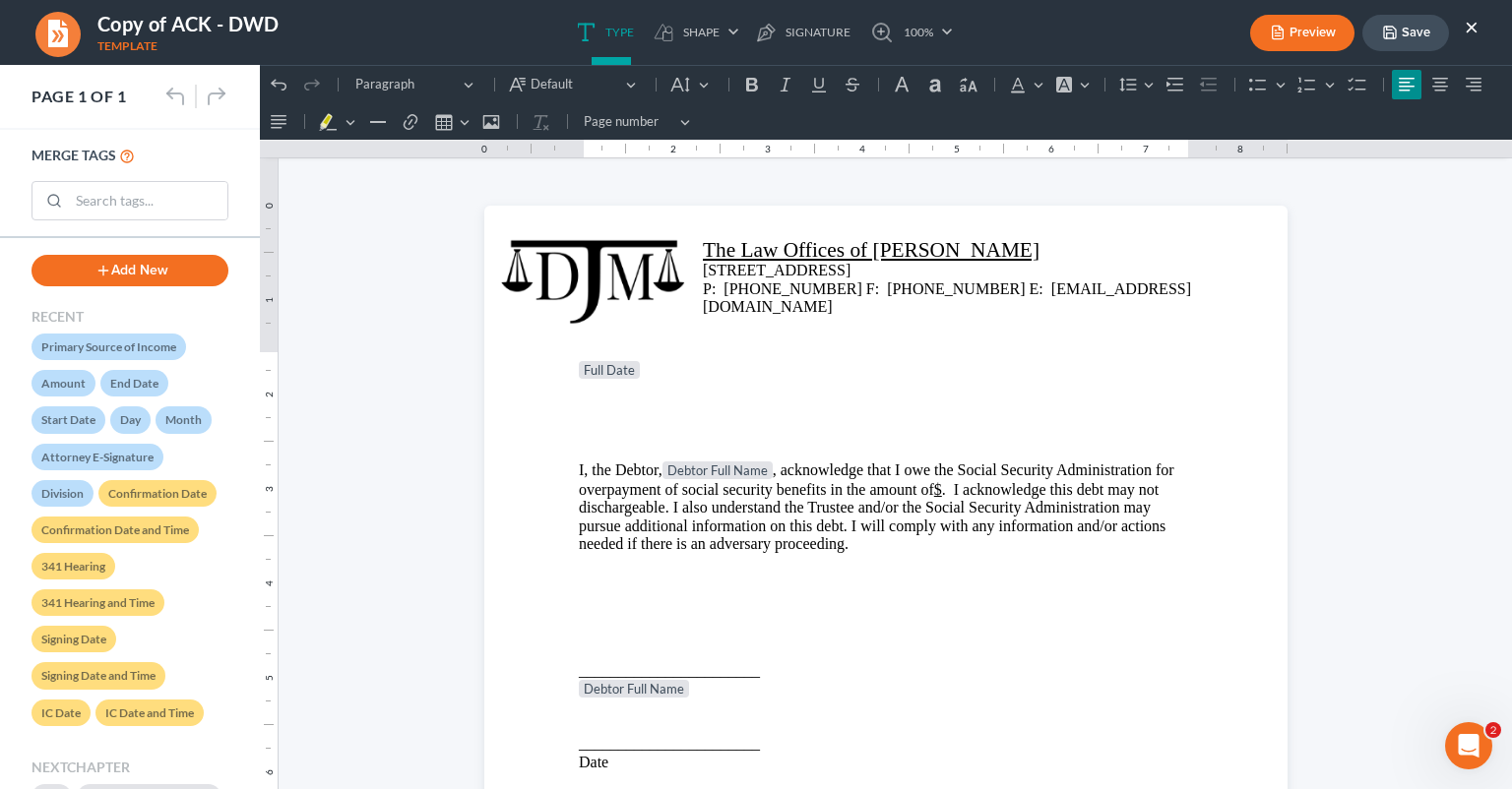click on "Save" at bounding box center (1406, 32) 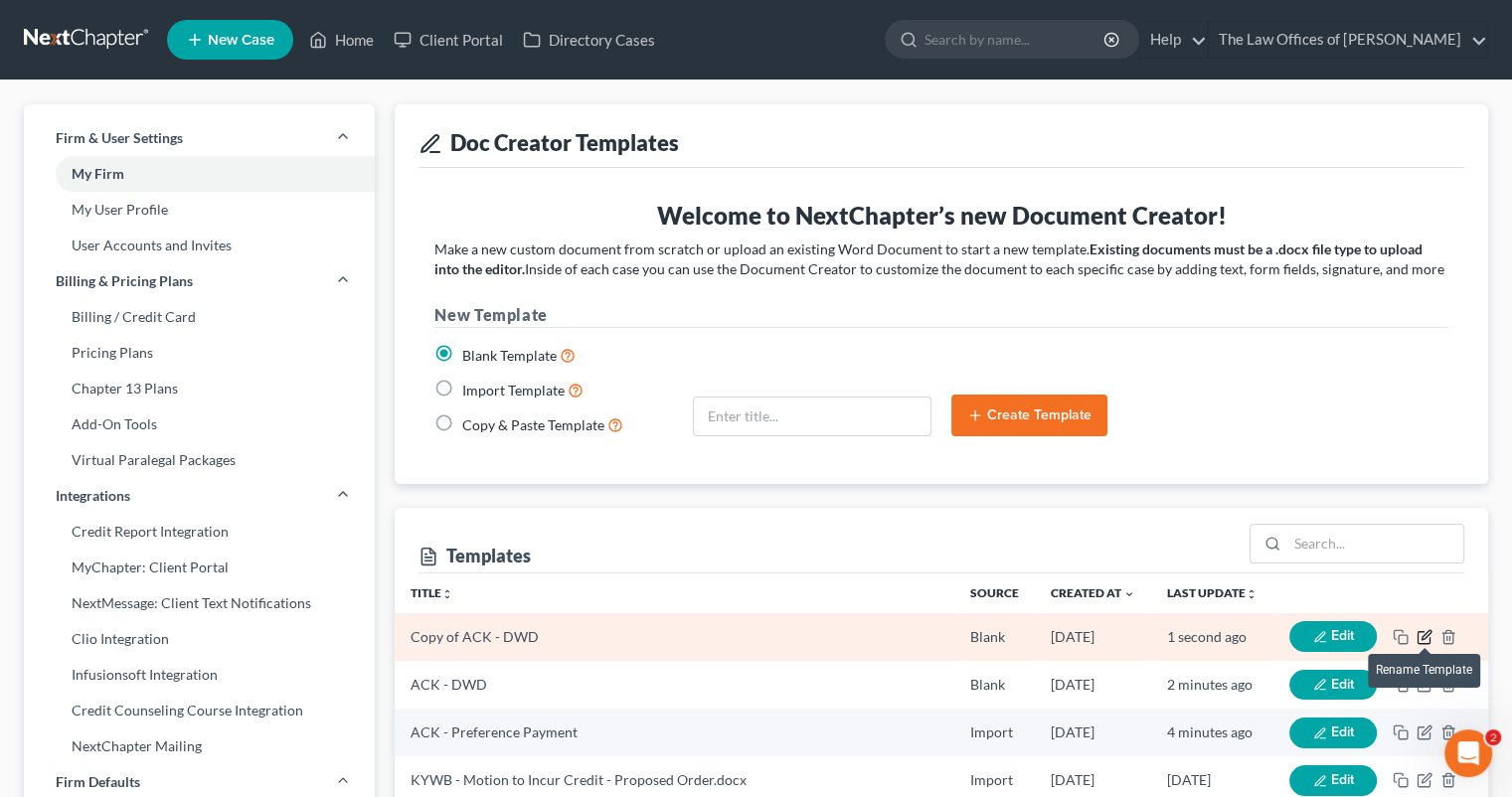 click 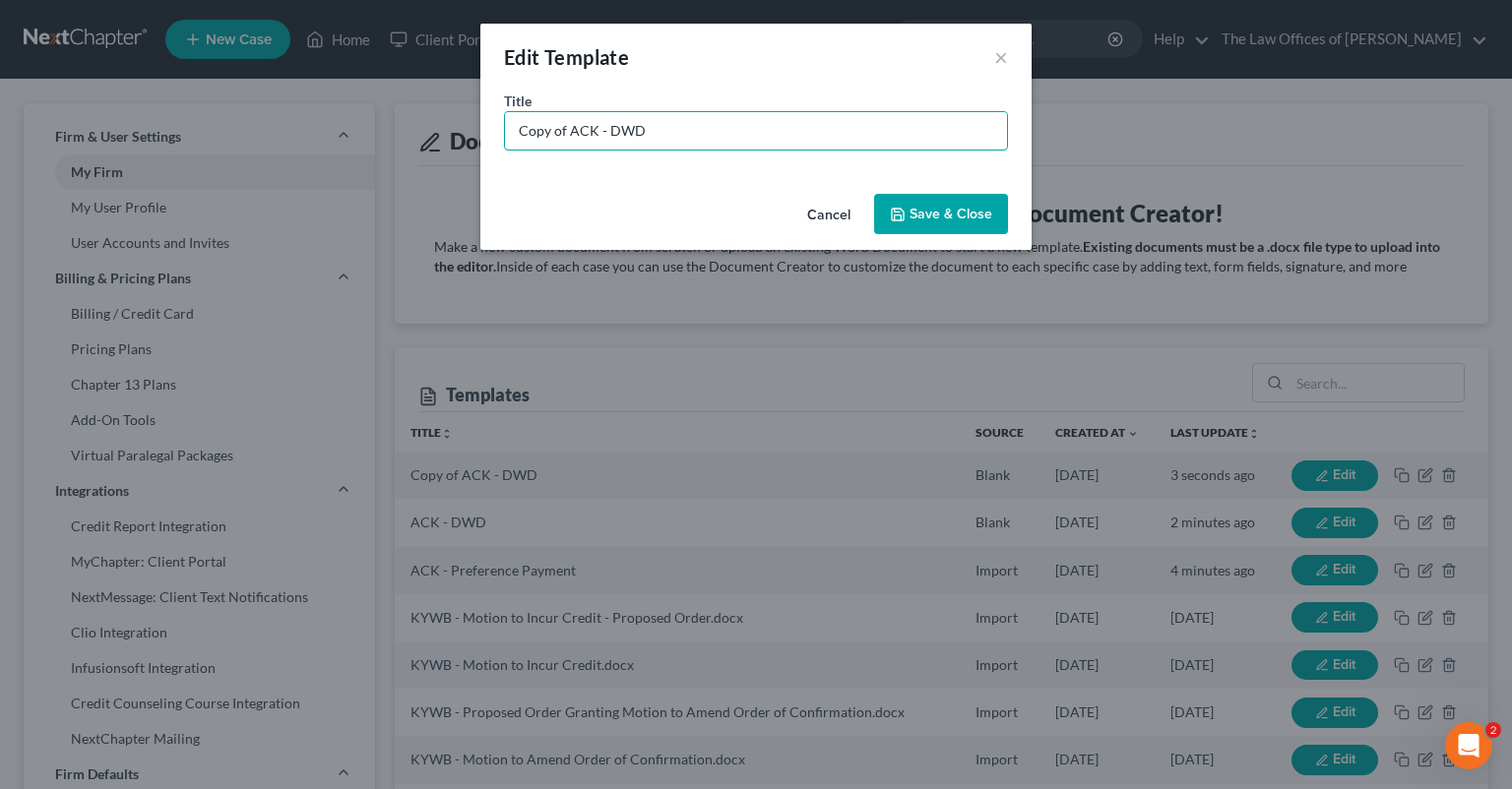 drag, startPoint x: 571, startPoint y: 126, endPoint x: 480, endPoint y: 138, distance: 91.787799 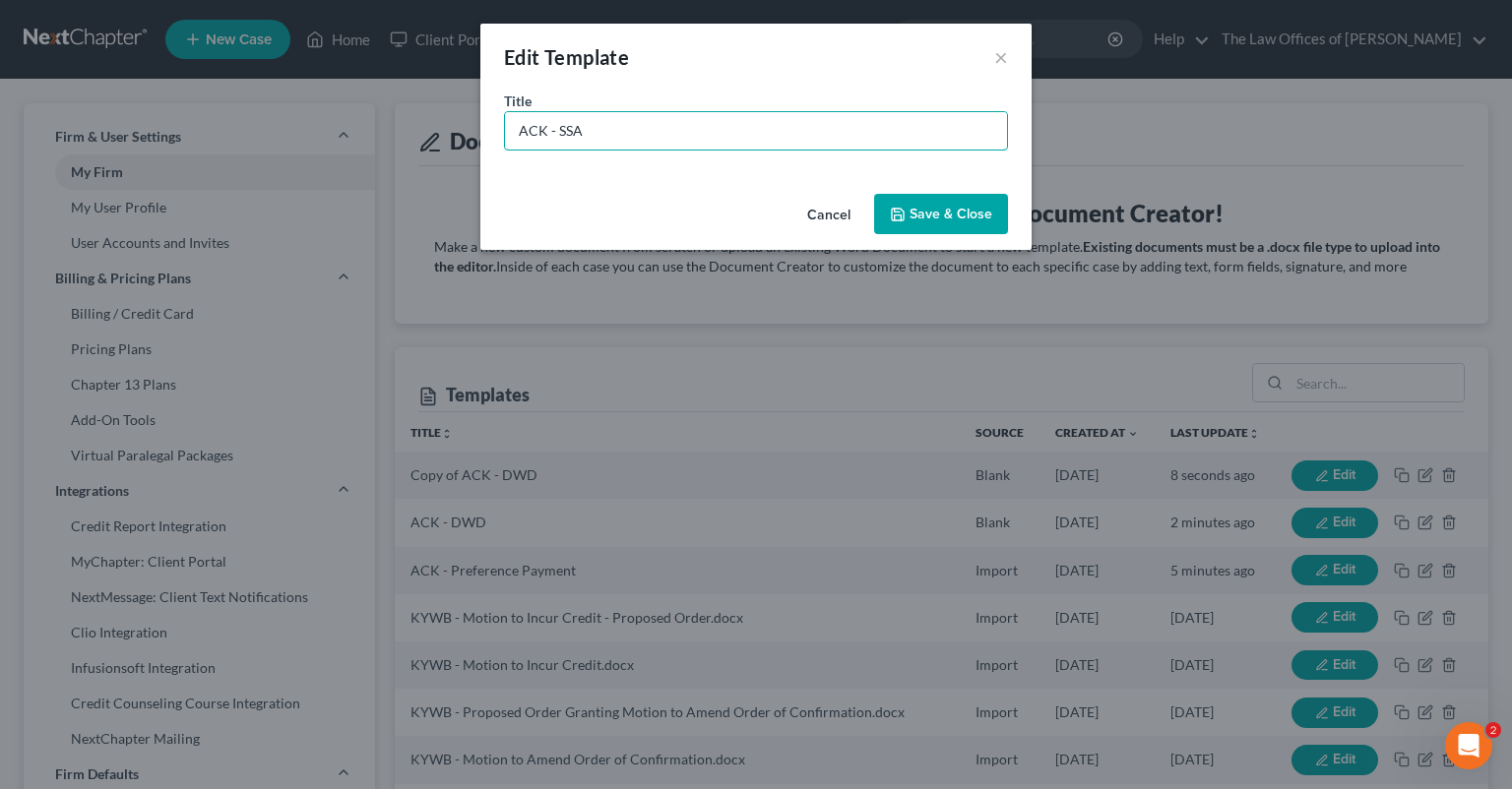 type on "ACK - SSA" 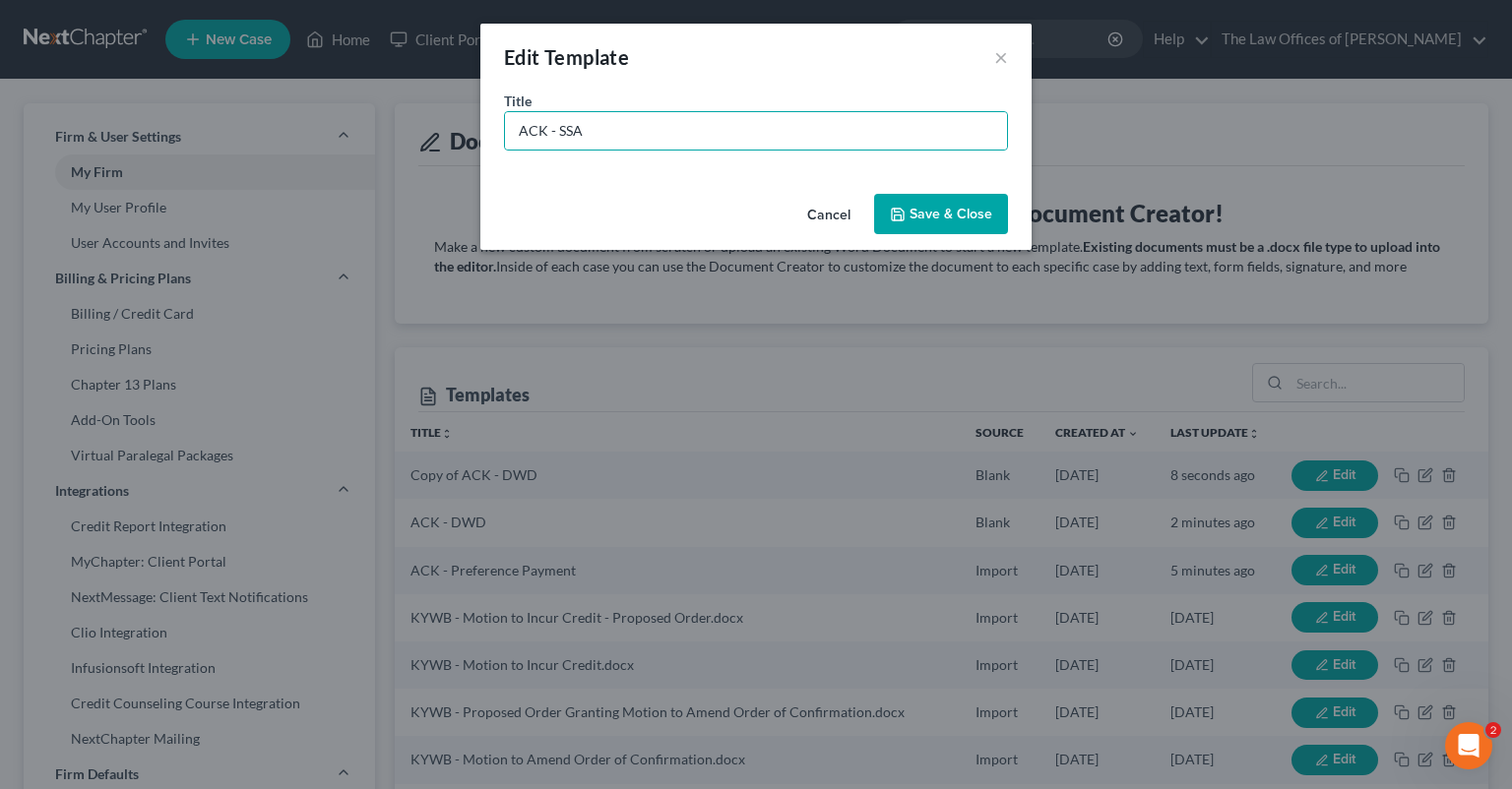 click on "Save & Close" at bounding box center (941, 214) 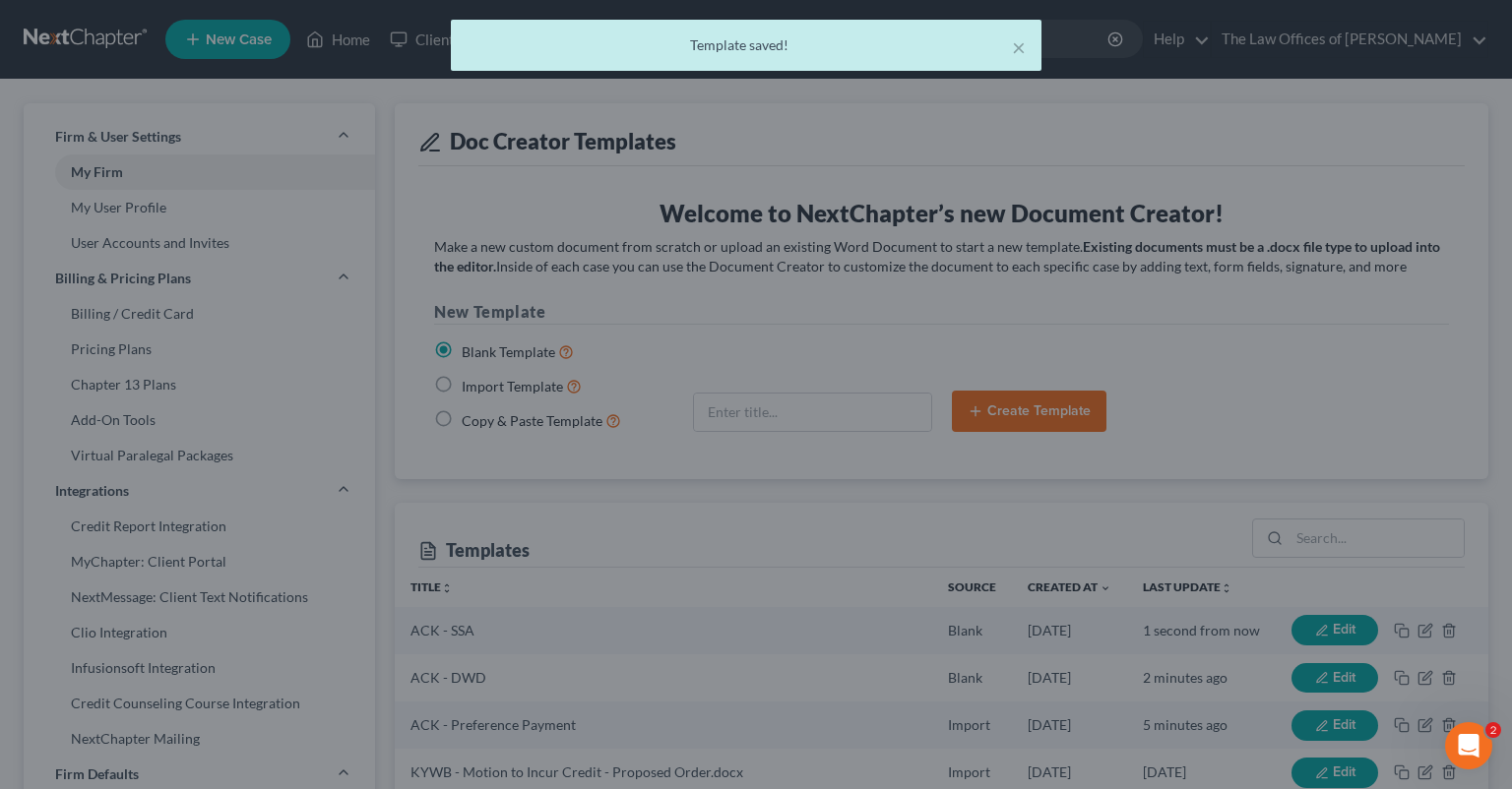 type 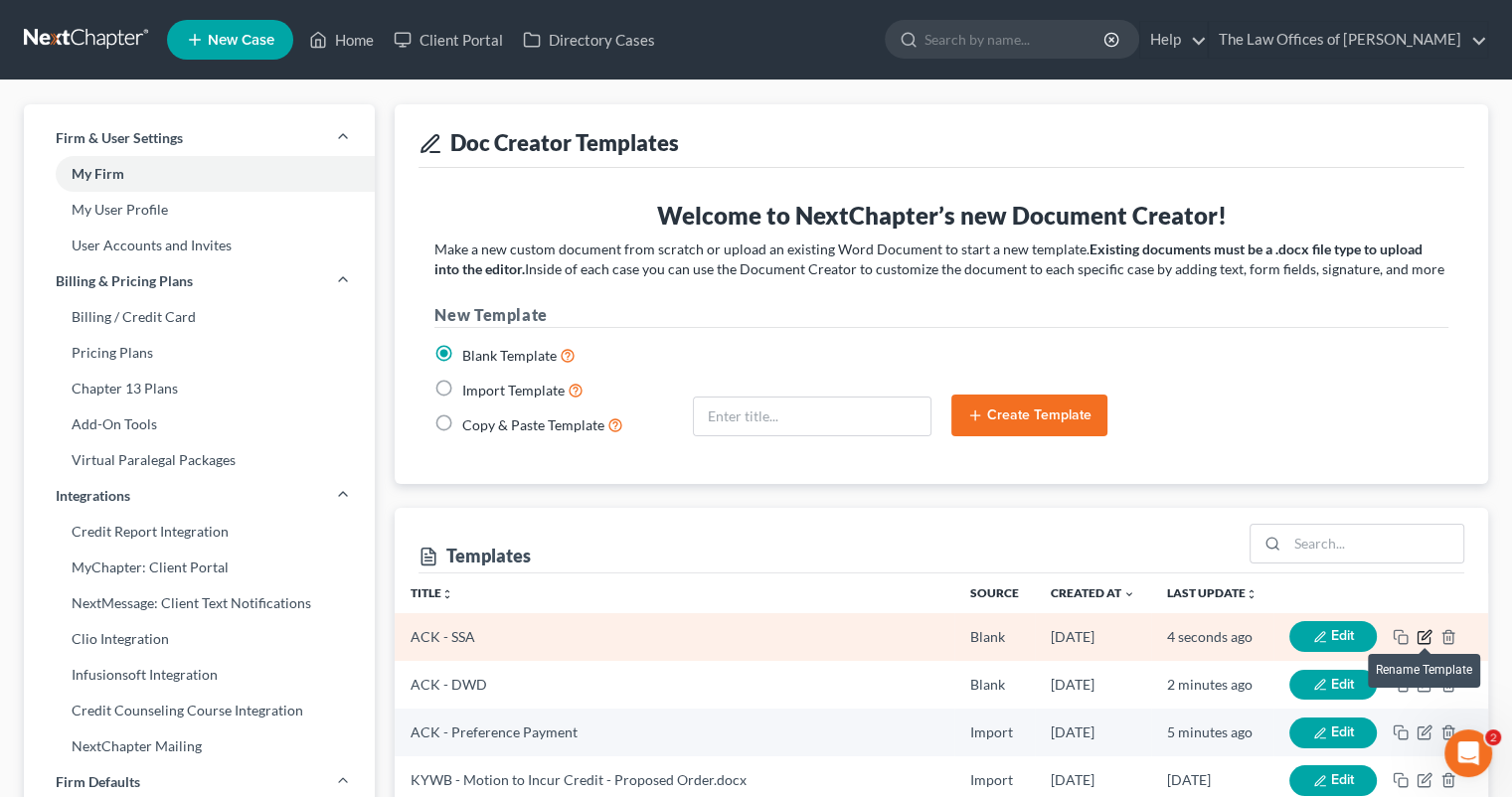 click 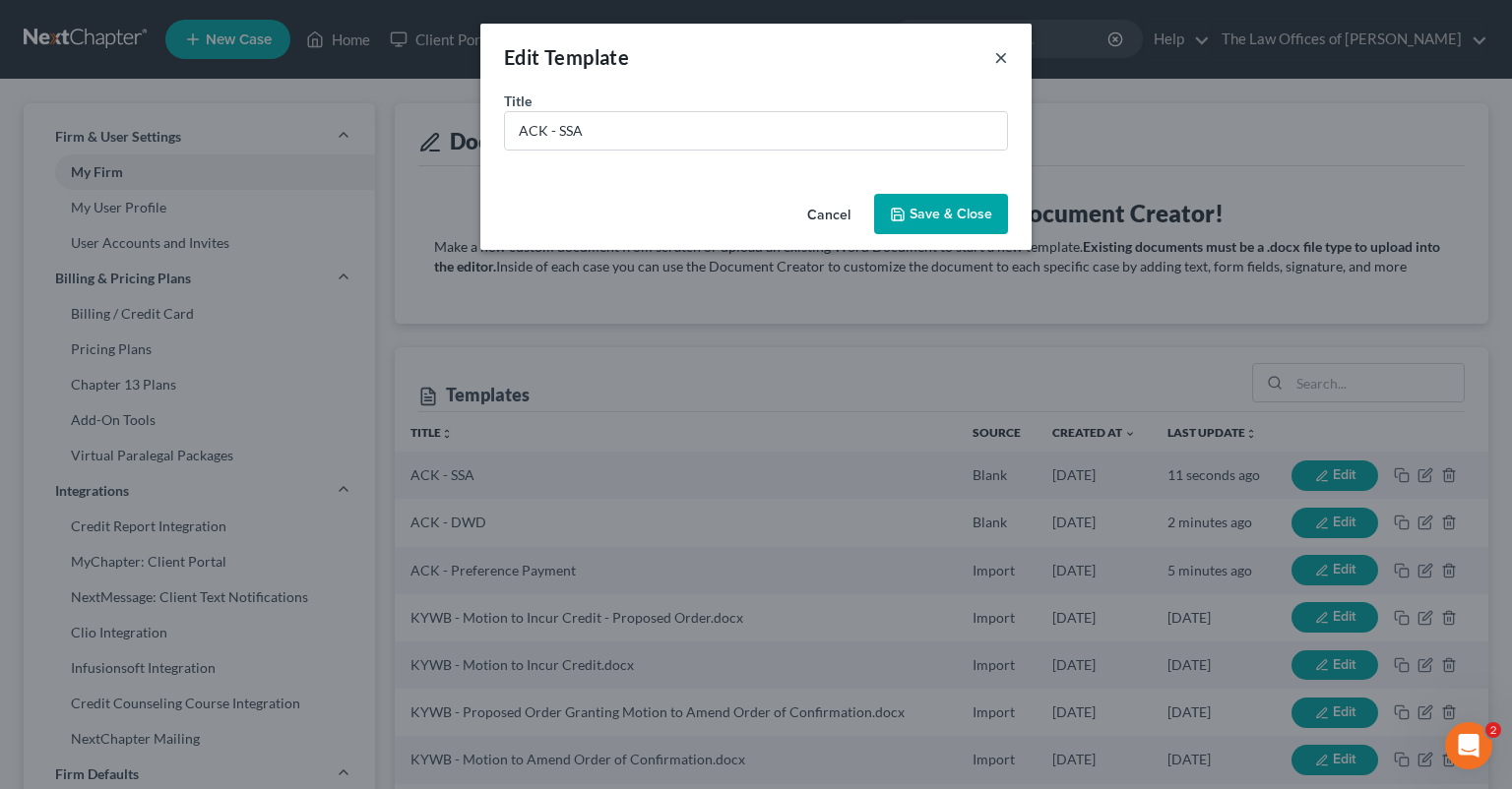 click on "×" at bounding box center (1001, 57) 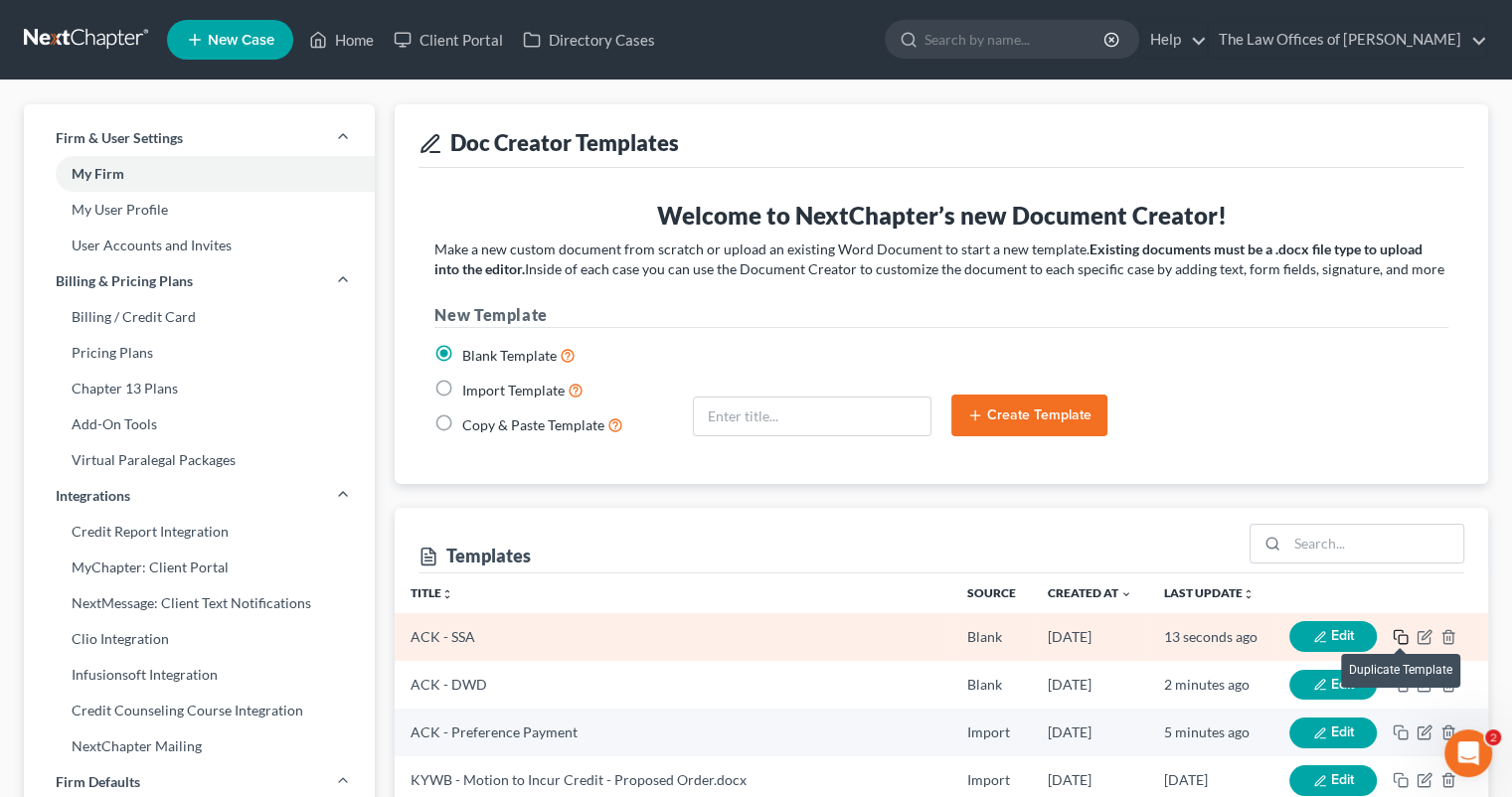 click 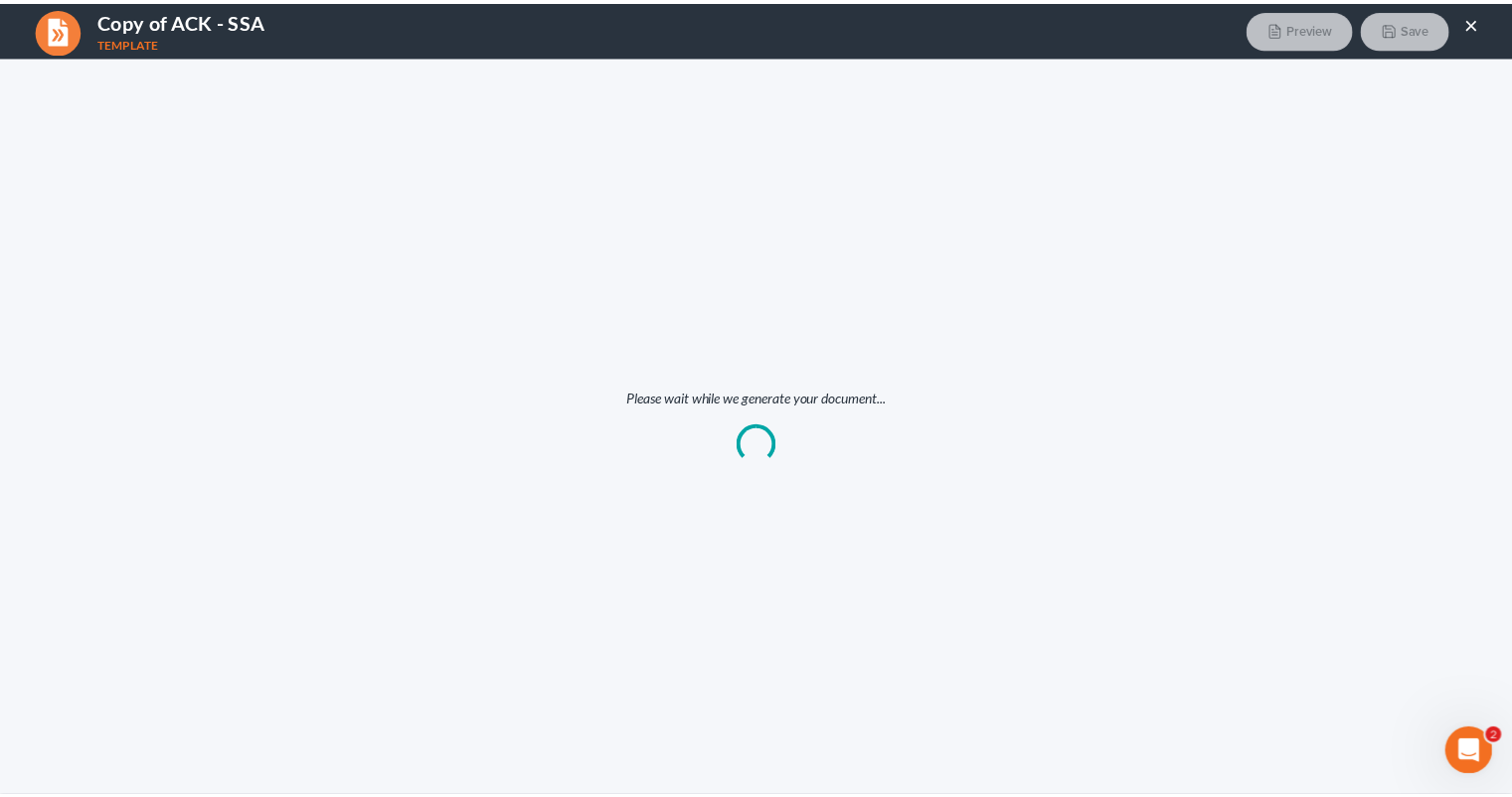 scroll, scrollTop: 0, scrollLeft: 0, axis: both 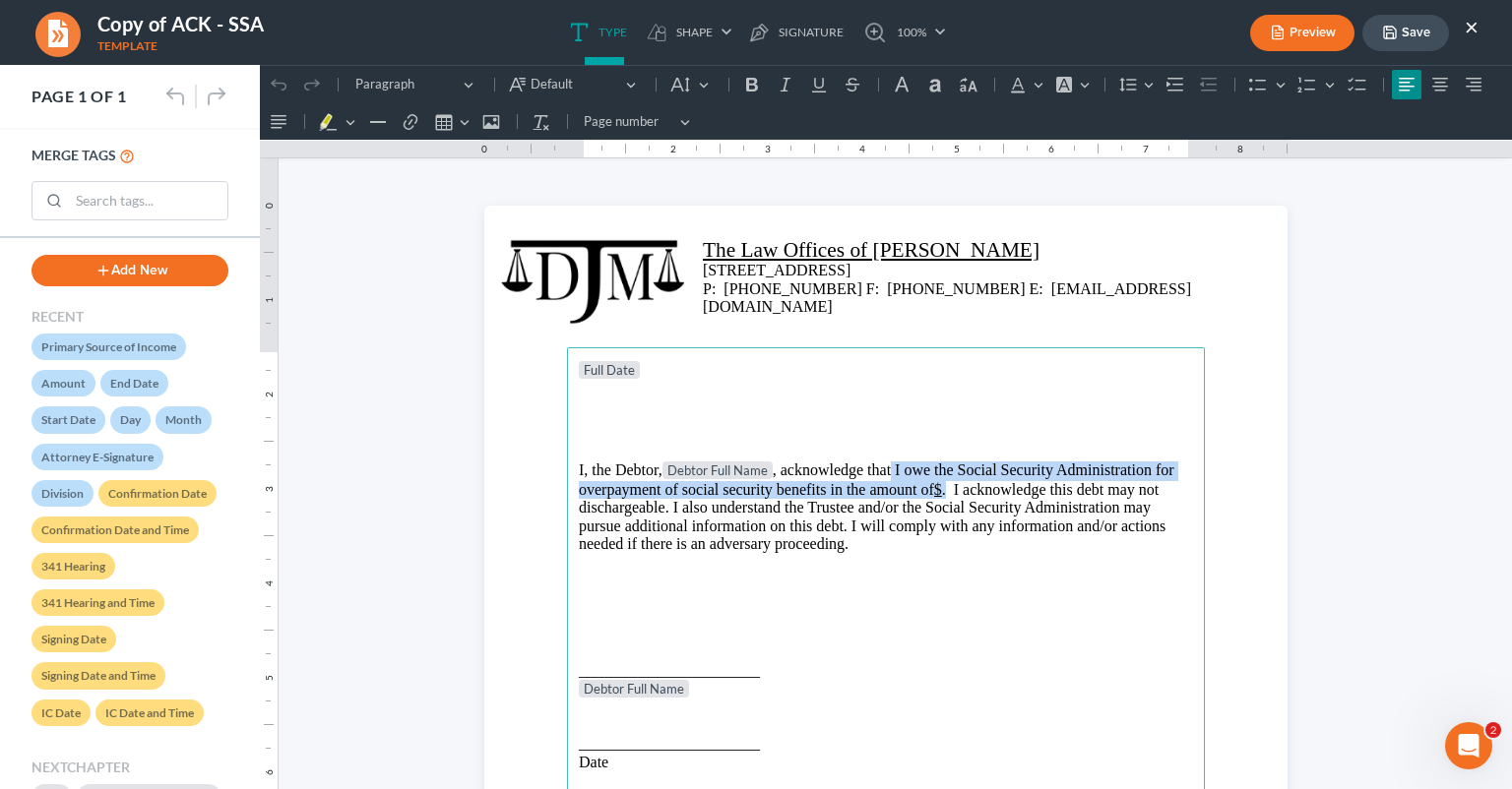 drag, startPoint x: 1010, startPoint y: 491, endPoint x: 887, endPoint y: 469, distance: 124.951991 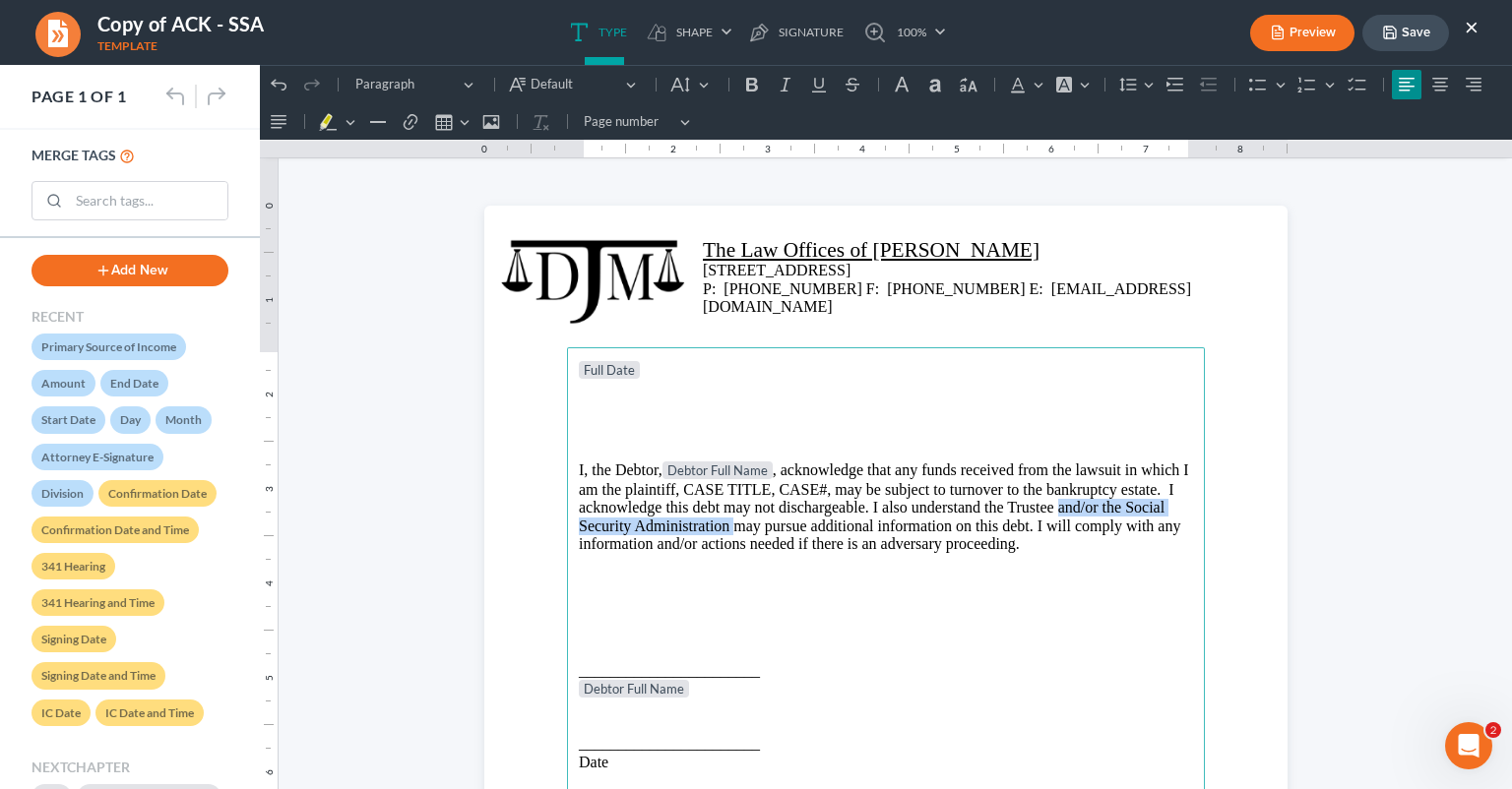 drag, startPoint x: 724, startPoint y: 523, endPoint x: 1048, endPoint y: 508, distance: 324.34704 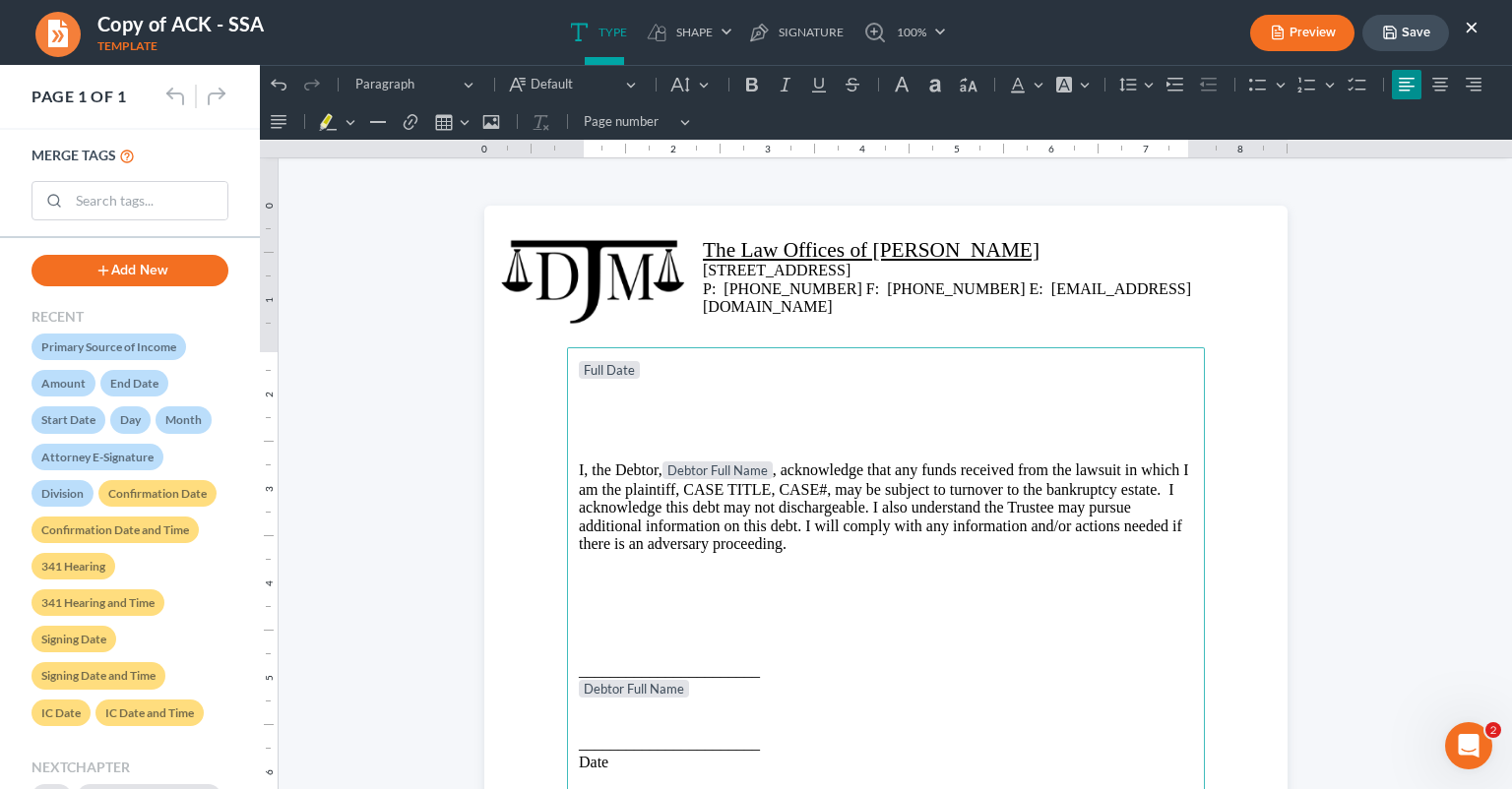 drag, startPoint x: 795, startPoint y: 546, endPoint x: 1156, endPoint y: 526, distance: 361.55359 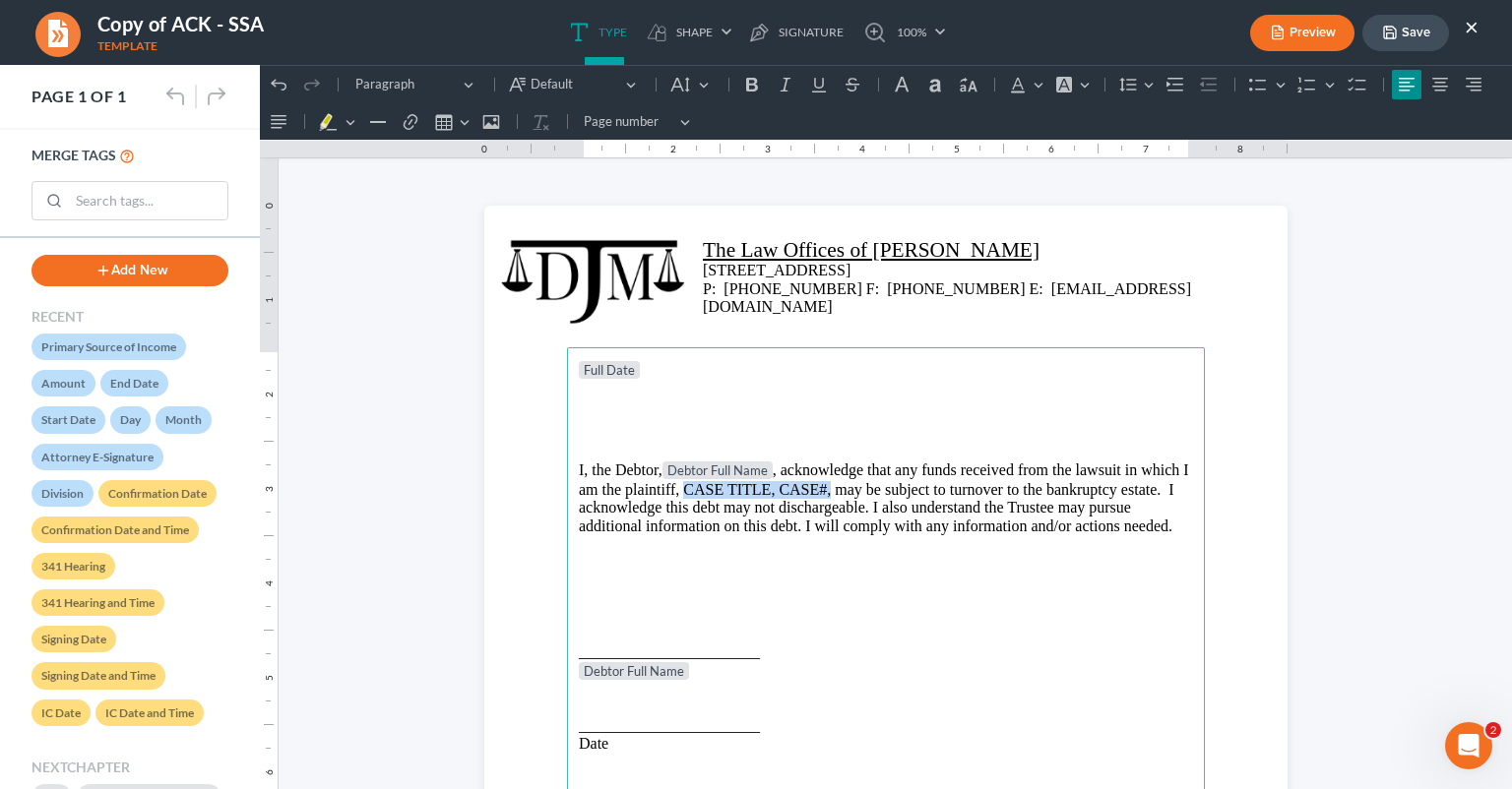 drag, startPoint x: 823, startPoint y: 483, endPoint x: 676, endPoint y: 490, distance: 147.16657 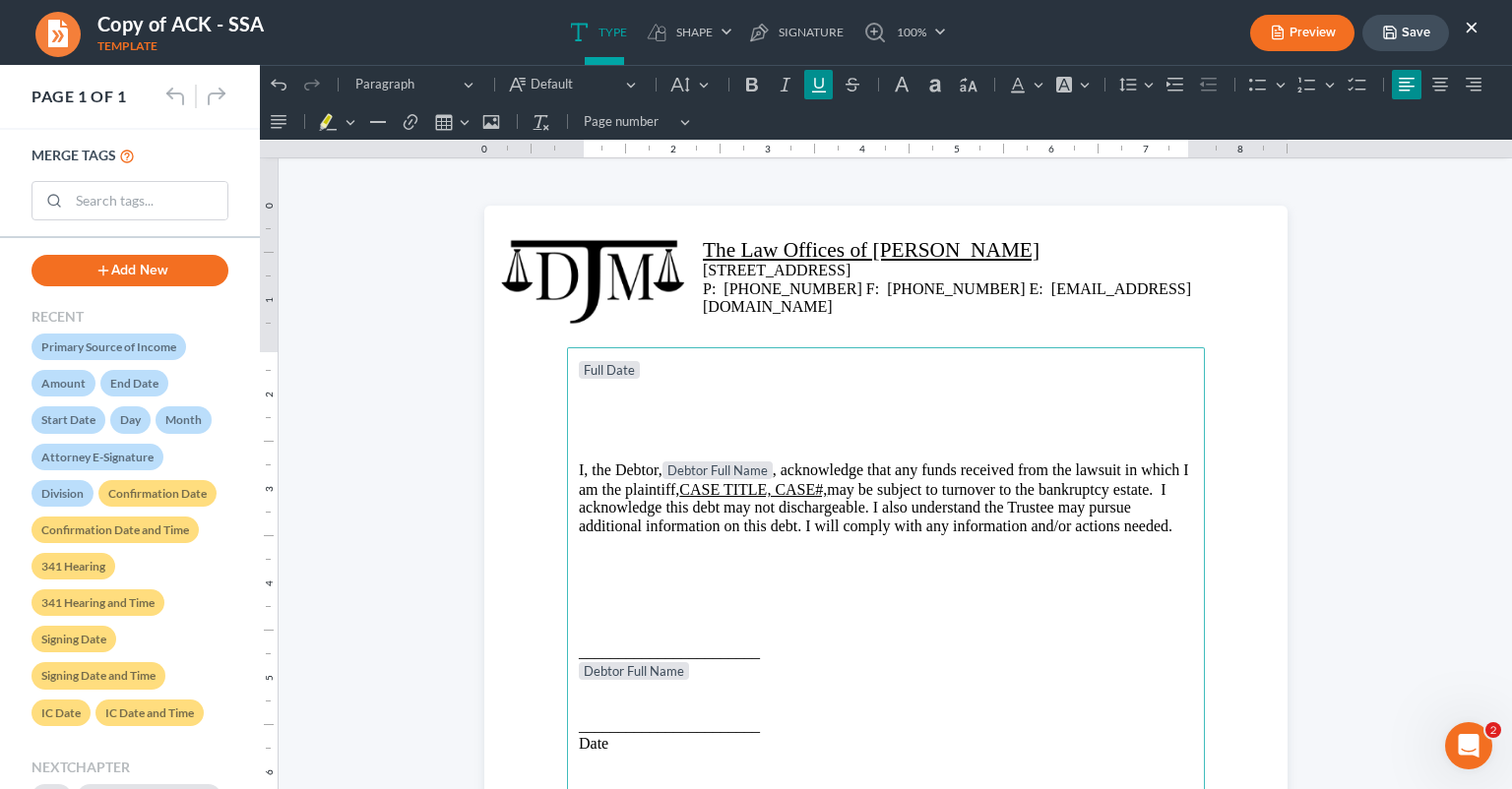 drag, startPoint x: 960, startPoint y: 595, endPoint x: 990, endPoint y: 588, distance: 30.805844 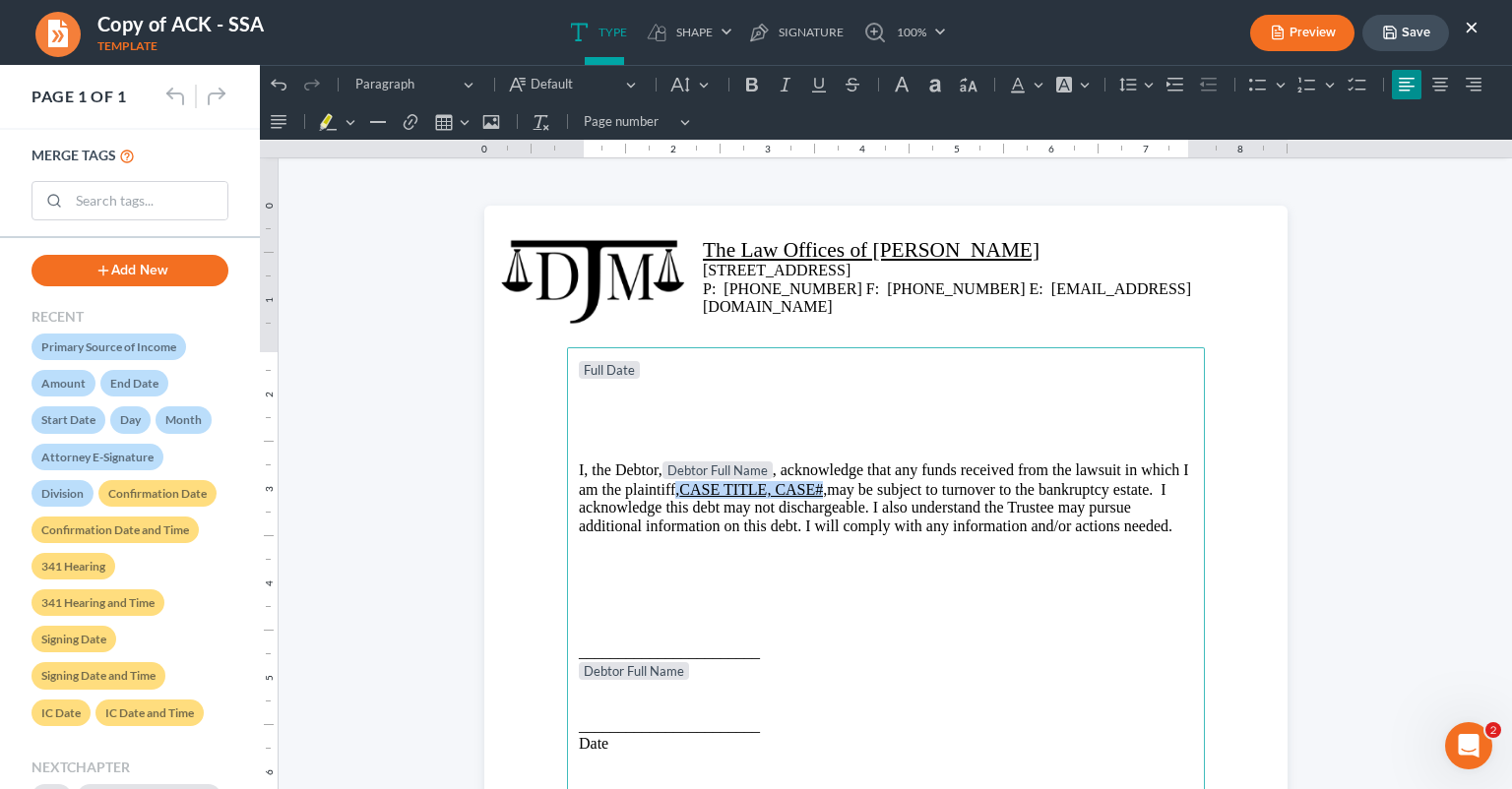 drag, startPoint x: 821, startPoint y: 491, endPoint x: 665, endPoint y: 493, distance: 156.01282 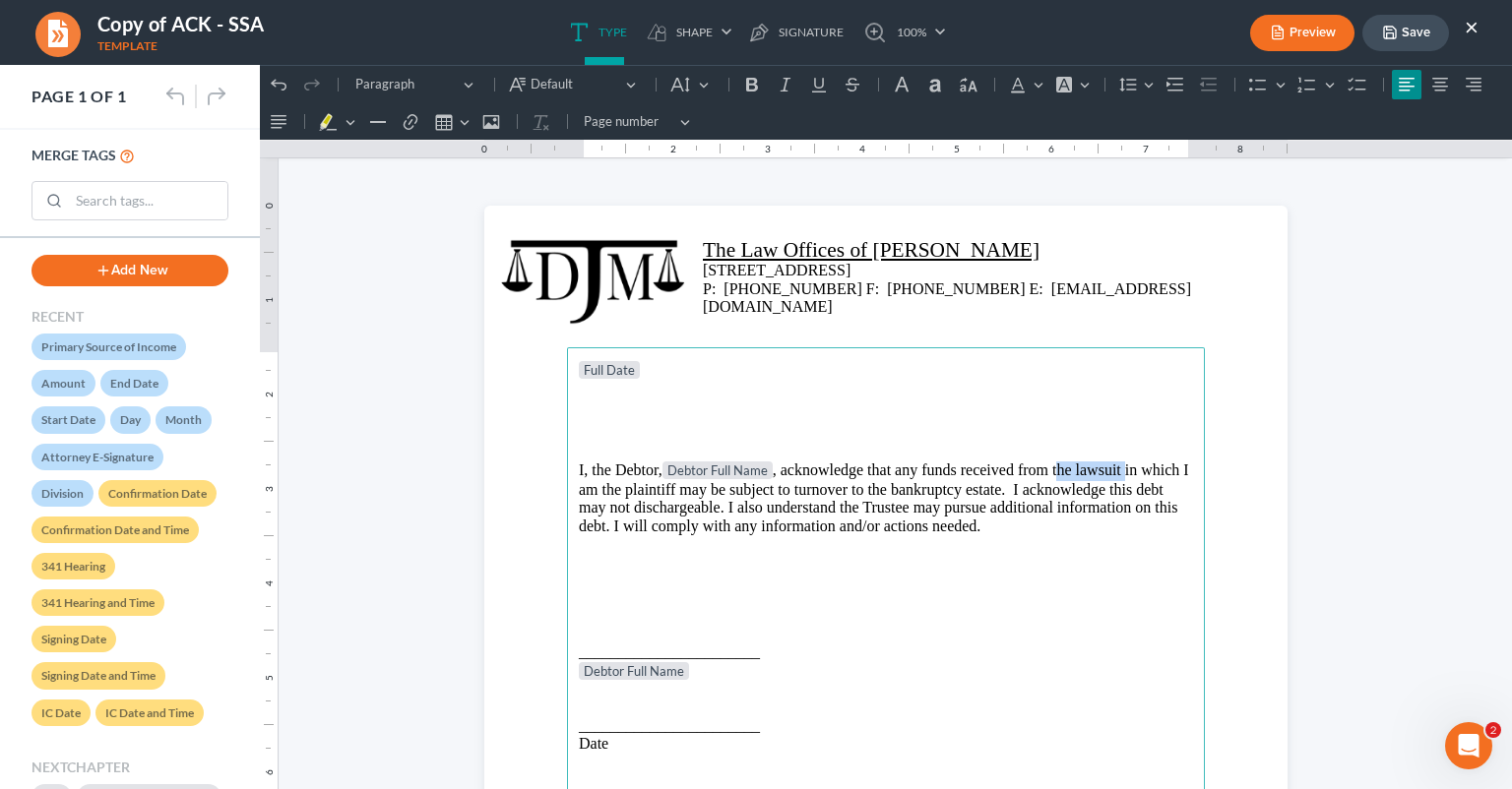 drag, startPoint x: 1118, startPoint y: 469, endPoint x: 1051, endPoint y: 471, distance: 67.0298 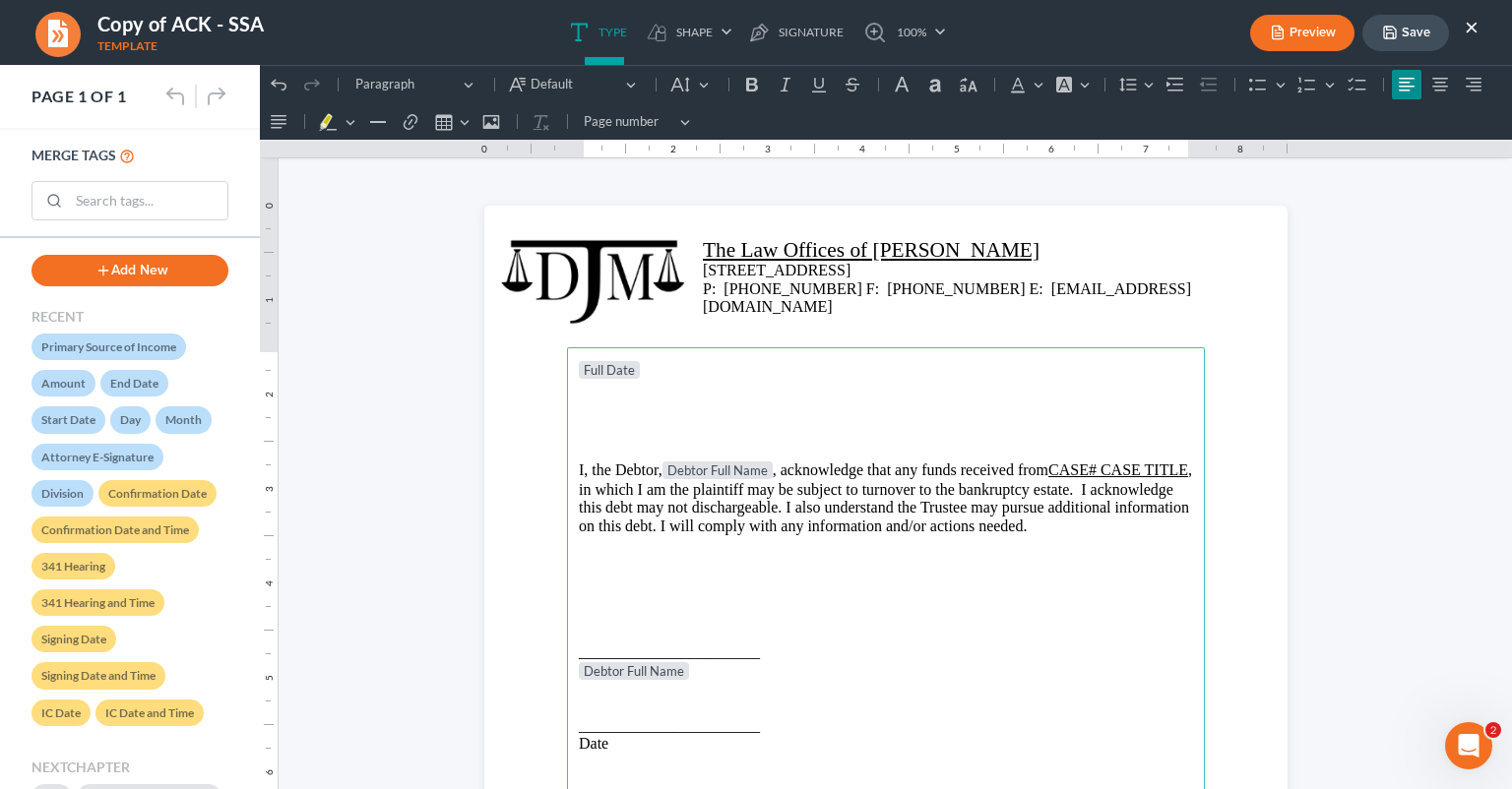 click on "I, the Debtor,  Debtor Full Name , acknowledge that any funds received from  CASE# CASE TITLE , in which I am the plaintiff may be subject to turnover to the bankruptcy estate.  I acknowledge this debt may not dischargeable. I also understand the Trustee may pursue additional information on this debt. I will comply with any information and/or actions needed." at bounding box center [886, 498] 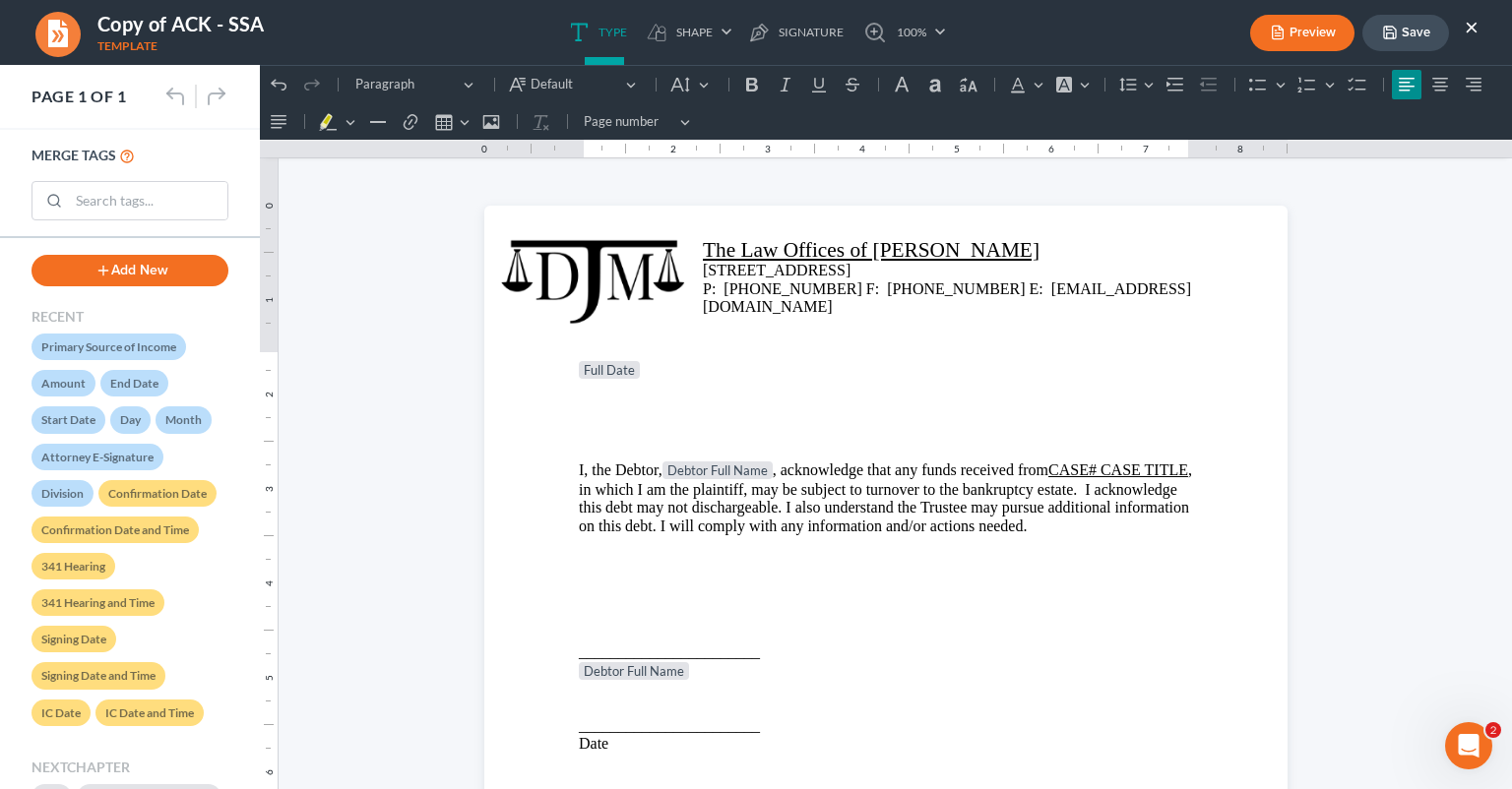 click on "Save" at bounding box center (1406, 32) 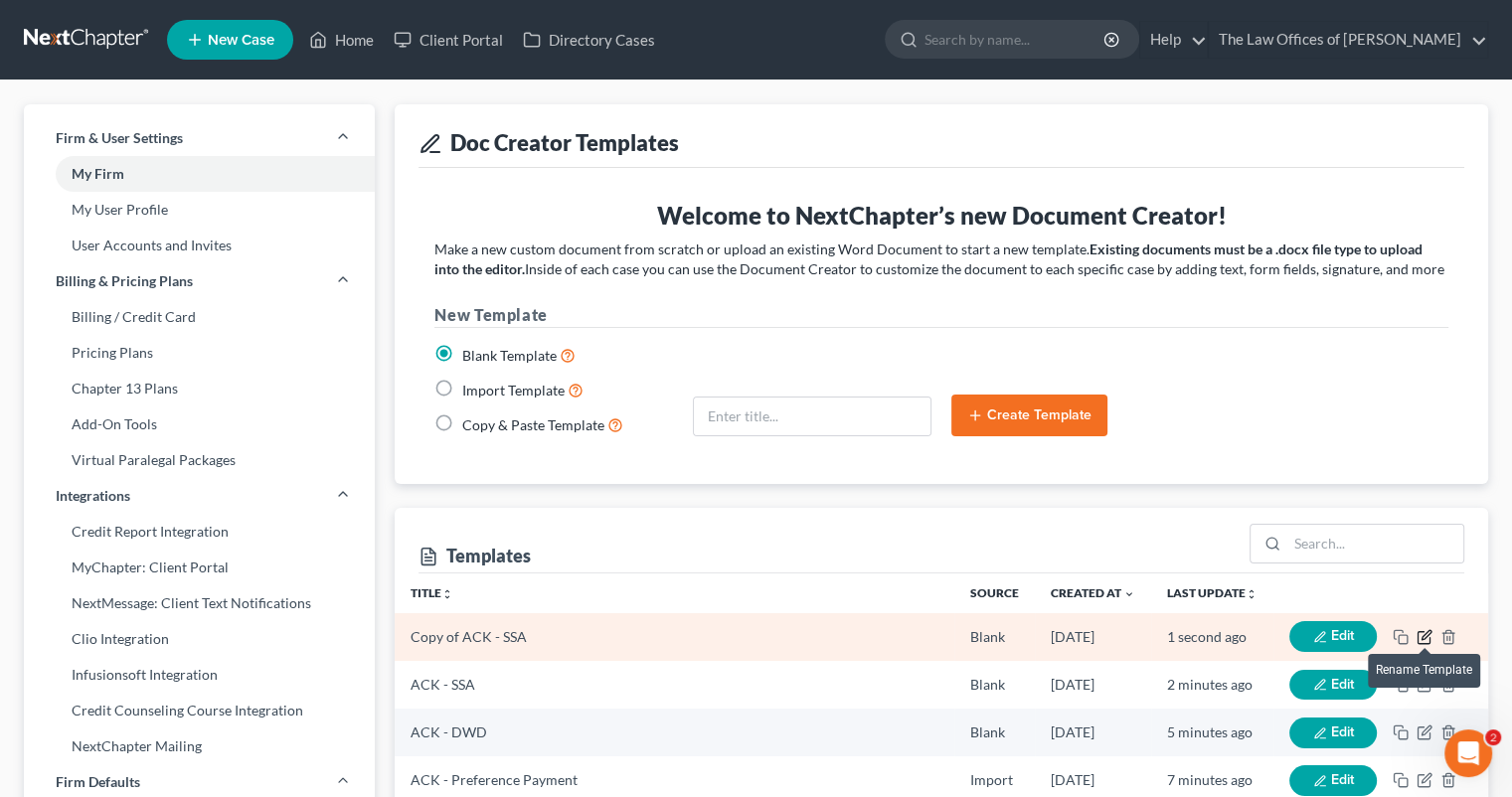 click 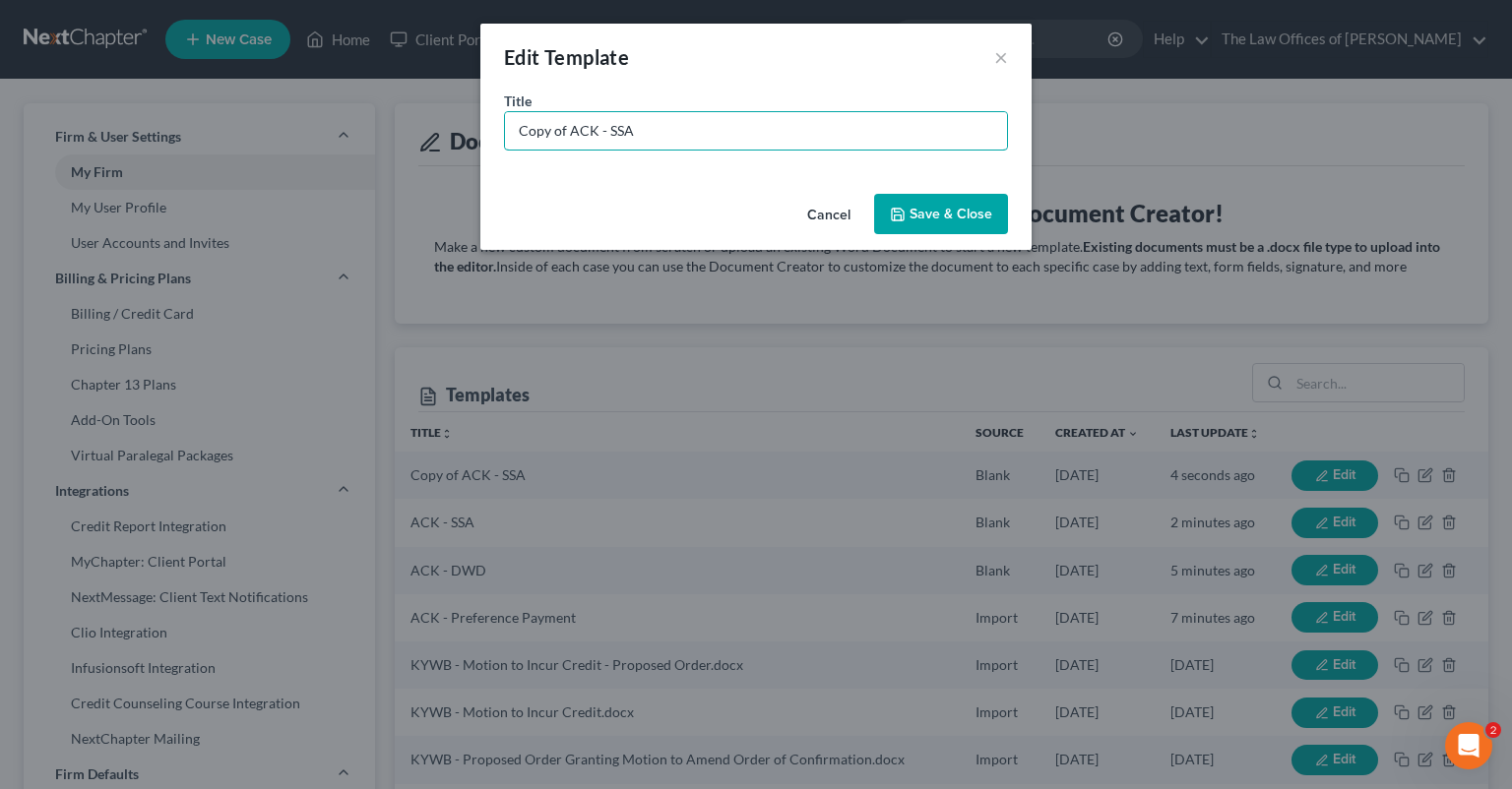 drag, startPoint x: 573, startPoint y: 131, endPoint x: 474, endPoint y: 128, distance: 99.04544 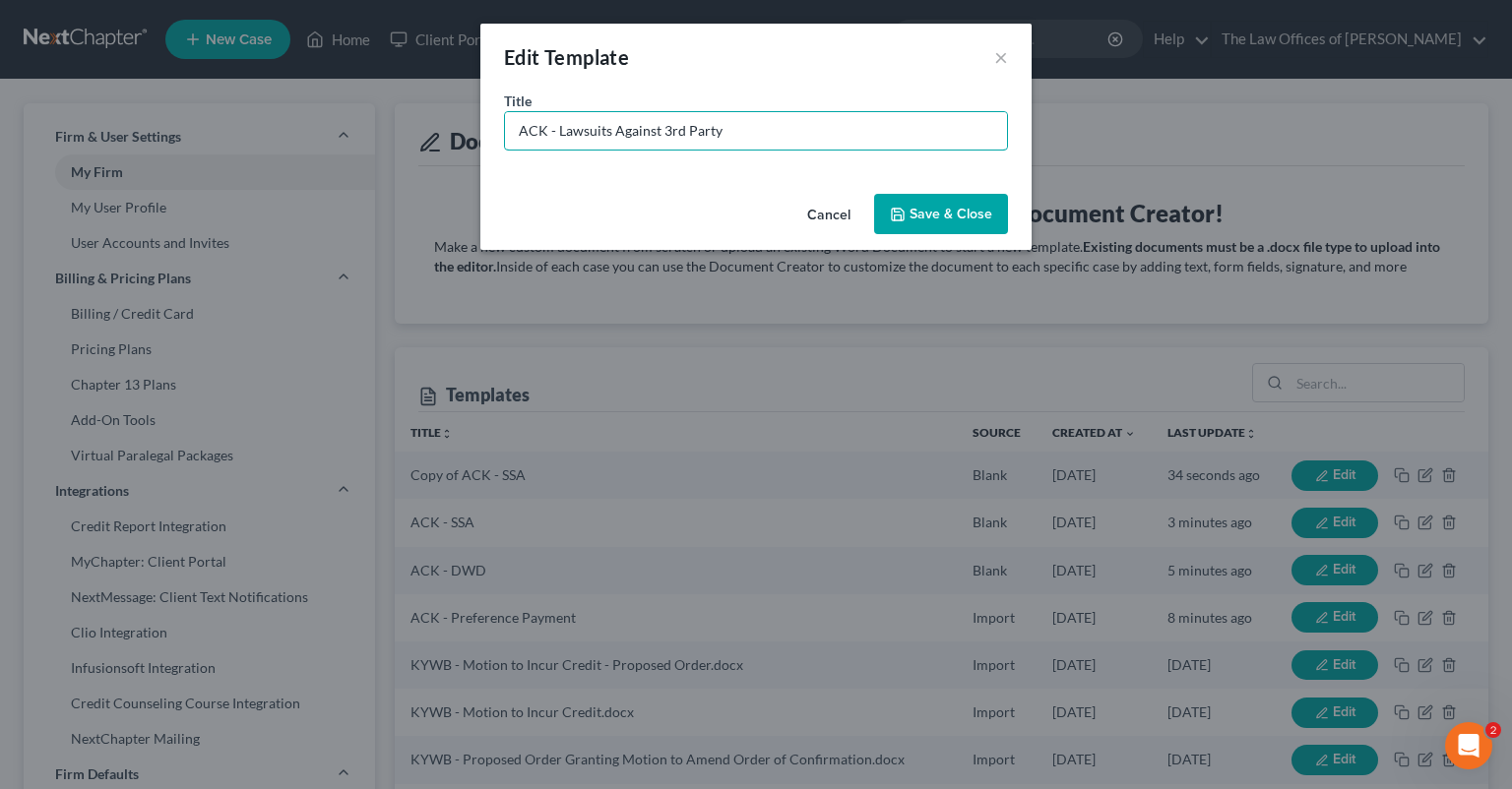 type on "ACK - Lawsuits Against 3rd Party" 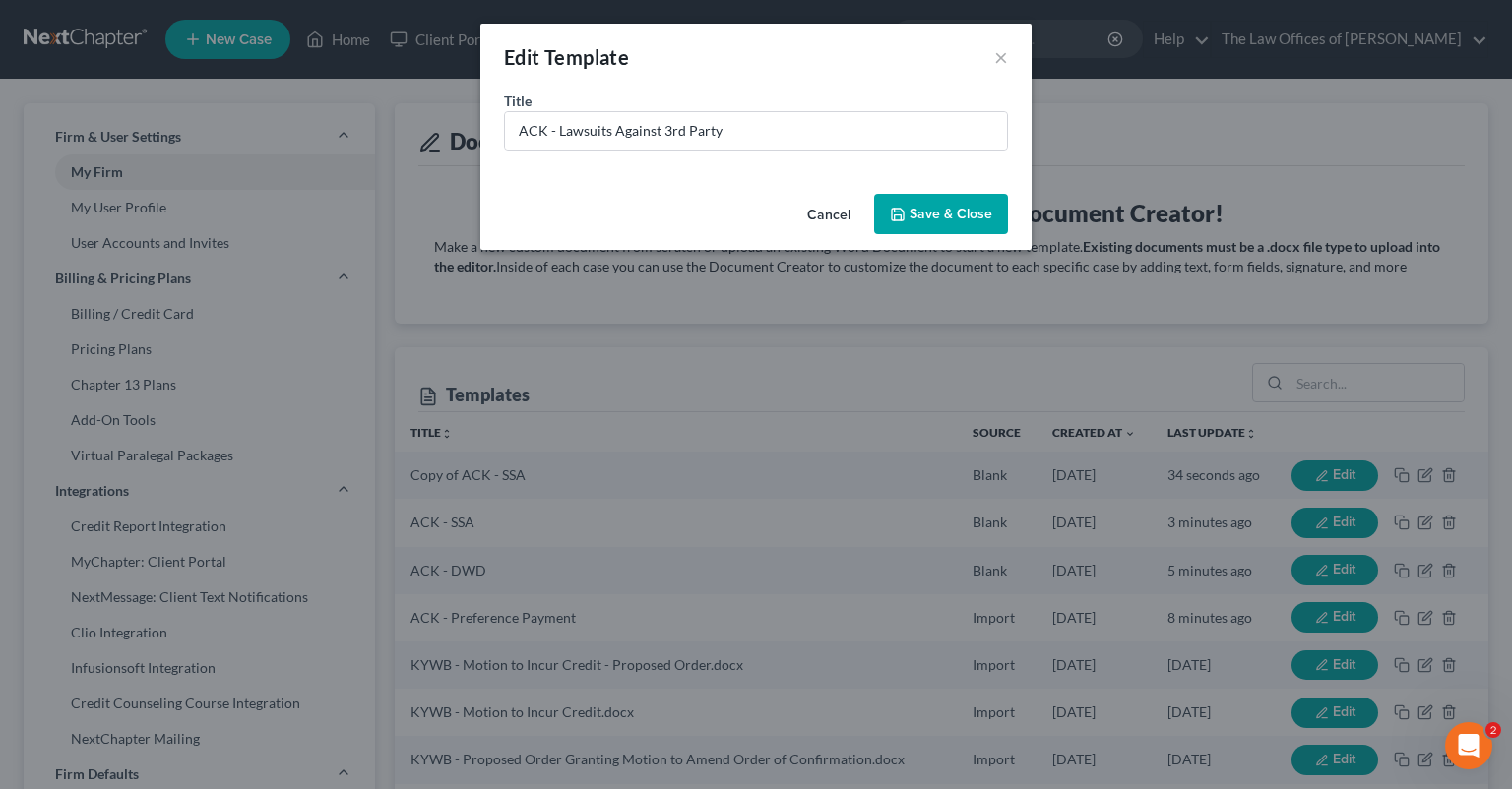 click on "Save & Close" at bounding box center [941, 214] 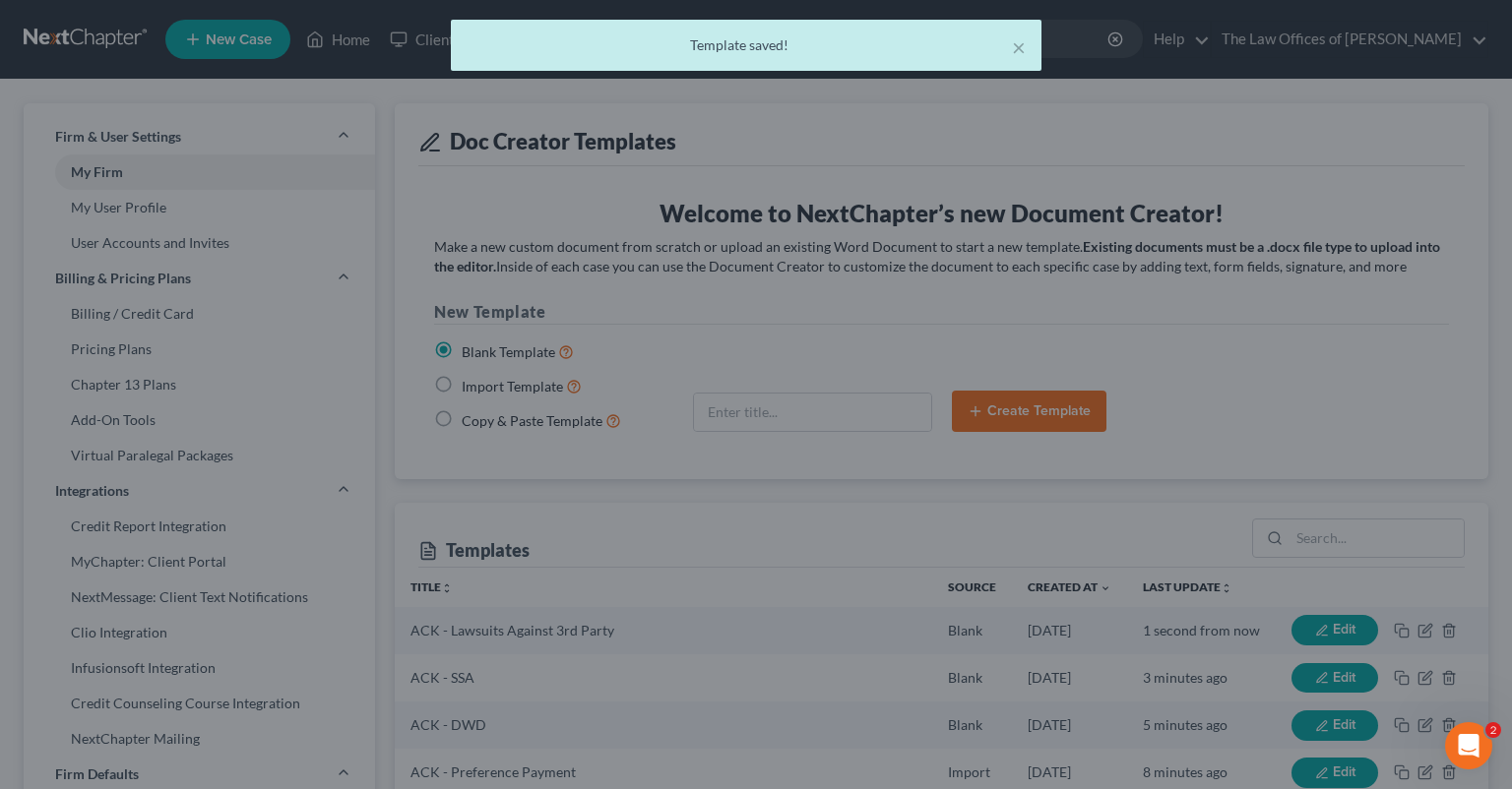type 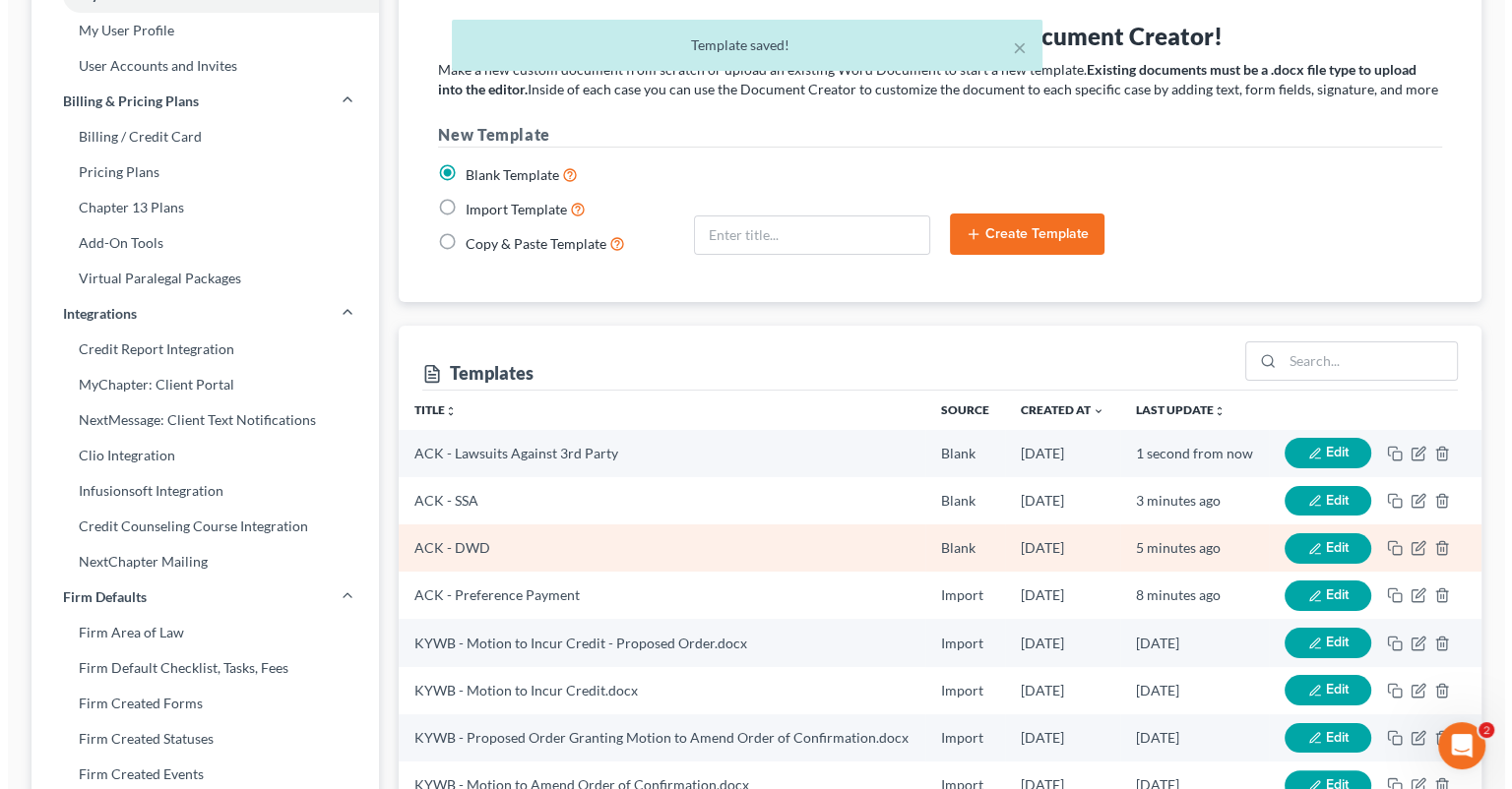 scroll, scrollTop: 262, scrollLeft: 0, axis: vertical 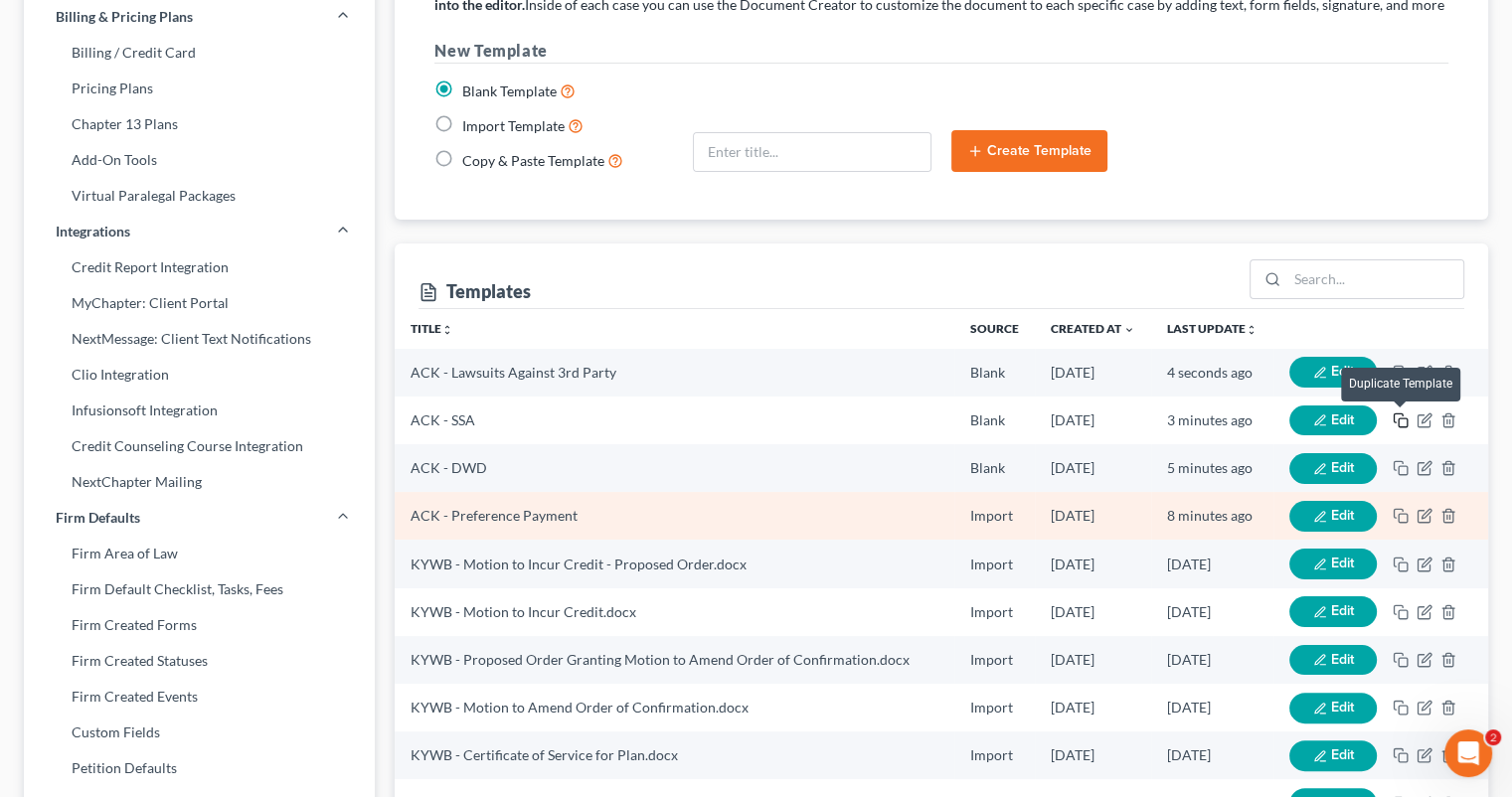 drag, startPoint x: 1398, startPoint y: 412, endPoint x: 1089, endPoint y: 418, distance: 309.05825 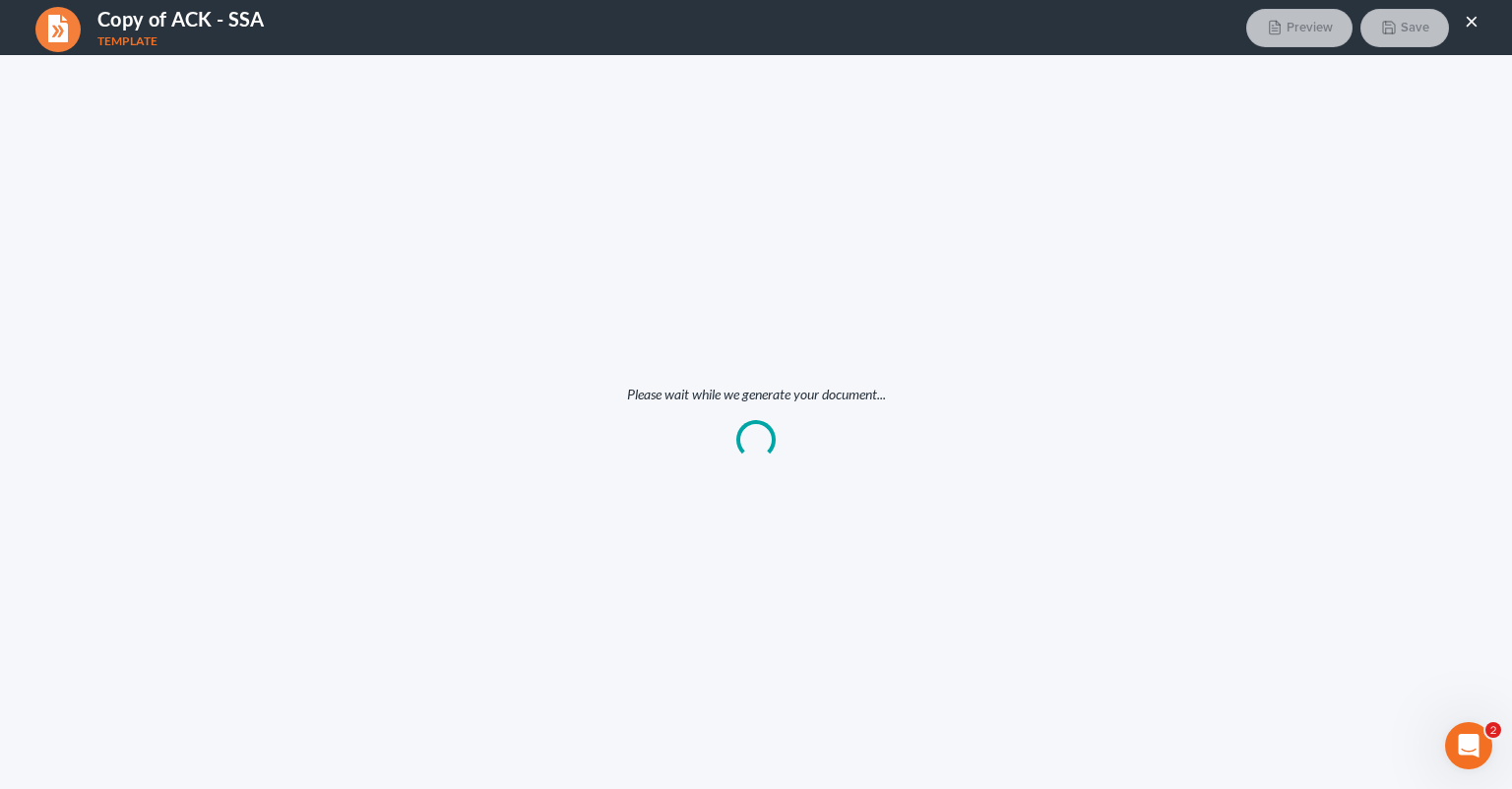 scroll, scrollTop: 0, scrollLeft: 0, axis: both 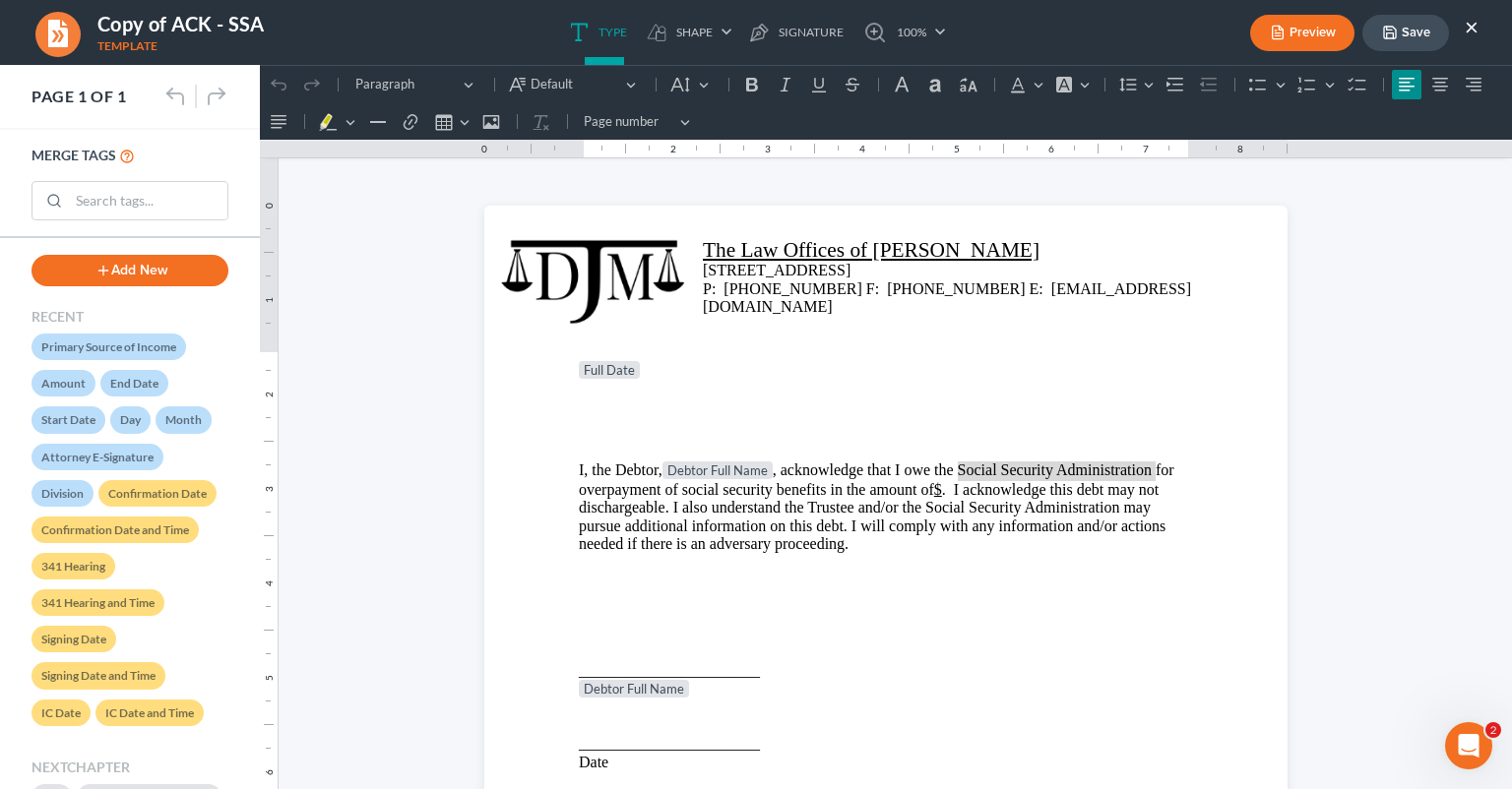 drag, startPoint x: 1150, startPoint y: 475, endPoint x: 952, endPoint y: 470, distance: 198.06312 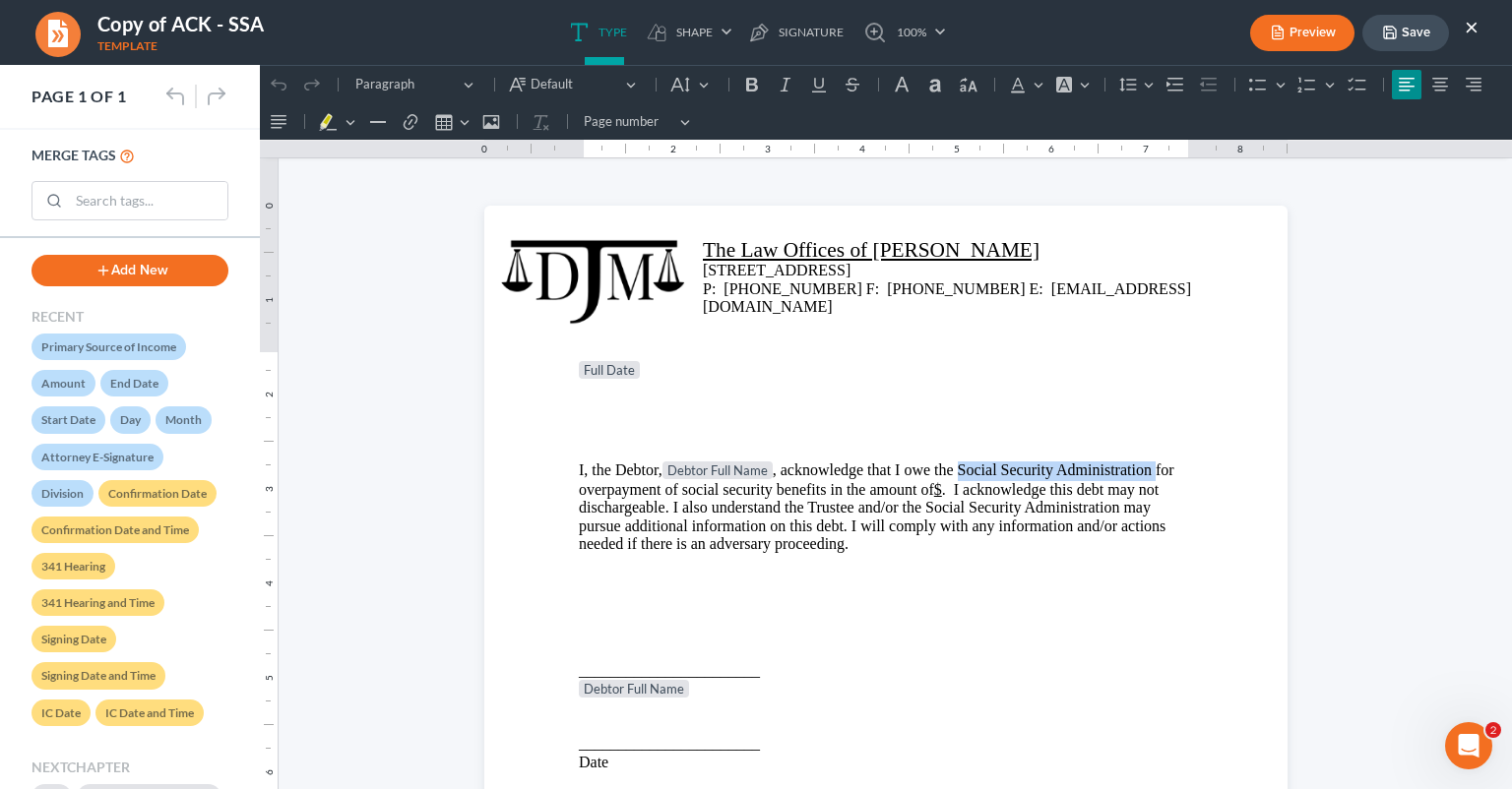 click on "I, the Debtor,  Debtor Full Name , acknowledge that I owe the Social Security Administration for overpayment of social security benefits in the amount of  $                  .  I acknowledge this debt may not dischargeable. I also understand the Trustee and/or the Social Security Administration may pursue additional information on this debt. I will comply with any information and/or actions needed if there is an adversary proceeding." at bounding box center (886, 507) 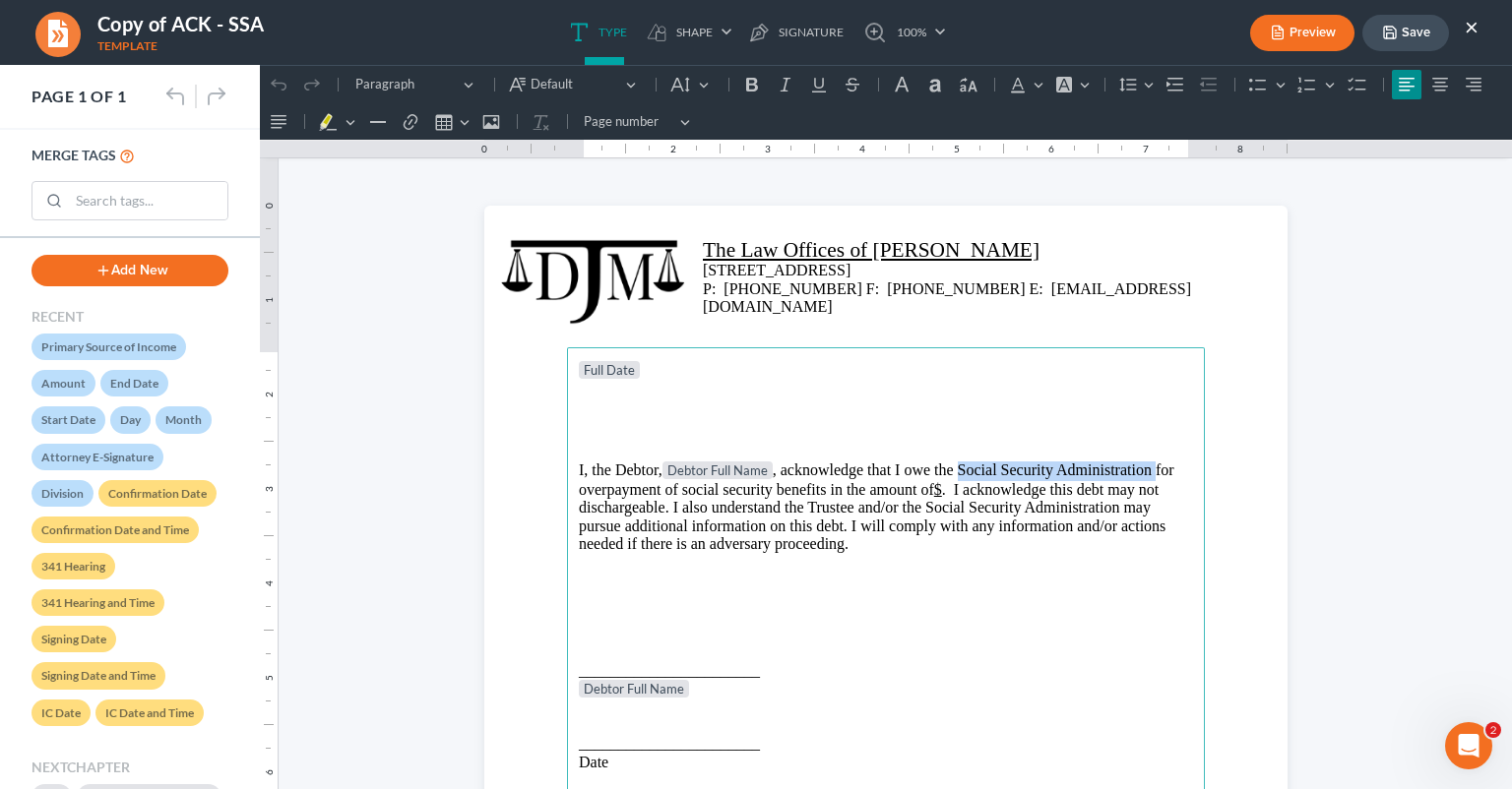 type 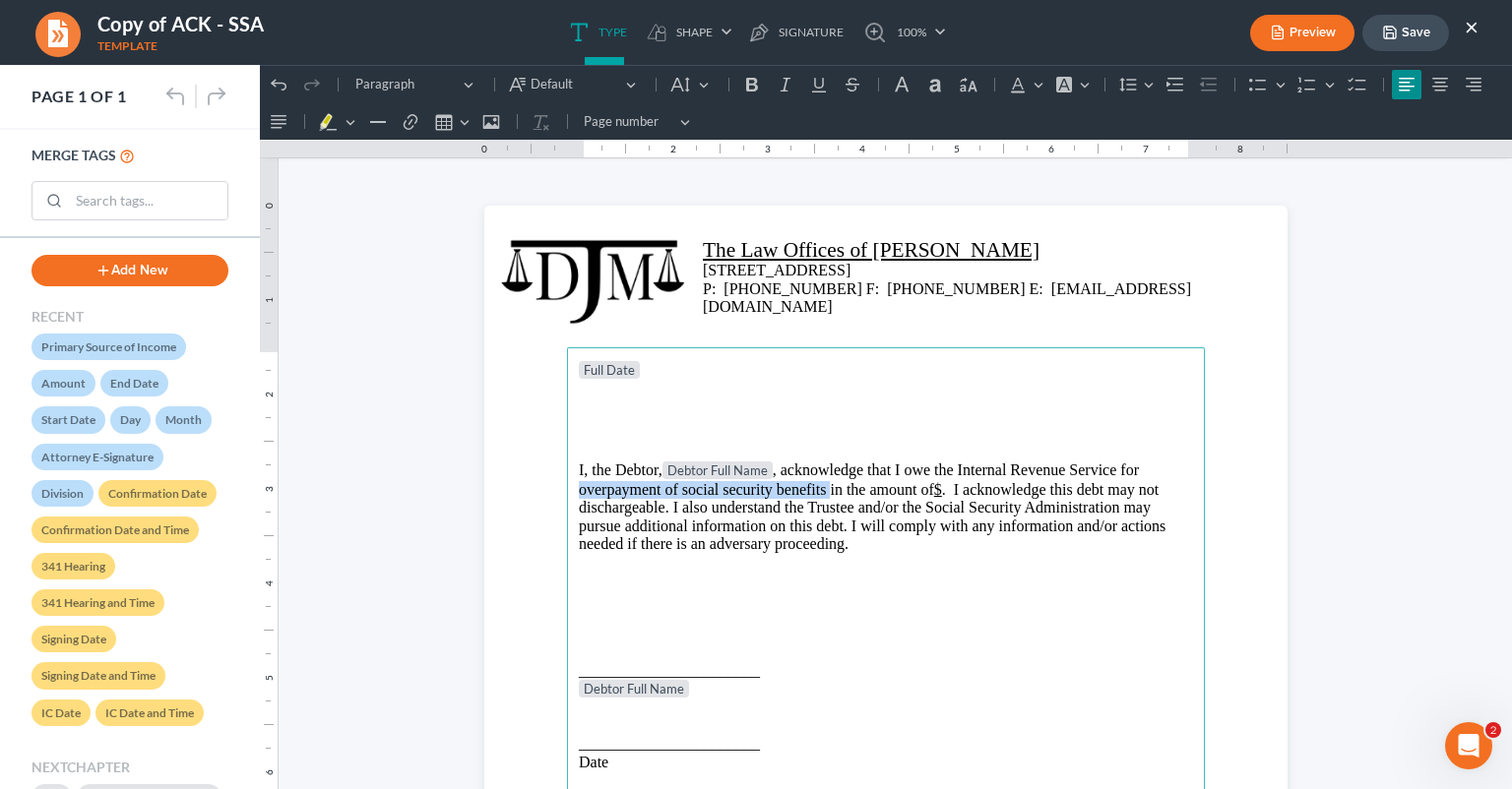 drag, startPoint x: 821, startPoint y: 486, endPoint x: 563, endPoint y: 492, distance: 258.0698 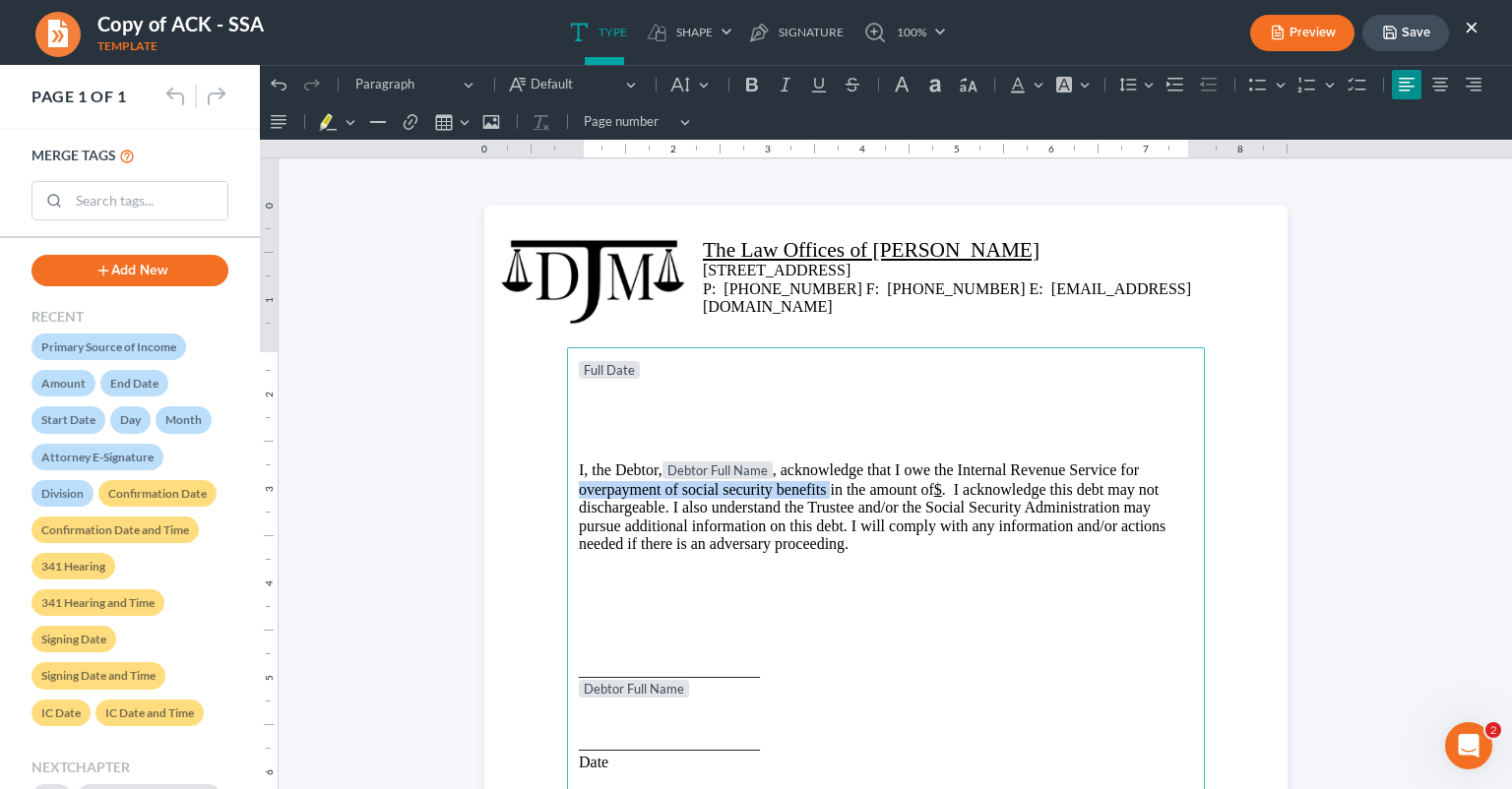 drag, startPoint x: 1066, startPoint y: 550, endPoint x: 913, endPoint y: 505, distance: 159.4804 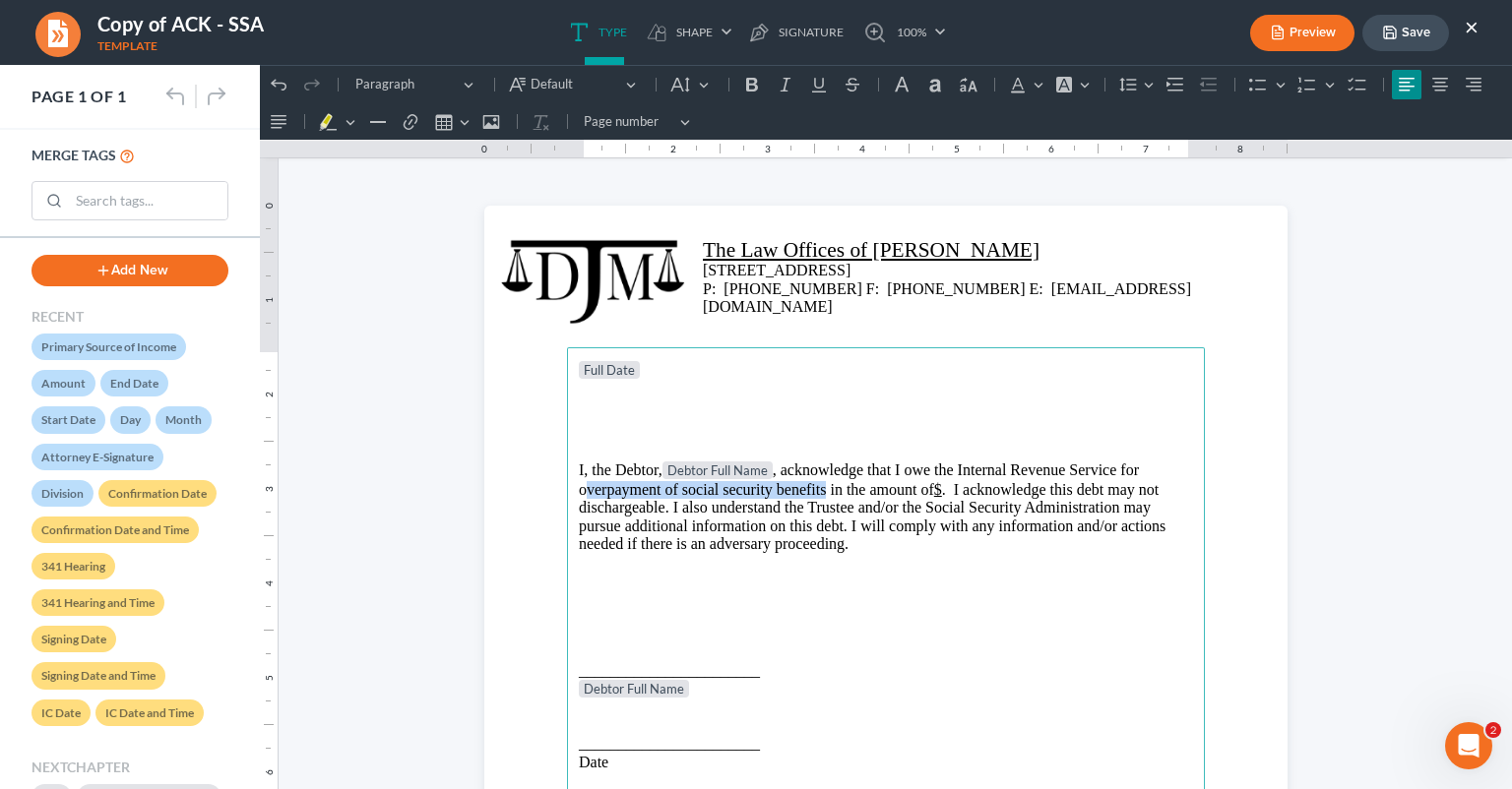 drag, startPoint x: 819, startPoint y: 490, endPoint x: 576, endPoint y: 491, distance: 243.00206 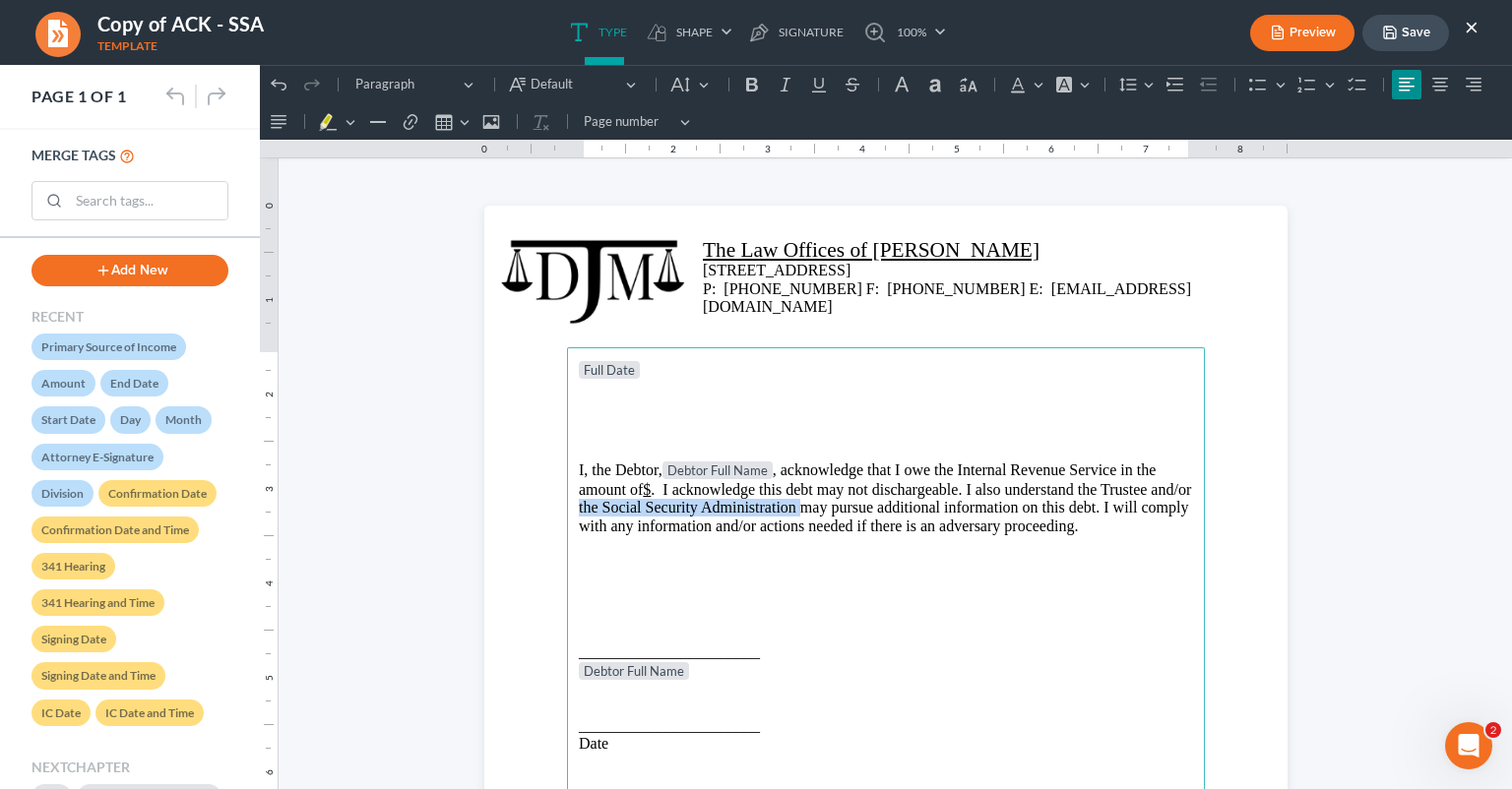 drag, startPoint x: 887, startPoint y: 507, endPoint x: 666, endPoint y: 503, distance: 221.0362 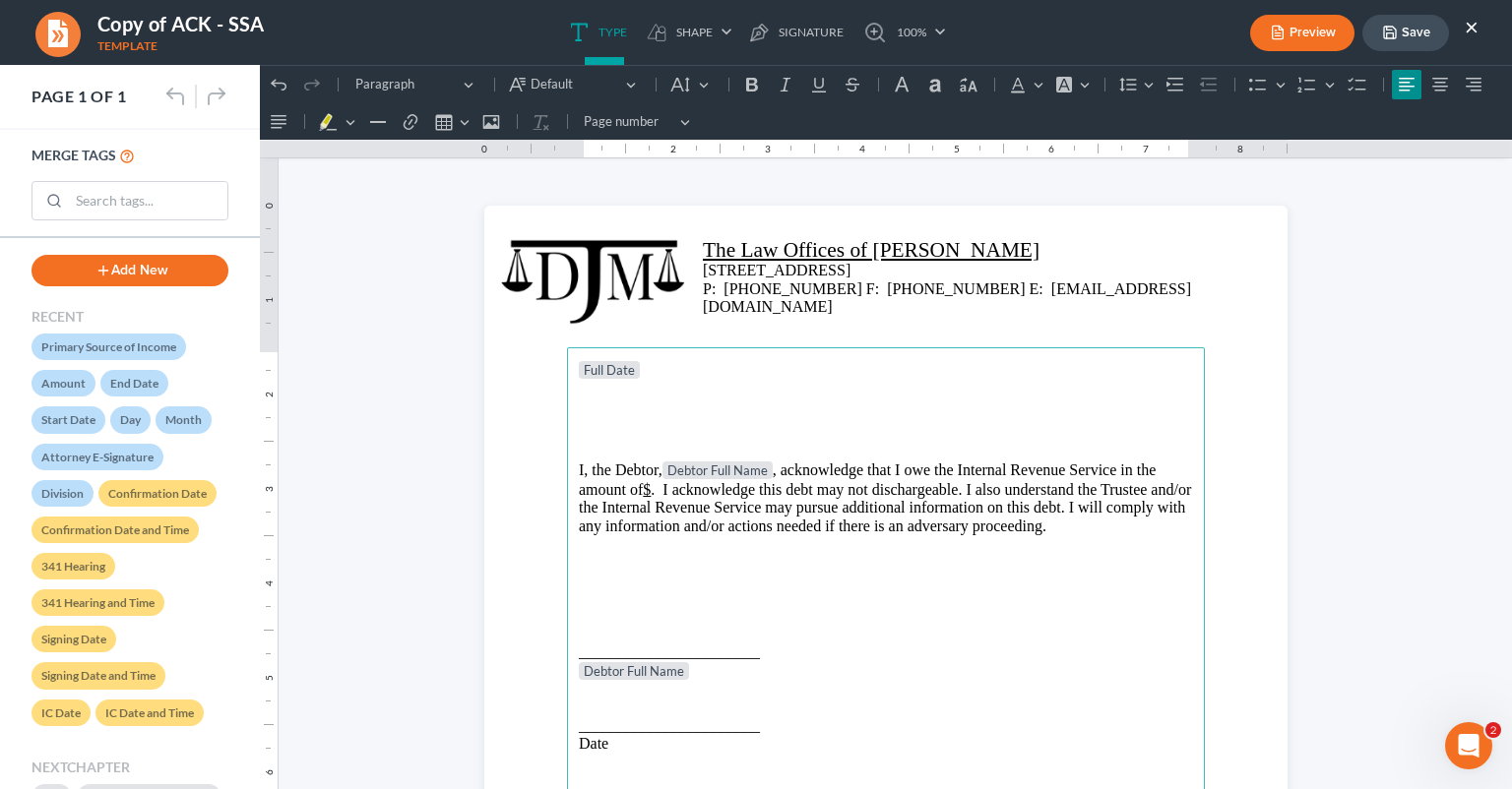 click on "Save" at bounding box center [1406, 32] 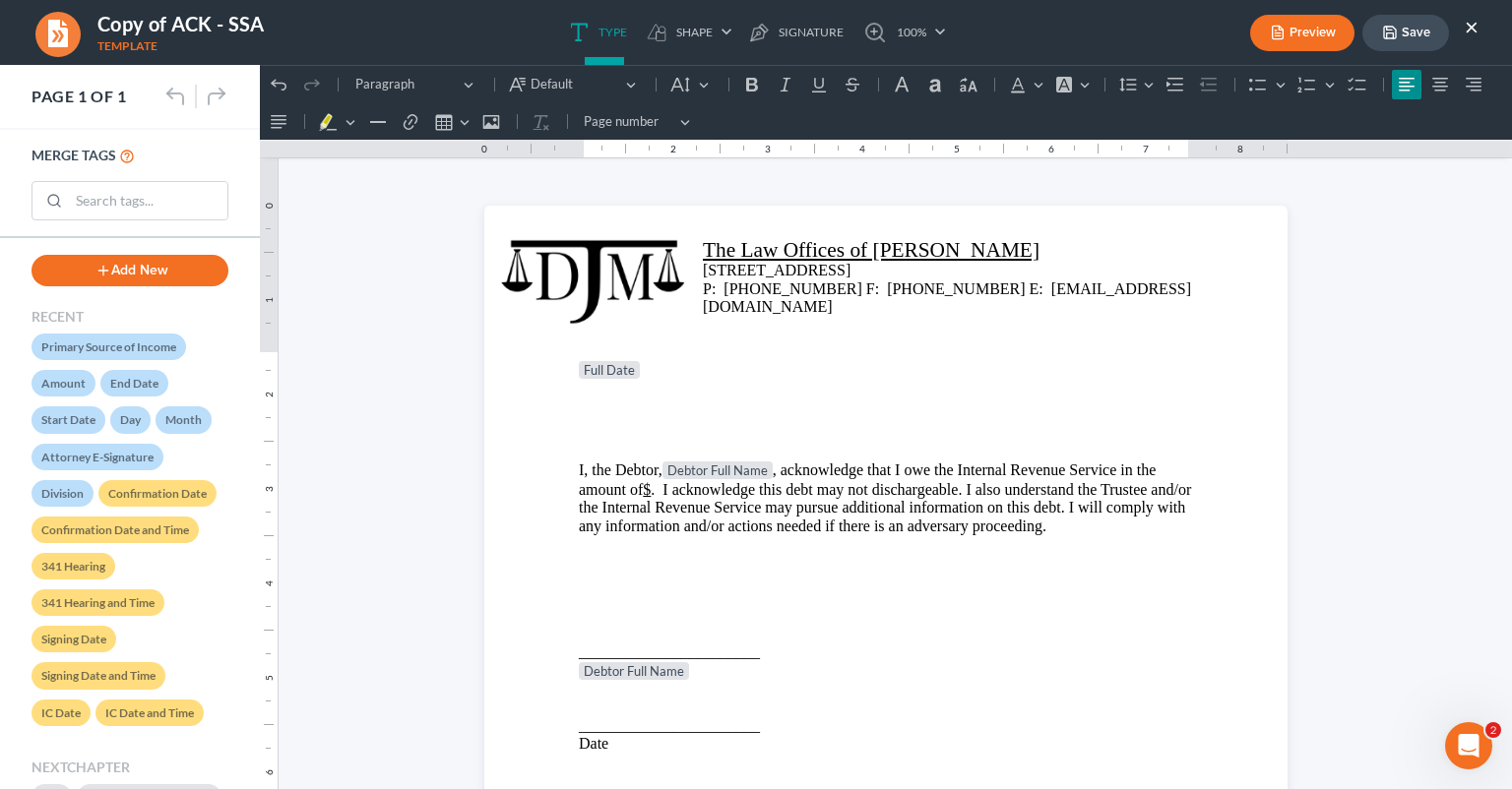 drag, startPoint x: 1478, startPoint y: 19, endPoint x: 1130, endPoint y: 261, distance: 423.87262 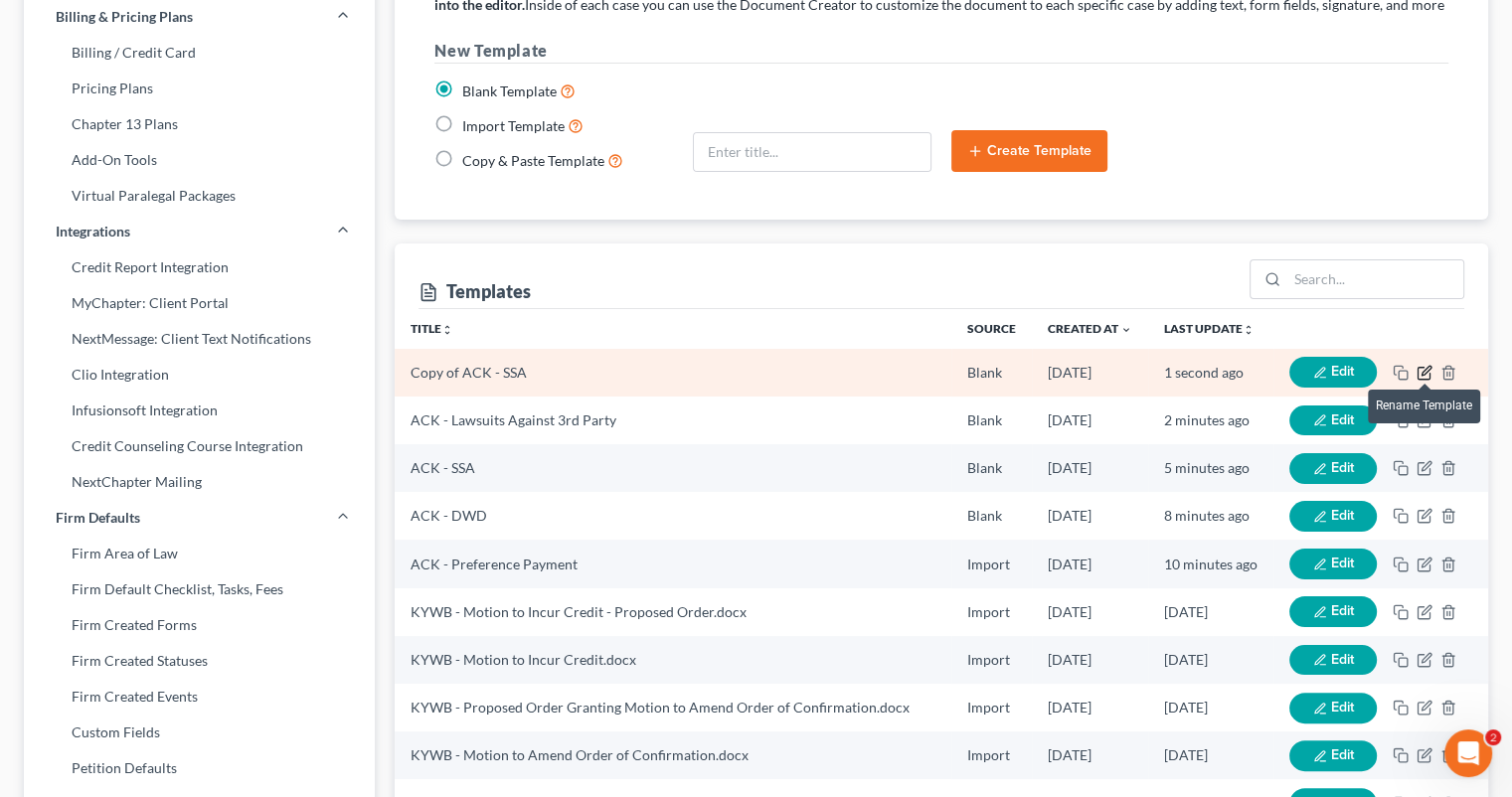 click 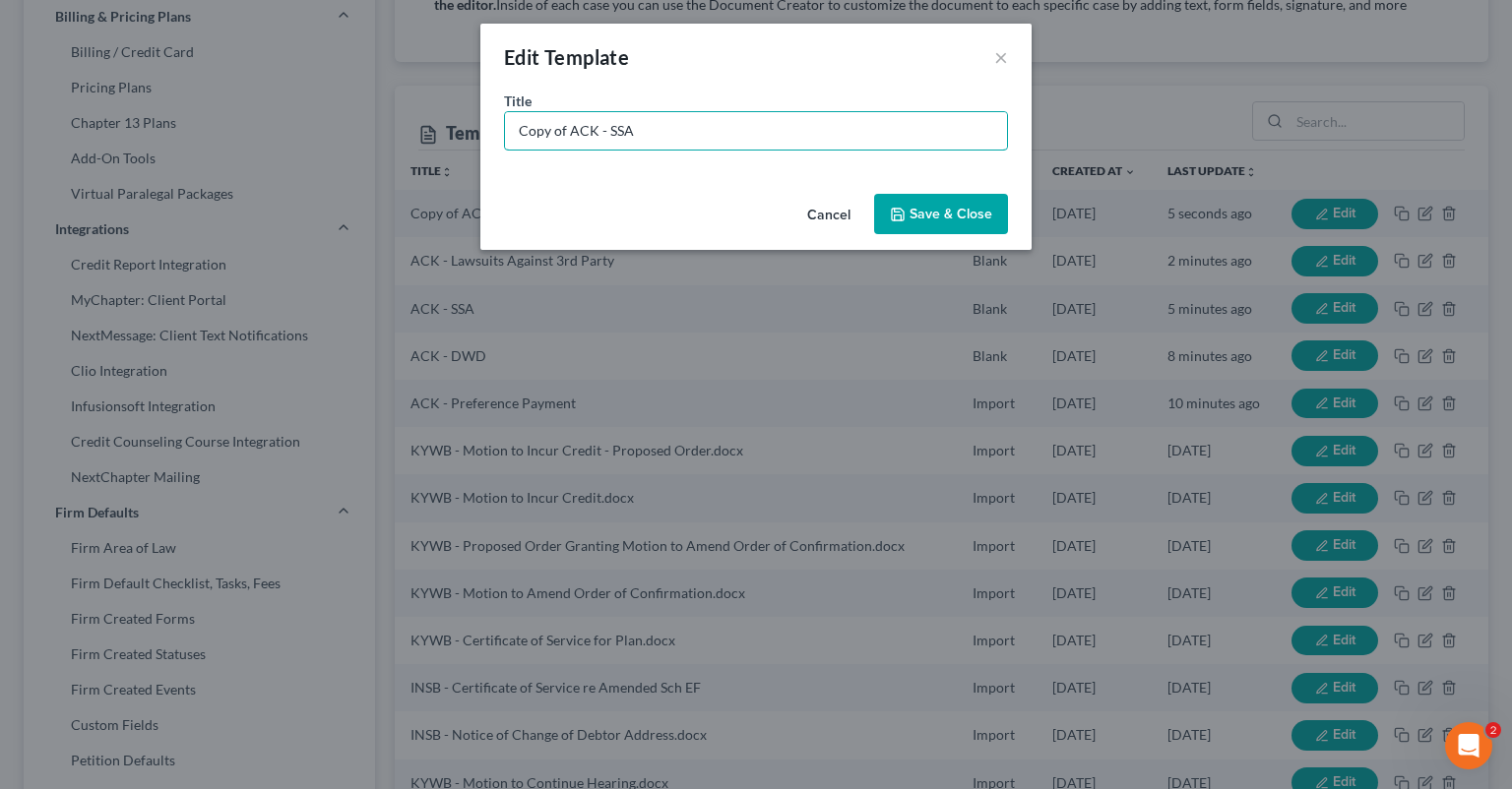 drag, startPoint x: 571, startPoint y: 124, endPoint x: 463, endPoint y: 124, distance: 108 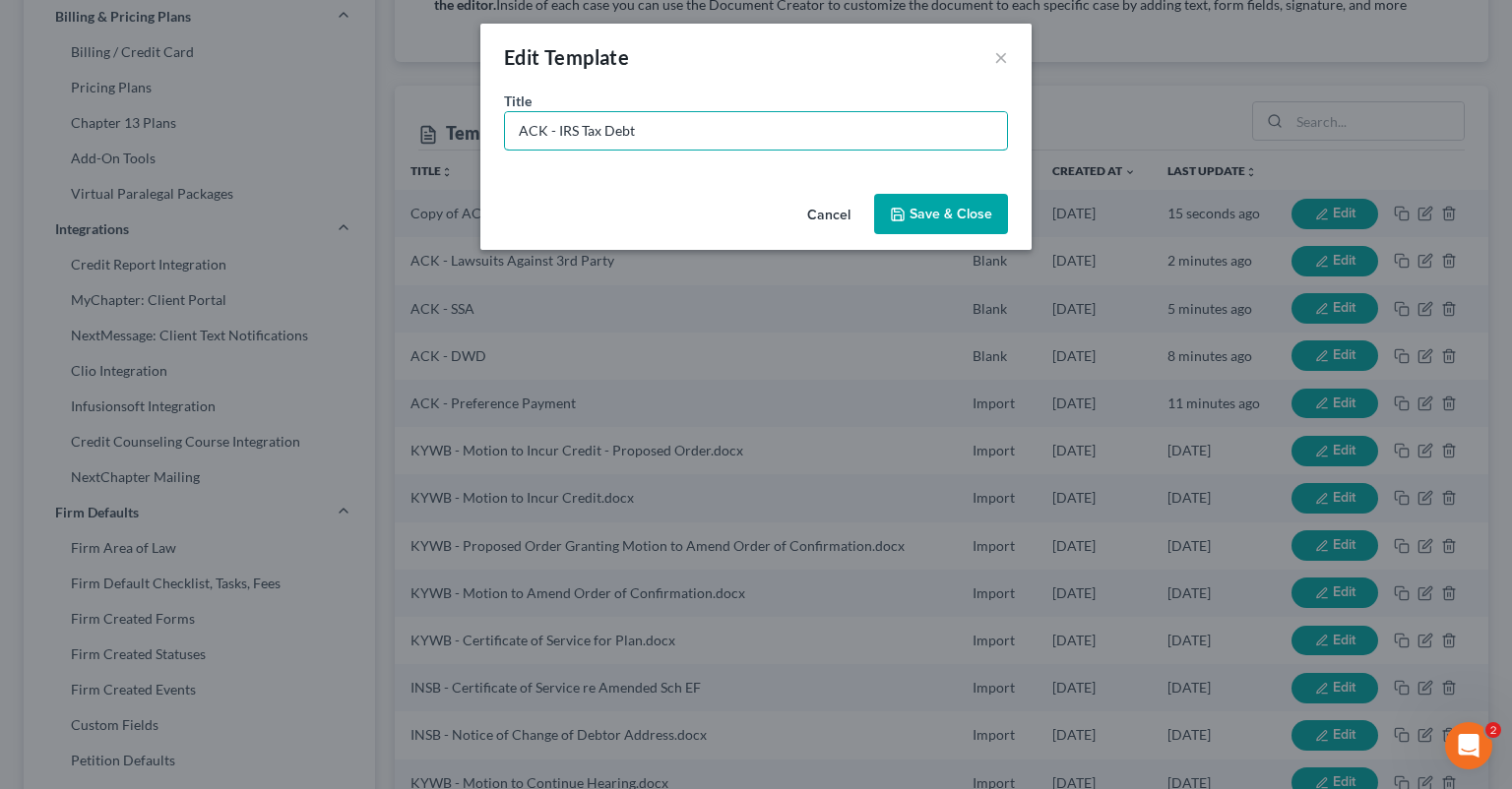 type on "ACK - IRS Tax Debt" 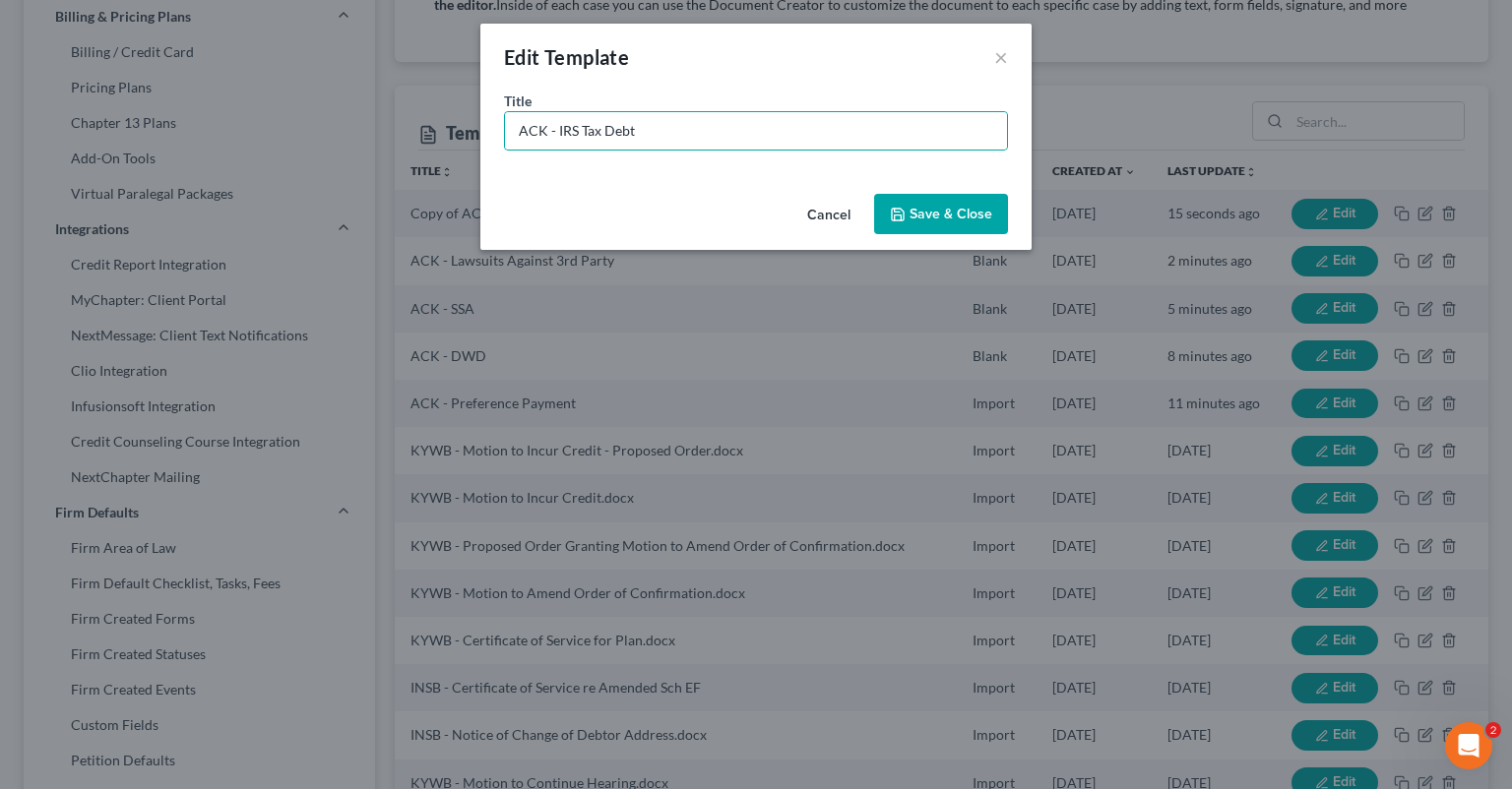 click on "Save & Close" at bounding box center [941, 214] 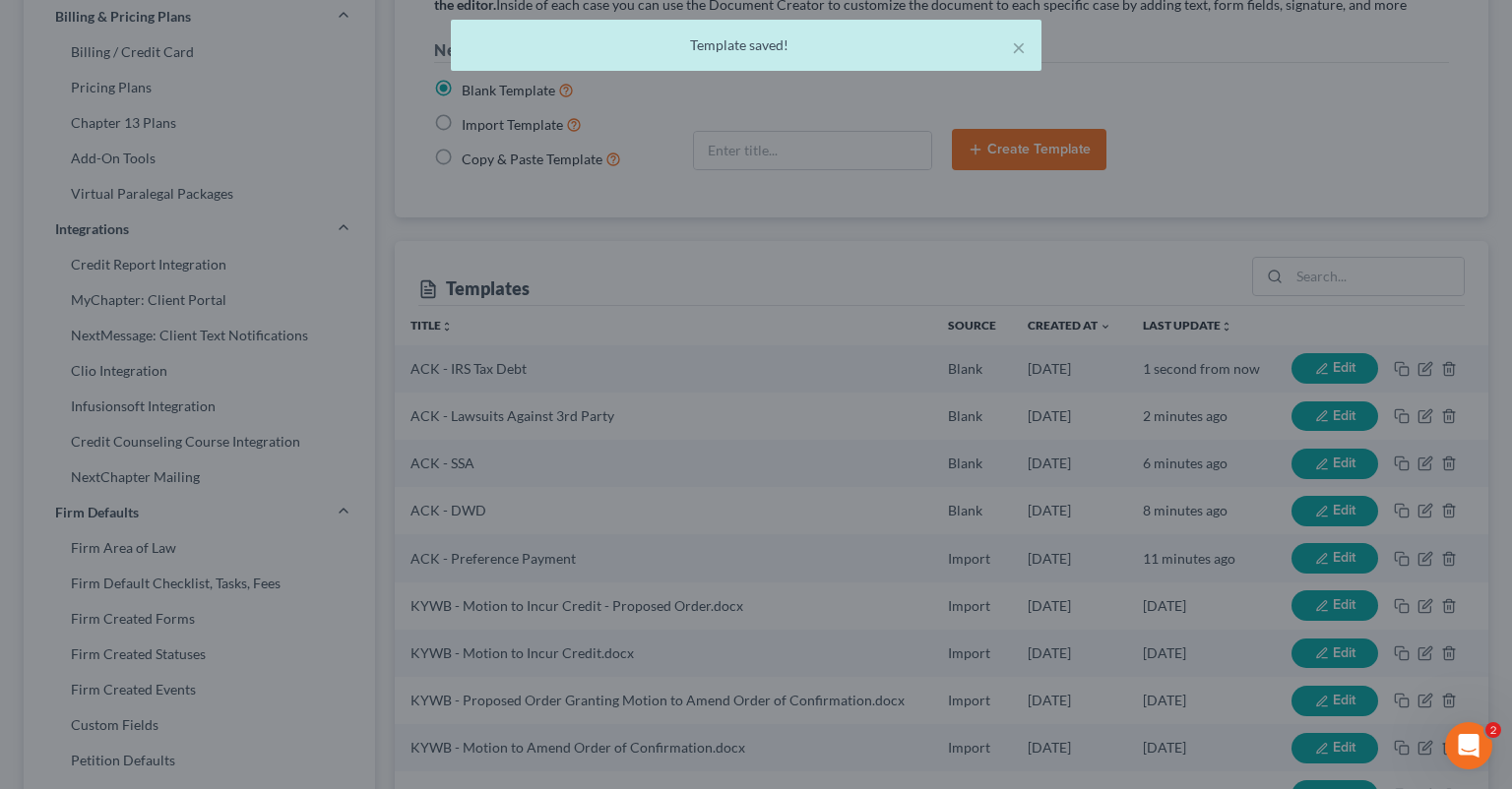 type 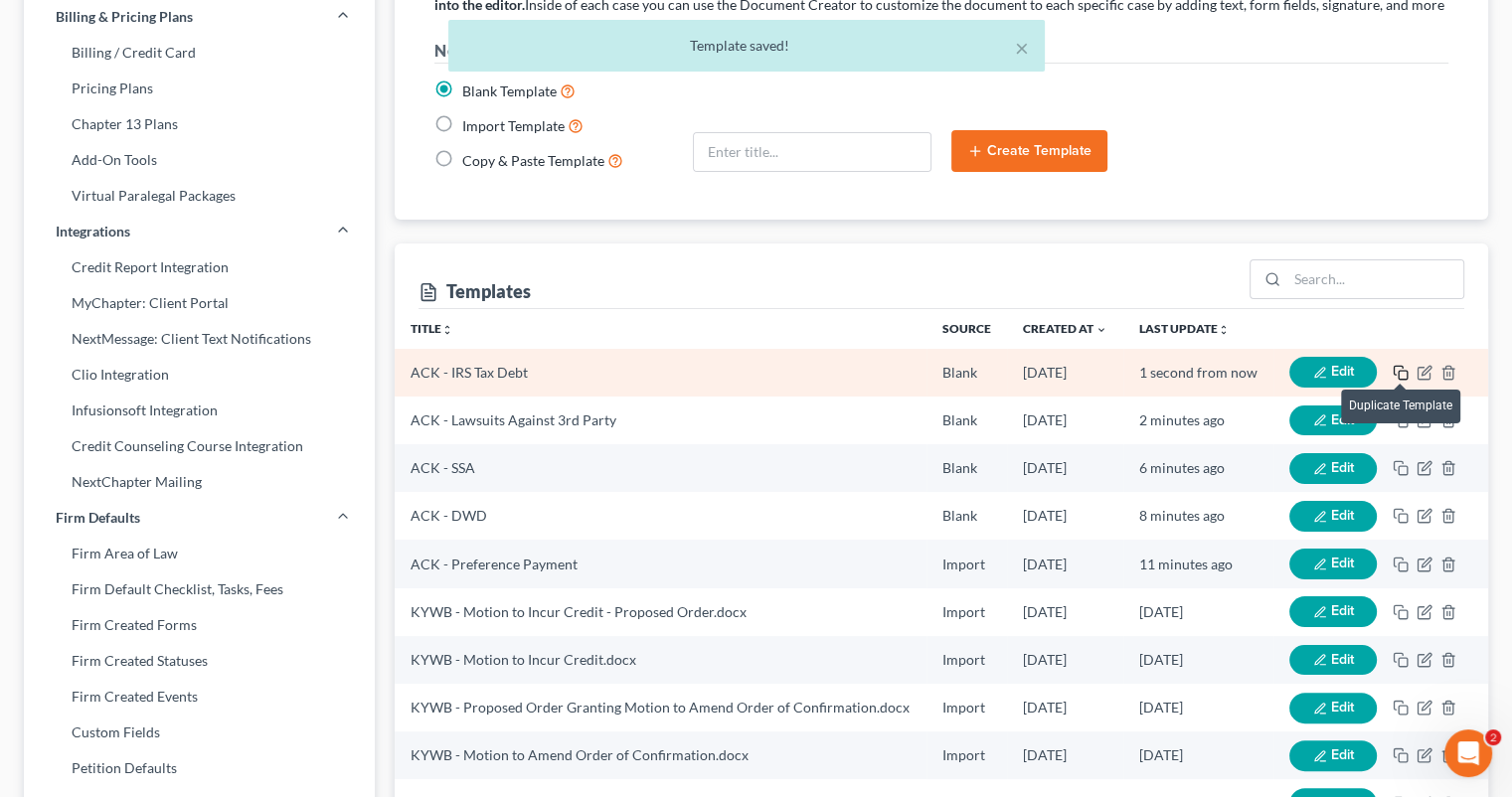click 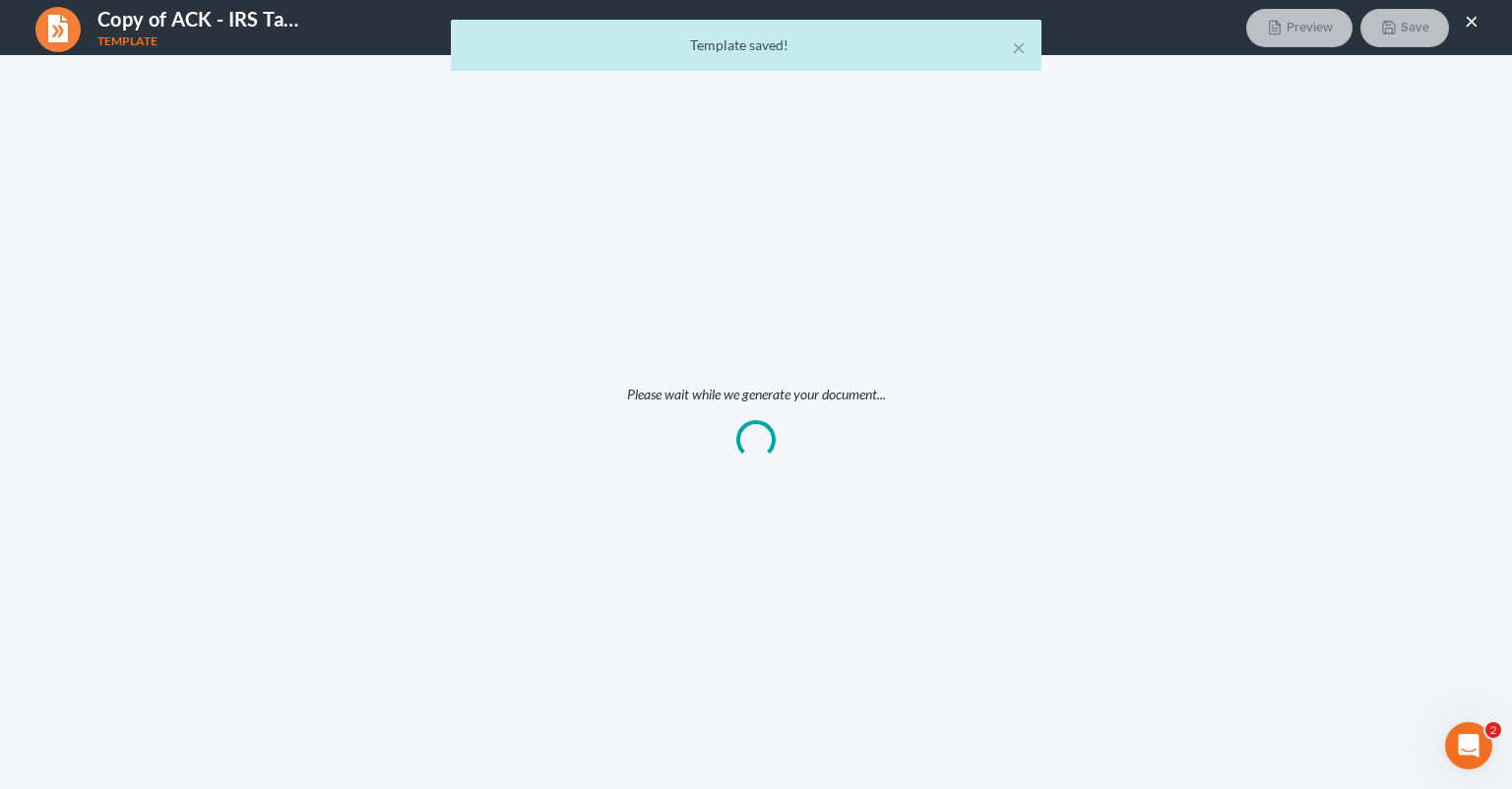 scroll, scrollTop: 0, scrollLeft: 0, axis: both 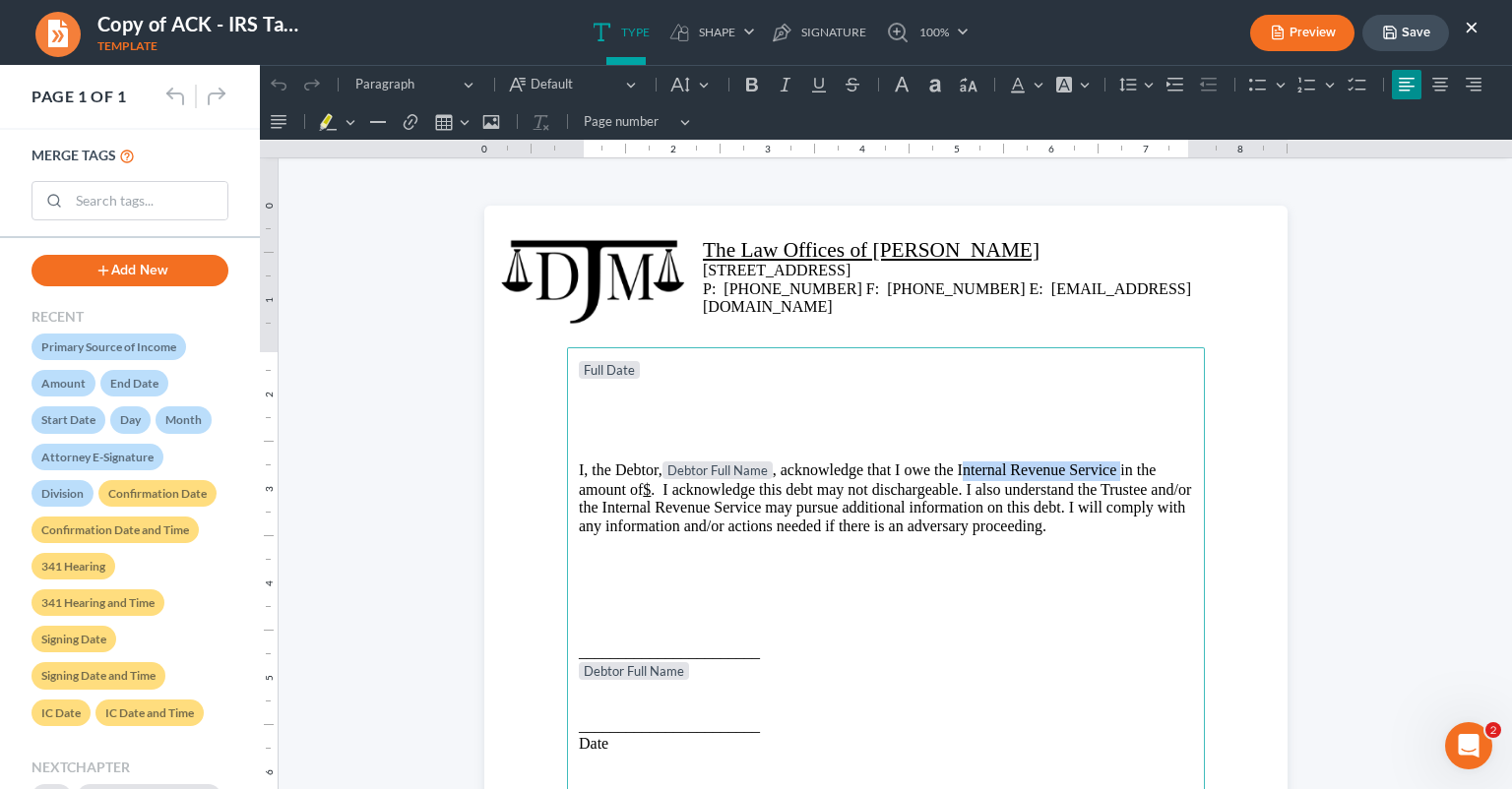drag, startPoint x: 1114, startPoint y: 466, endPoint x: 1133, endPoint y: 460, distance: 19.924859 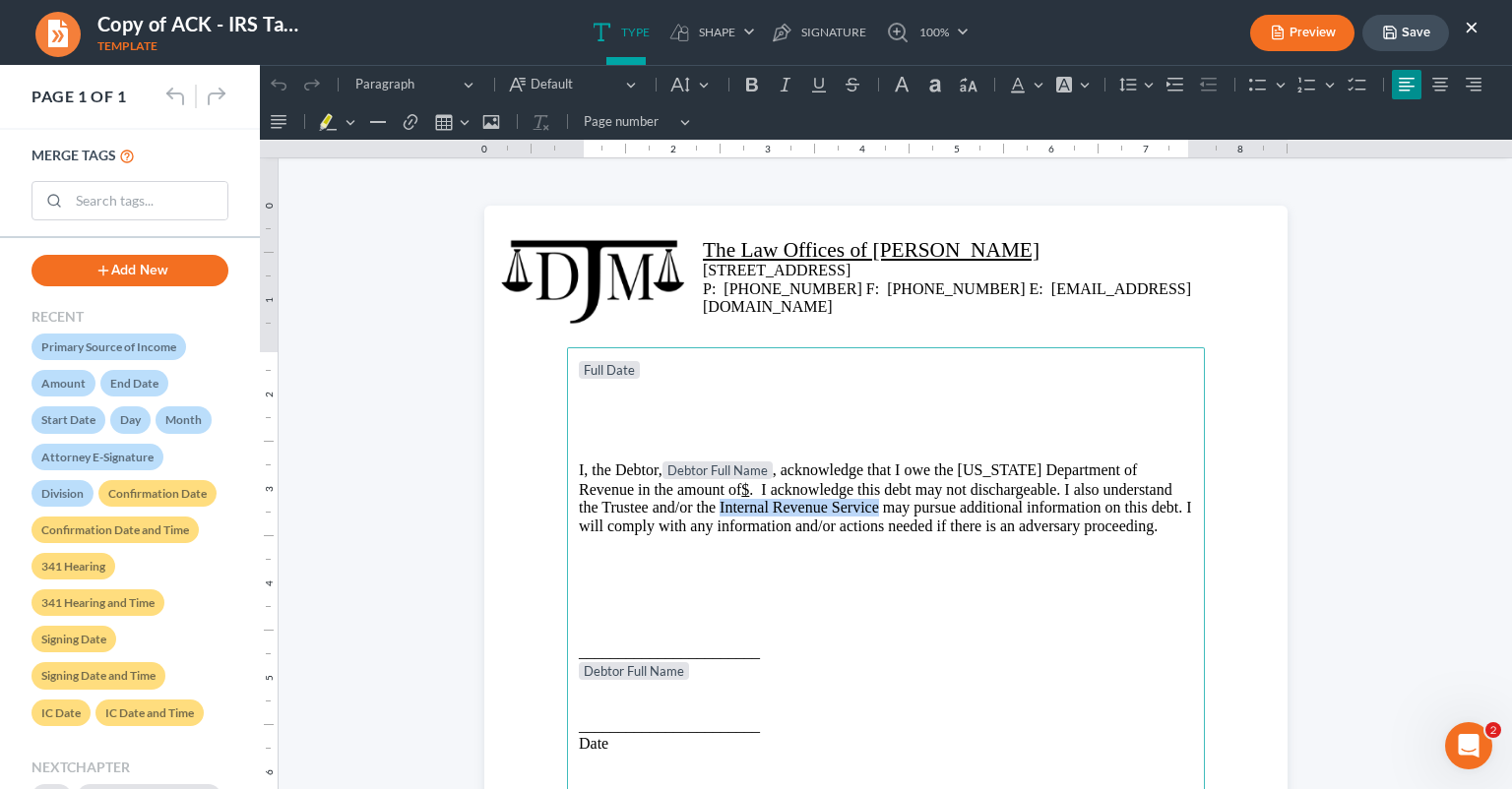 drag, startPoint x: 849, startPoint y: 505, endPoint x: 689, endPoint y: 513, distance: 160.19988 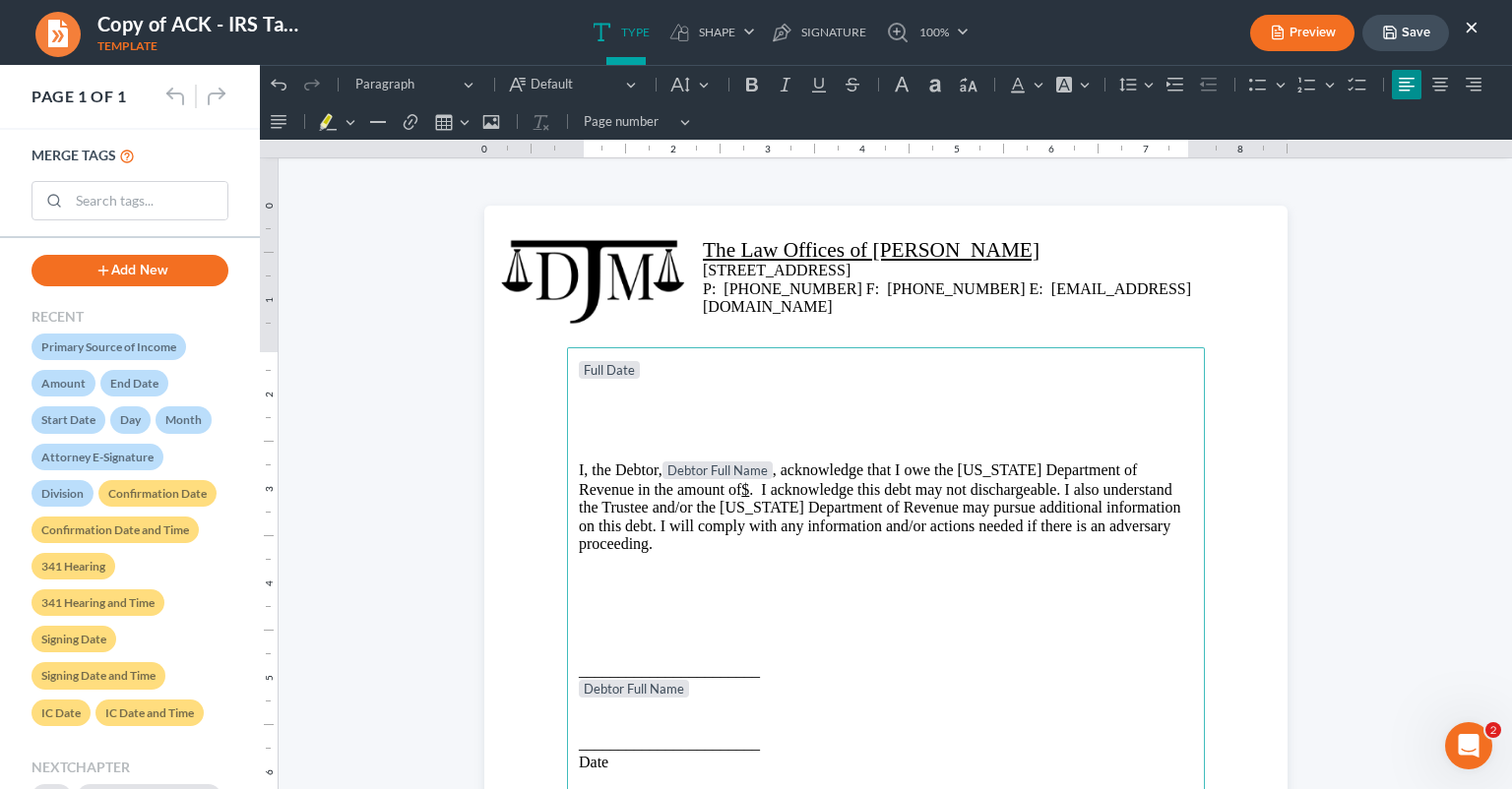 click 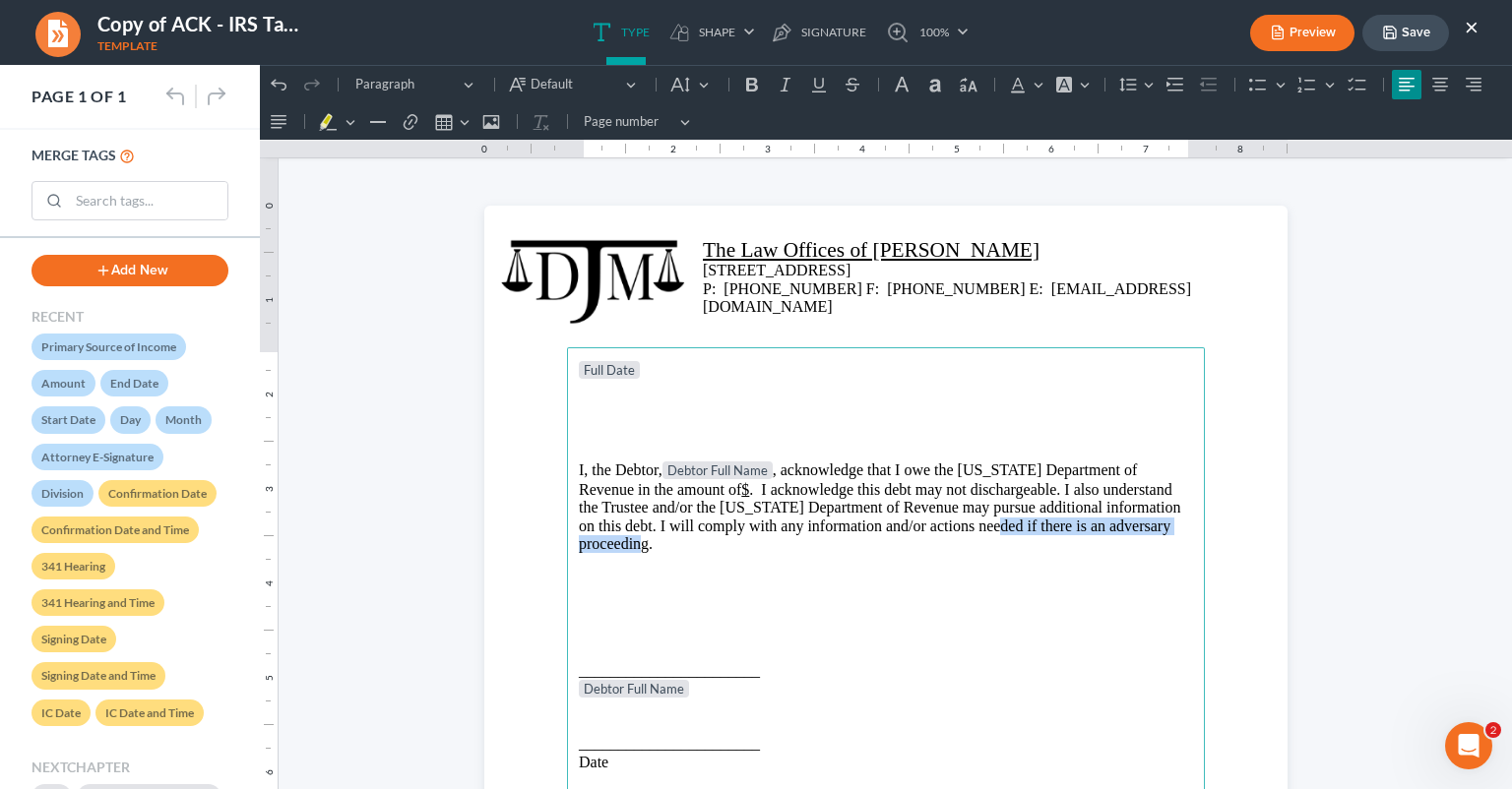 drag, startPoint x: 608, startPoint y: 535, endPoint x: 968, endPoint y: 521, distance: 360.2721 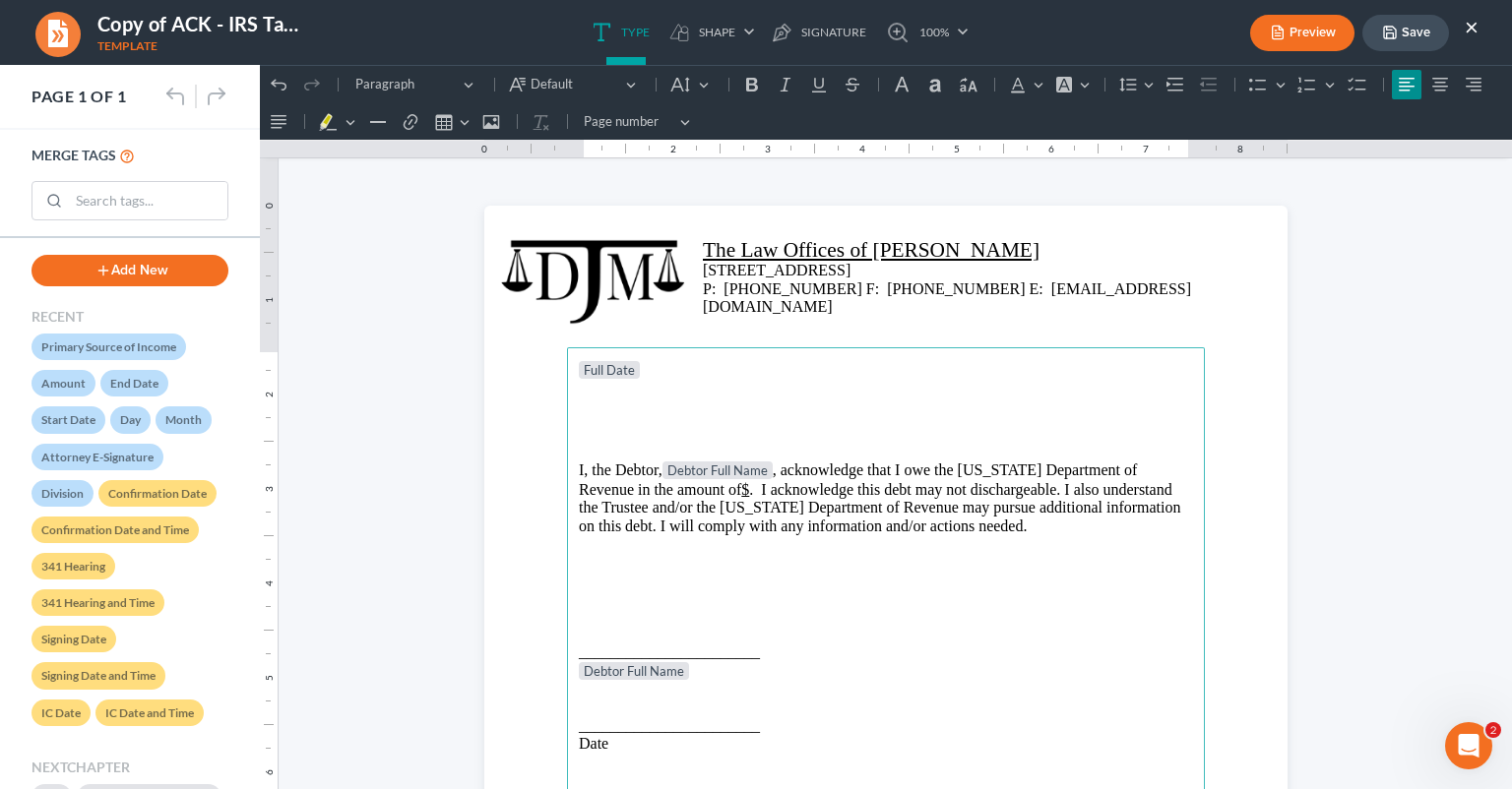 click 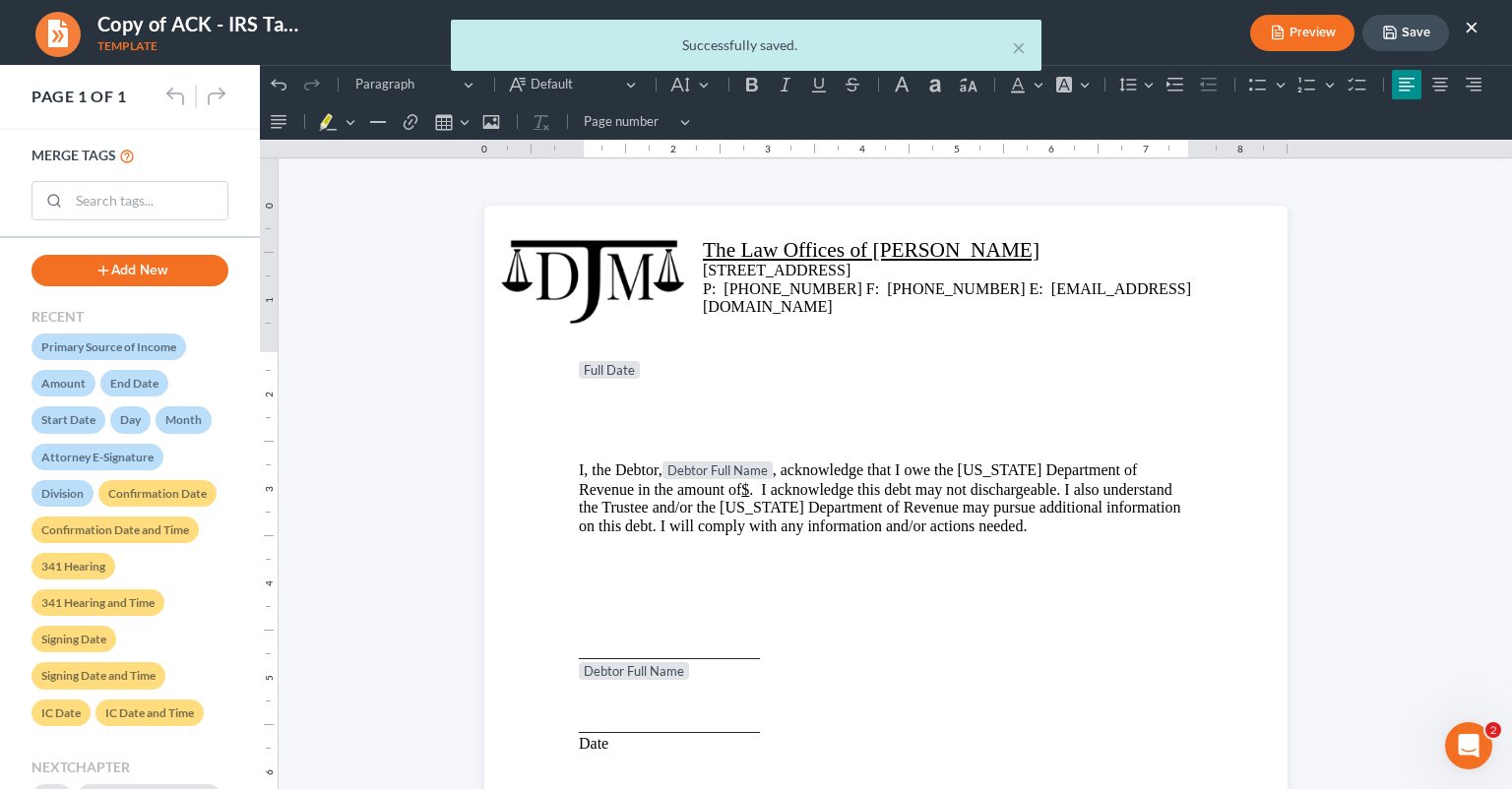 click on "×" at bounding box center [1472, 27] 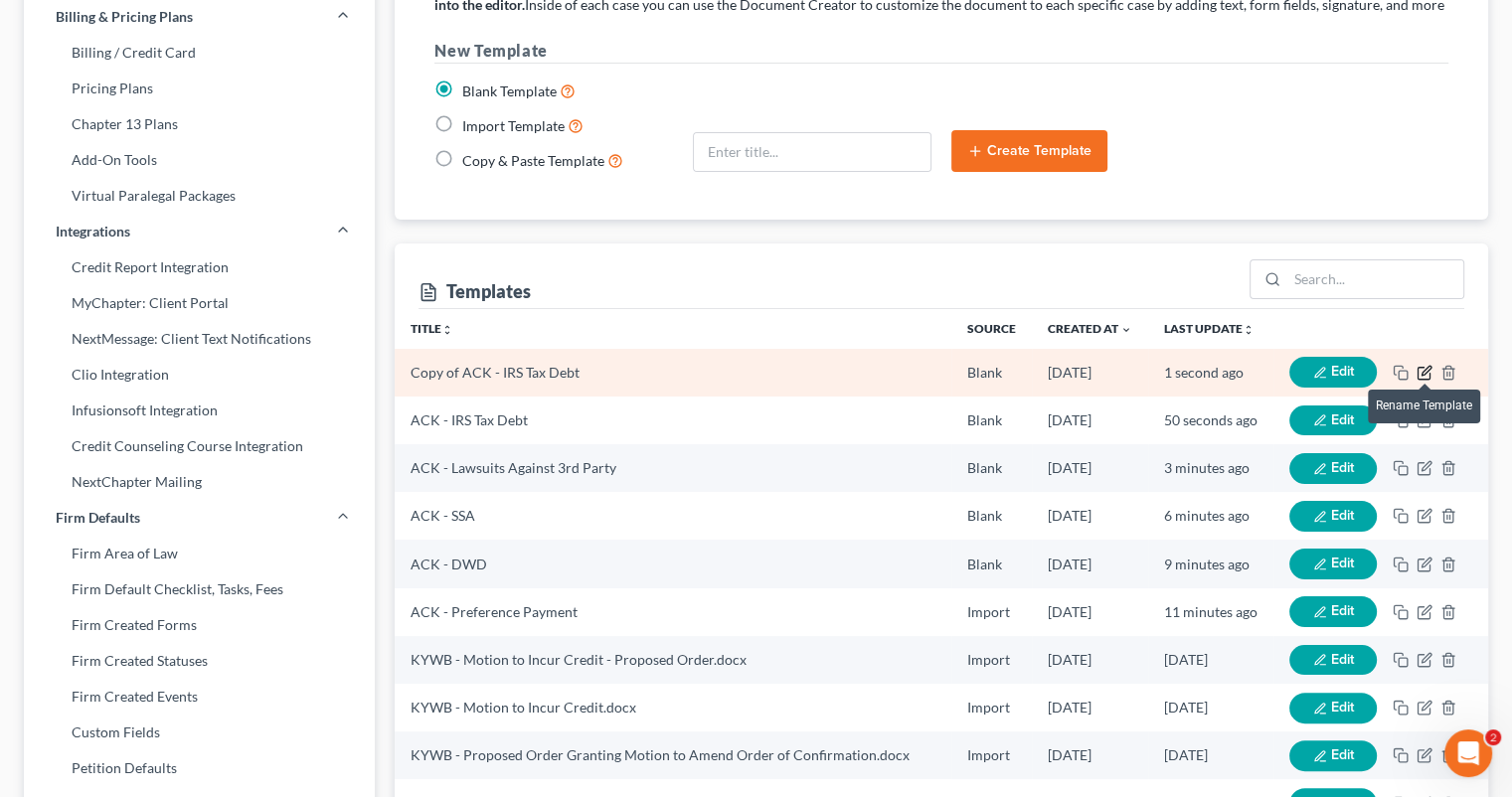 click 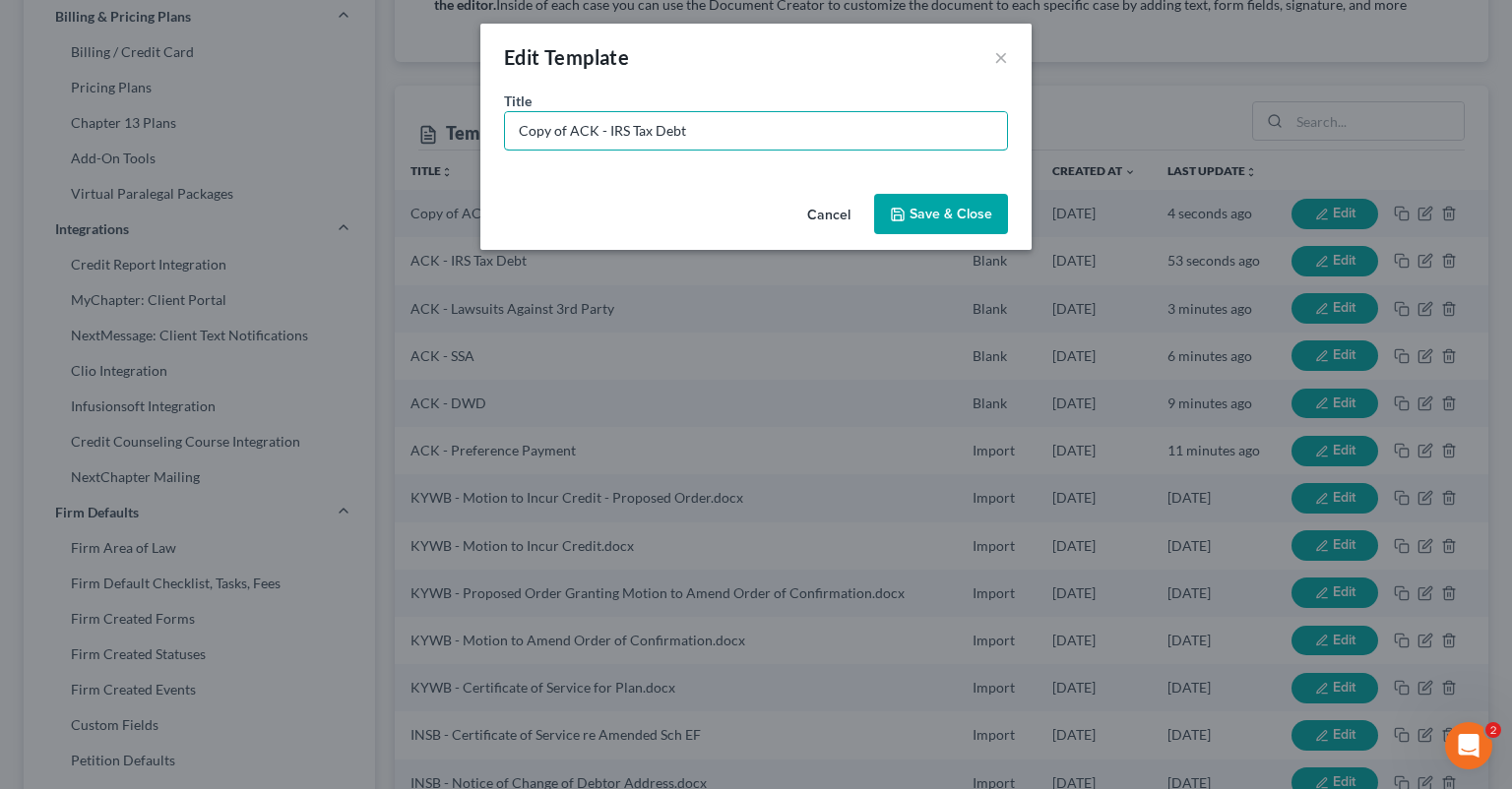 drag, startPoint x: 568, startPoint y: 137, endPoint x: 454, endPoint y: 136, distance: 114.00439 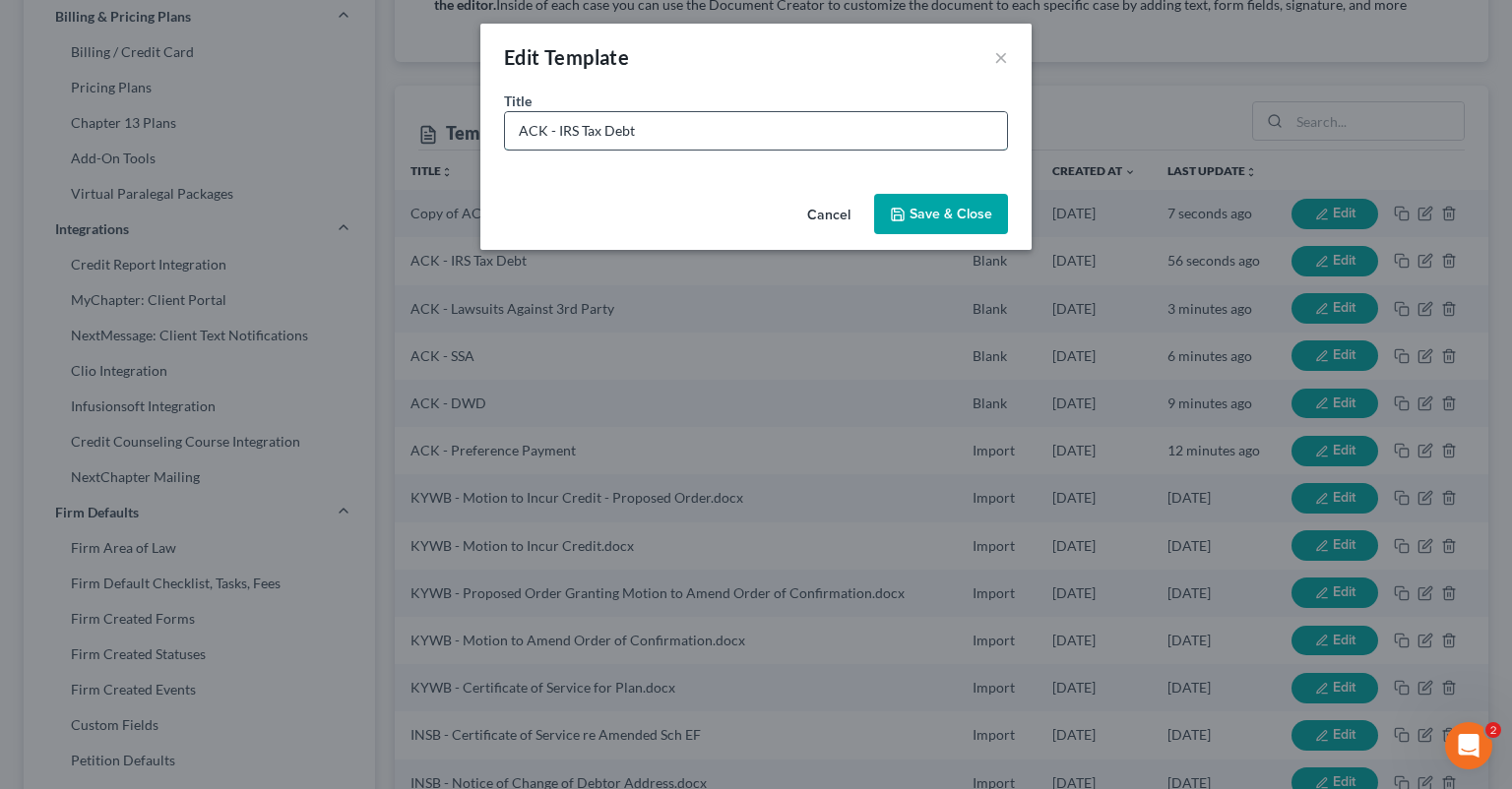 click on "ACK - IRS Tax Debt" at bounding box center (756, 131) 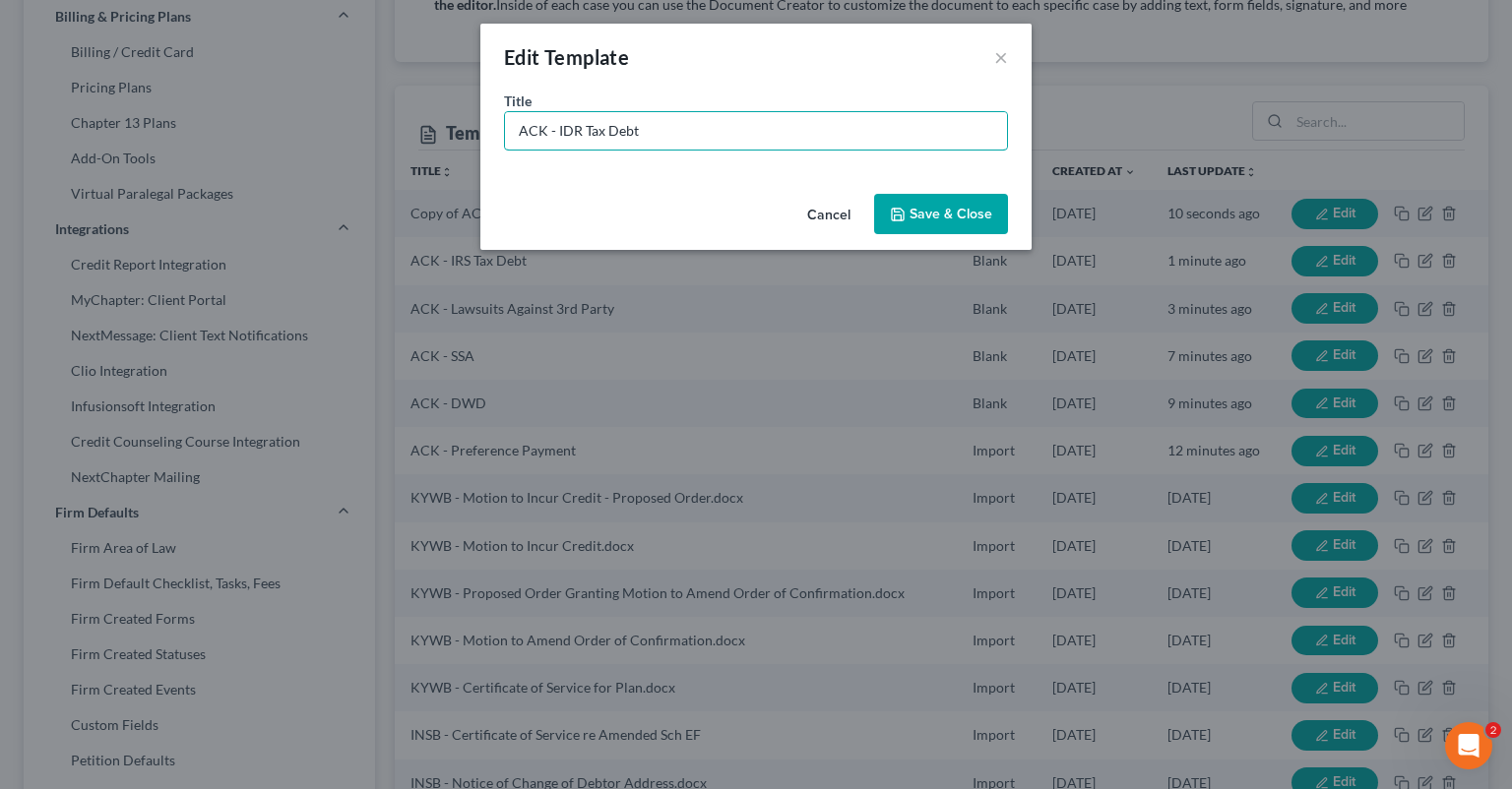 type on "ACK - IDR Tax Debt" 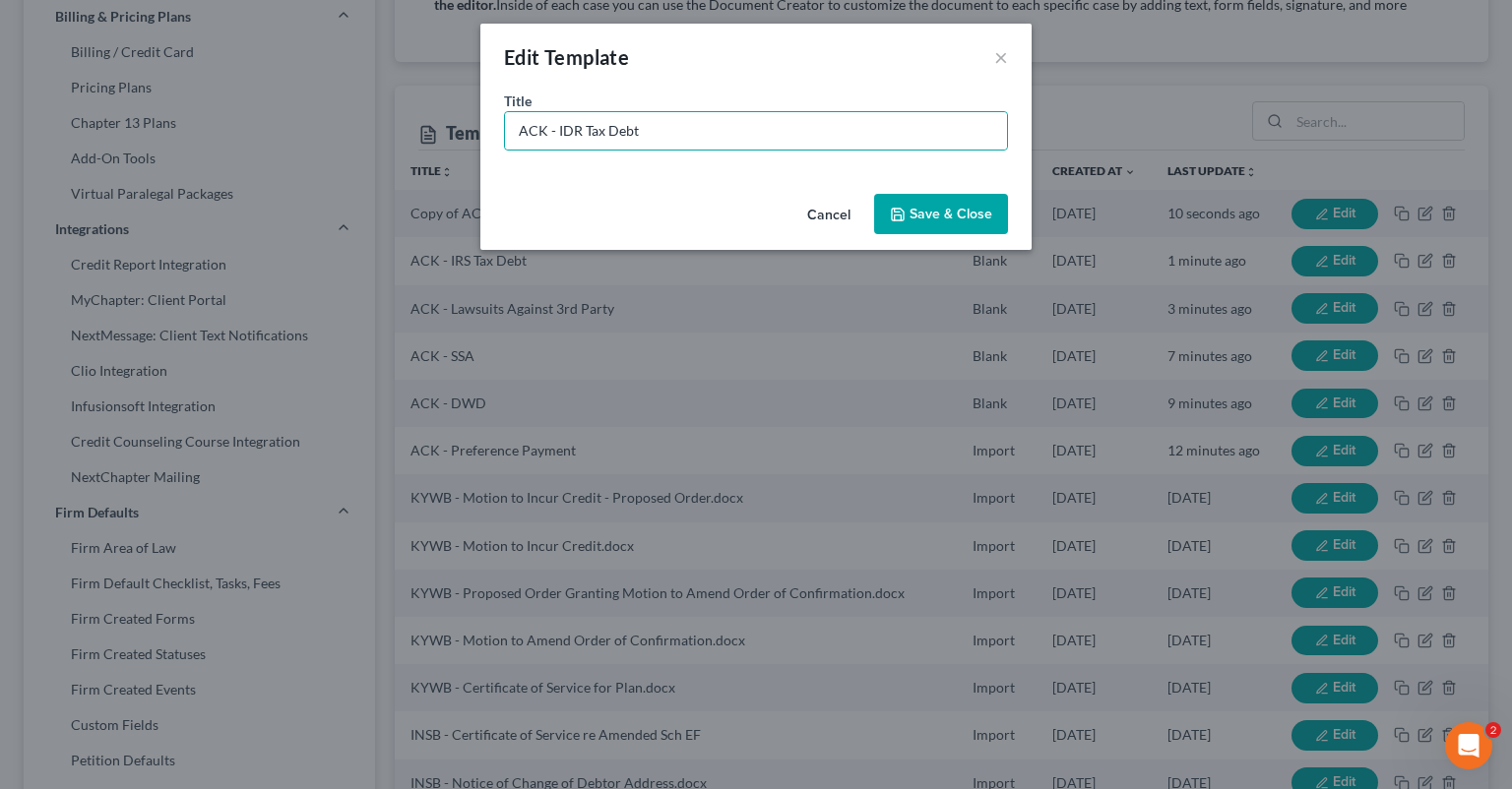 click on "Save & Close" at bounding box center [941, 214] 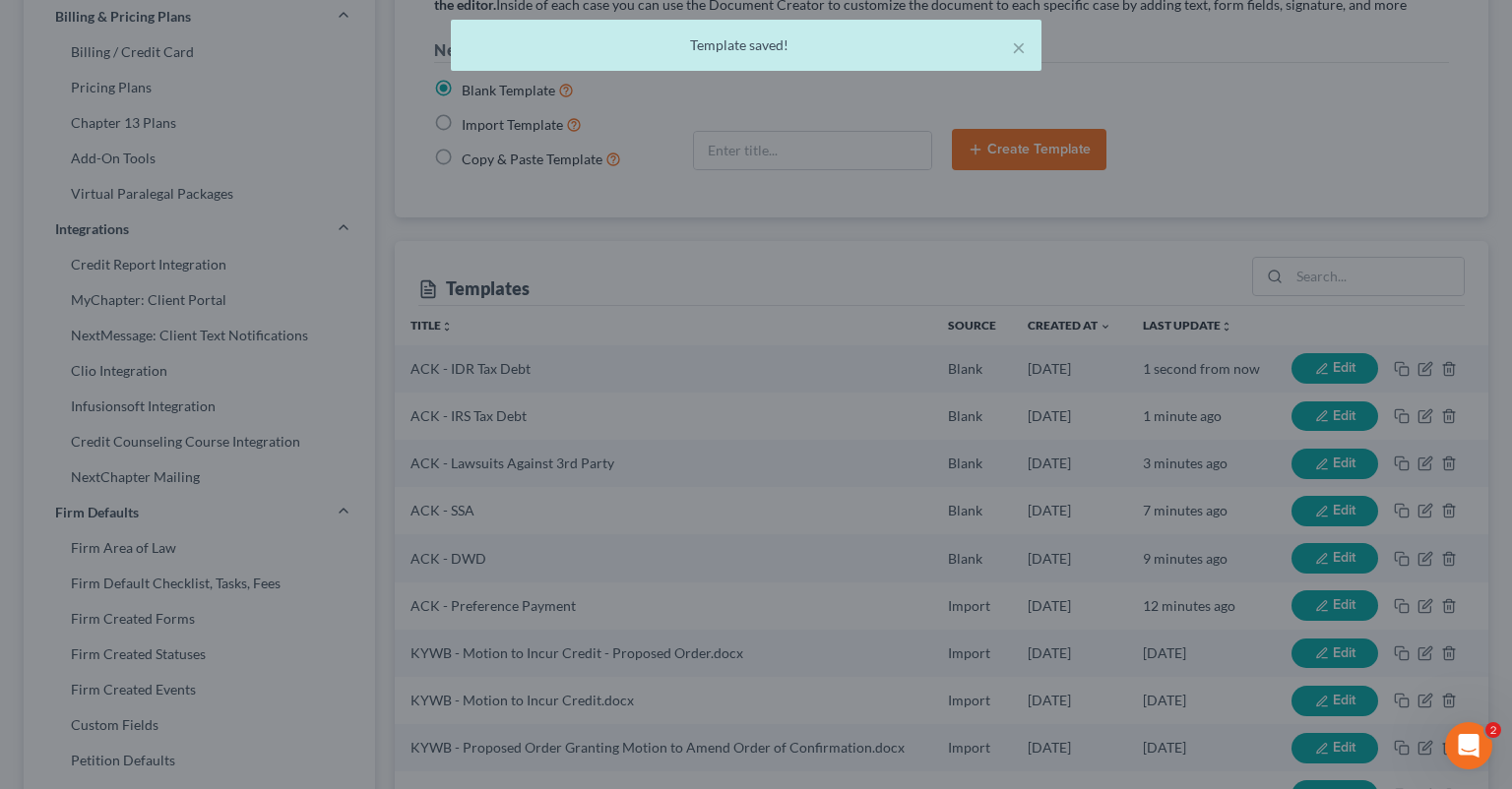 type 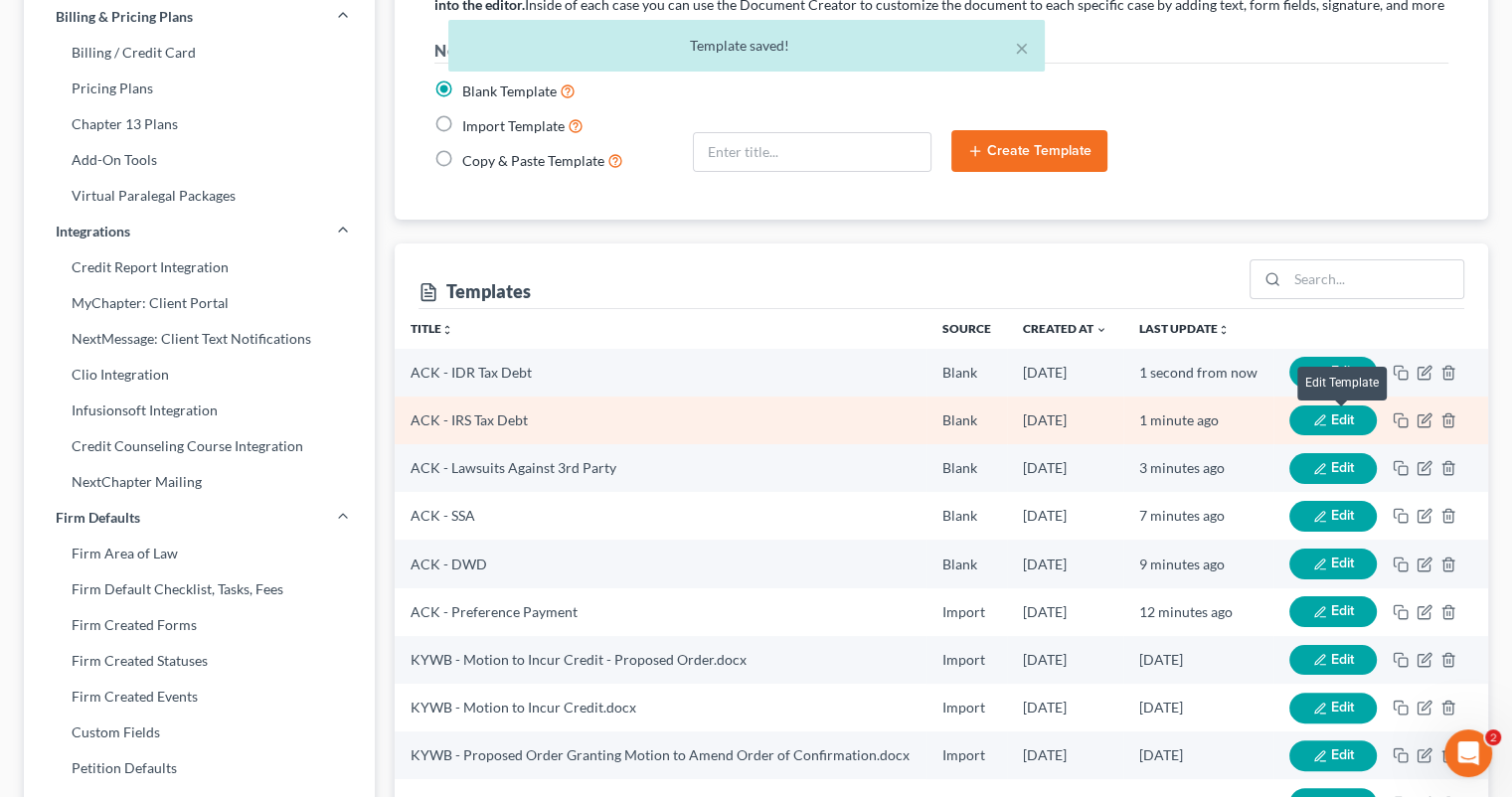 click on "Edit" at bounding box center [1342, 419] 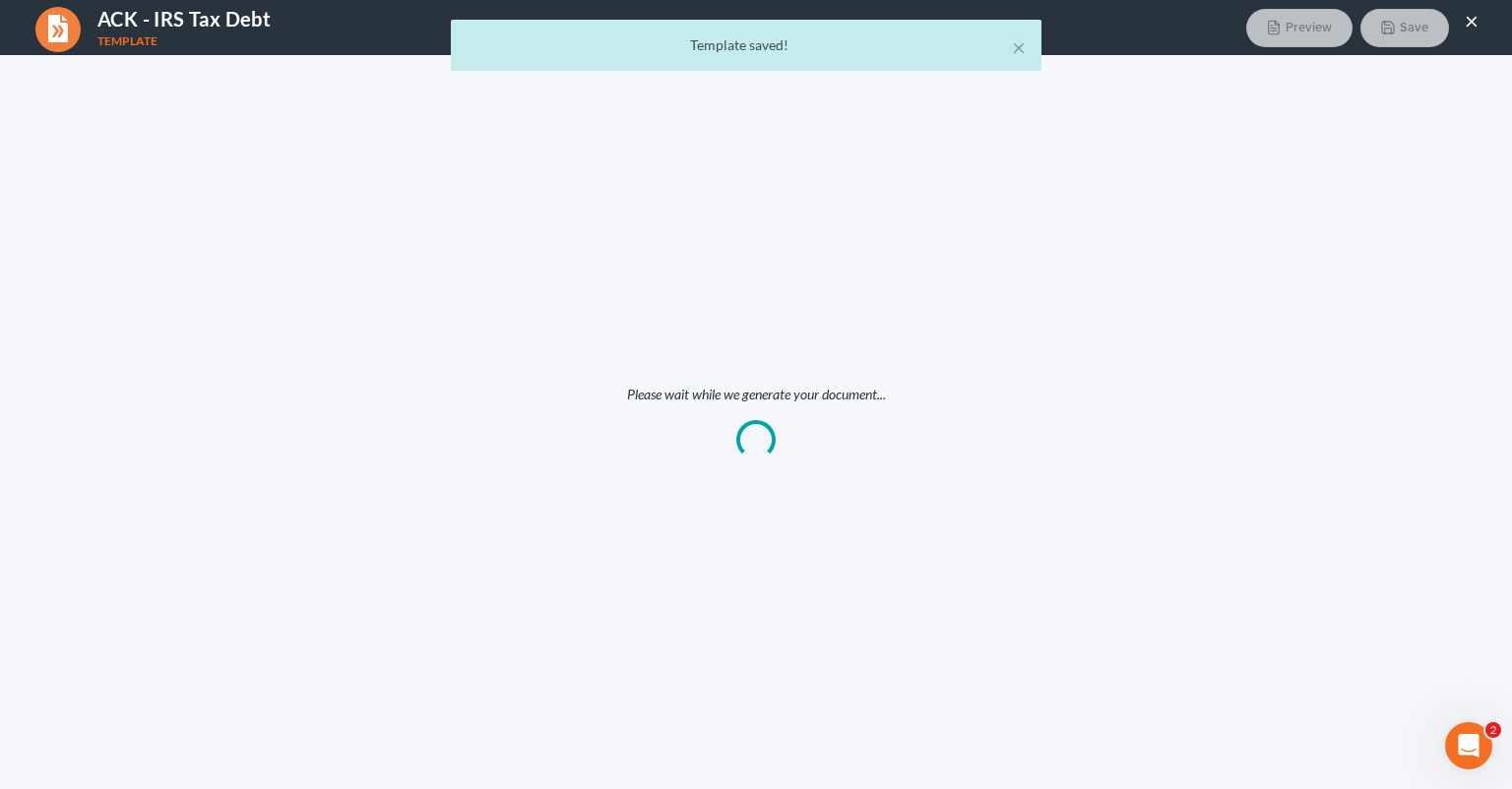 scroll, scrollTop: 0, scrollLeft: 0, axis: both 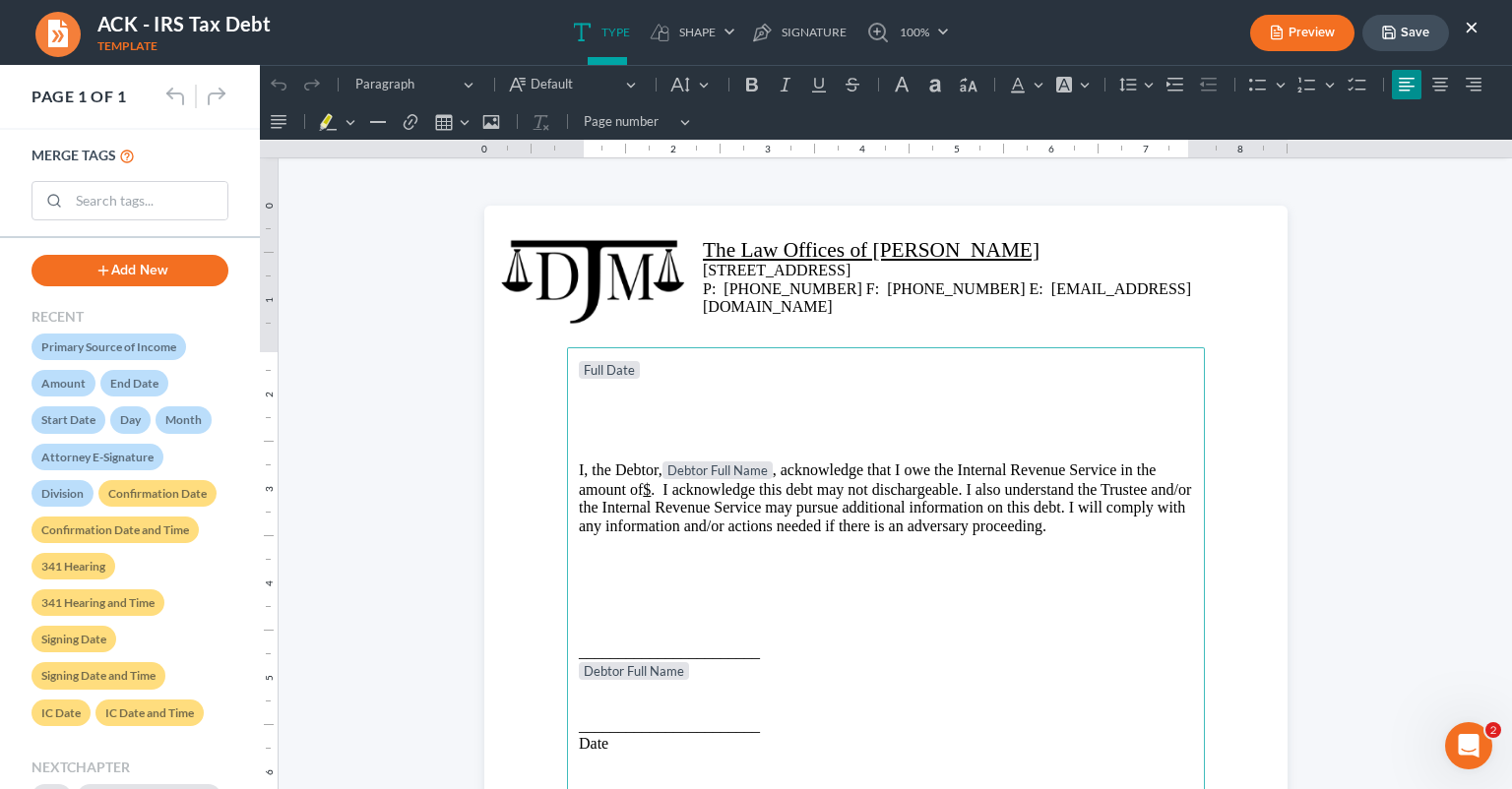 drag, startPoint x: 1159, startPoint y: 522, endPoint x: 966, endPoint y: 521, distance: 193.00259 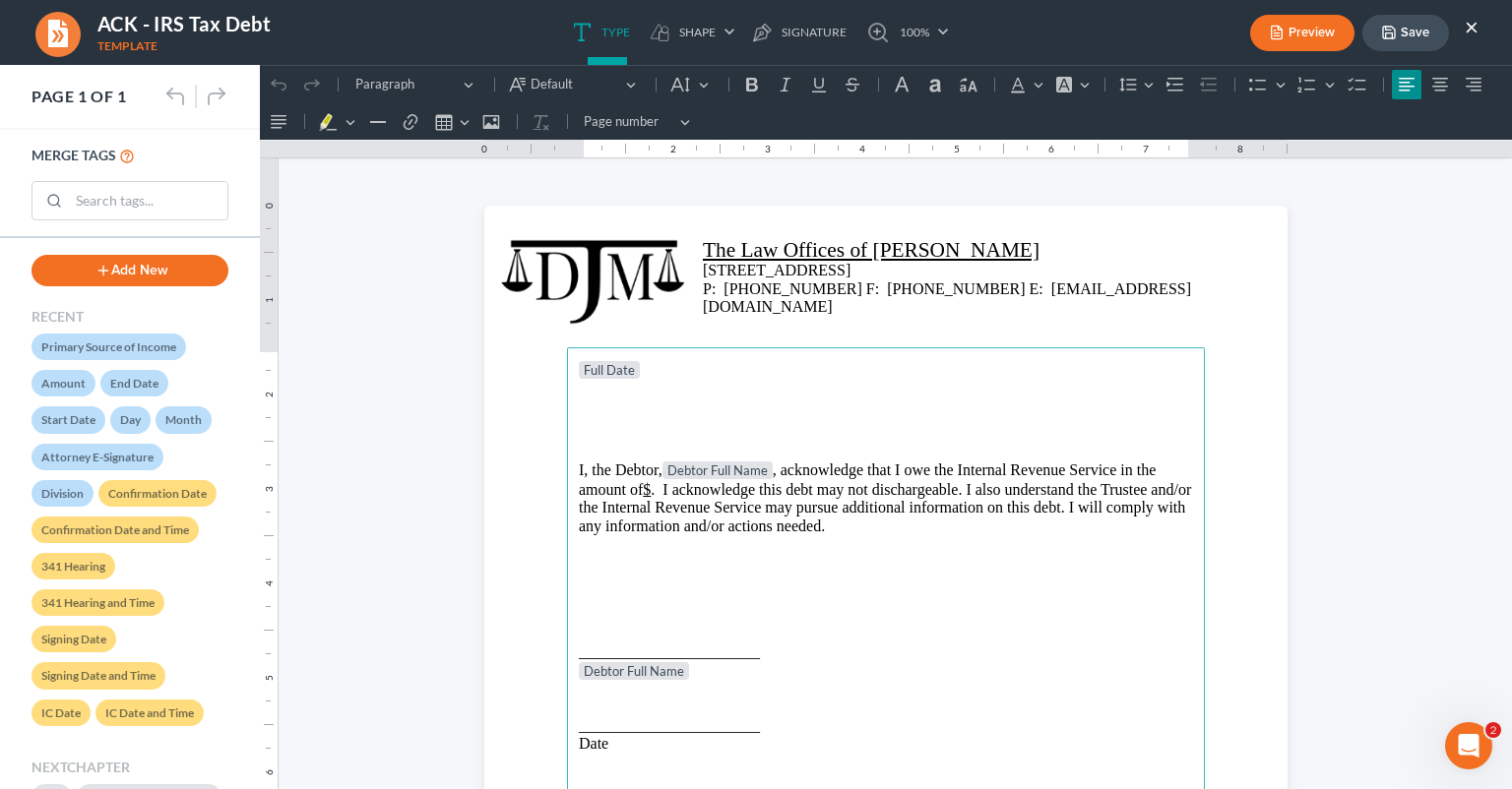 click 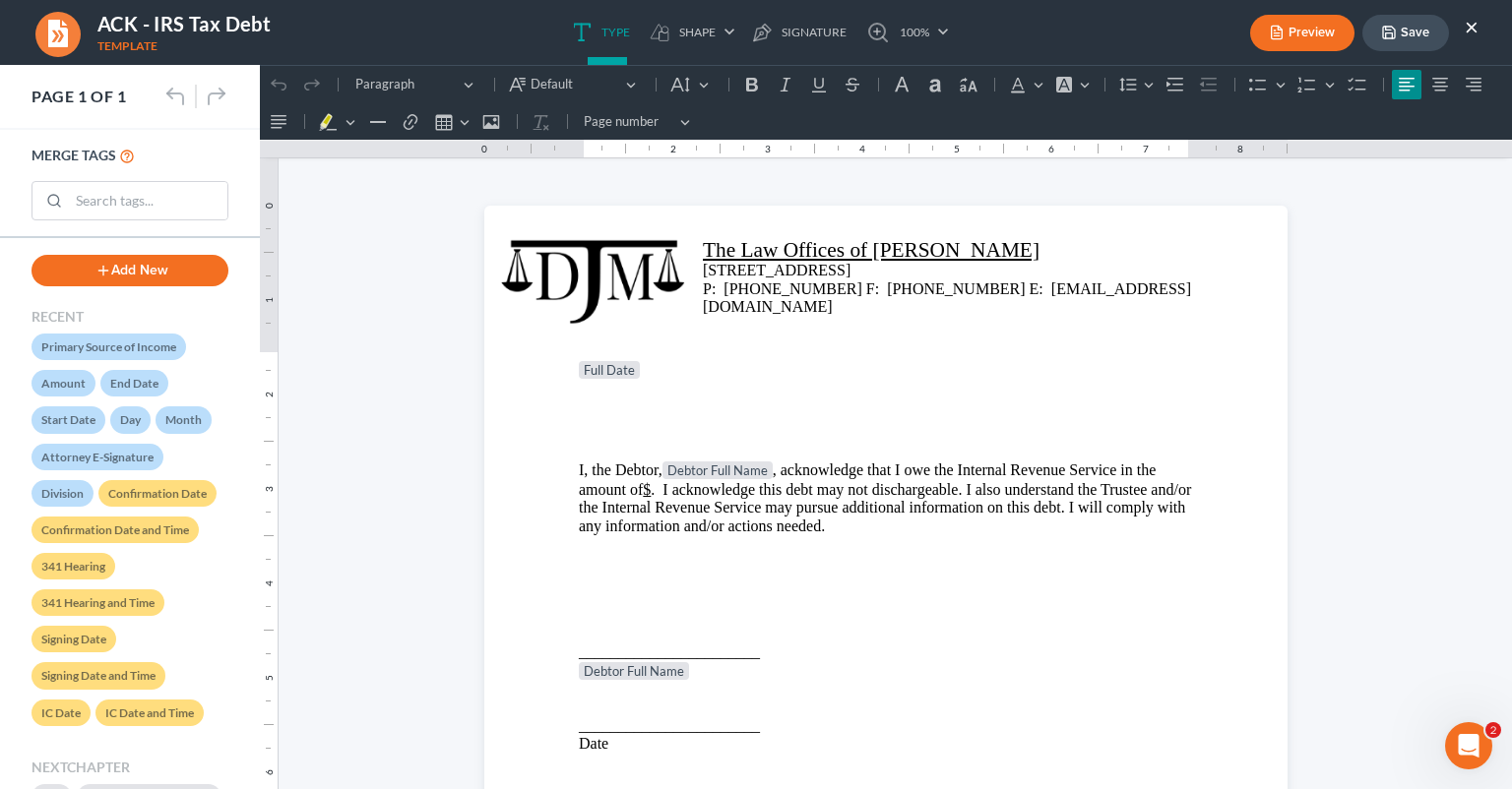 click on "Preview" at bounding box center (1302, 32) 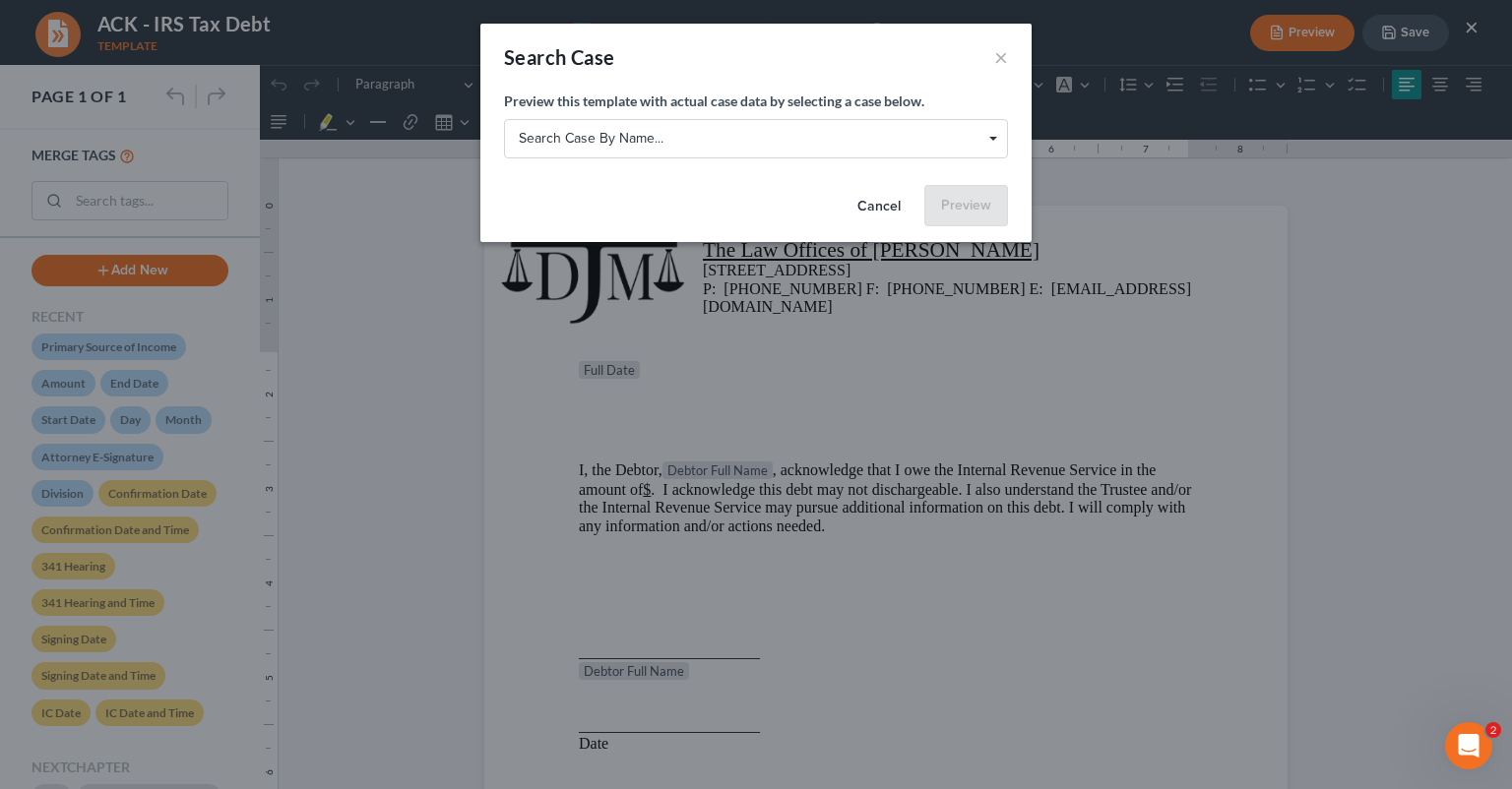 click on "Search case by name..." at bounding box center (756, 138) 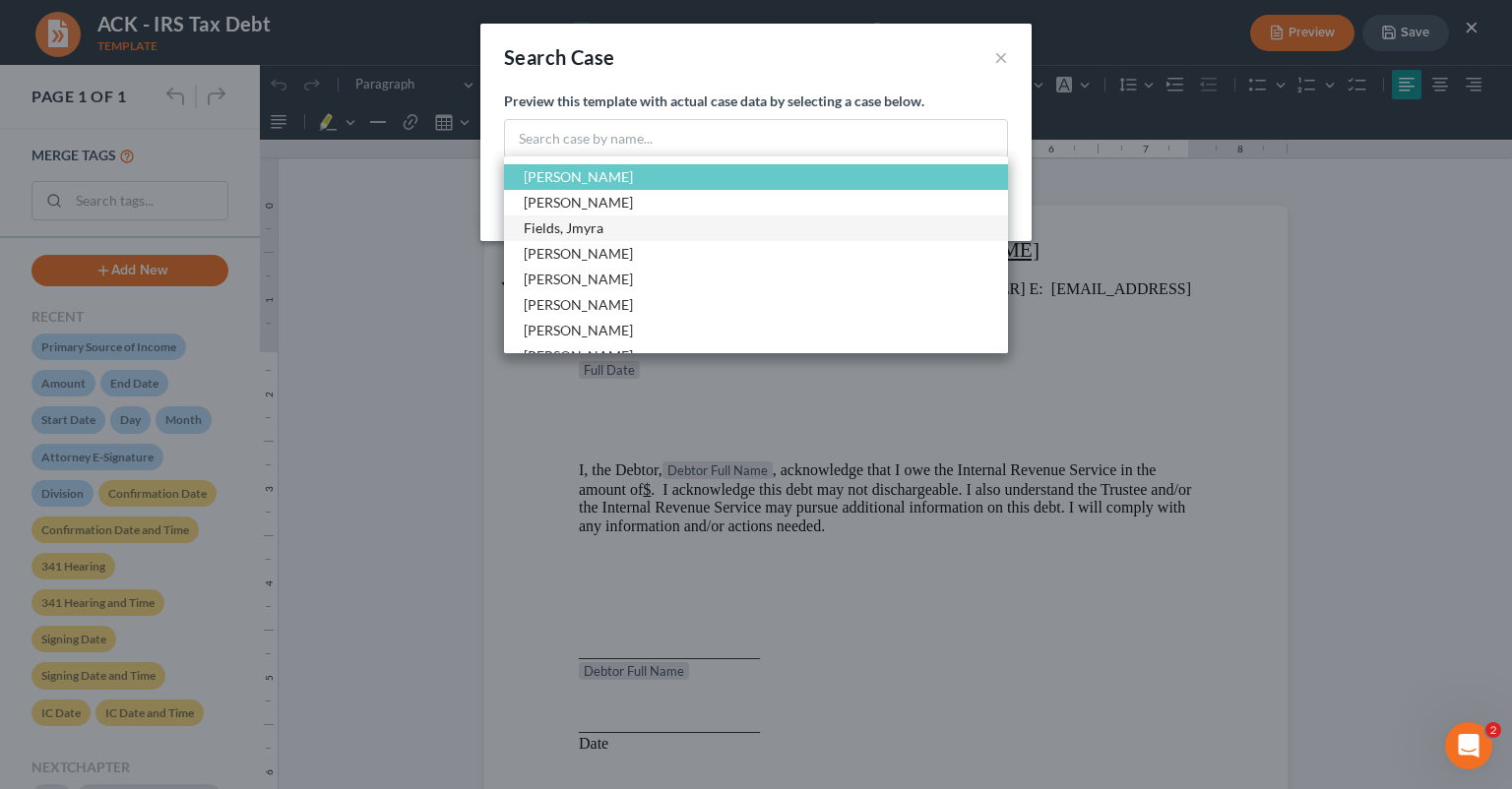 click on "Fields, Jmyra" at bounding box center (756, 228) 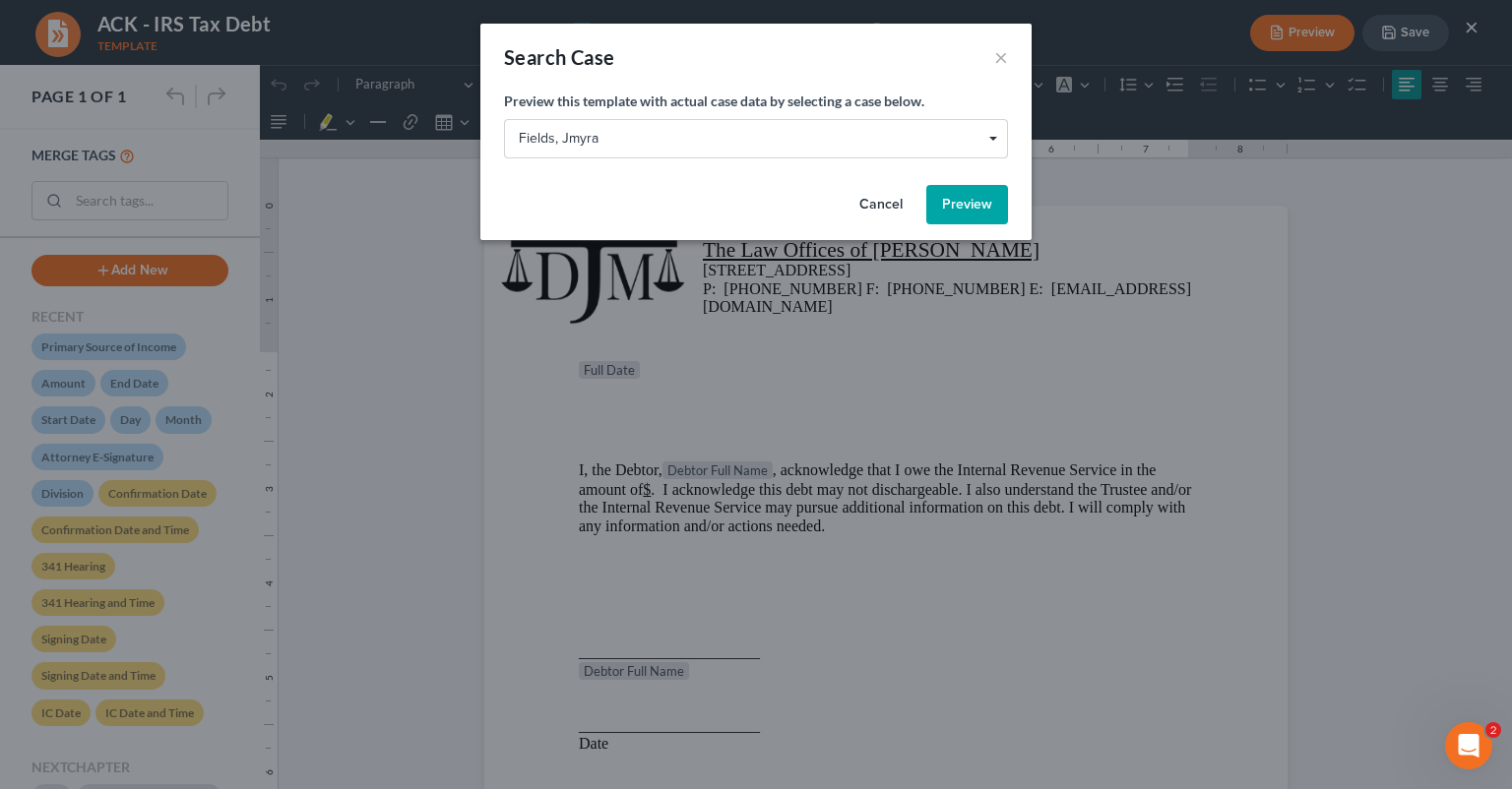click on "Preview" at bounding box center [967, 205] 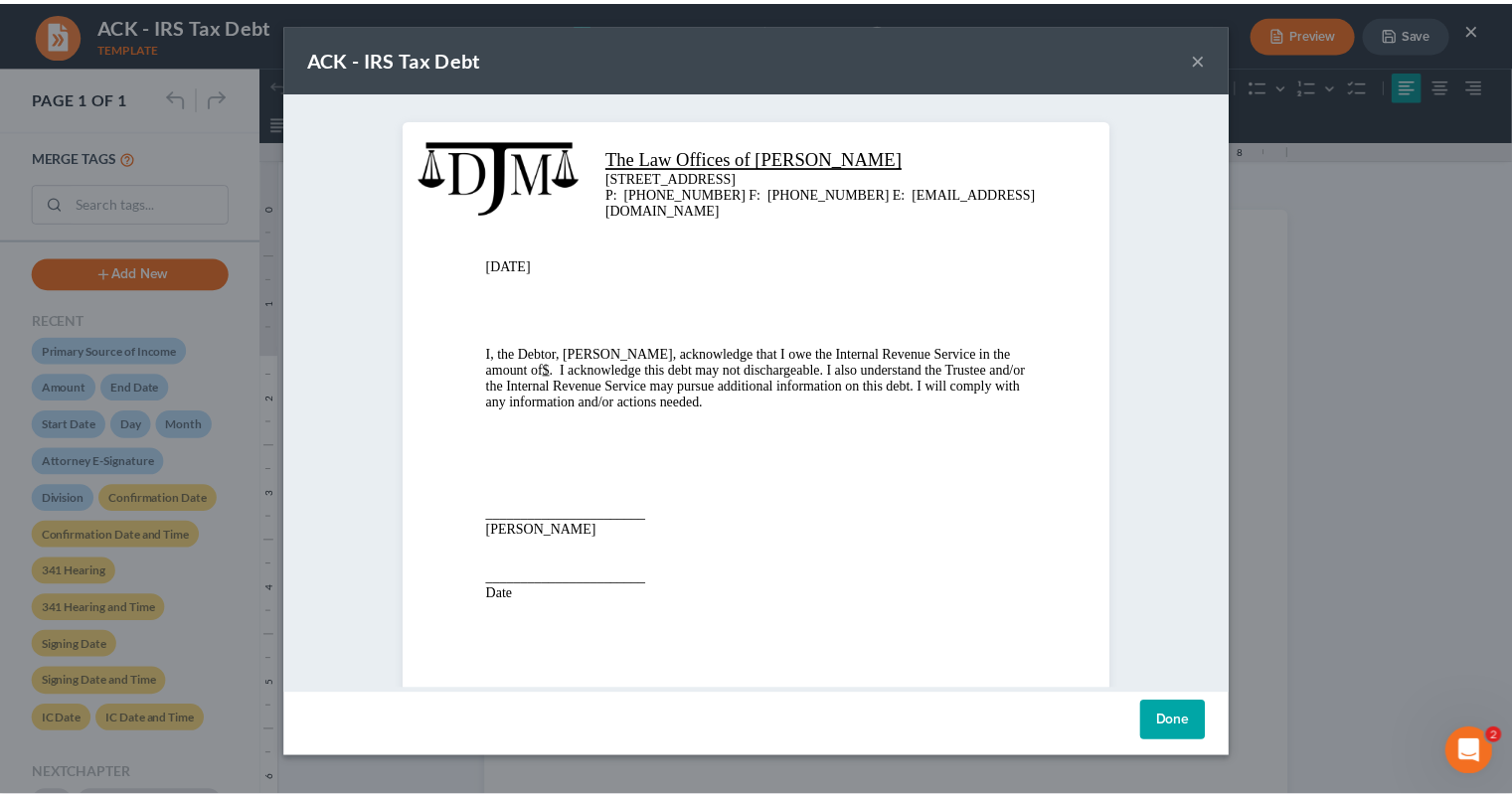 scroll, scrollTop: 0, scrollLeft: 0, axis: both 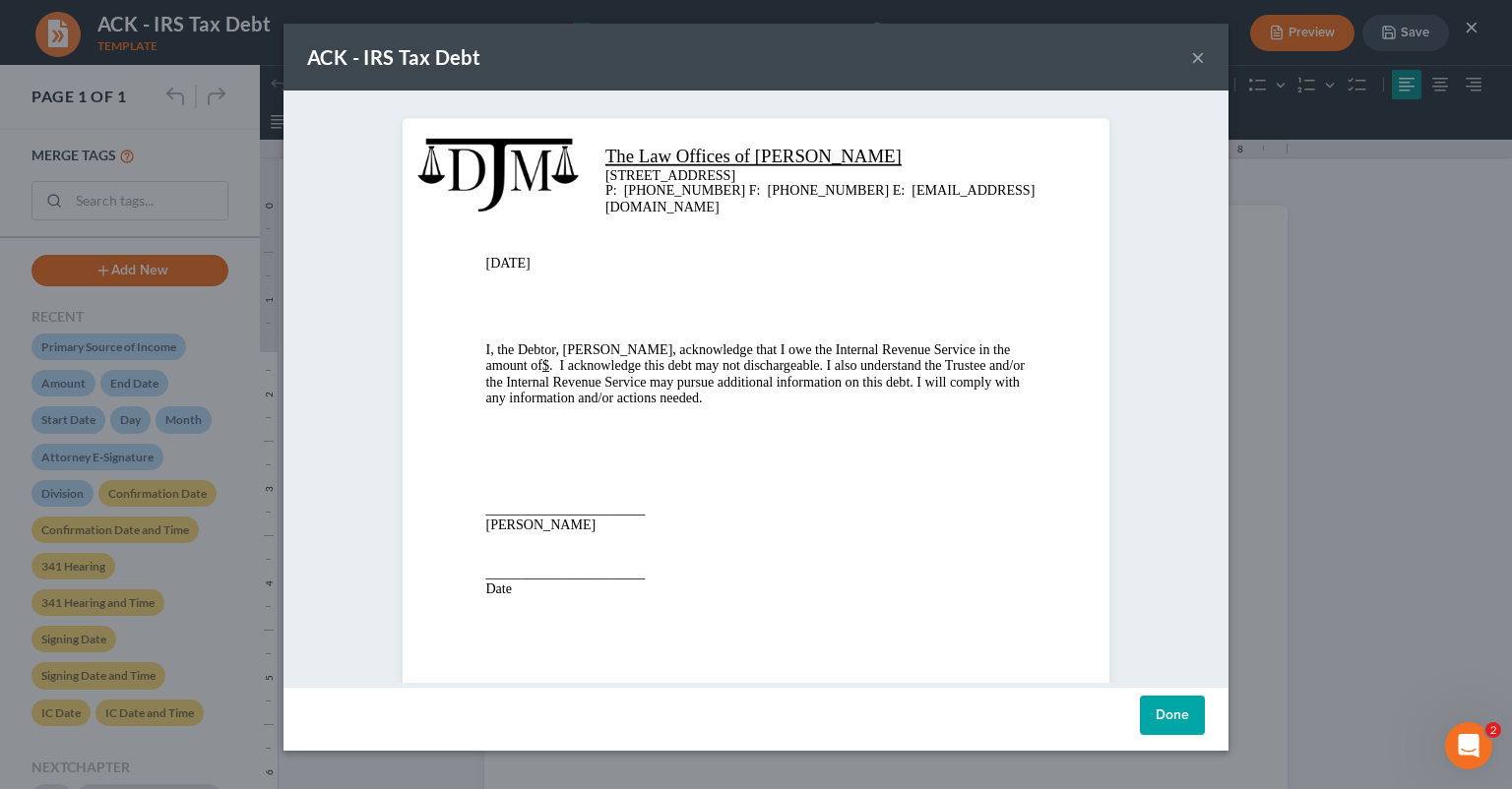 click on "×" at bounding box center [1198, 57] 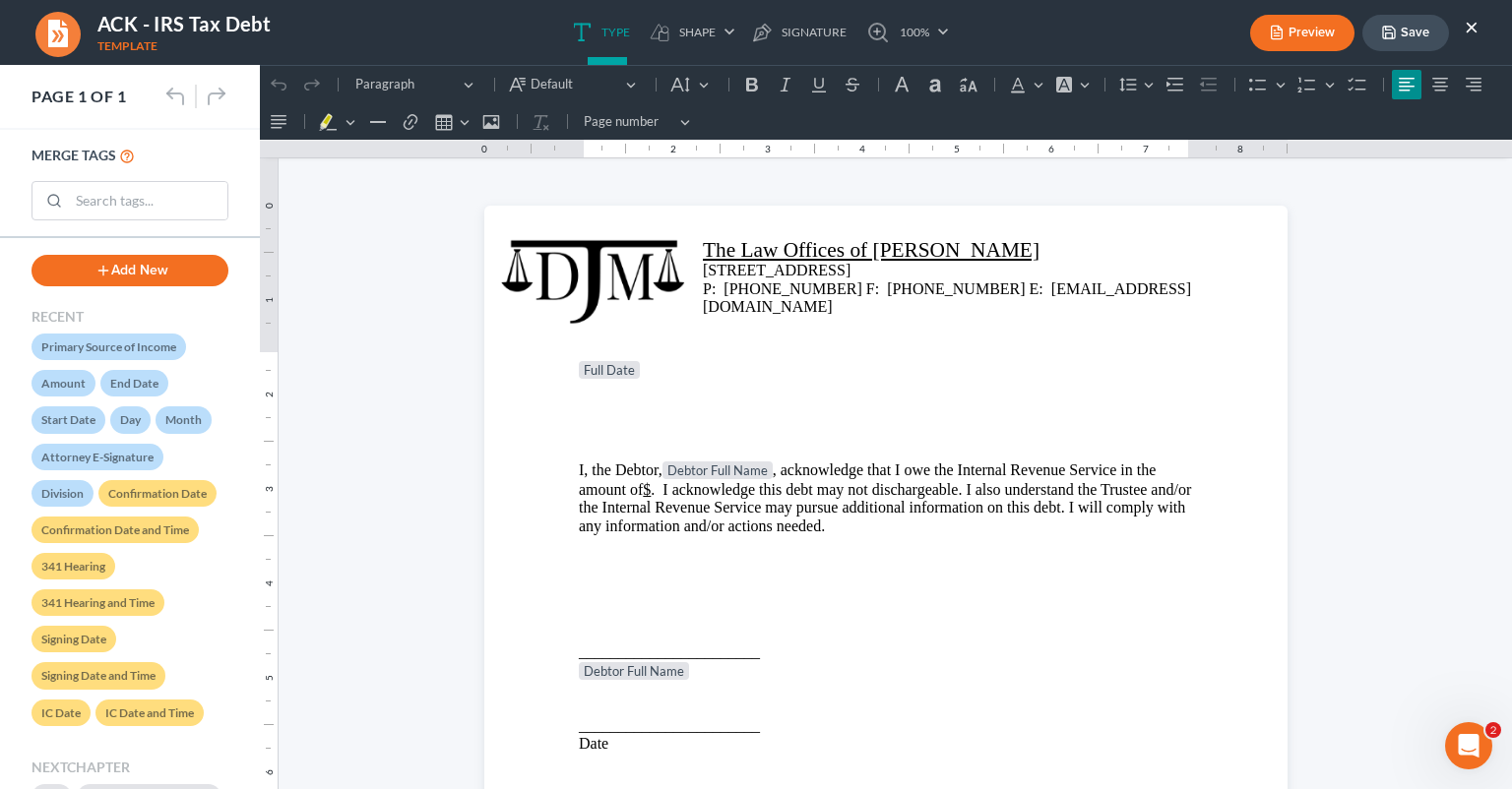 click on "×" at bounding box center (1472, 27) 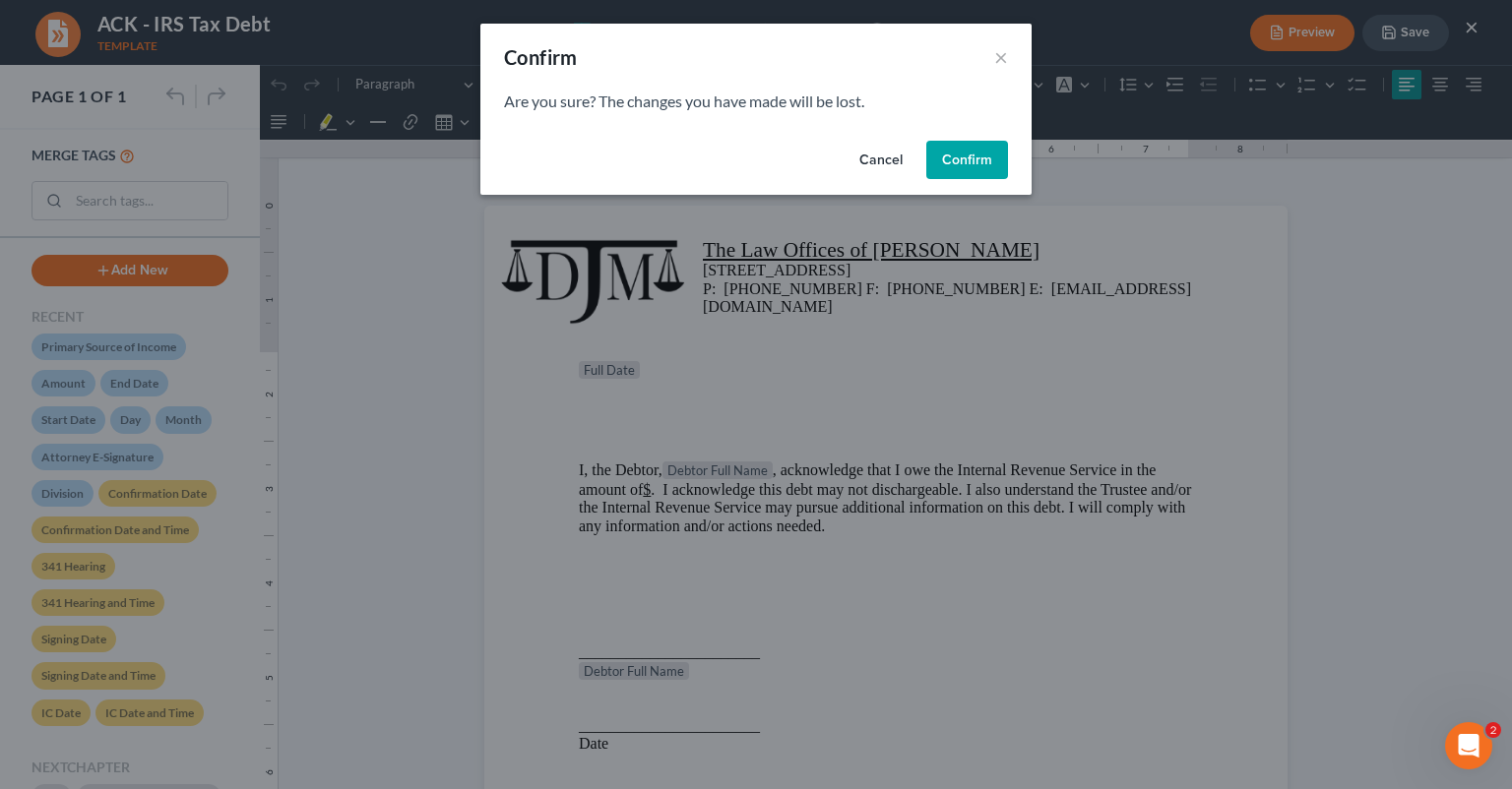 click on "Cancel" at bounding box center [881, 160] 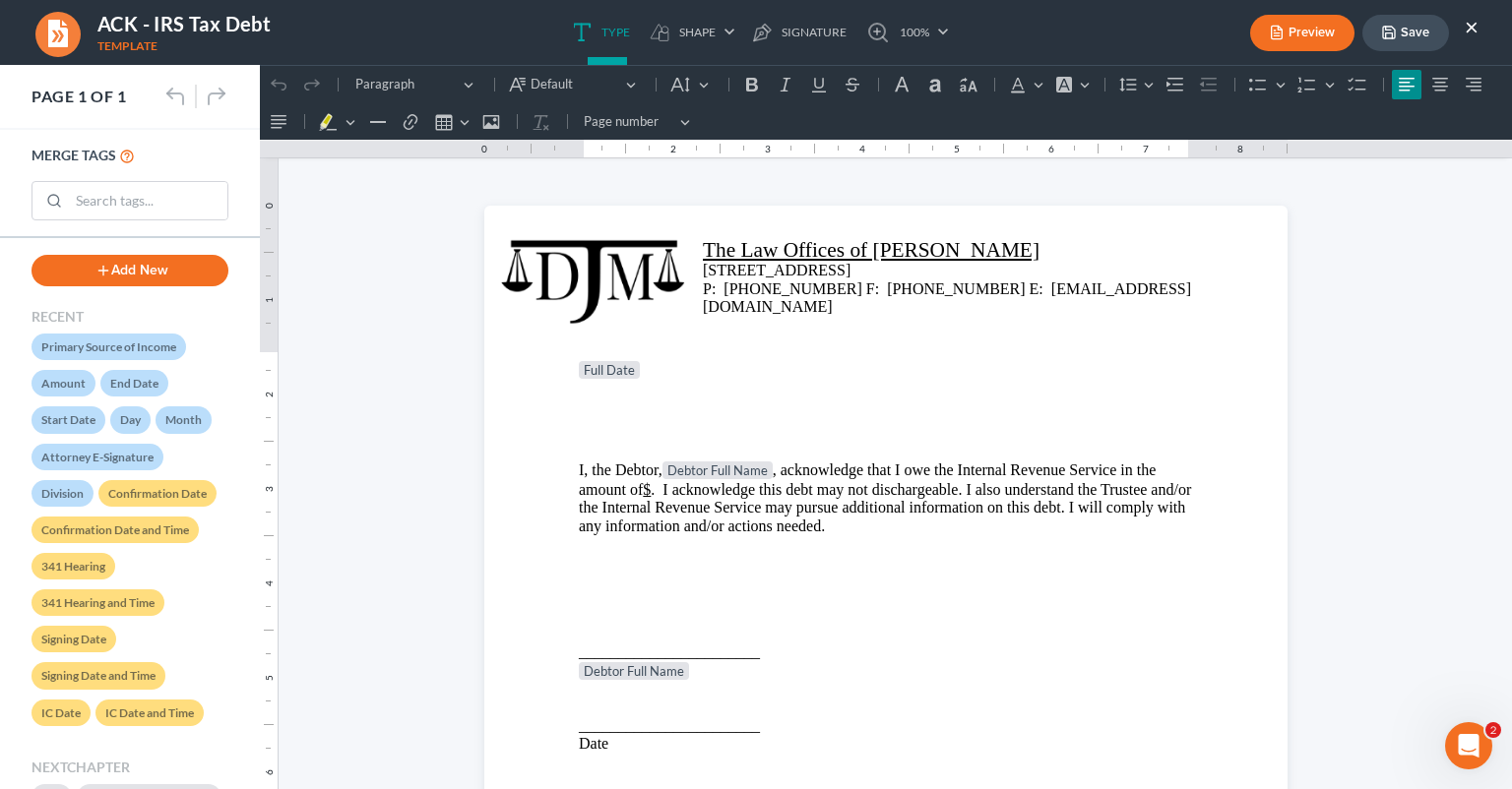 click 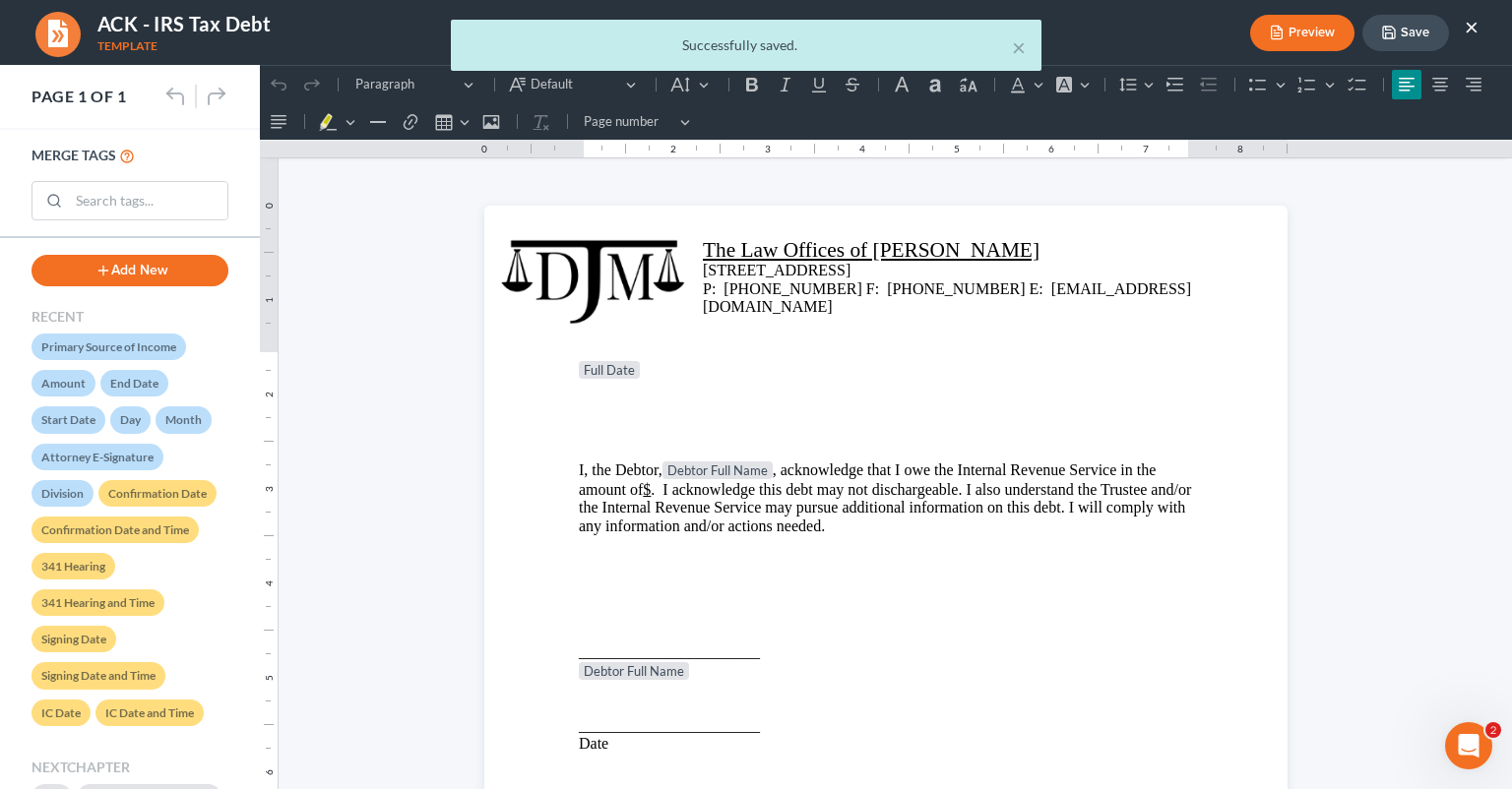 click on "×                     Successfully saved." at bounding box center [746, 50] 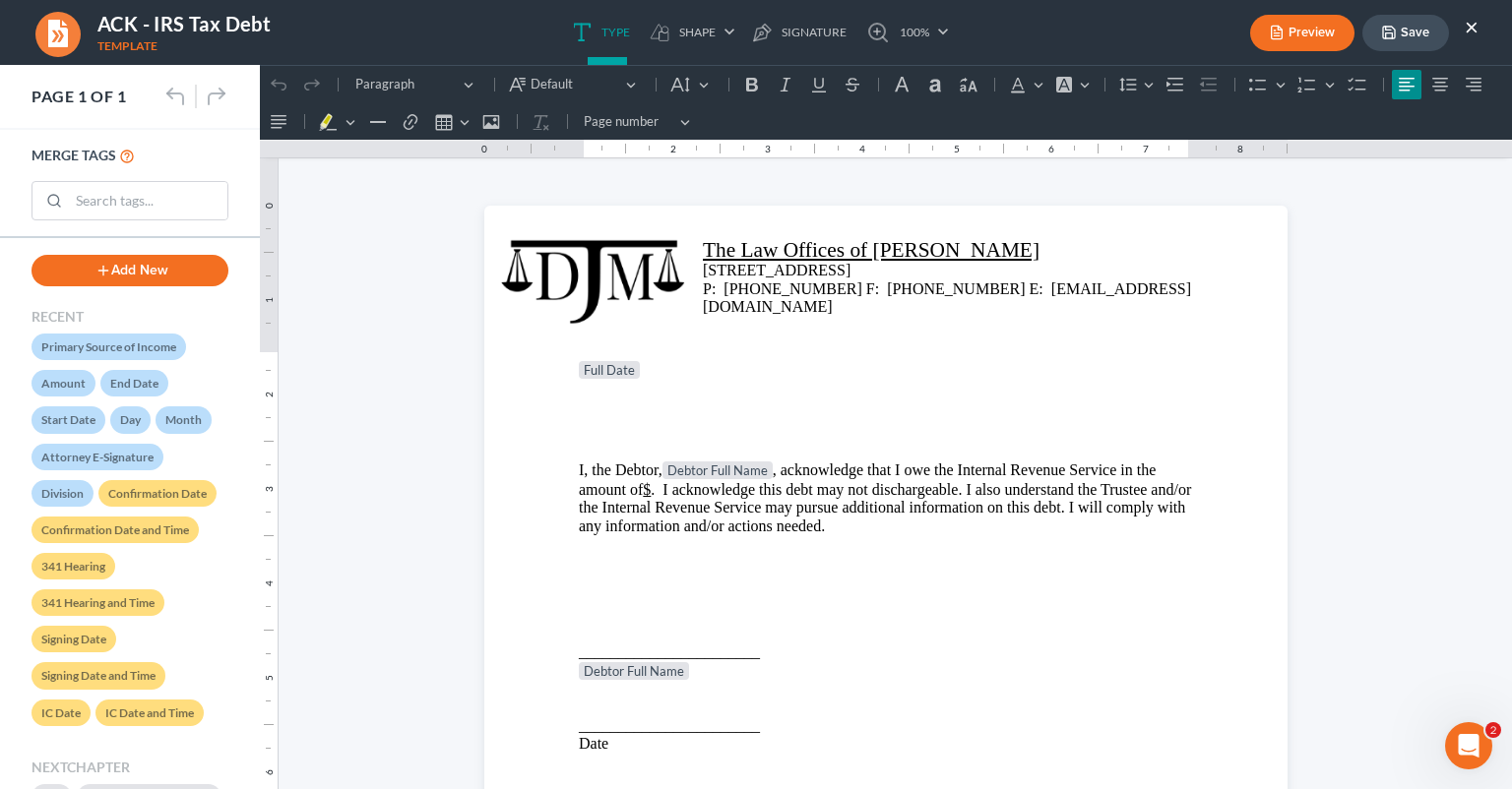 click on "×" at bounding box center (1472, 27) 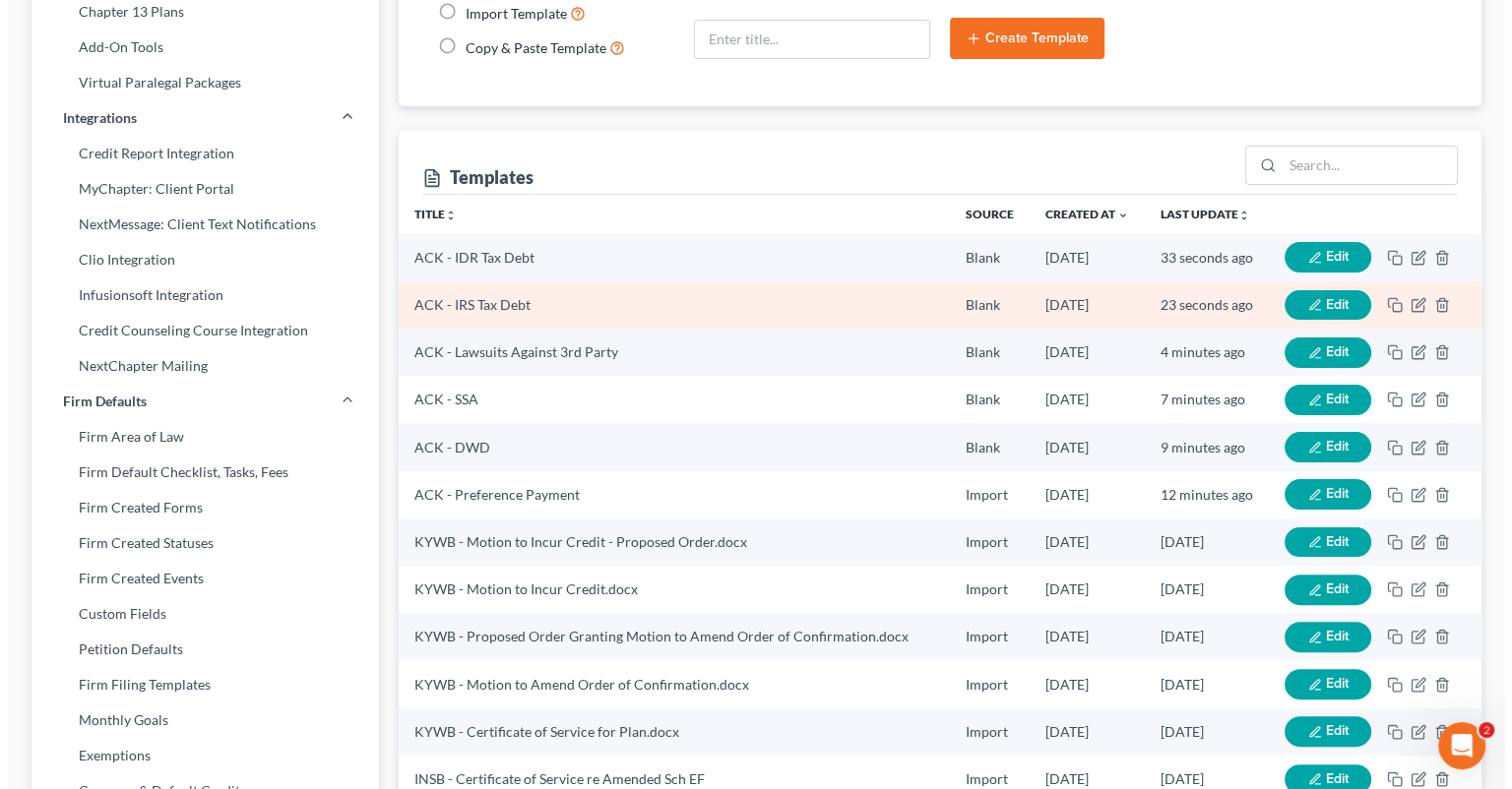 scroll, scrollTop: 394, scrollLeft: 0, axis: vertical 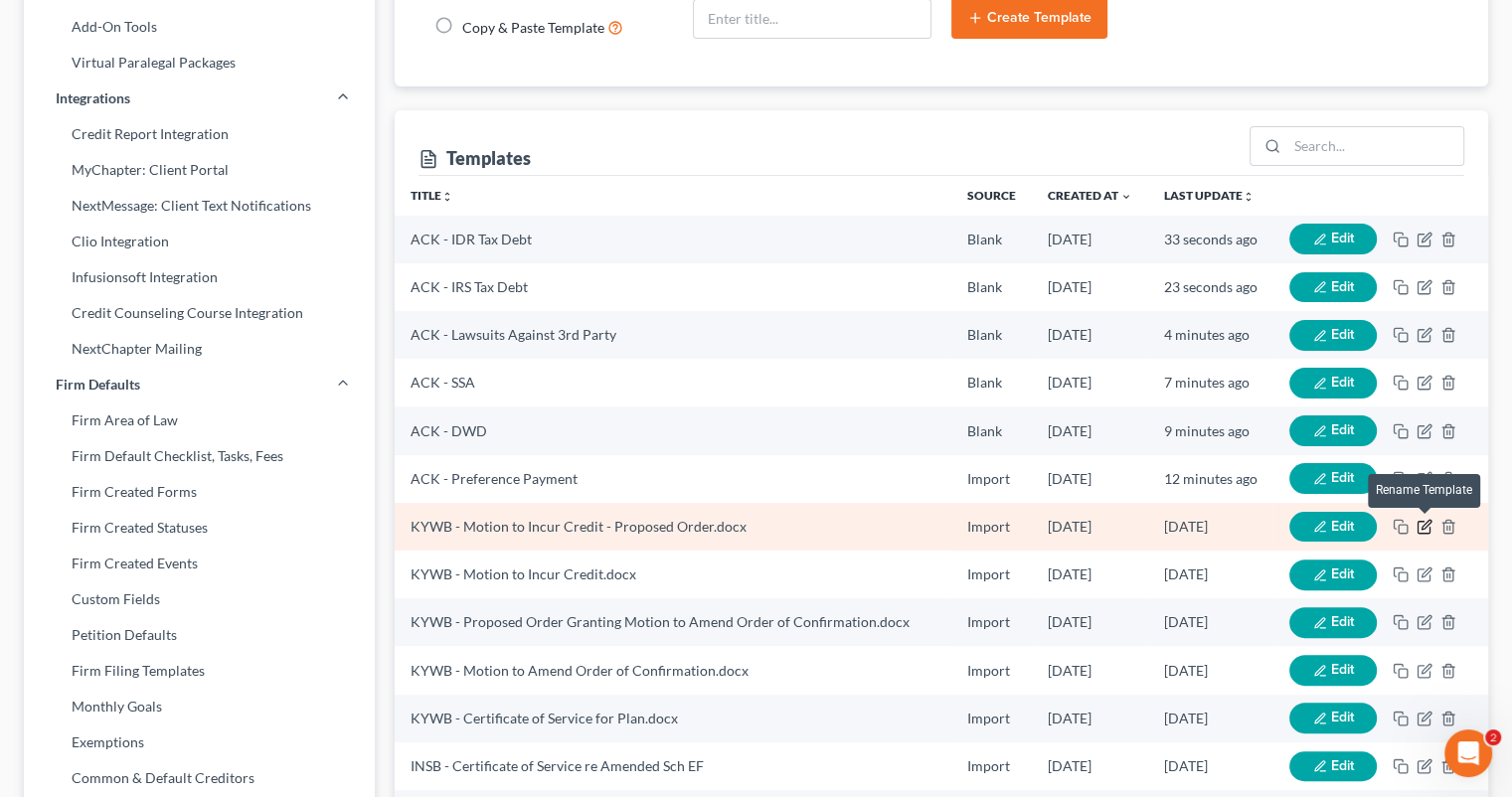 click 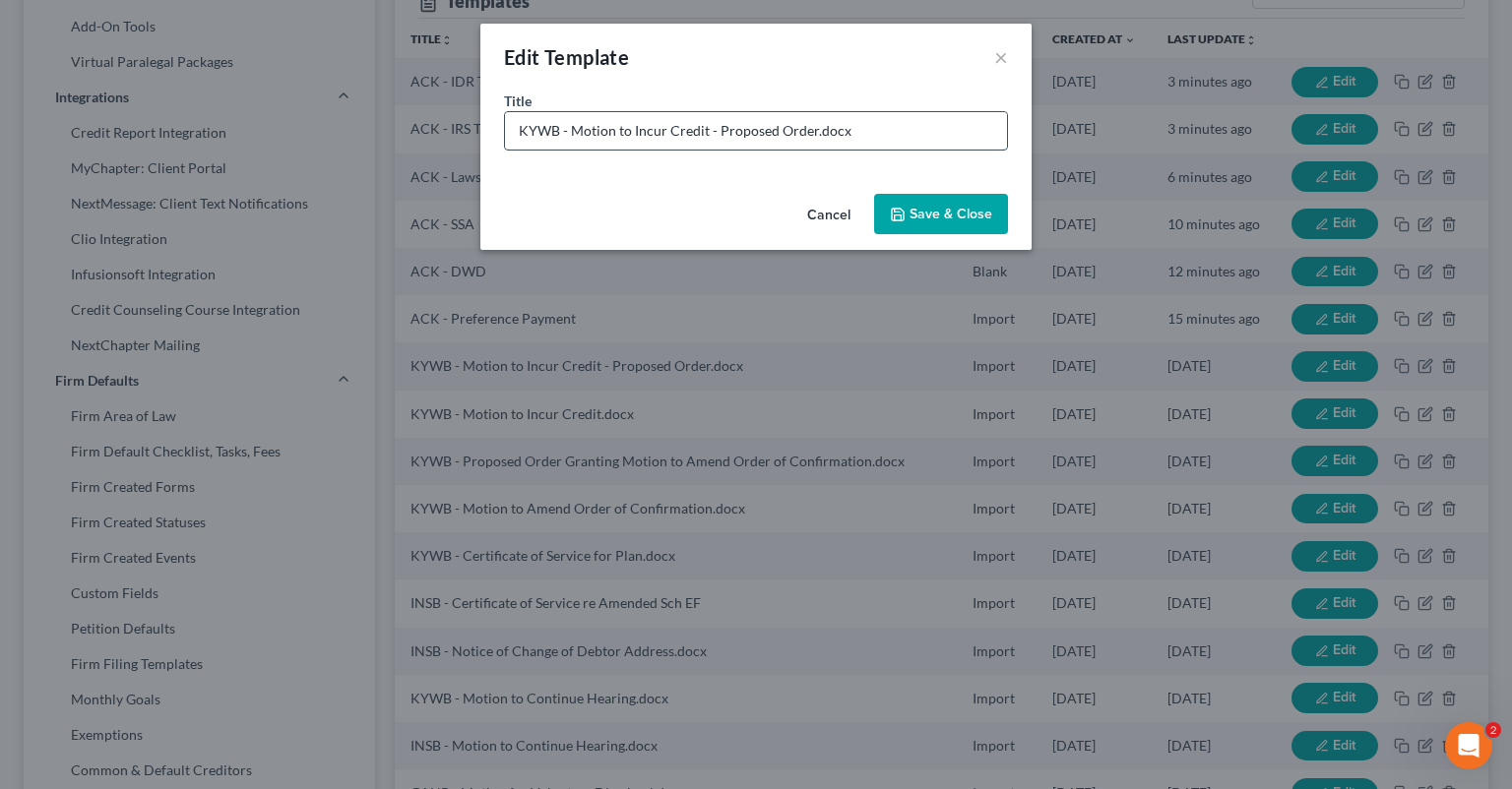 drag, startPoint x: 858, startPoint y: 128, endPoint x: 810, endPoint y: 131, distance: 48.09366 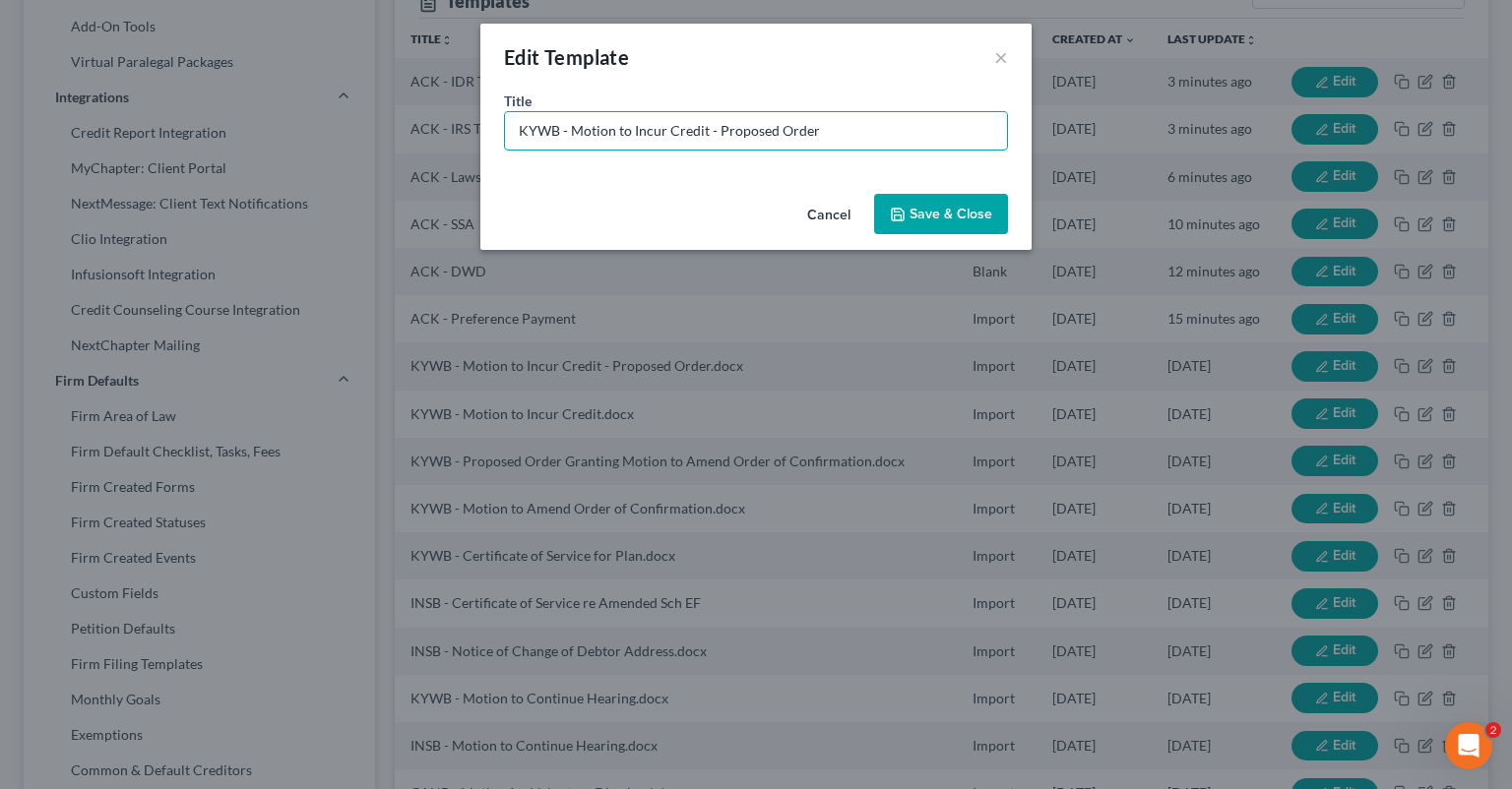 type on "KYWB - Motion to Incur Credit - Proposed Order" 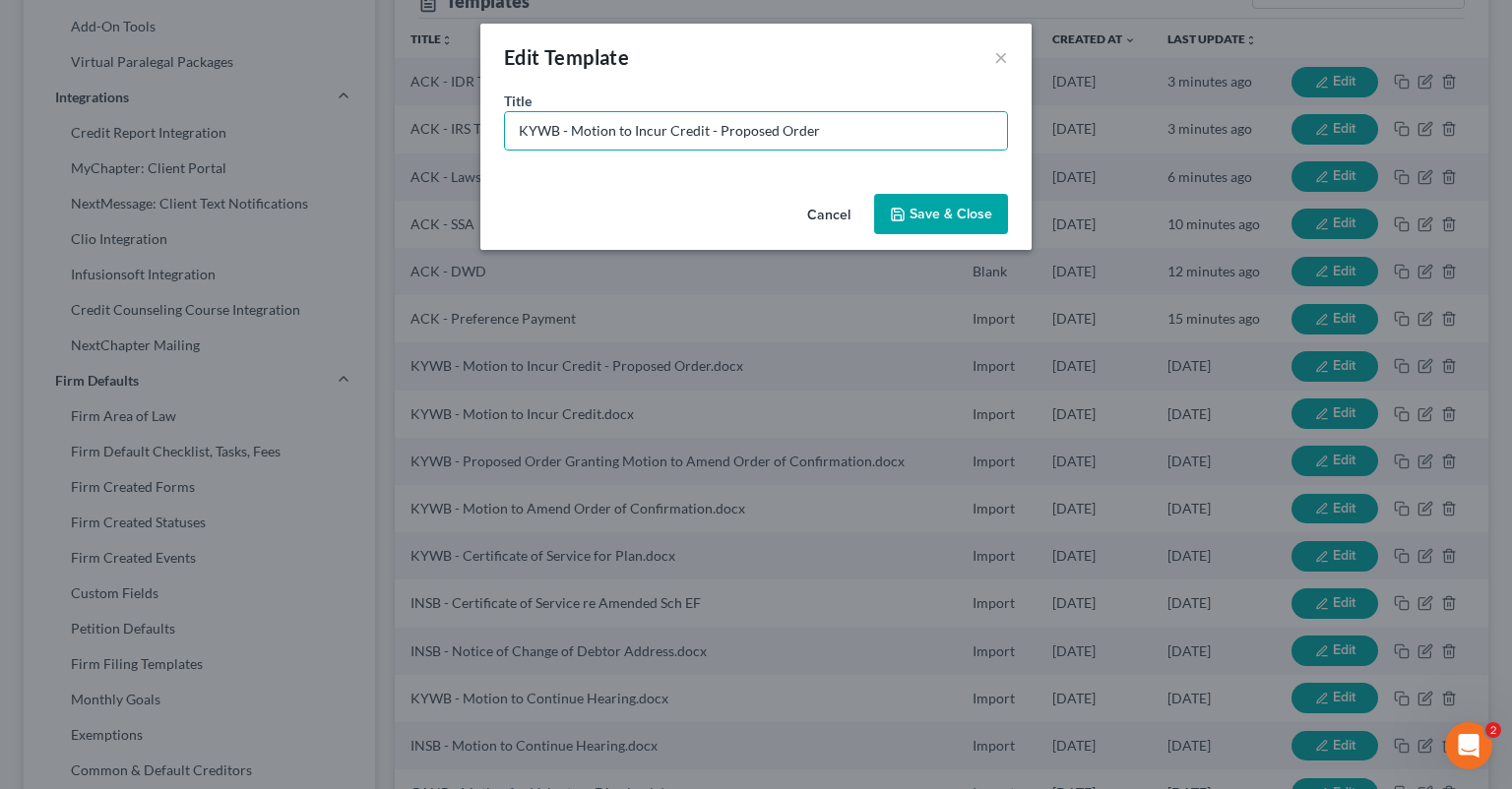 click on "Save & Close" at bounding box center (941, 214) 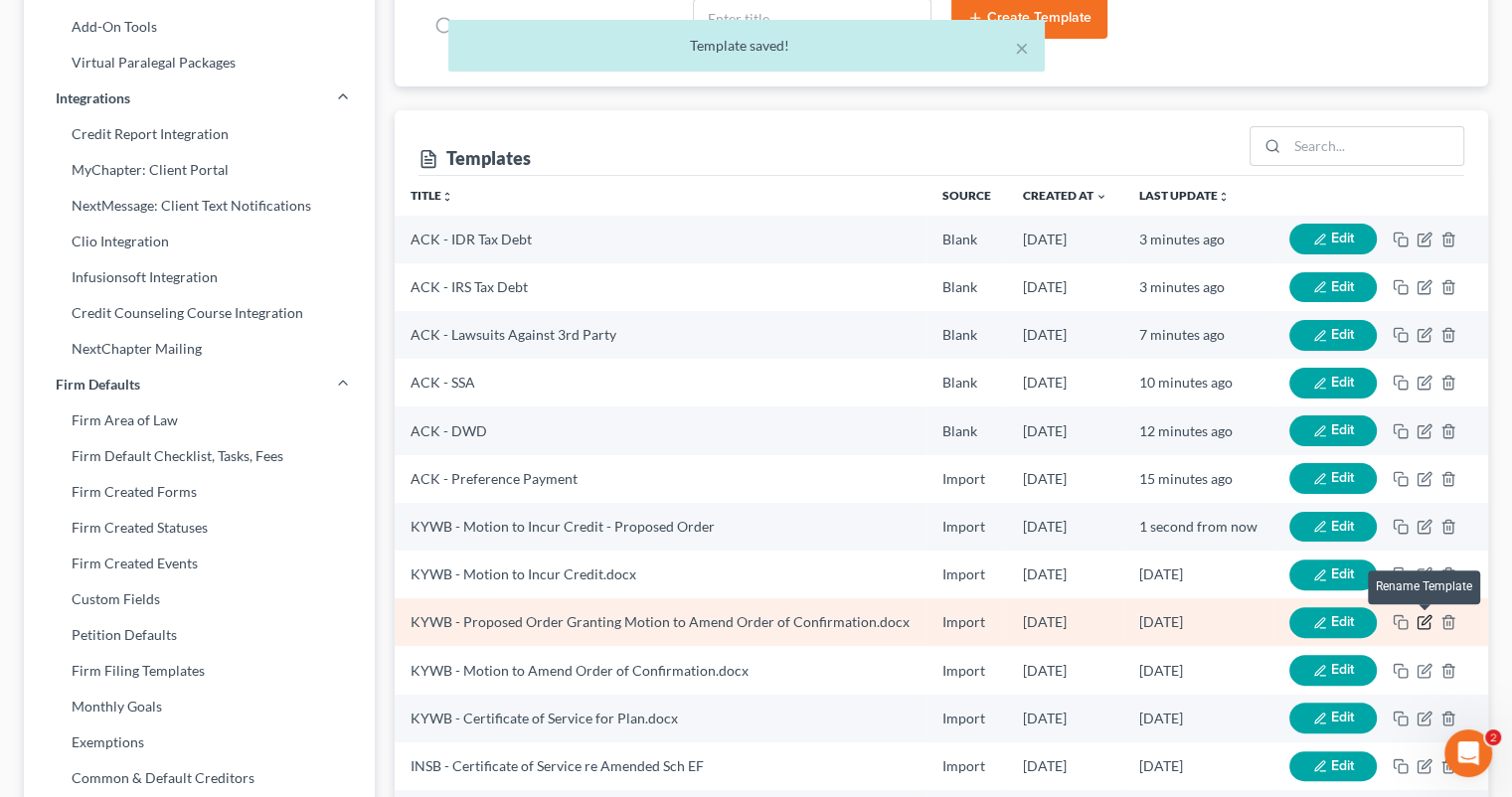 click 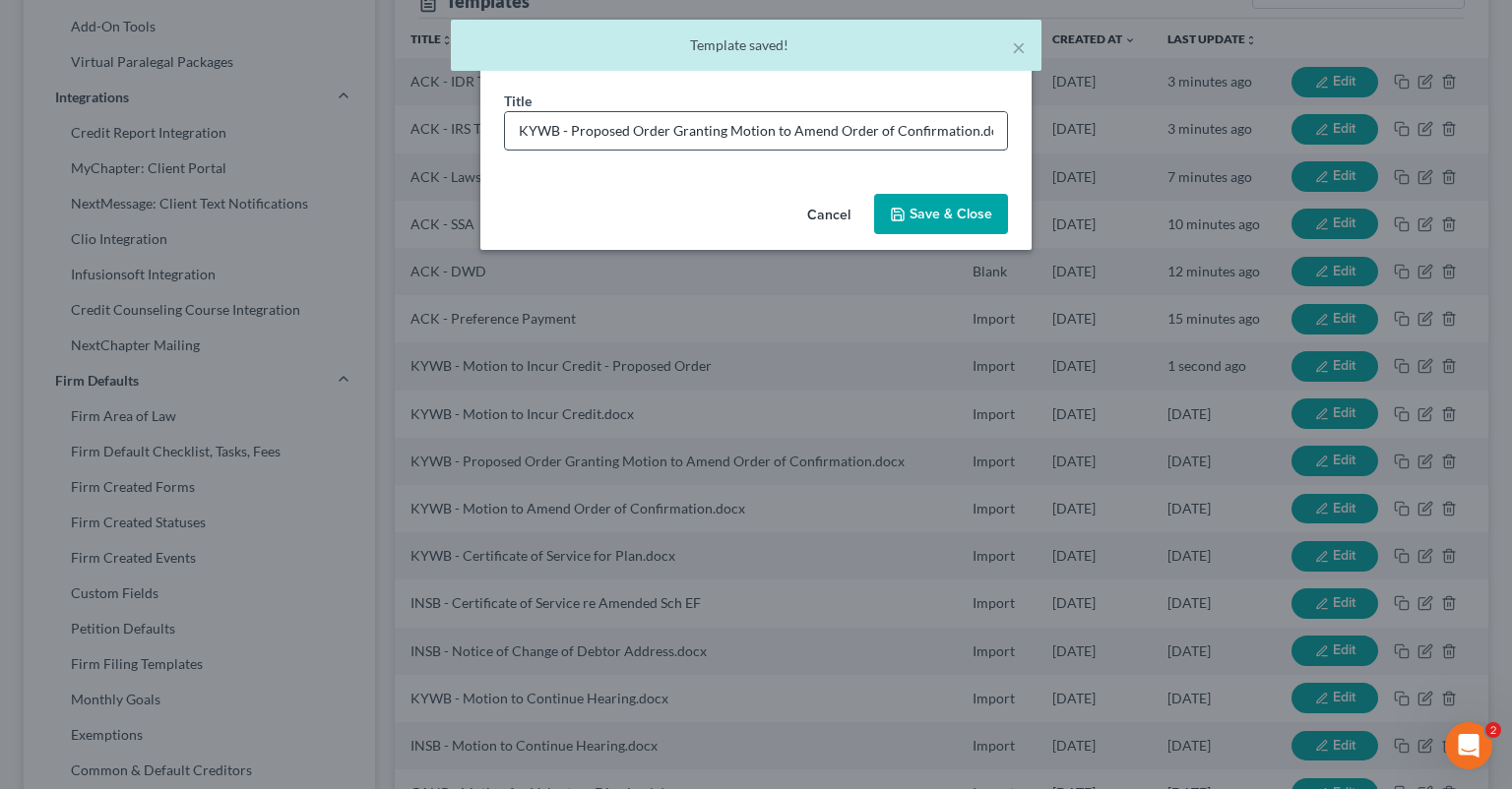 scroll, scrollTop: 0, scrollLeft: 8, axis: horizontal 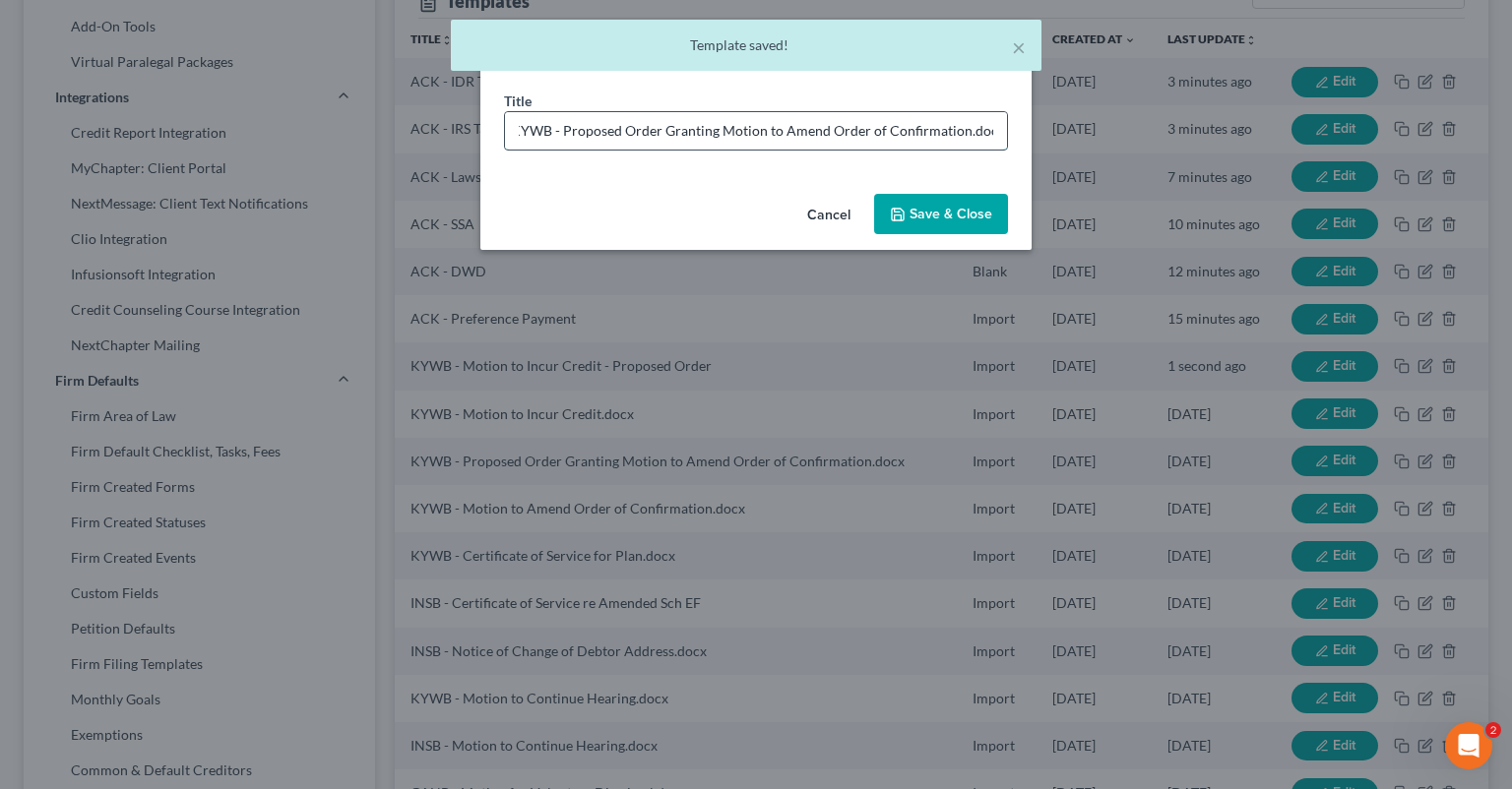 drag, startPoint x: 969, startPoint y: 136, endPoint x: 998, endPoint y: 135, distance: 29.017236 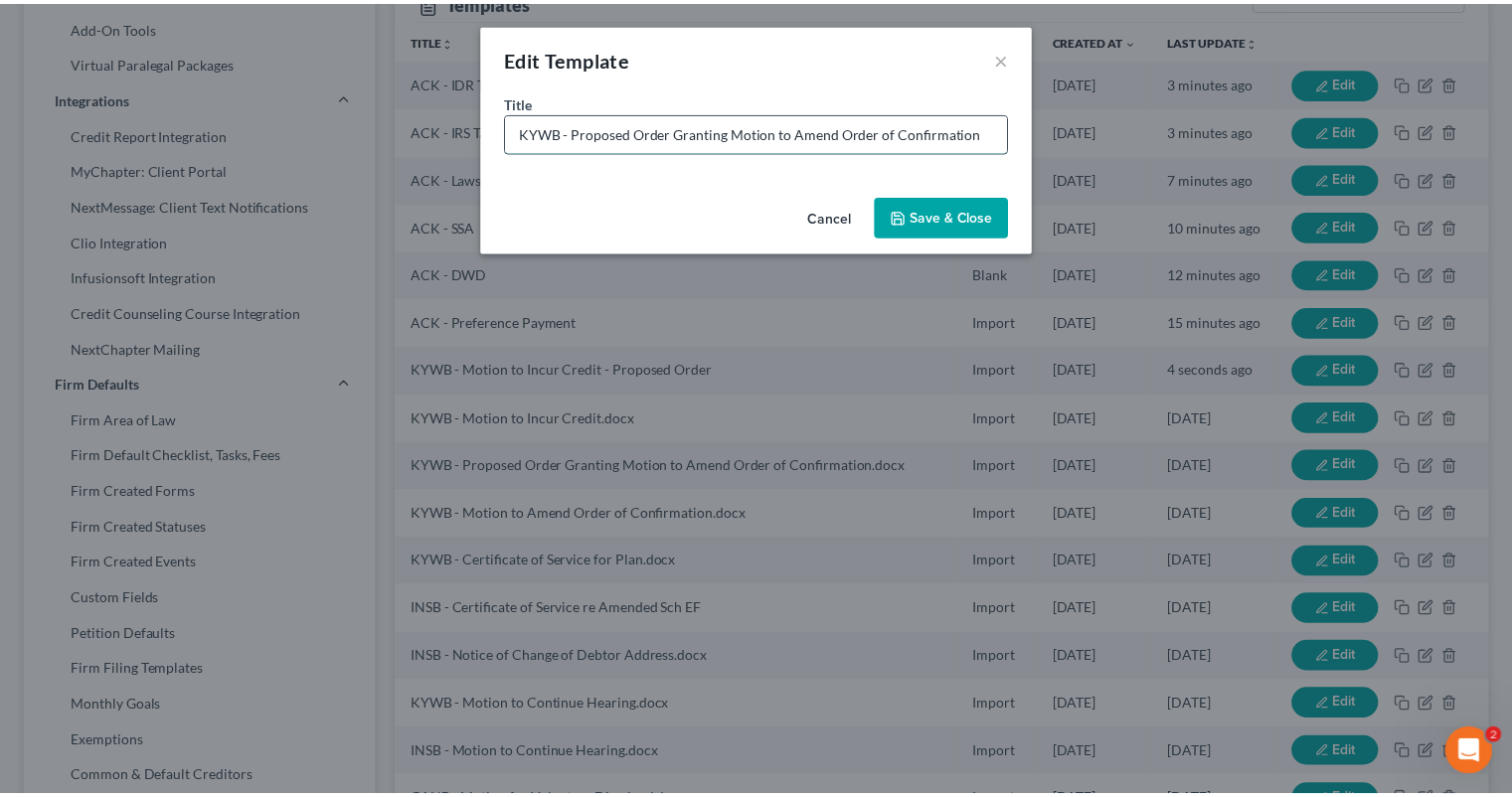 scroll, scrollTop: 0, scrollLeft: 0, axis: both 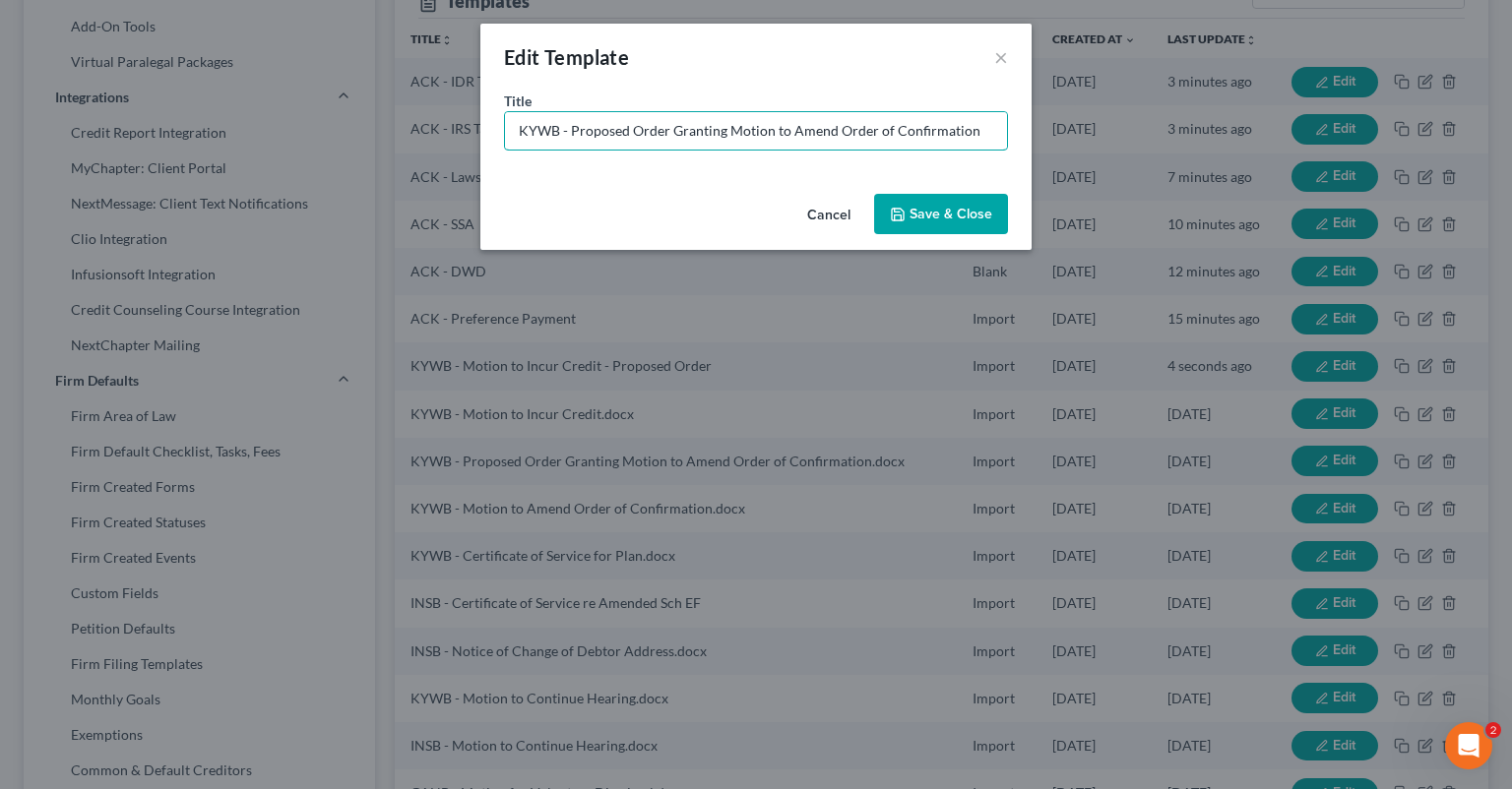type on "KYWB - Proposed Order Granting Motion to Amend Order of Confirmation" 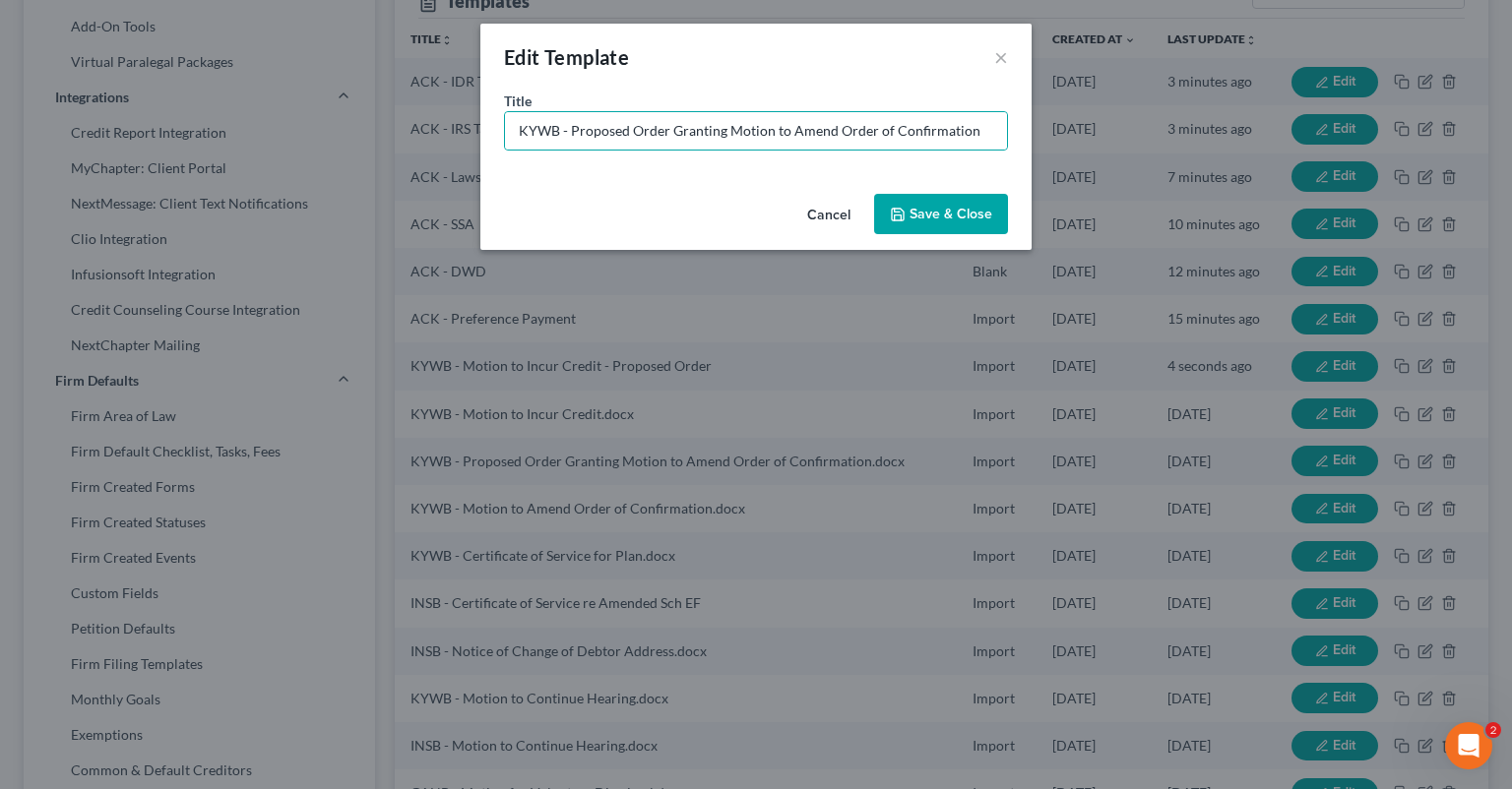 click on "Save & Close" at bounding box center [941, 214] 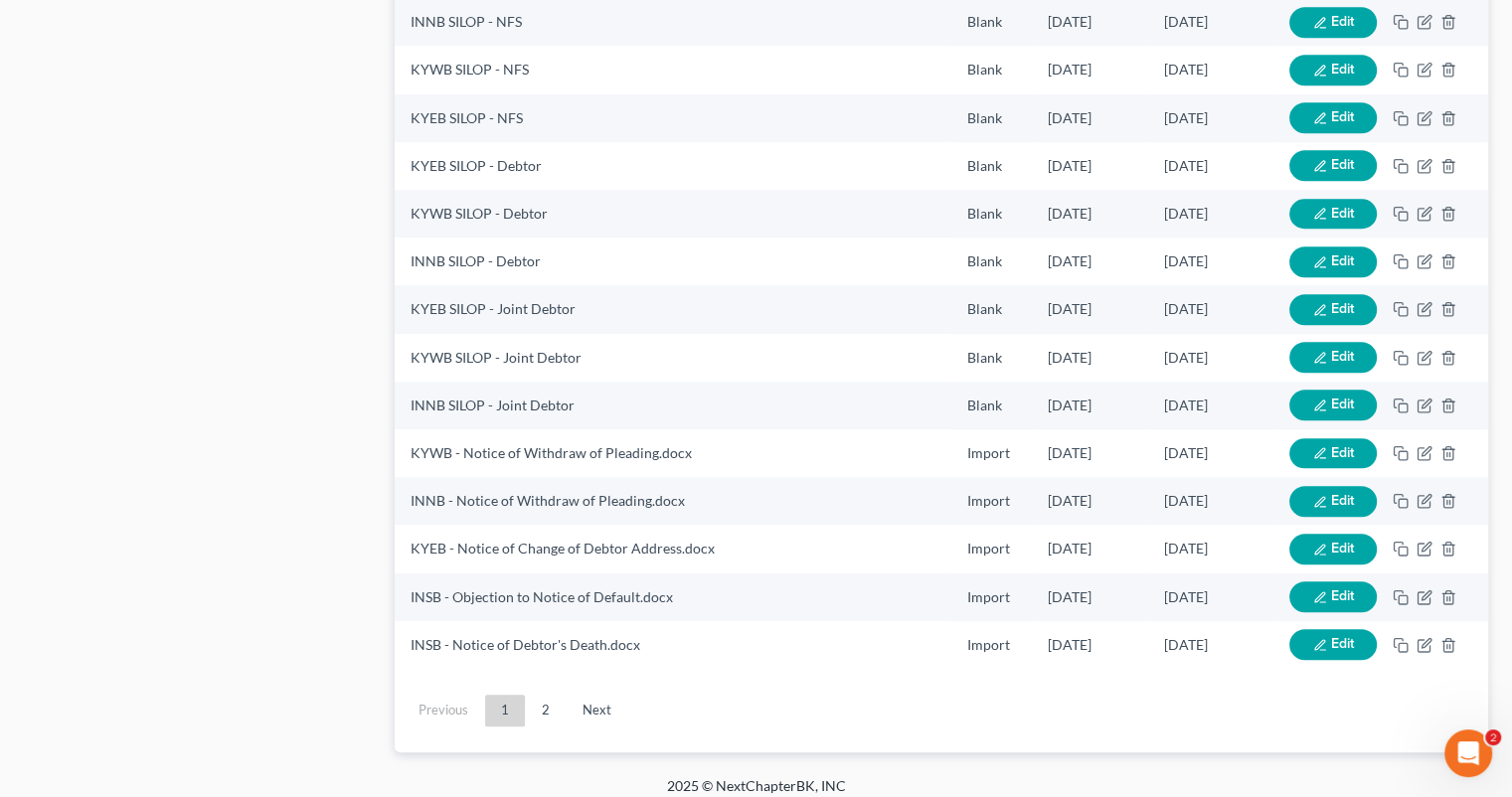 scroll, scrollTop: 1683, scrollLeft: 0, axis: vertical 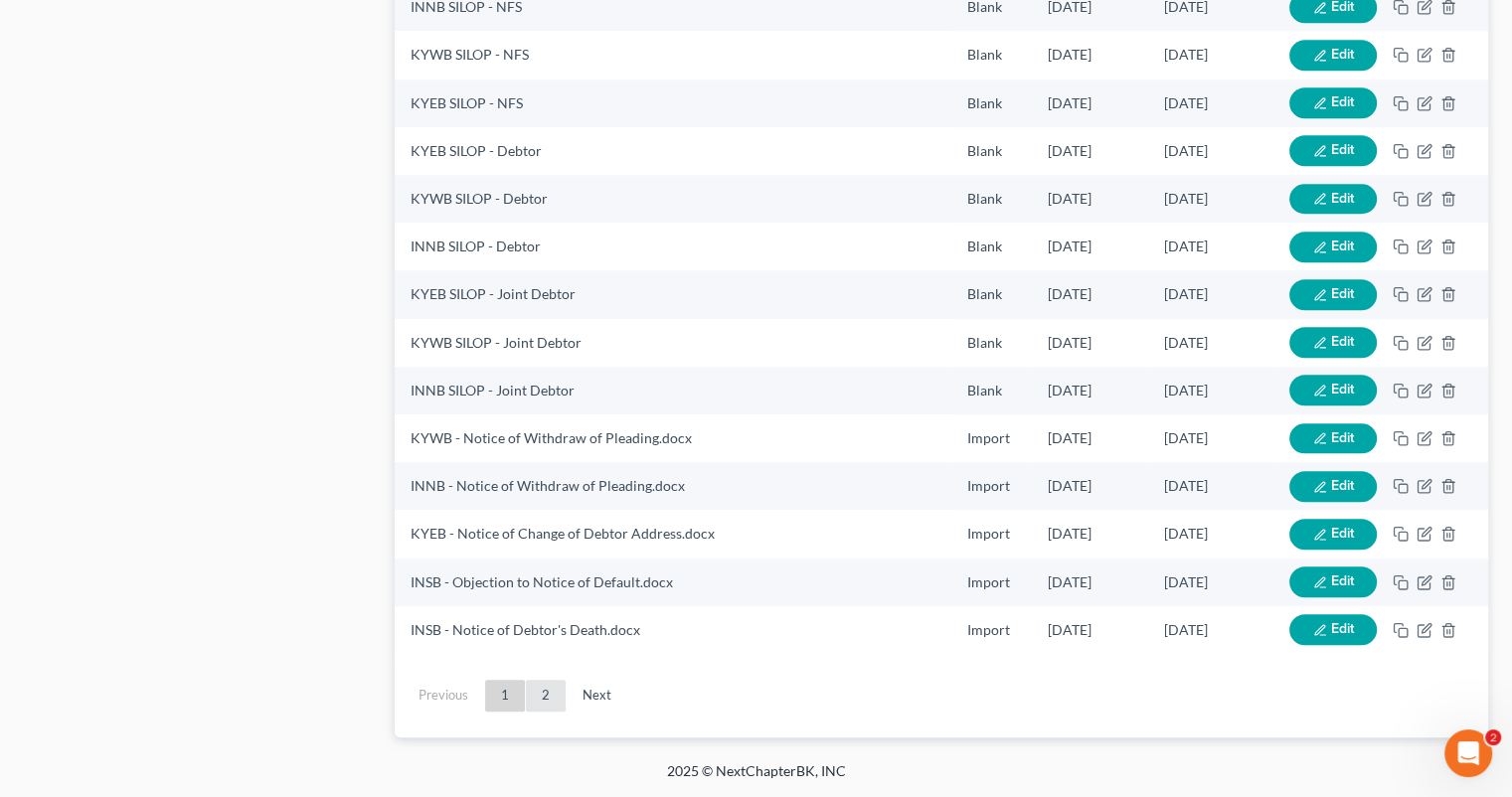click on "2" at bounding box center [546, 696] 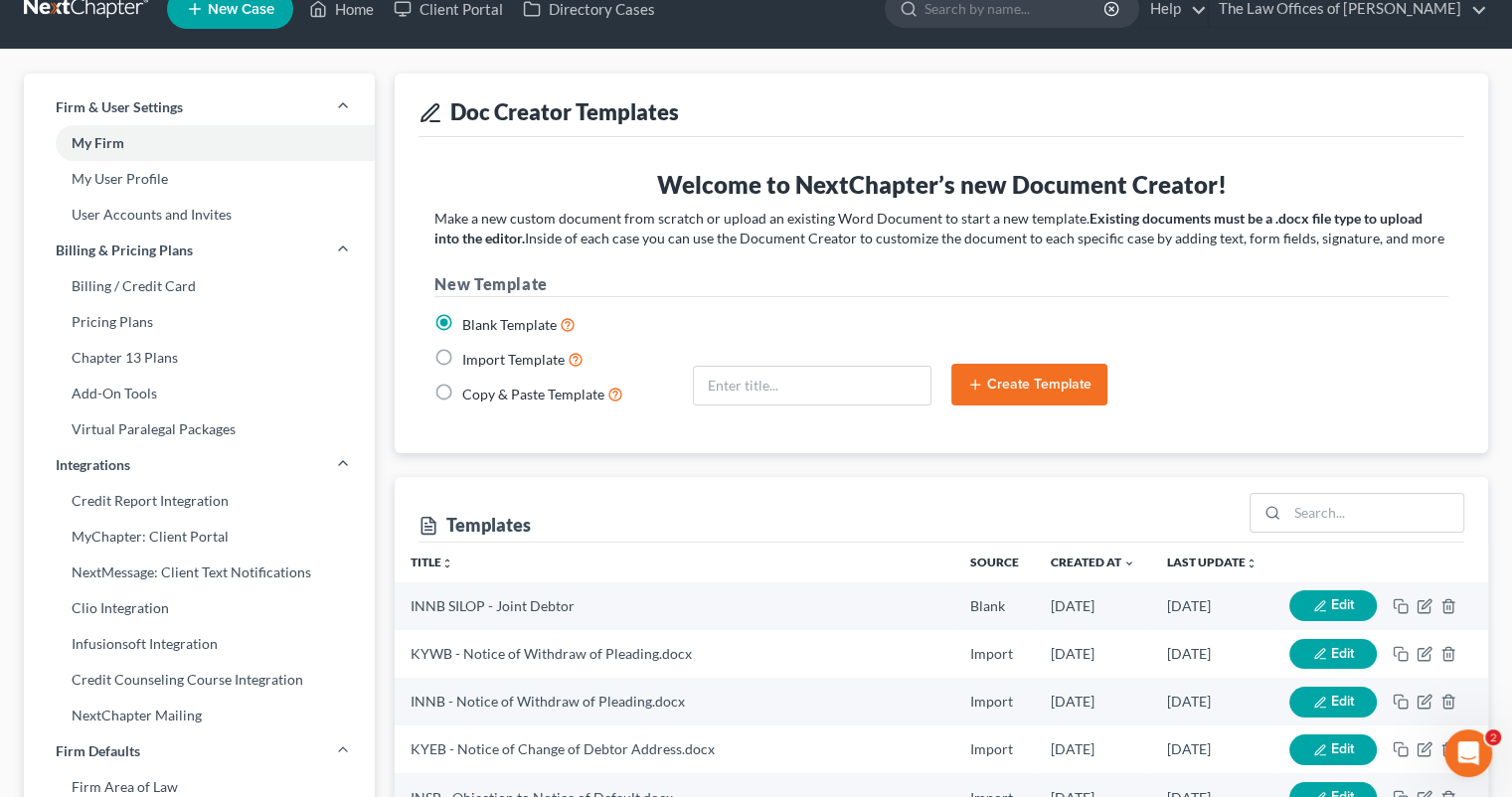 scroll, scrollTop: 0, scrollLeft: 0, axis: both 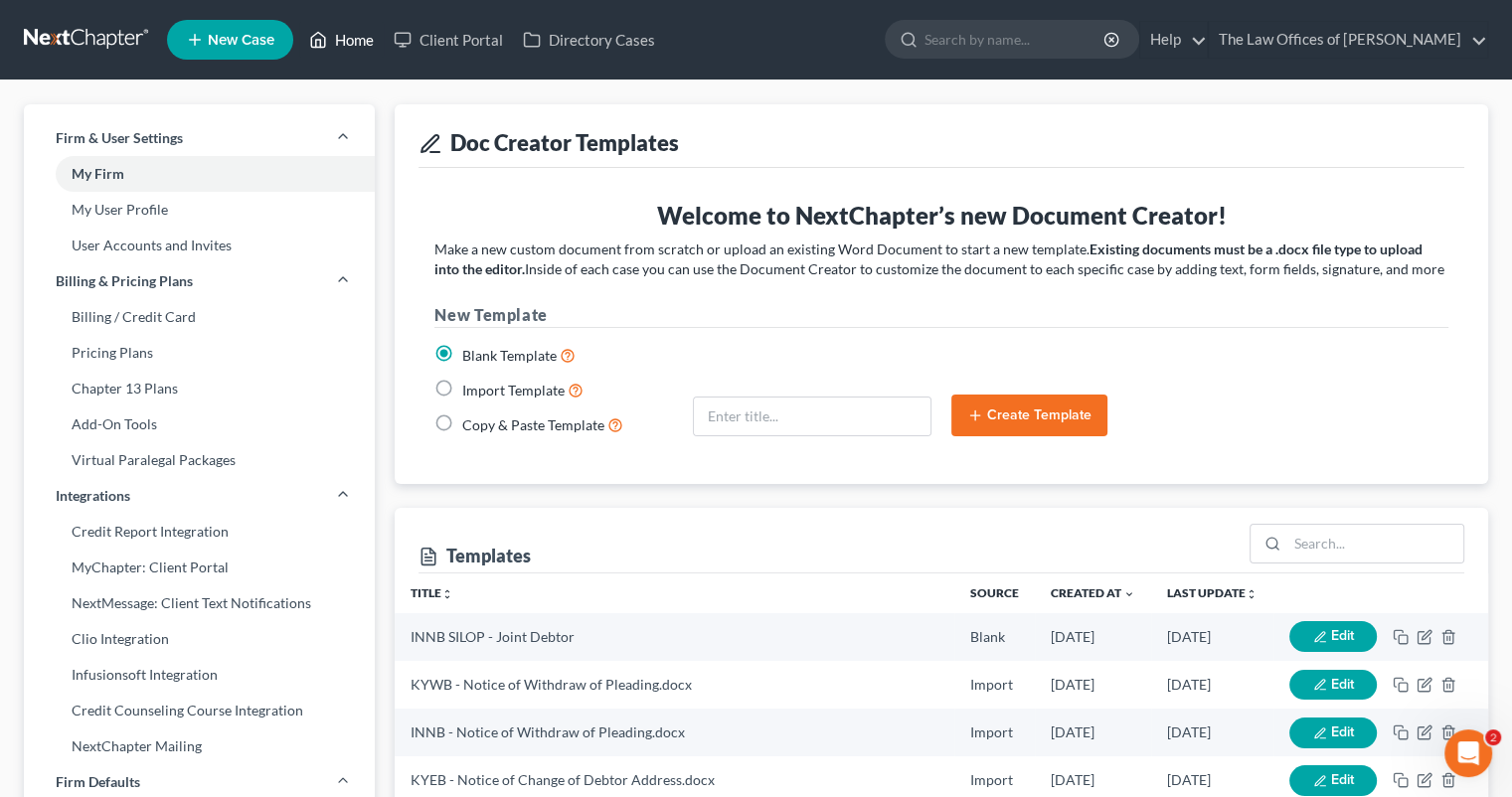 click on "Home" at bounding box center (341, 40) 